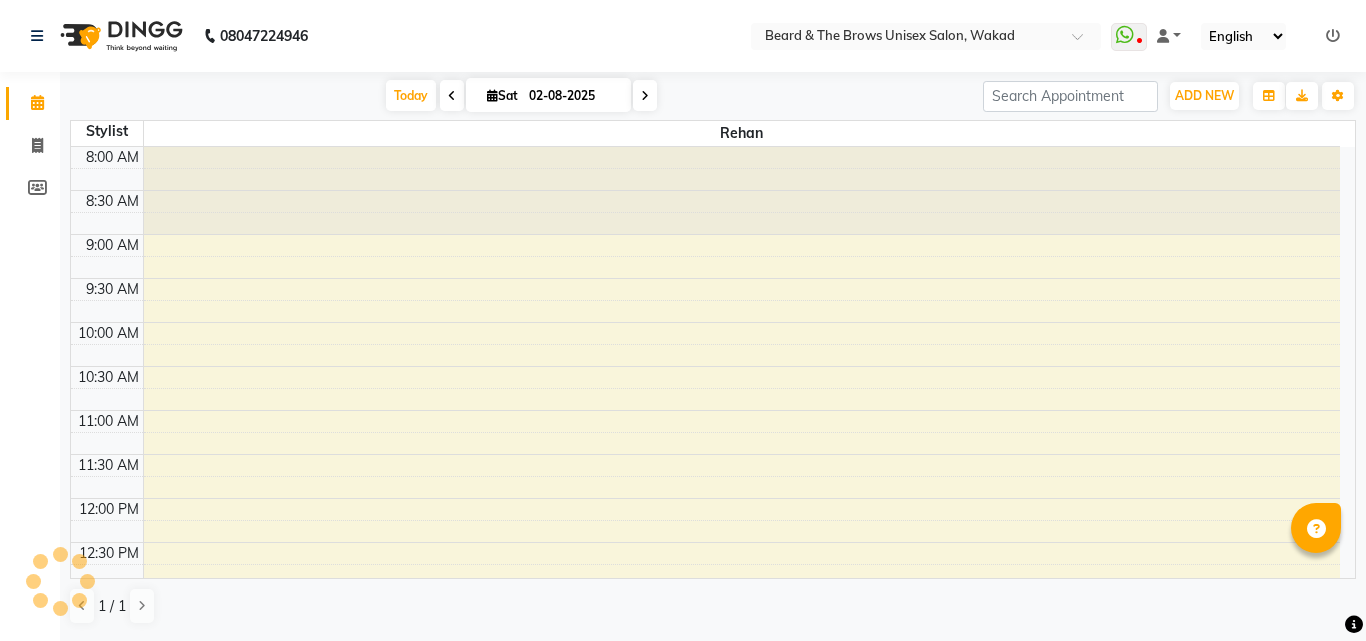 scroll, scrollTop: 0, scrollLeft: 0, axis: both 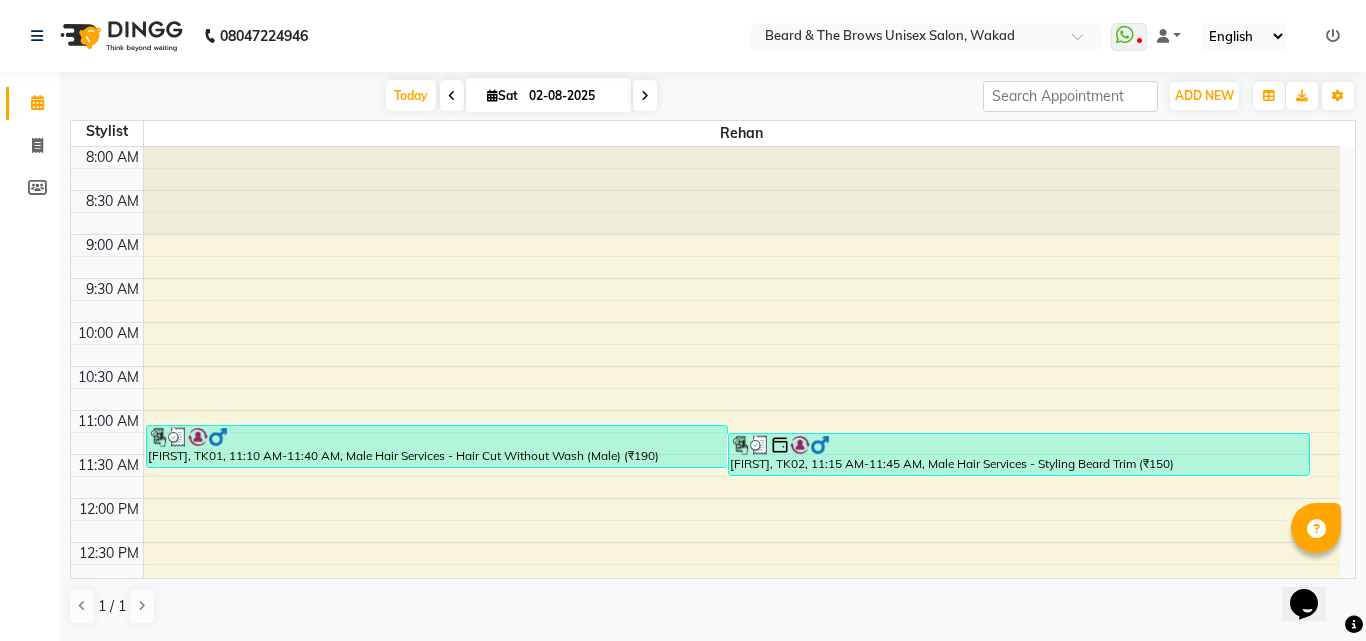 click on "Invoice" 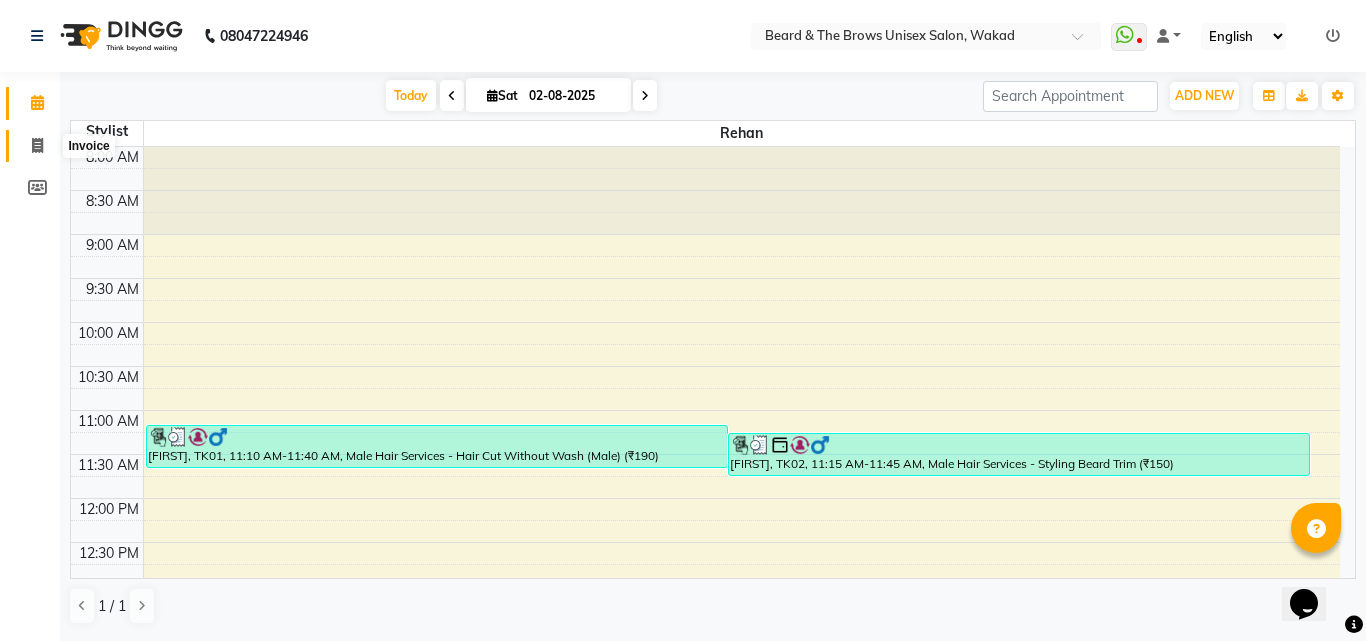click 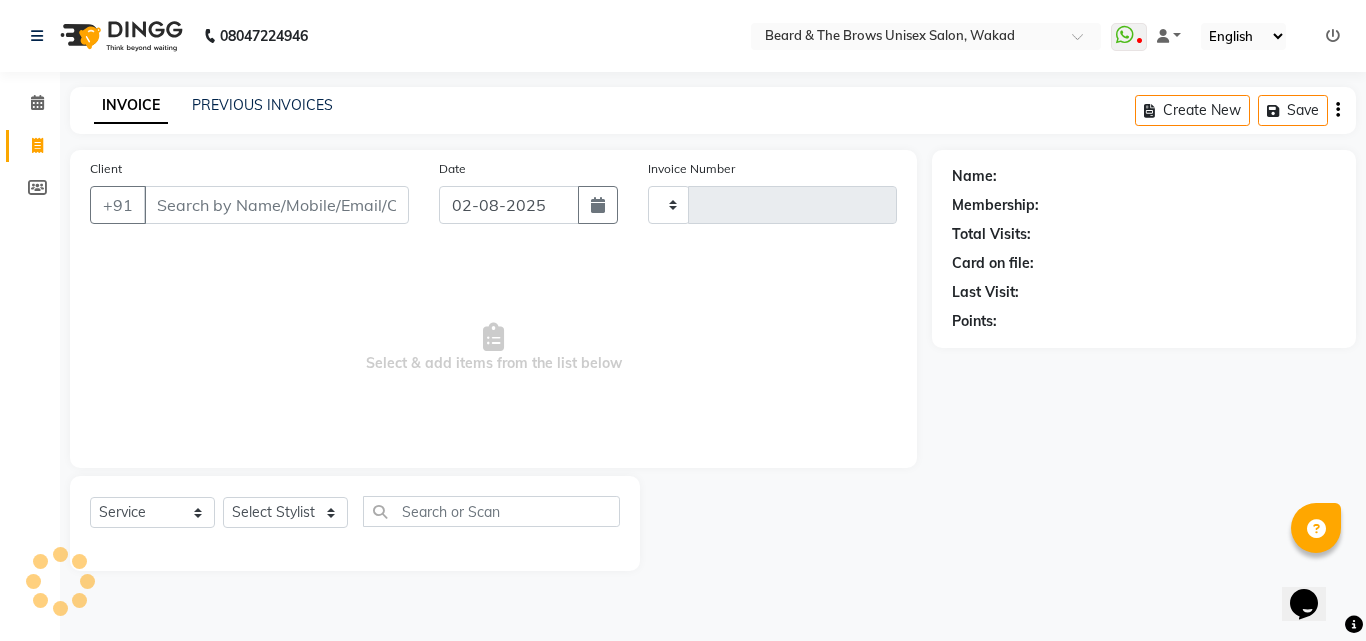 type on "2238" 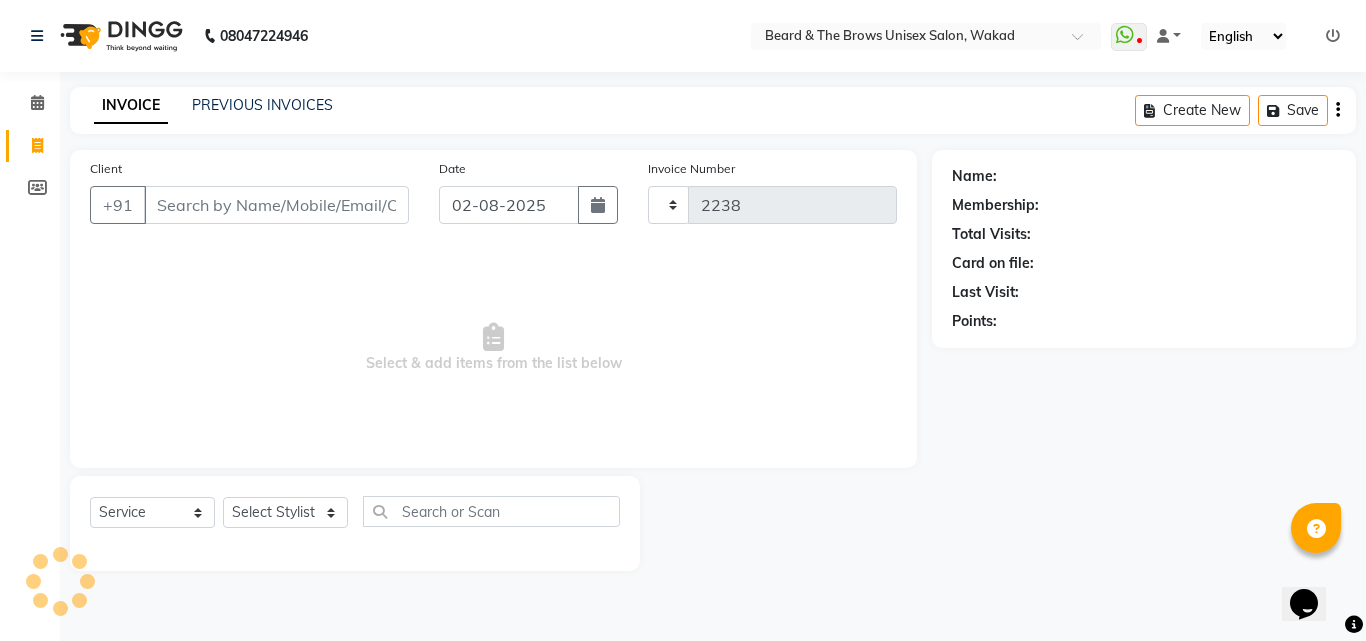select on "872" 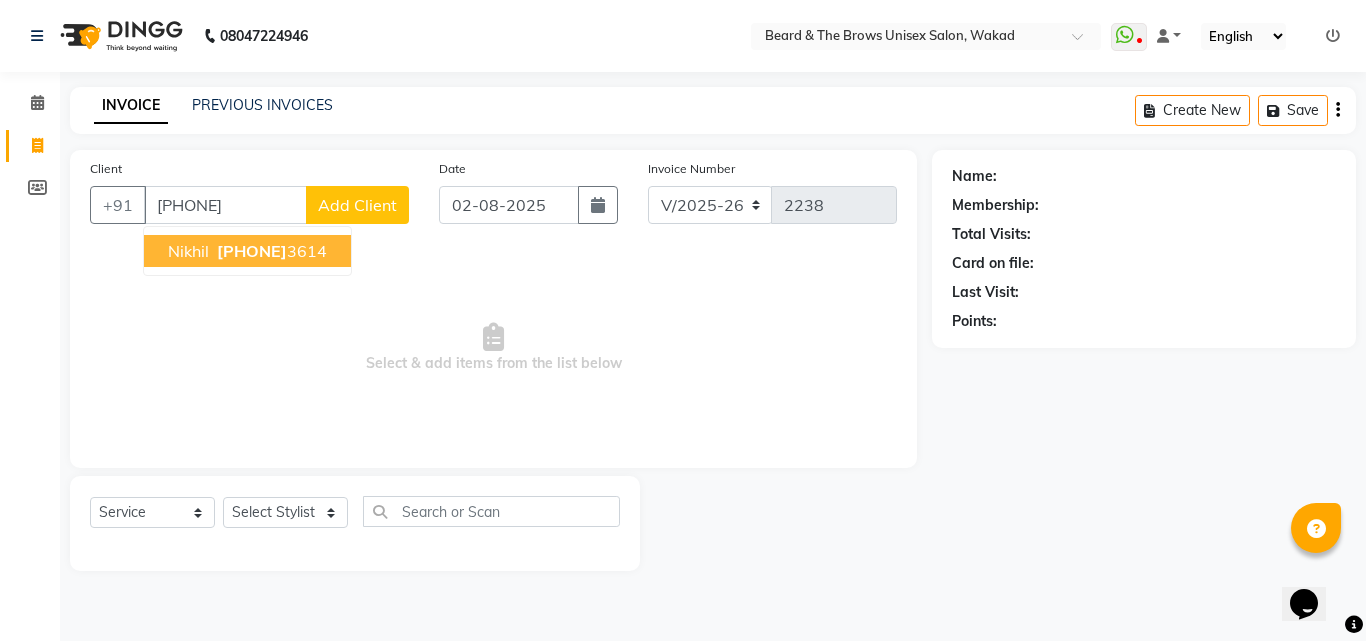 click on "[PHONE]" at bounding box center [252, 251] 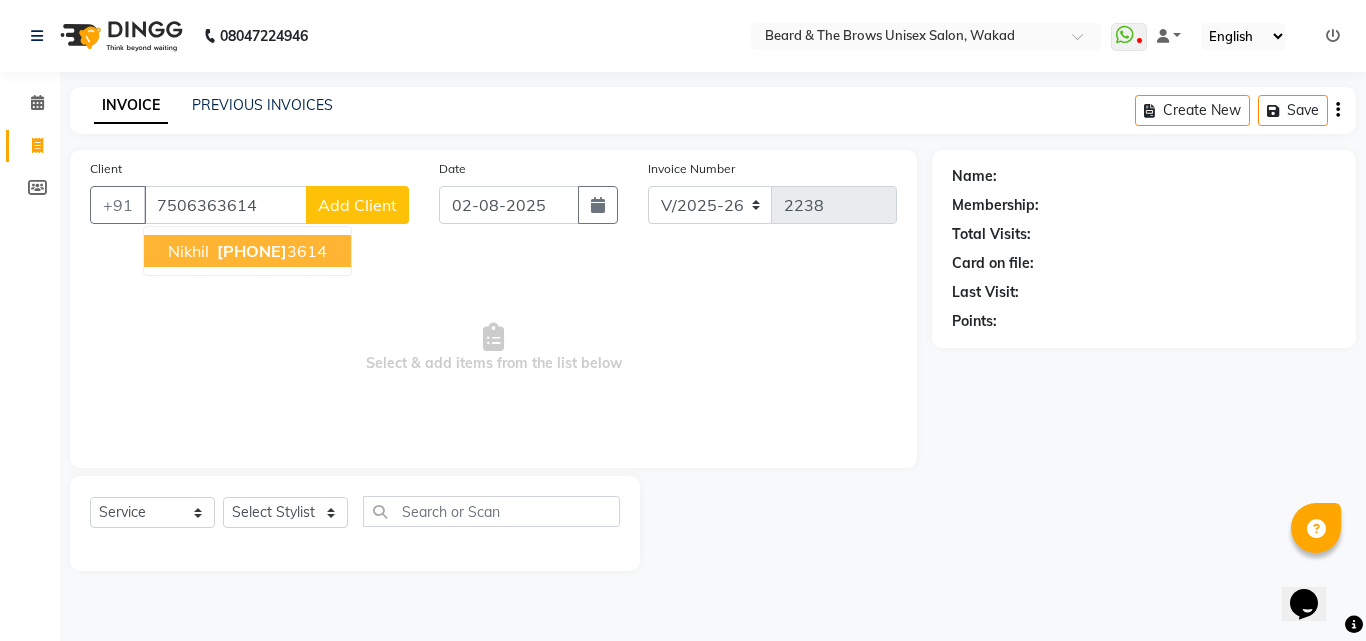 type on "7506363614" 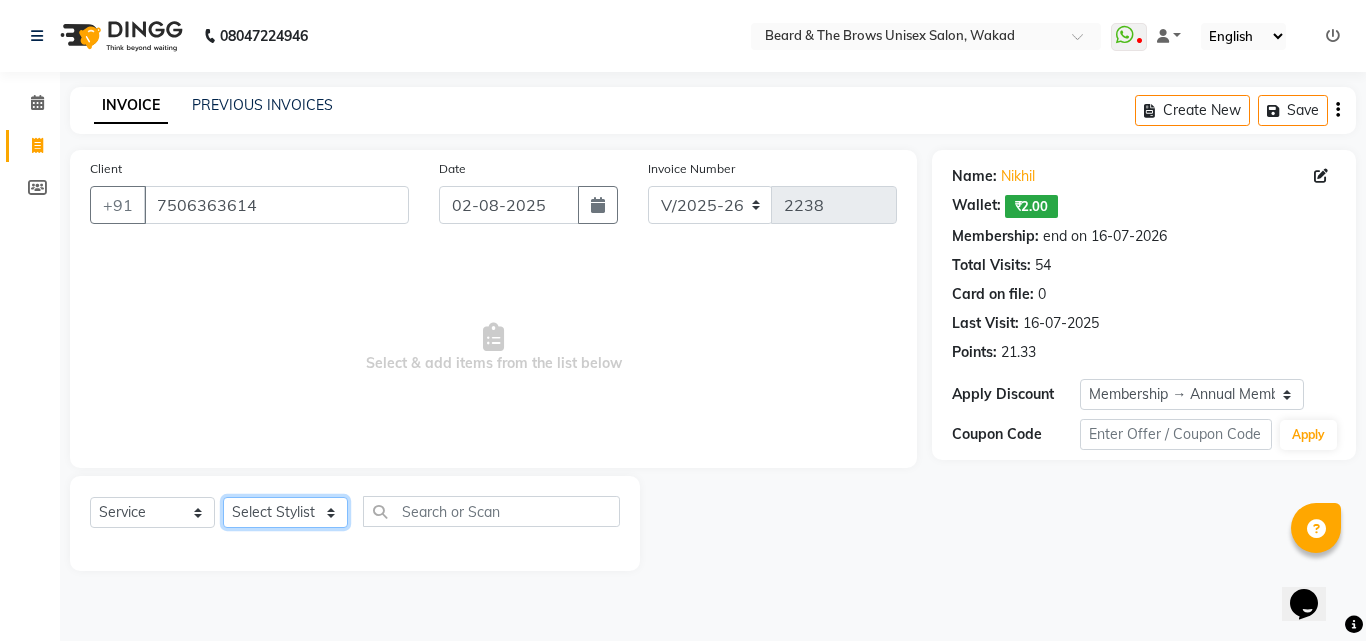 click on "Select Stylist [FIRST] [TITLE] [FIRST] [TITLE] [FIRST] [TITLE] [FIRST] [TITLE] [FIRST] [TITLE]" 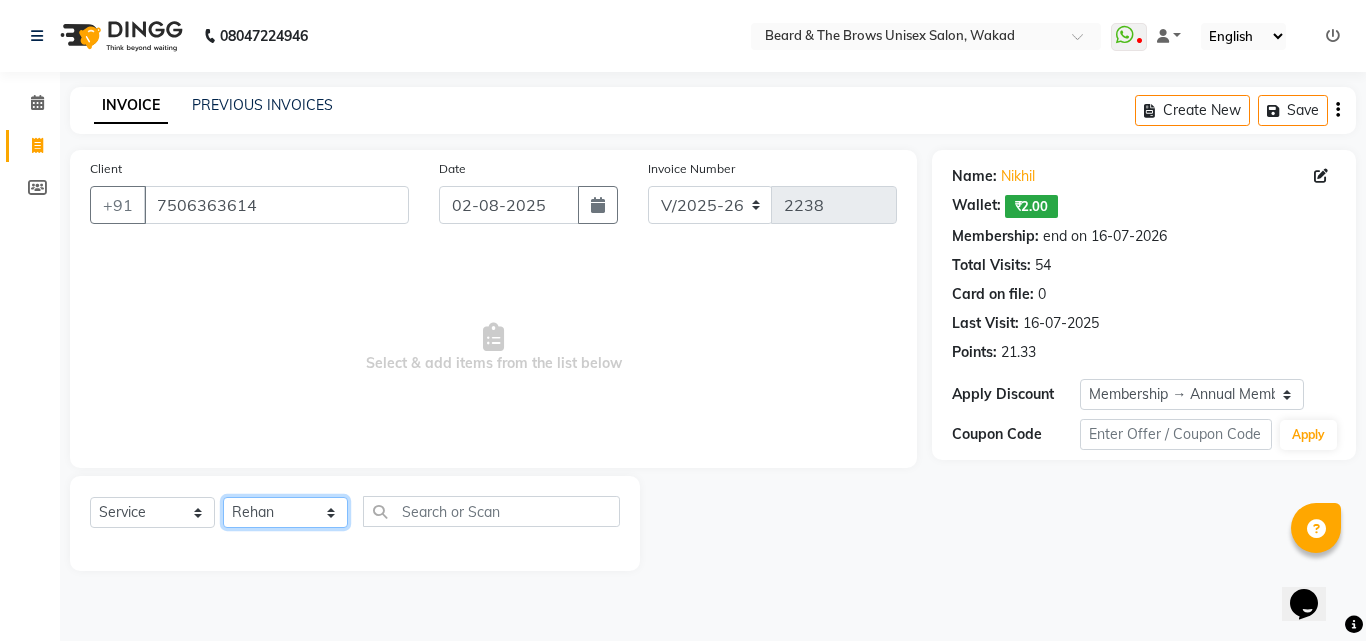 click on "Select Stylist [FIRST] [TITLE] [FIRST] [TITLE] [FIRST] [TITLE] [FIRST] [TITLE] [FIRST] [TITLE]" 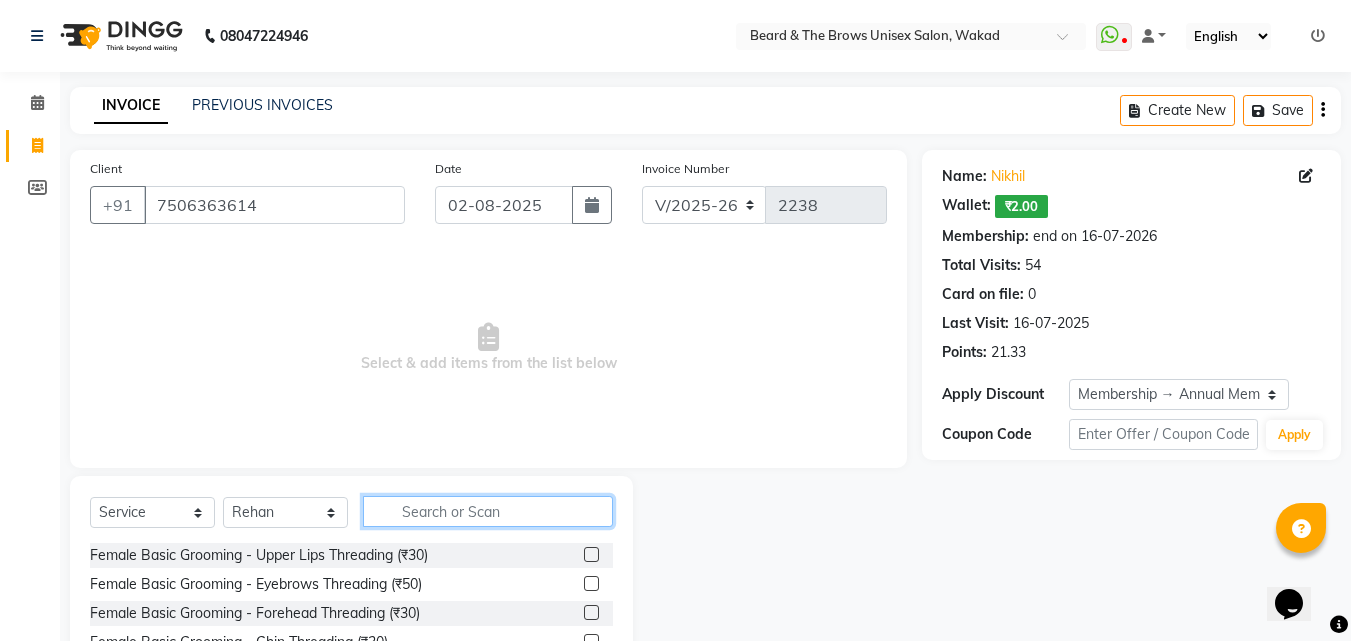 click 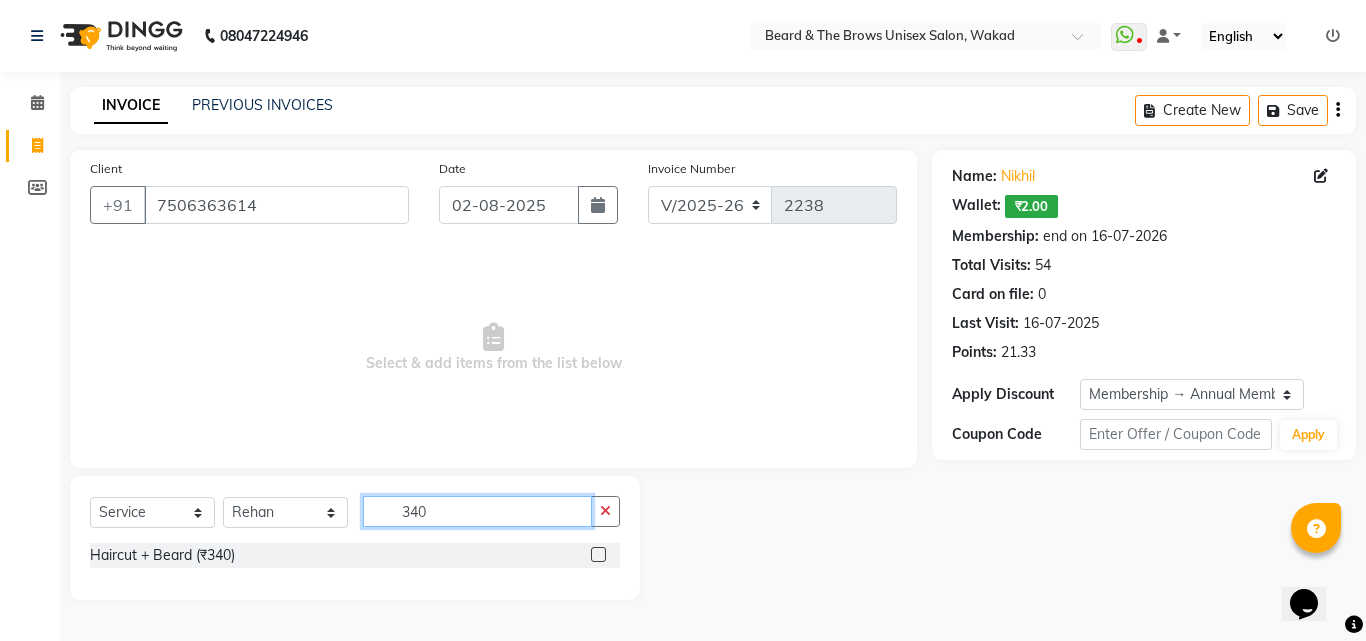 type on "340" 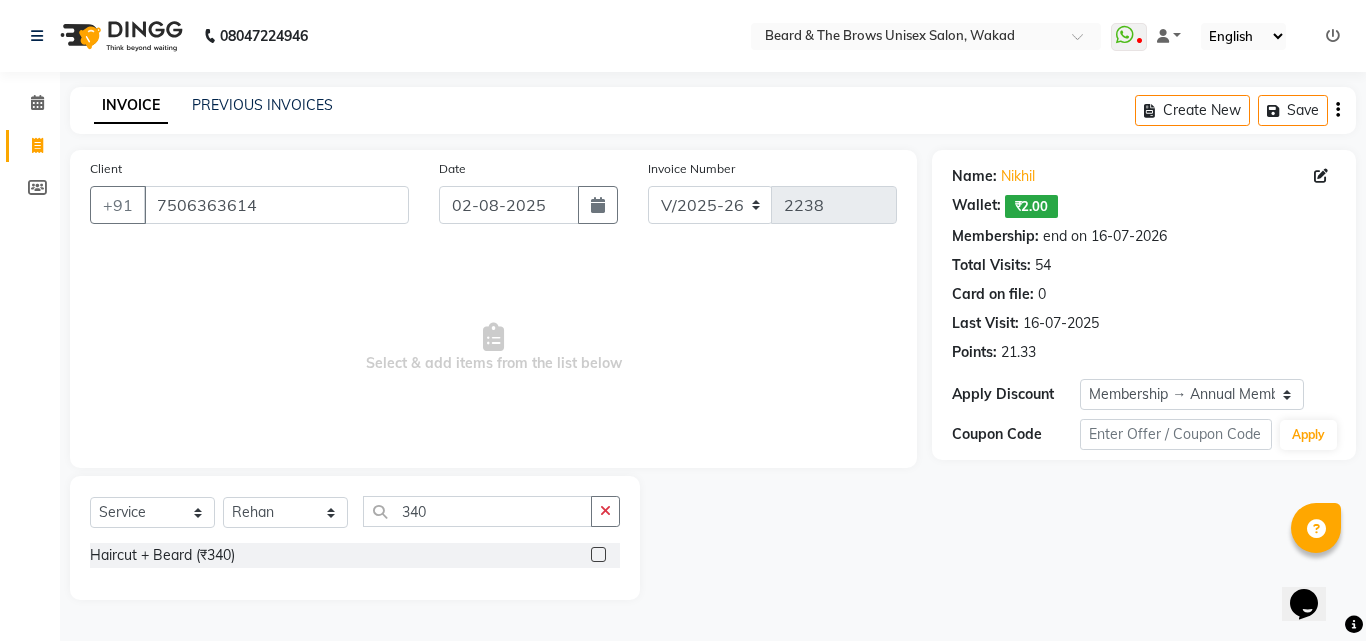 click on "Haircut + Beard (₹340)" 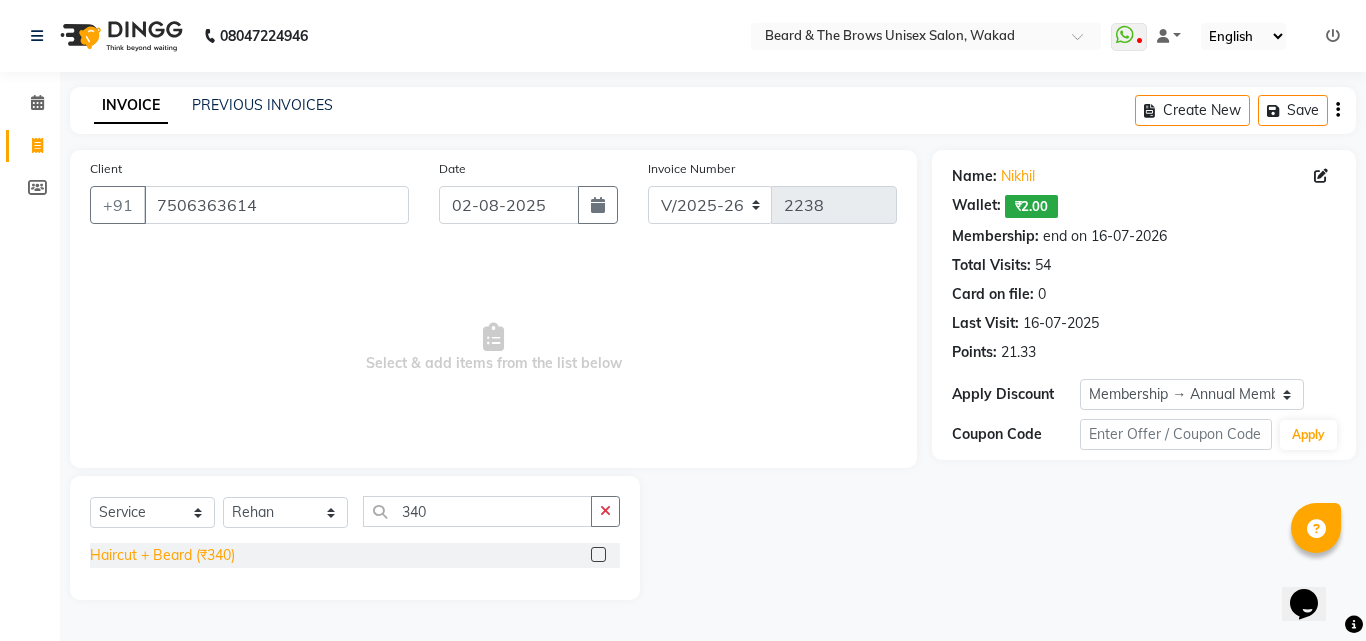 click on "Haircut + Beard (₹340)" 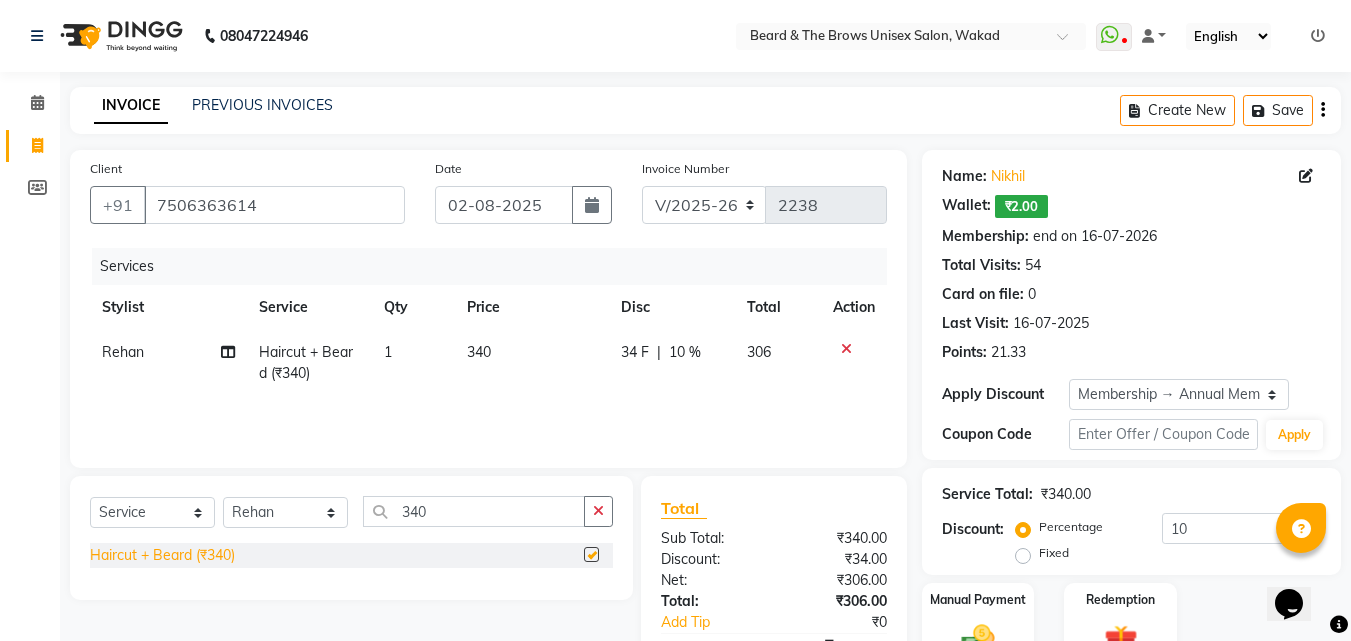 checkbox on "false" 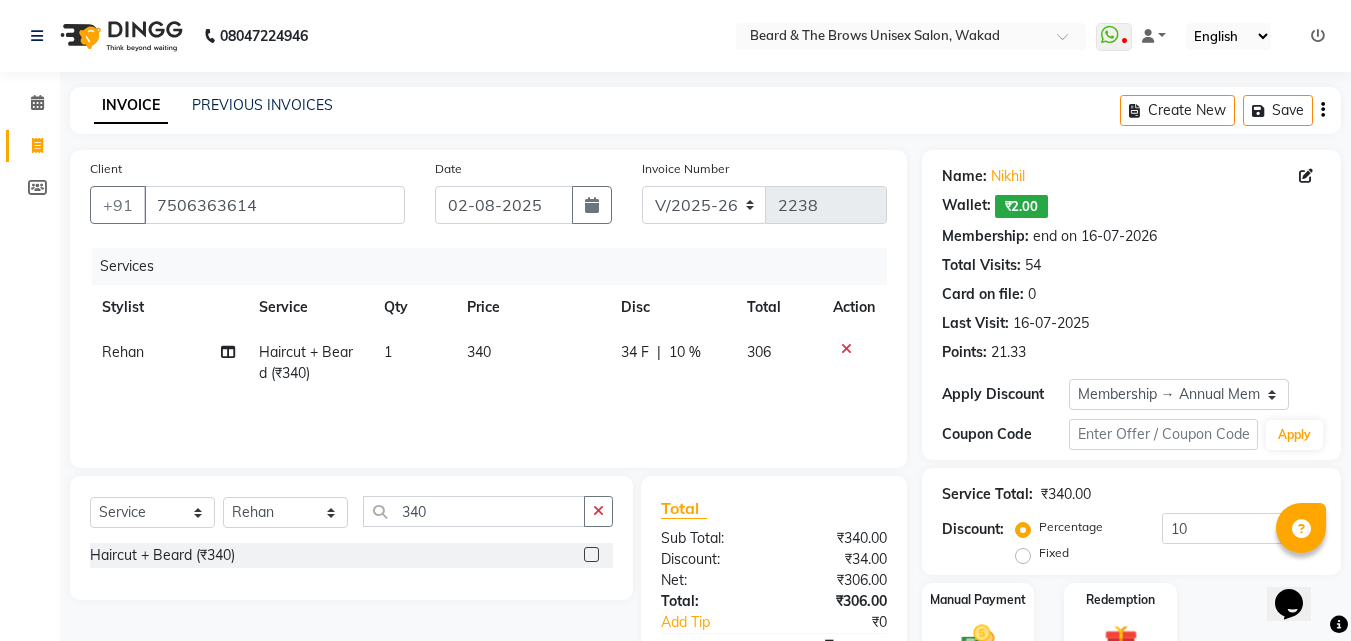 scroll, scrollTop: 117, scrollLeft: 0, axis: vertical 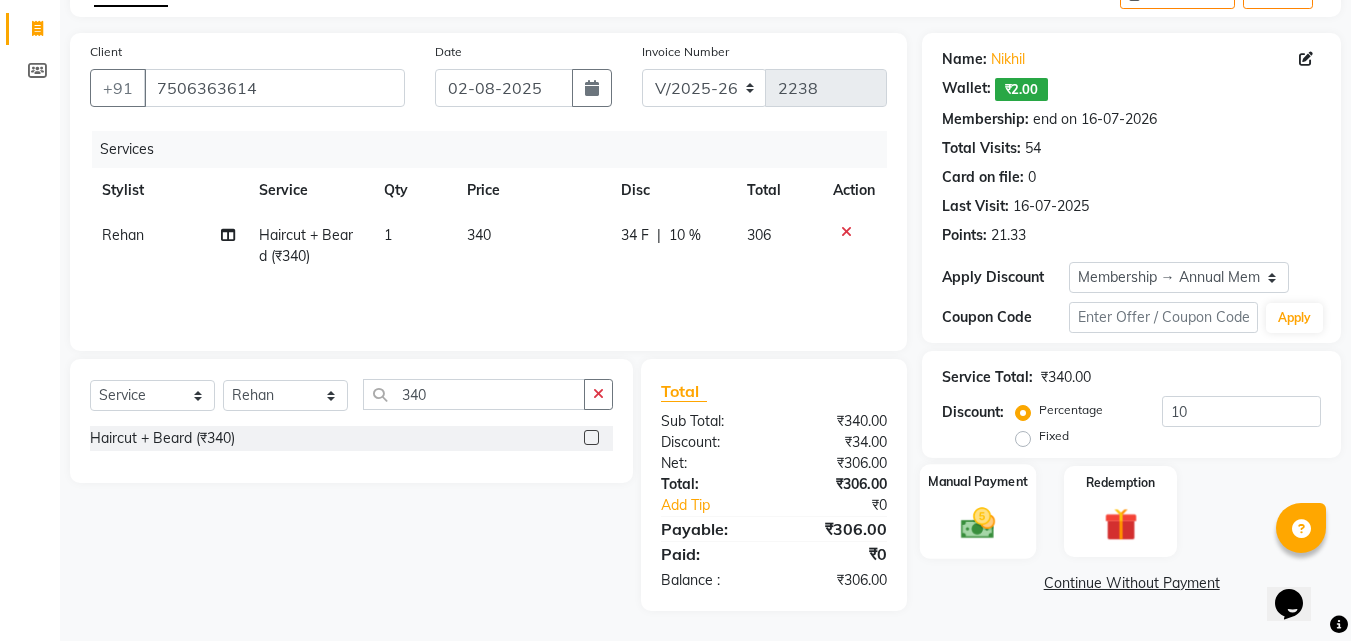 click 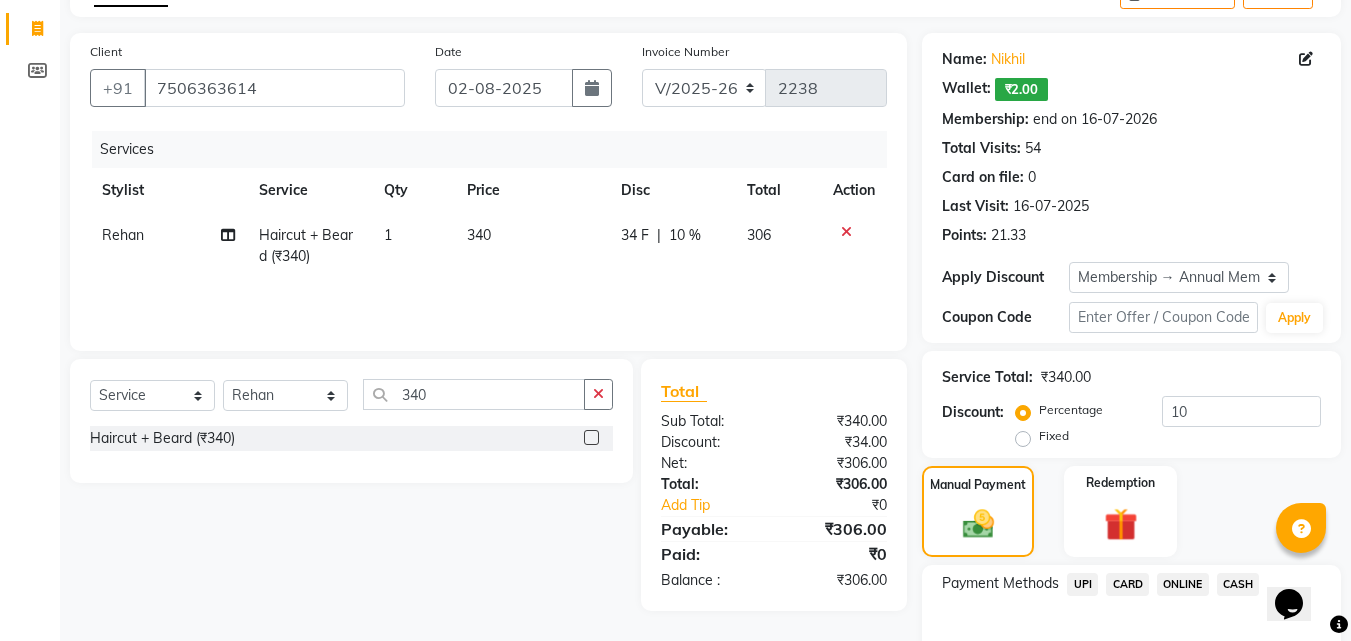 click on "UPI" 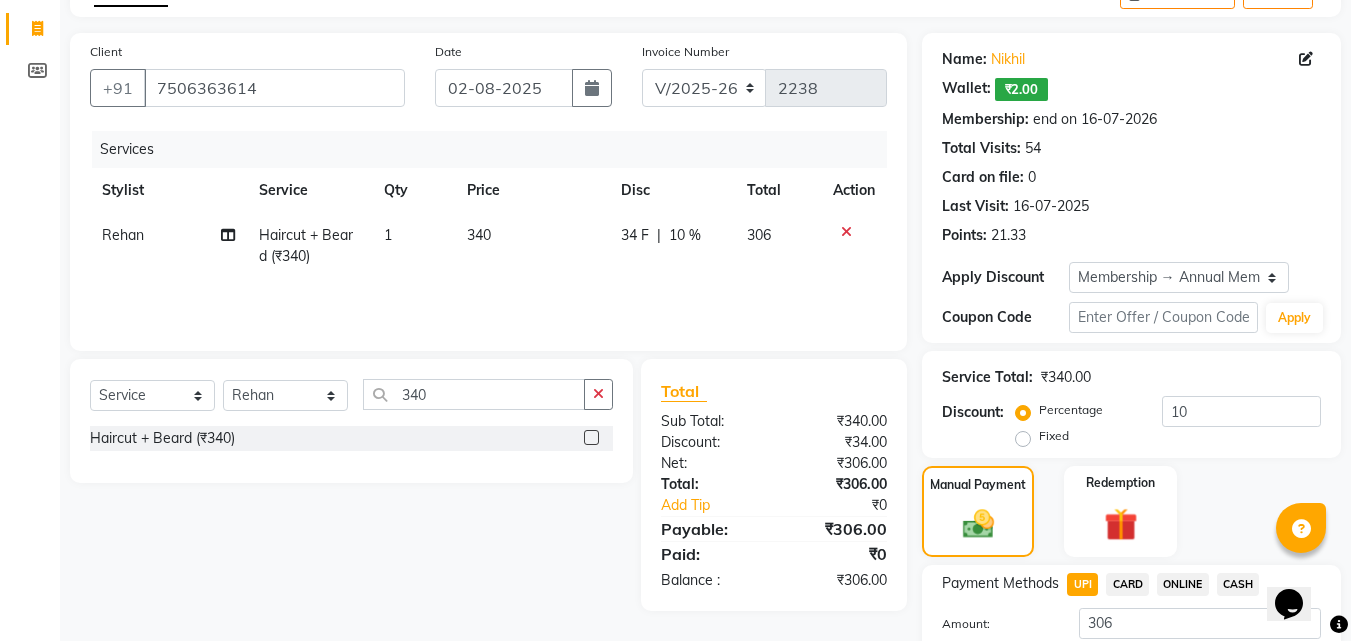 scroll, scrollTop: 261, scrollLeft: 0, axis: vertical 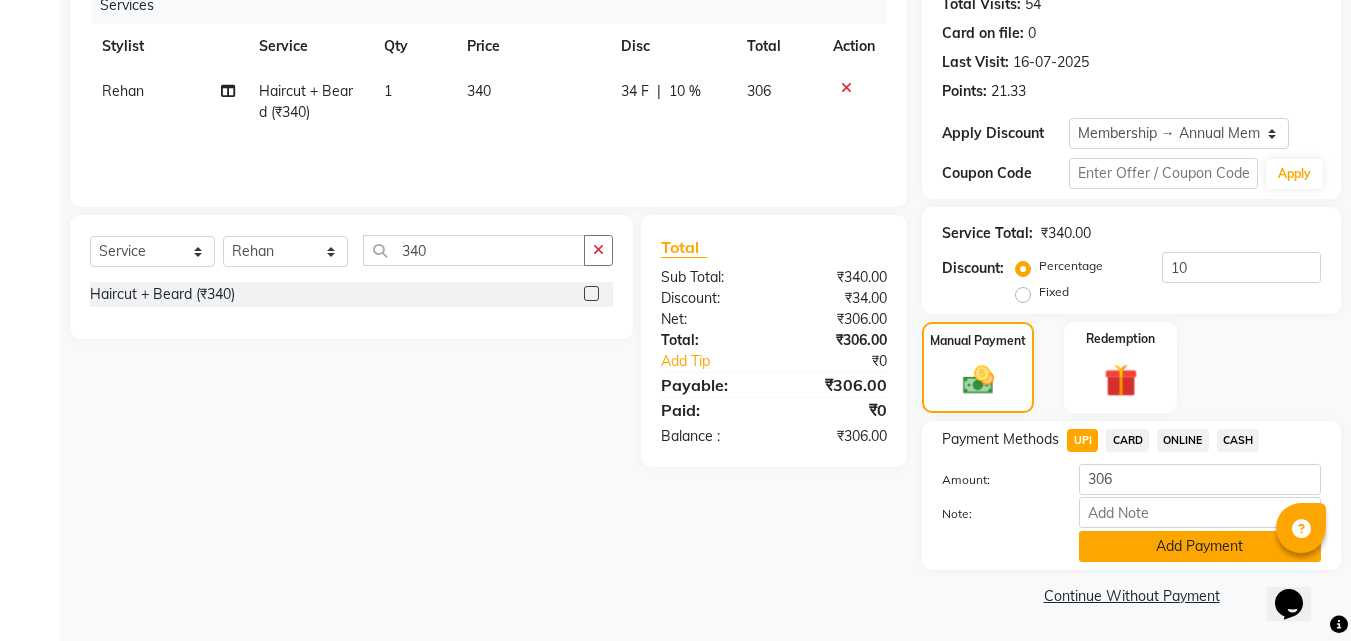 click on "Add Payment" 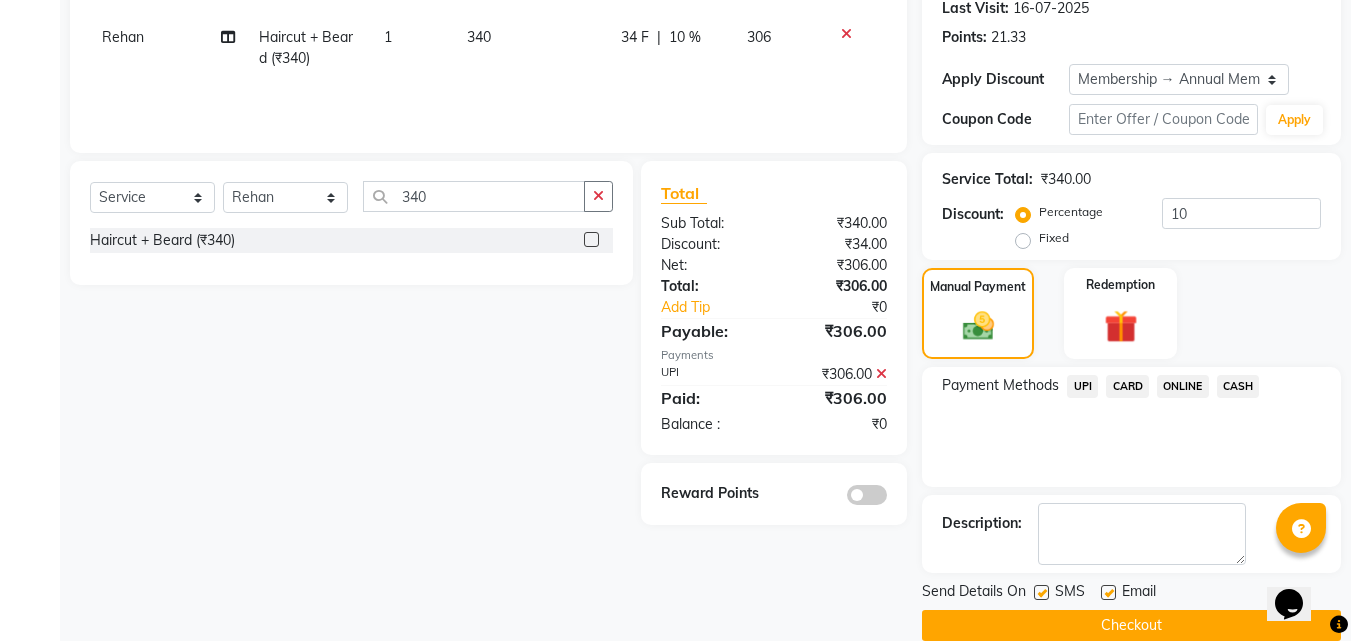 scroll, scrollTop: 345, scrollLeft: 0, axis: vertical 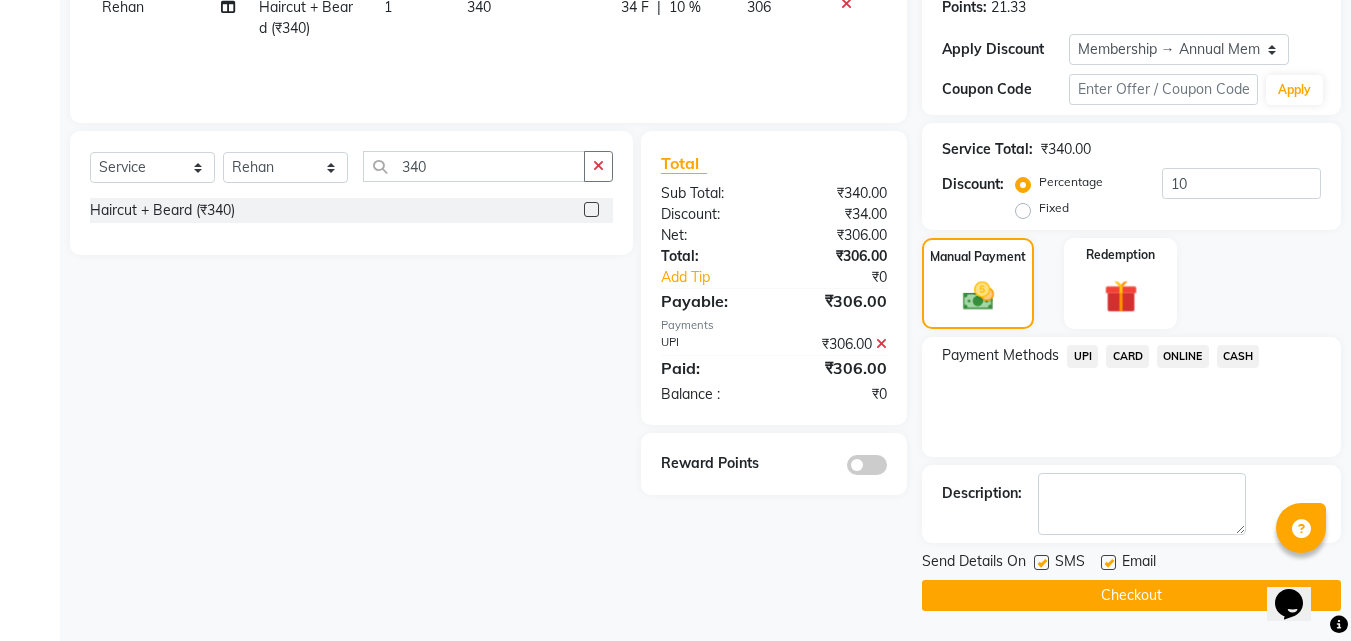 click 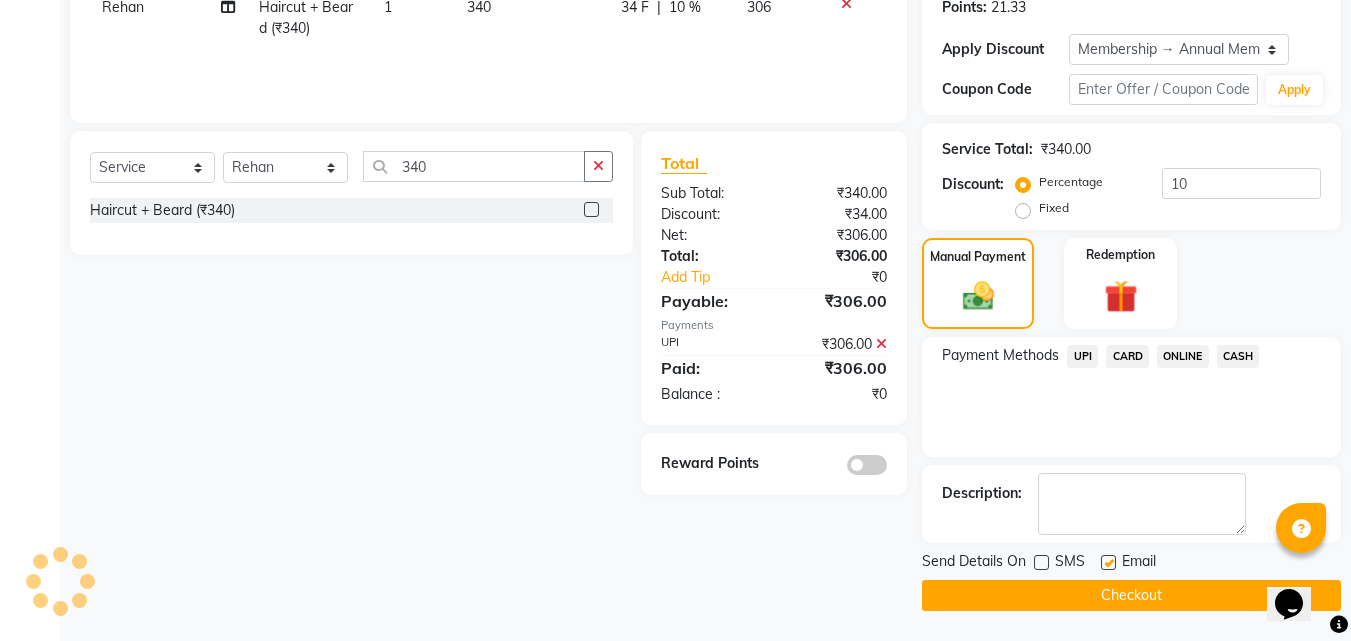 click on "Checkout" 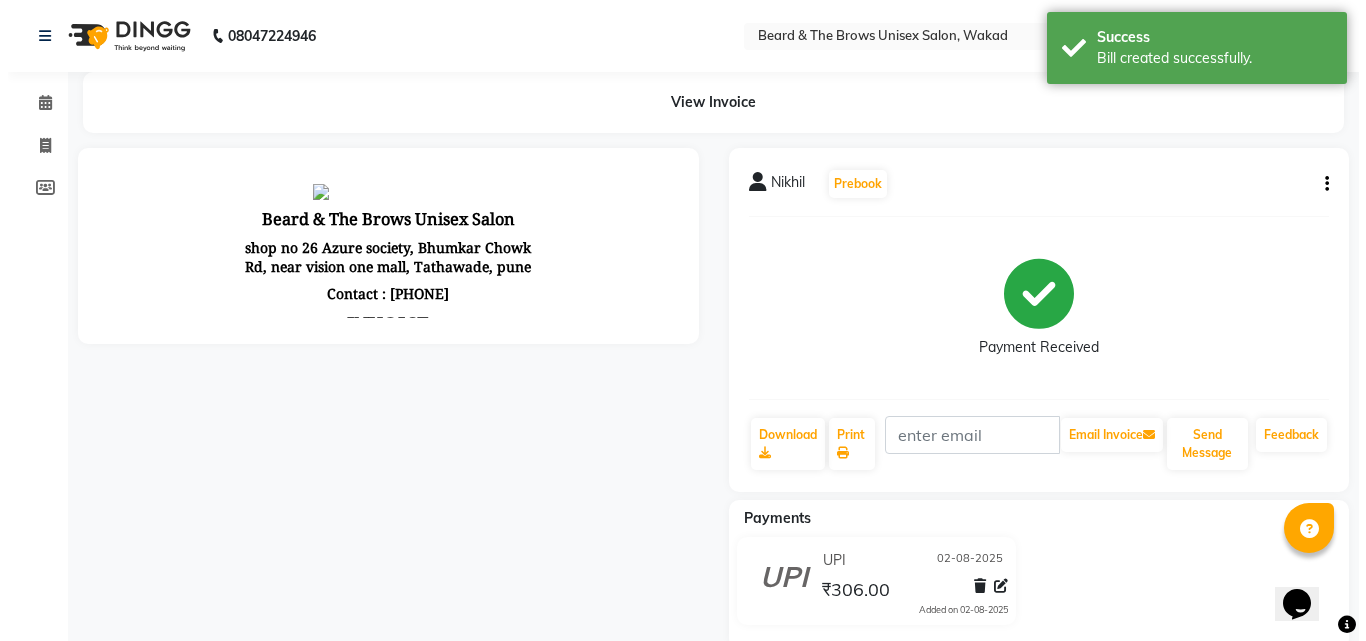 scroll, scrollTop: 0, scrollLeft: 0, axis: both 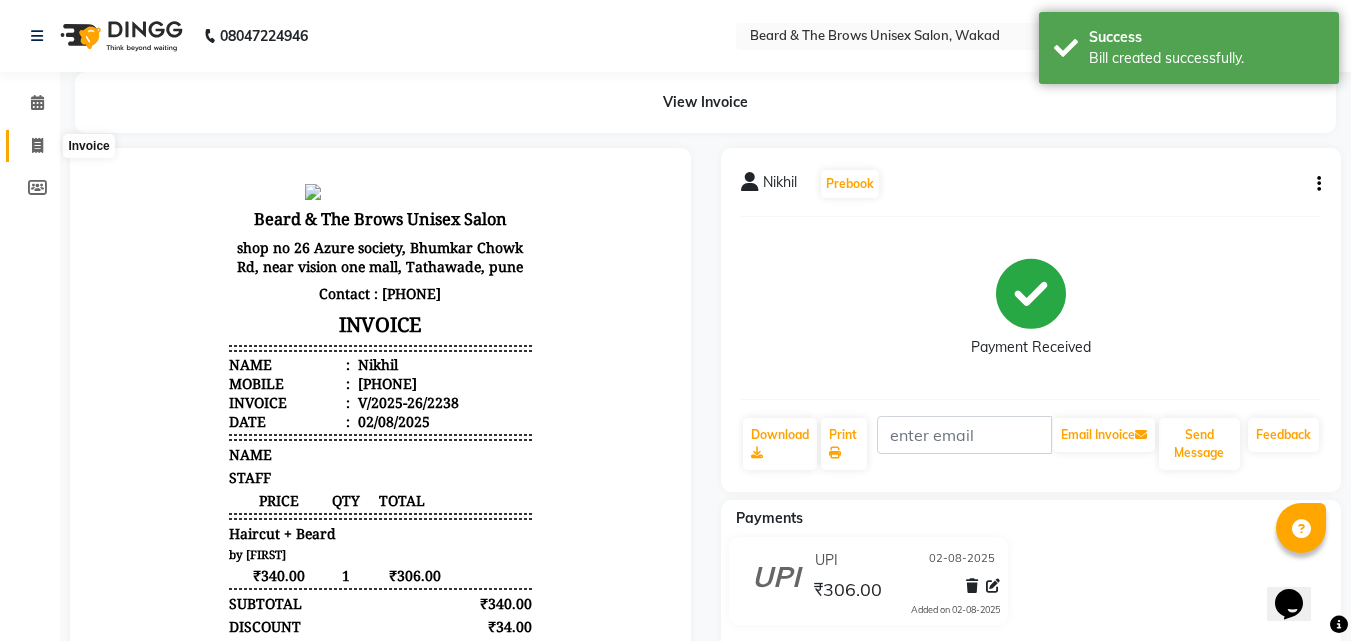 click 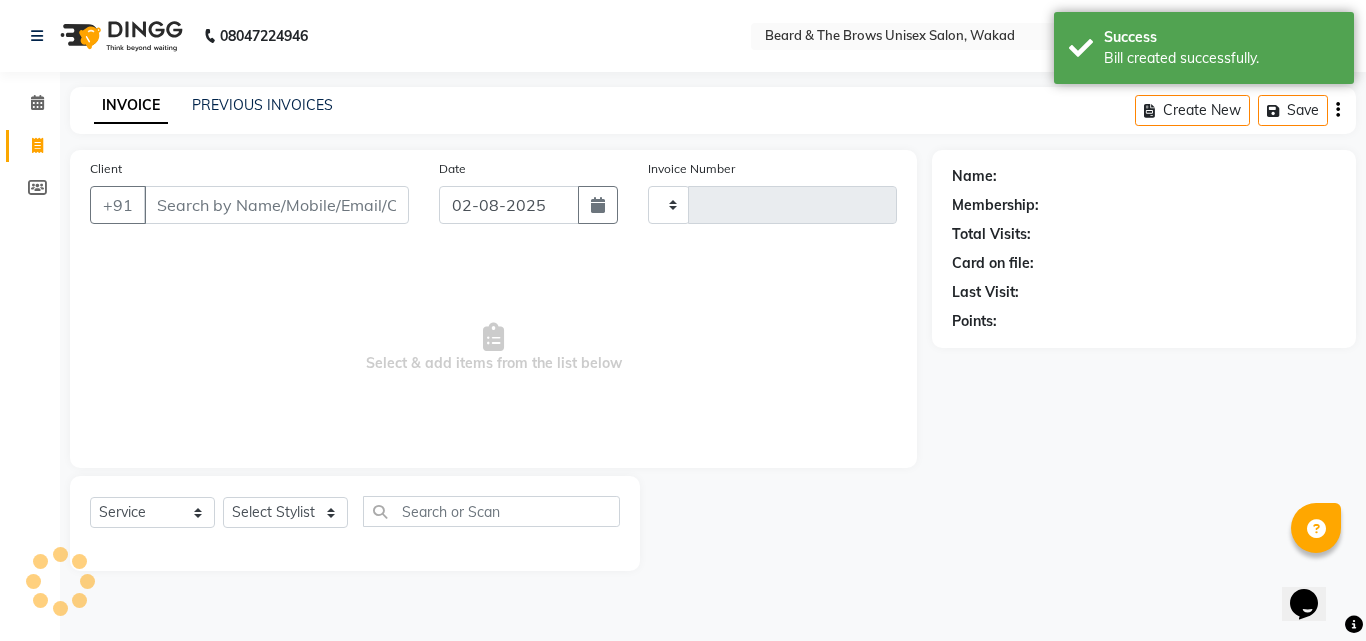 type on "2239" 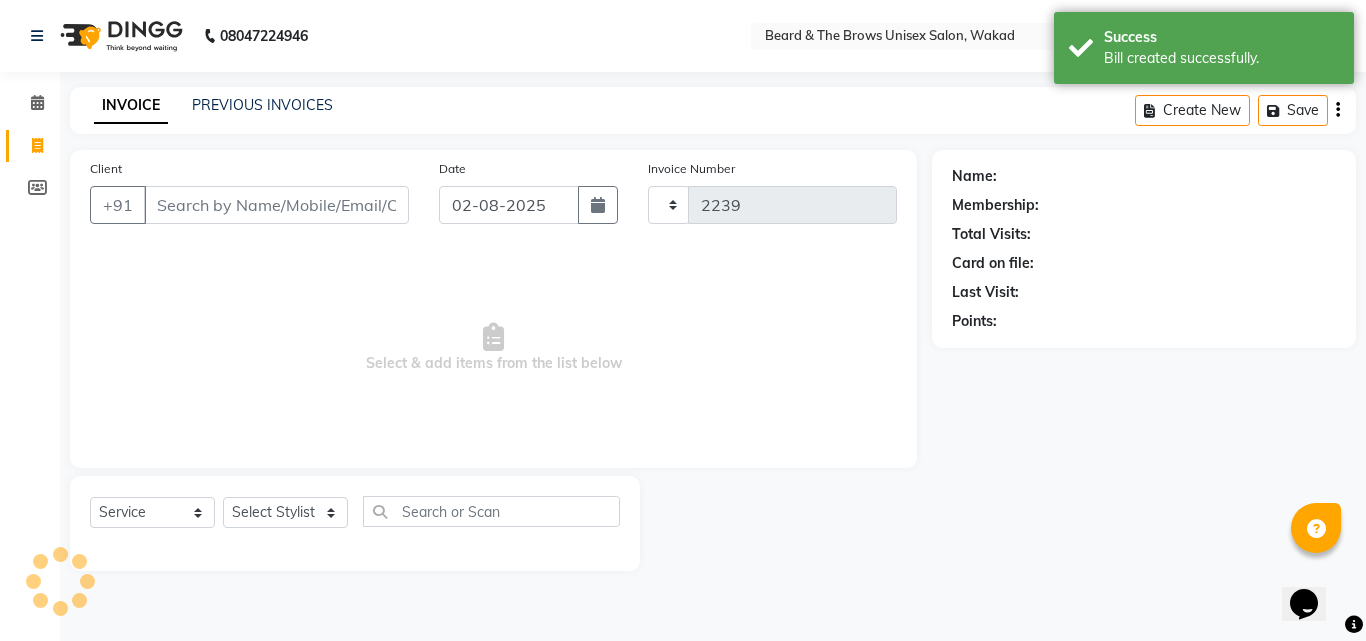 select on "872" 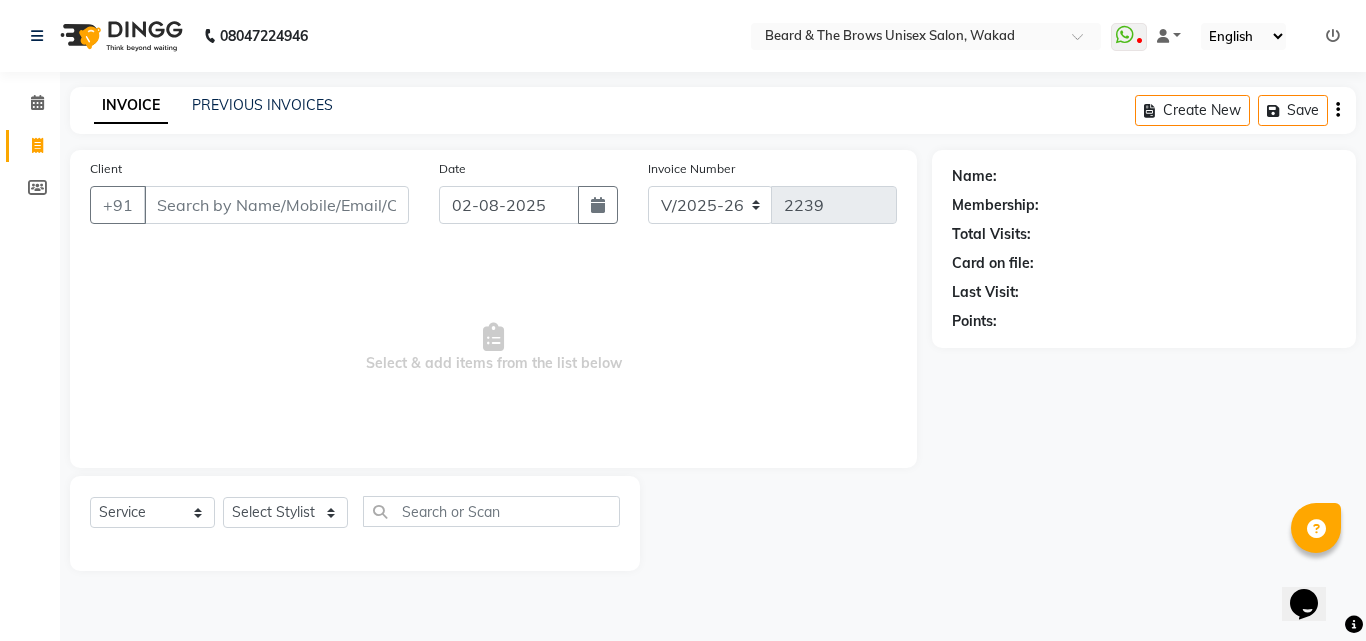 click on "Client" at bounding box center [276, 205] 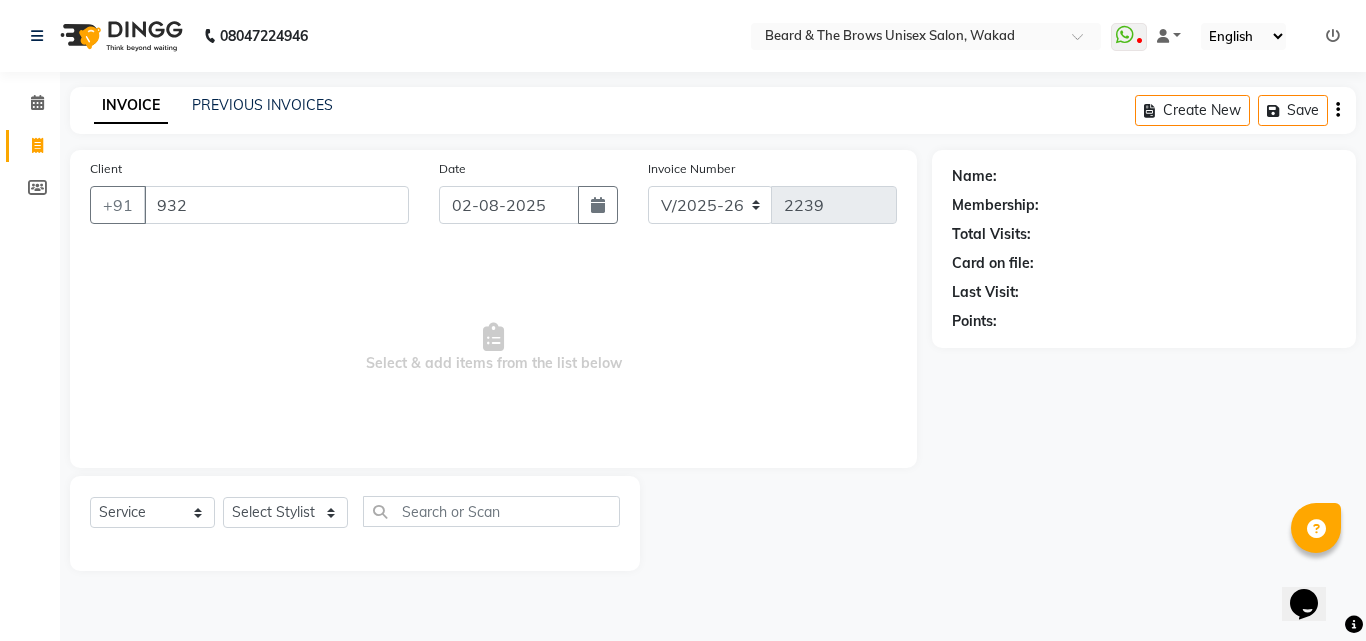 type on "932" 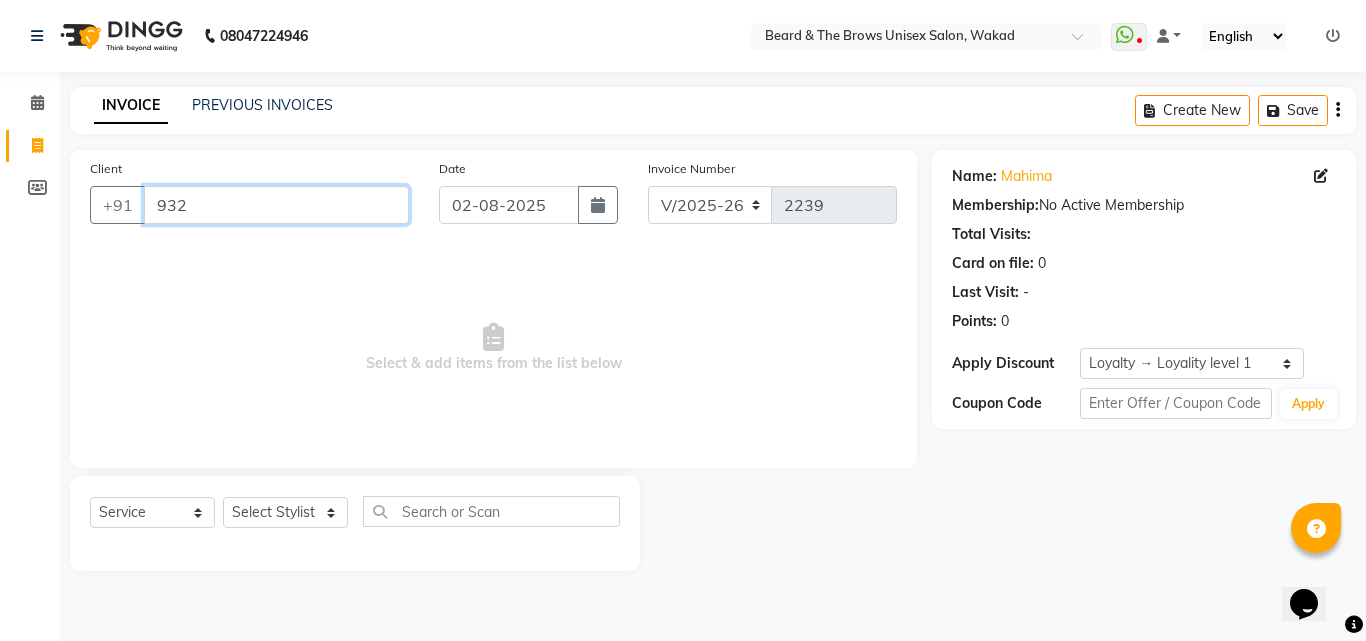 click on "932" at bounding box center (276, 205) 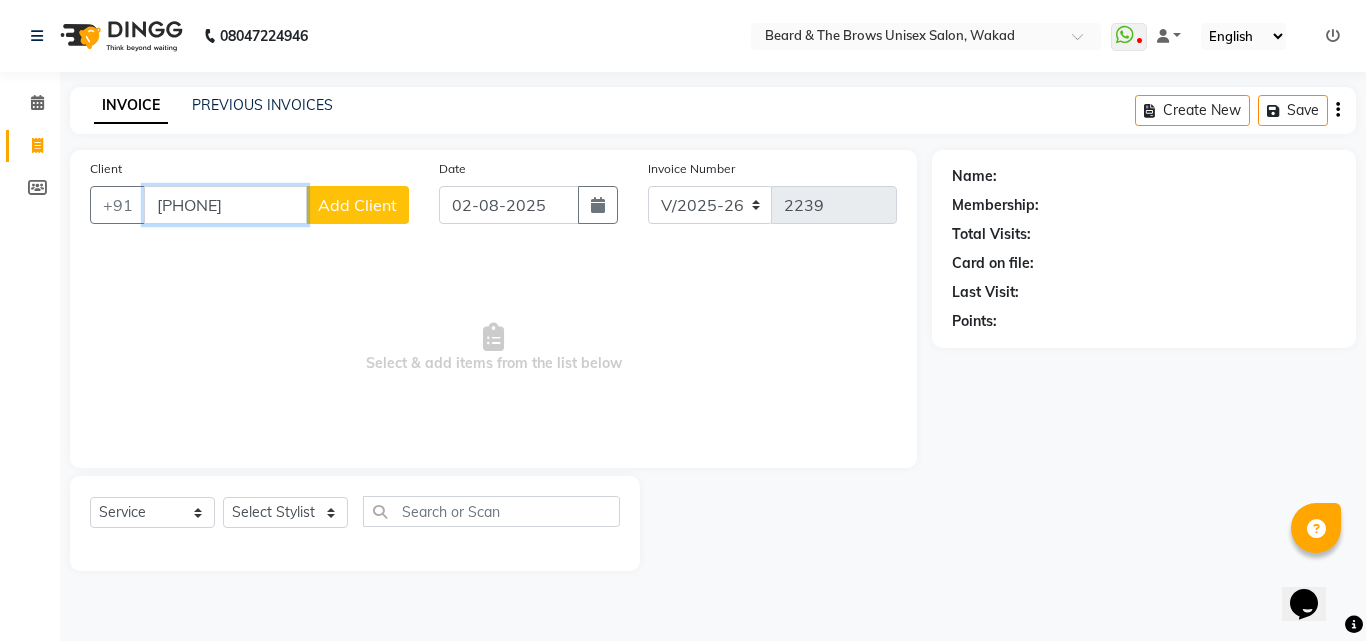 type on "[PHONE]" 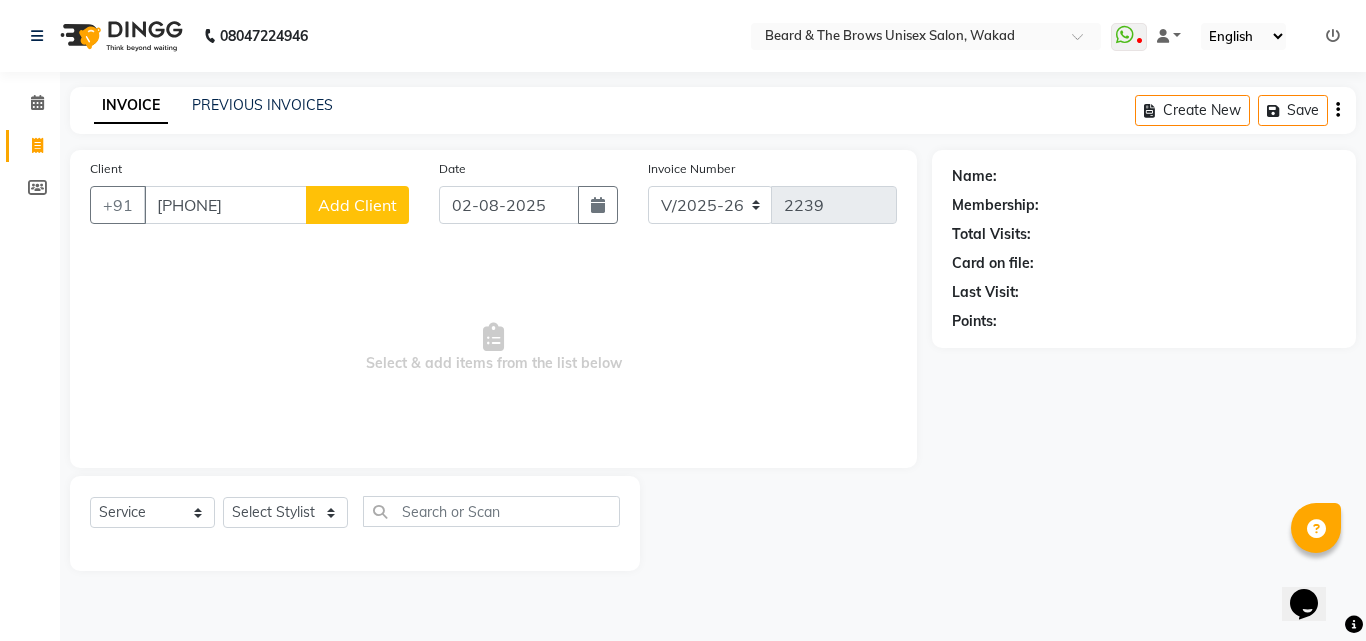 click on "Add Client" 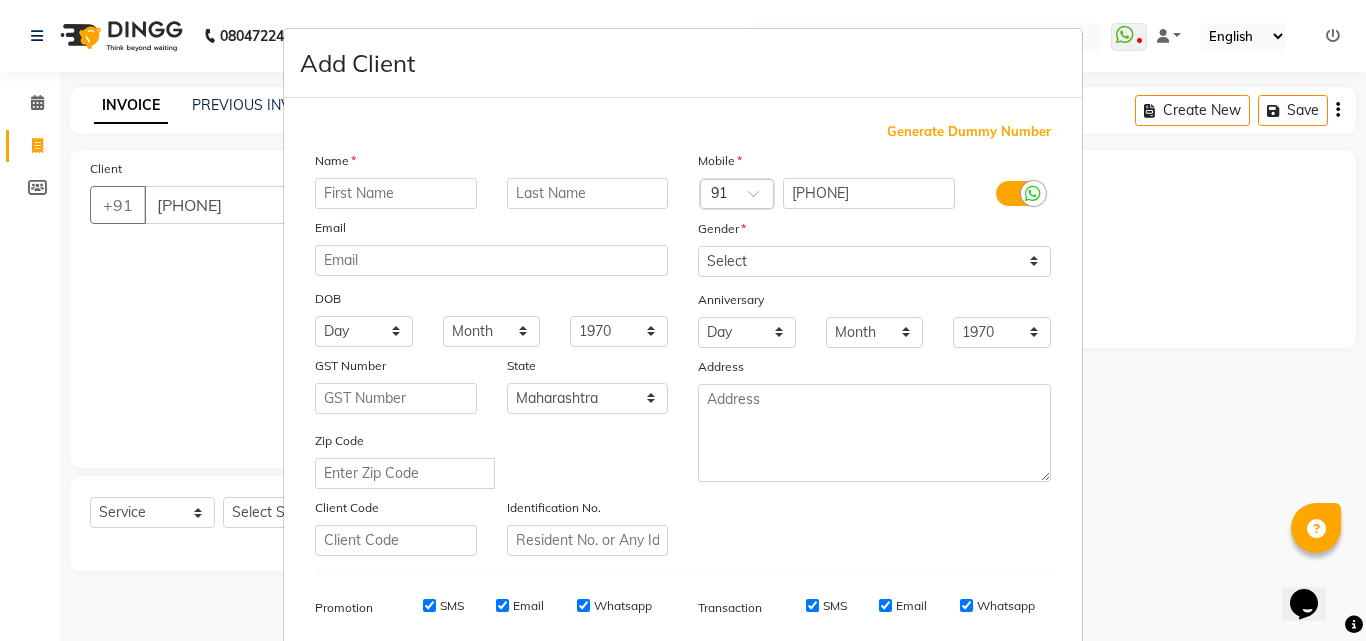 click at bounding box center (396, 193) 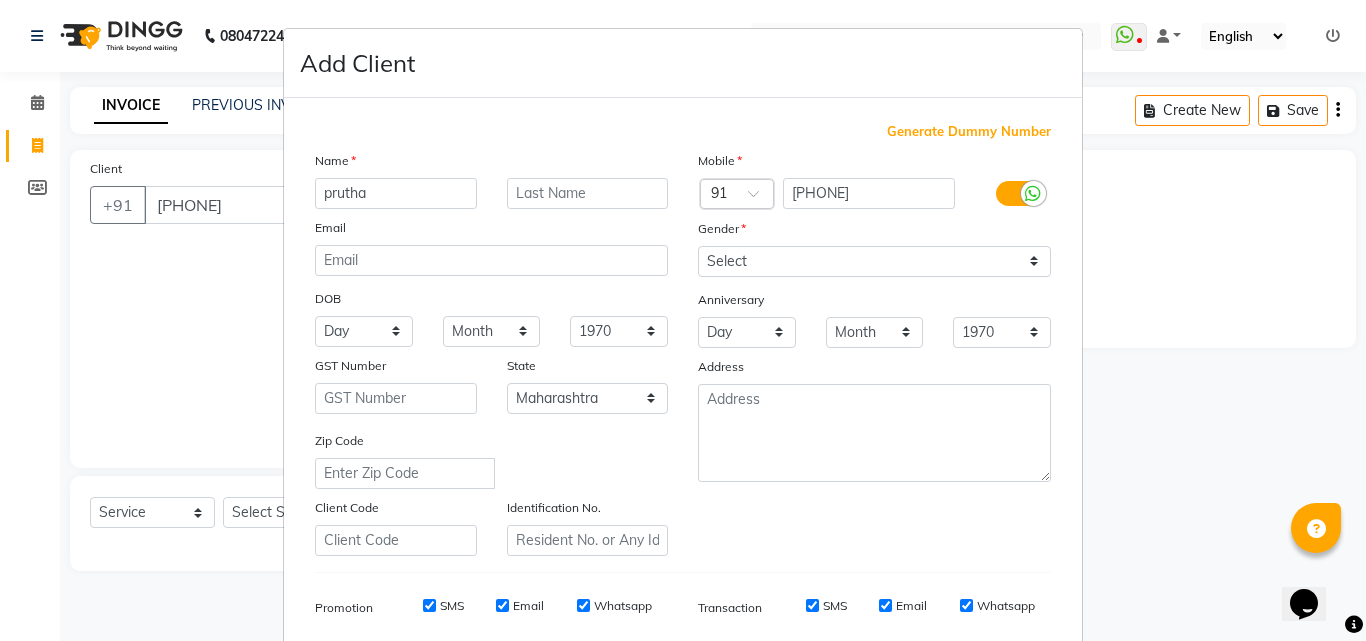 type on "prutha" 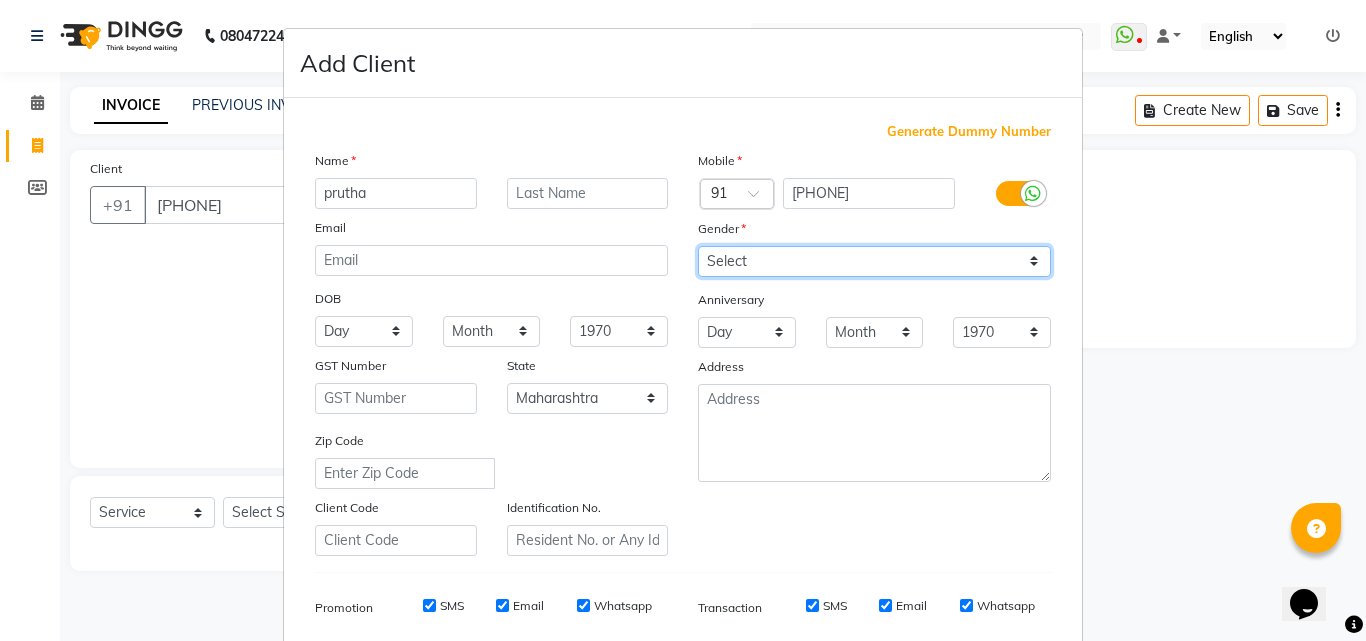 click on "Select Male Female Other Prefer Not To Say" at bounding box center [874, 261] 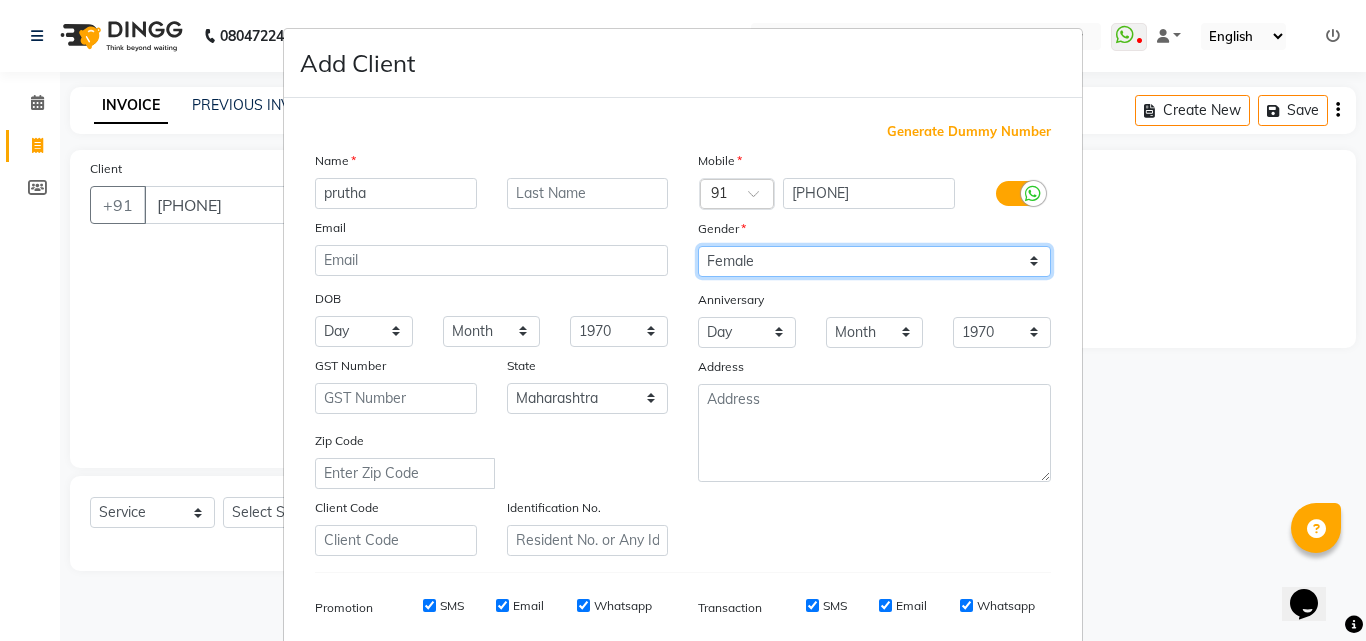 click on "Select Male Female Other Prefer Not To Say" at bounding box center (874, 261) 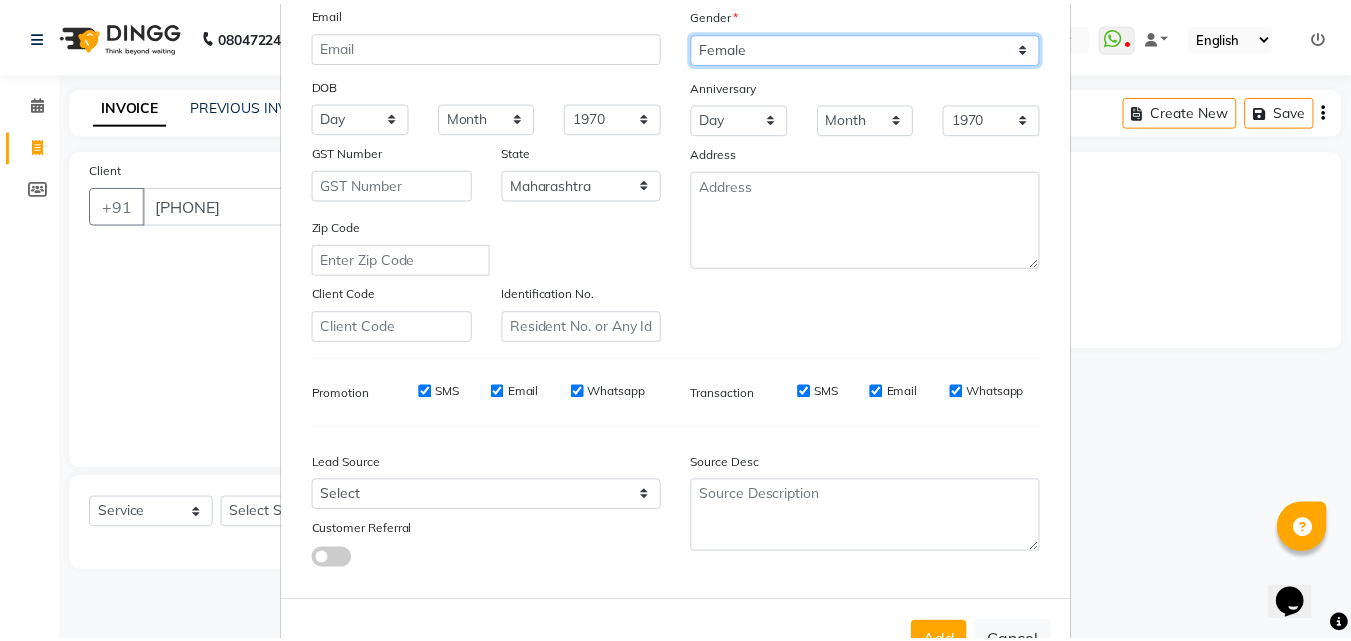 scroll, scrollTop: 282, scrollLeft: 0, axis: vertical 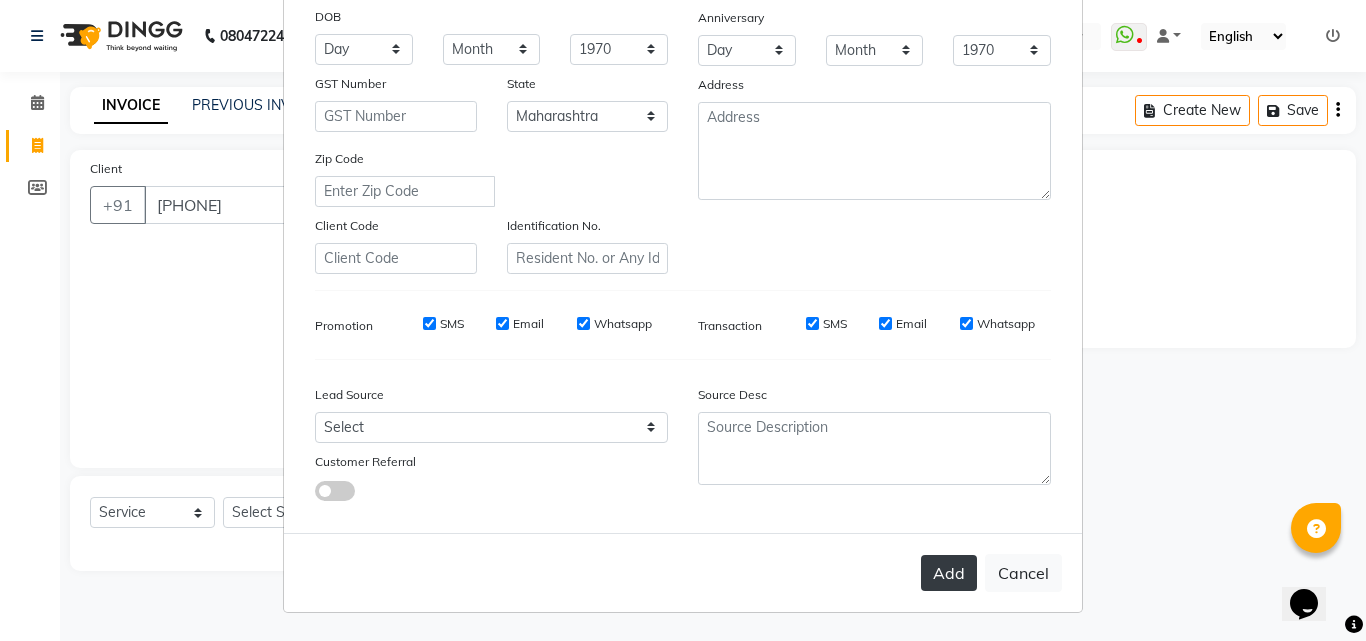 click on "Add" at bounding box center (949, 573) 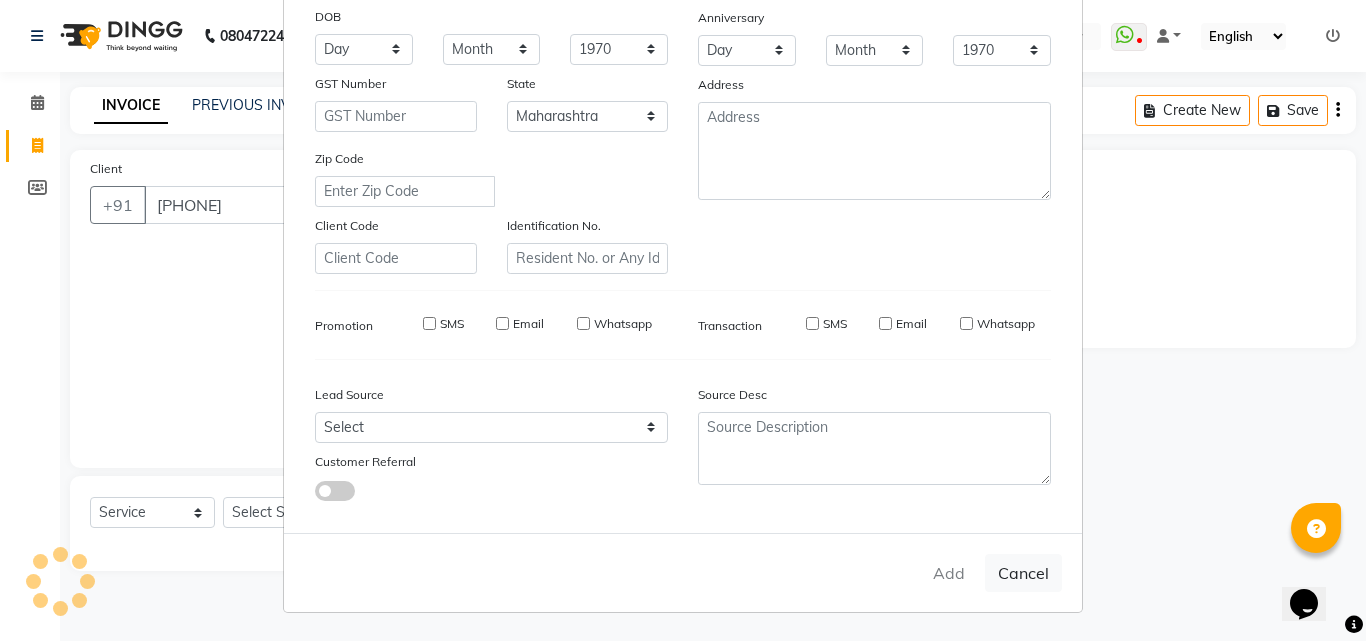 type 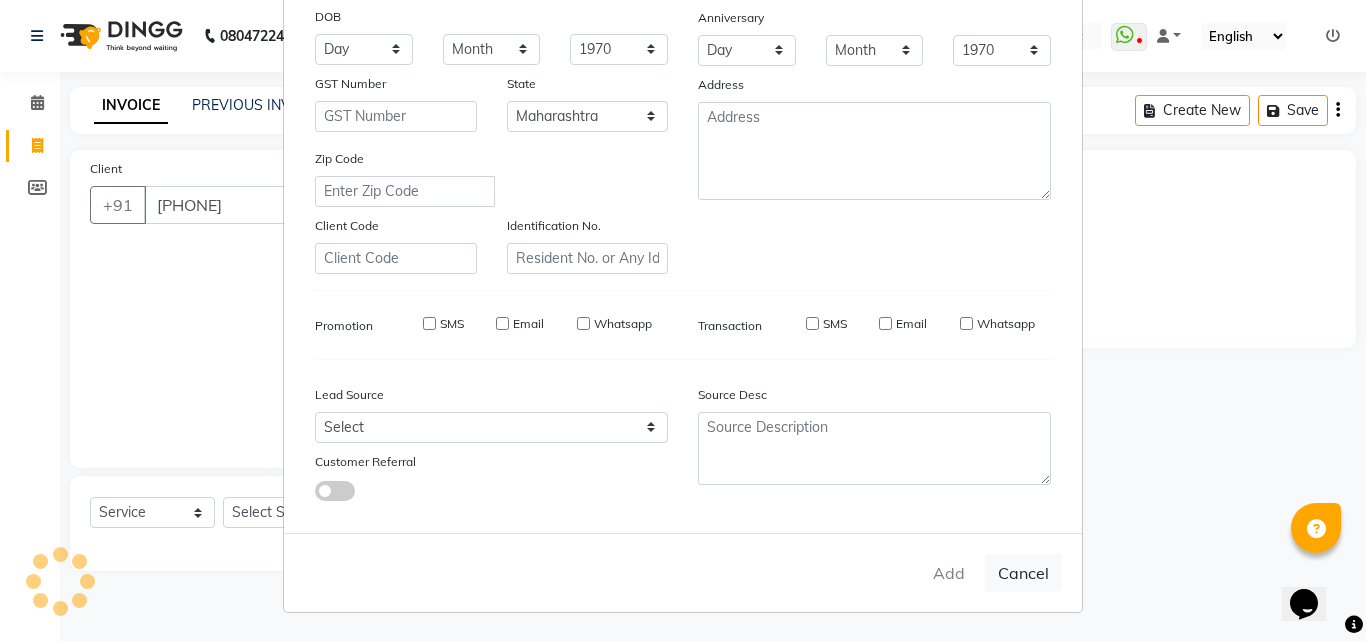 select 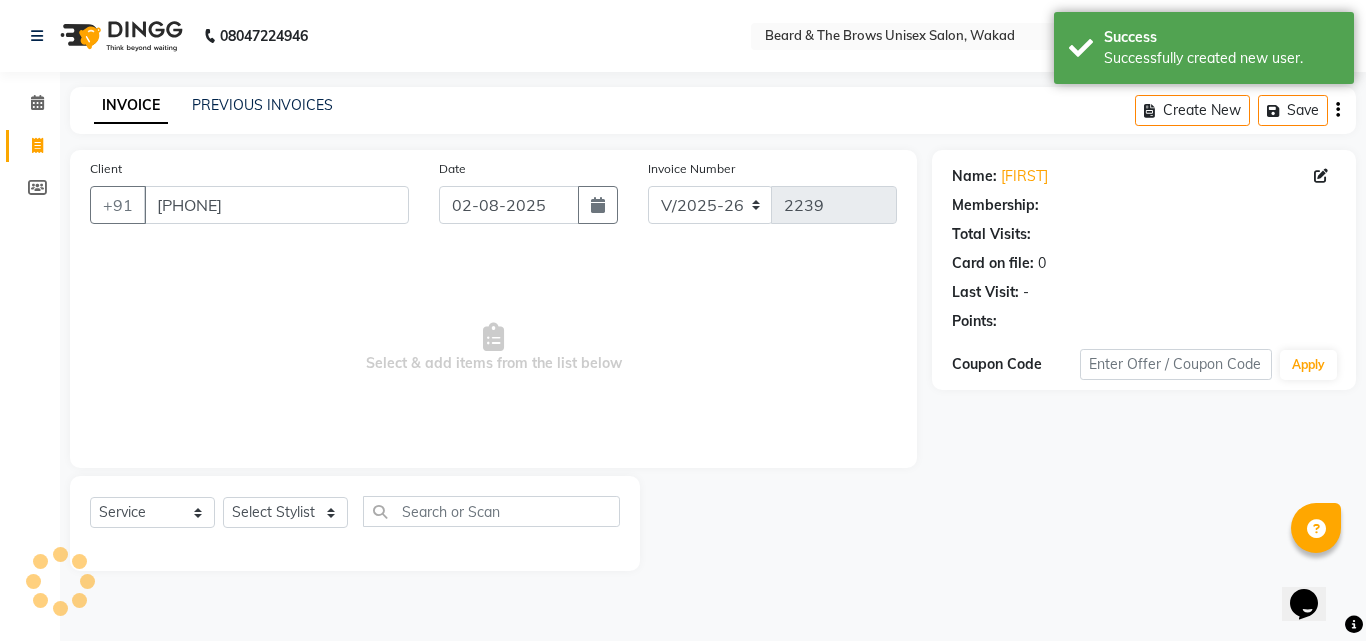 select on "1: Object" 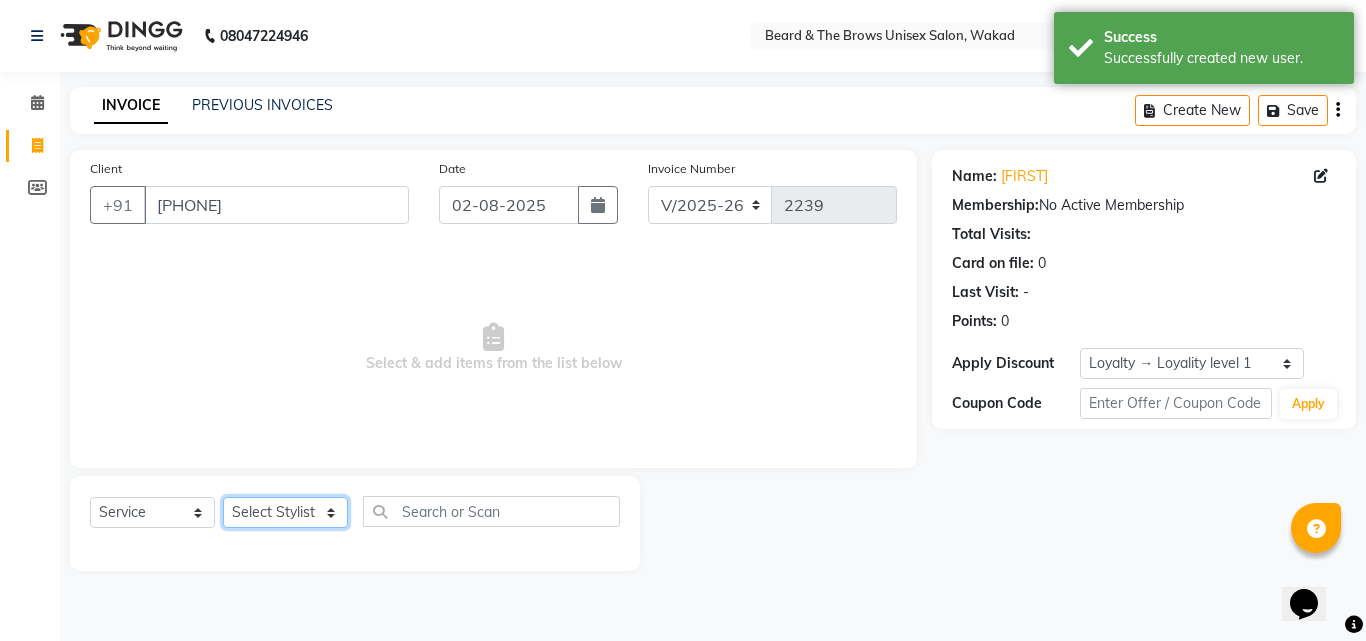 click on "Select Stylist [FIRST] [TITLE] [FIRST] [TITLE] [FIRST] [TITLE] [FIRST] [TITLE] [FIRST] [TITLE]" 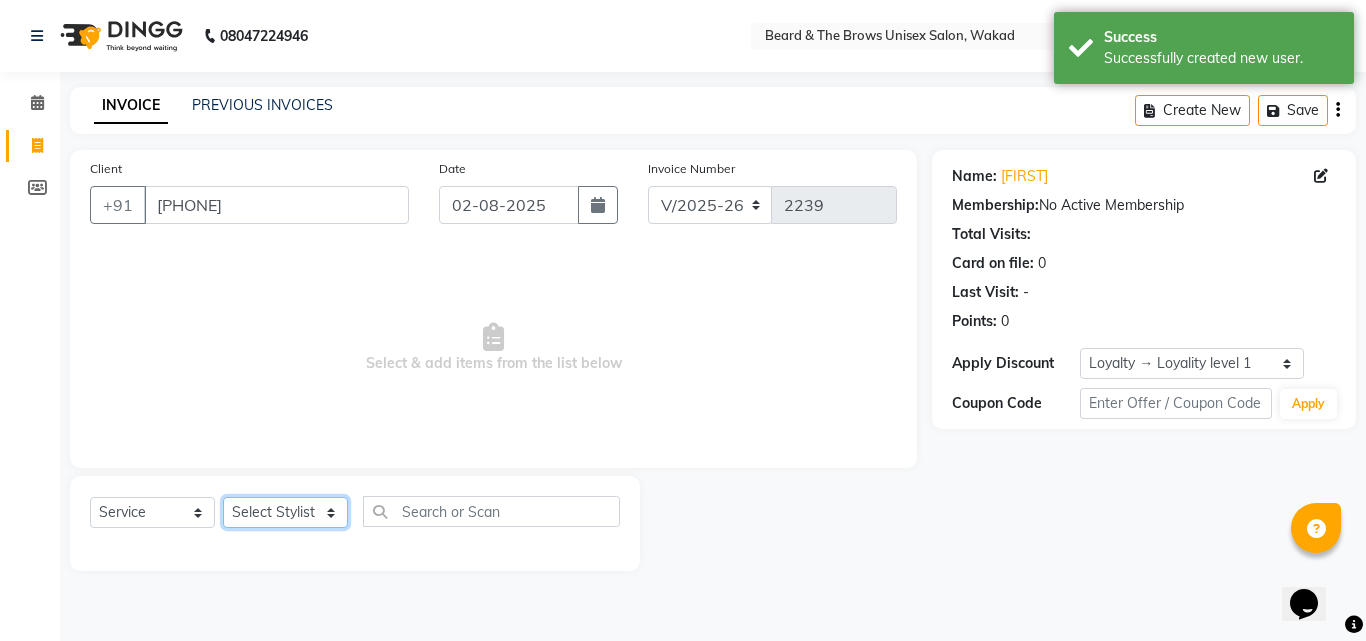 select on "72450" 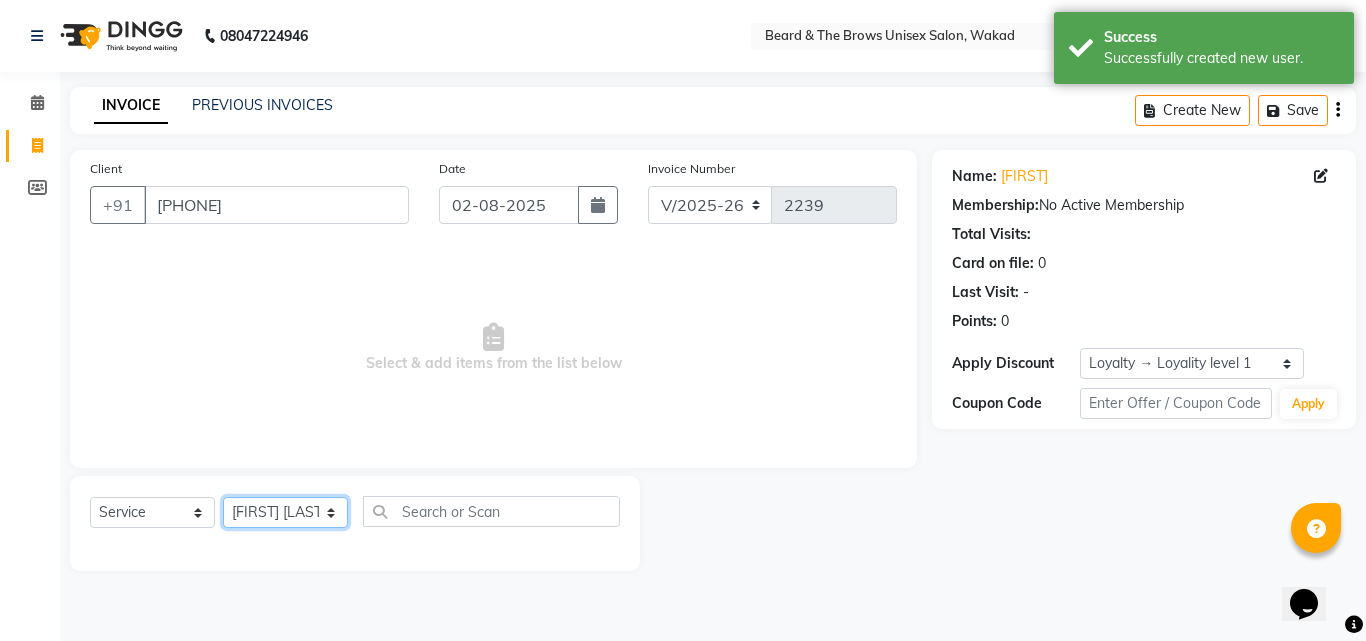 click on "Select Stylist [FIRST] [TITLE] [FIRST] [TITLE] [FIRST] [TITLE] [FIRST] [TITLE] [FIRST] [TITLE]" 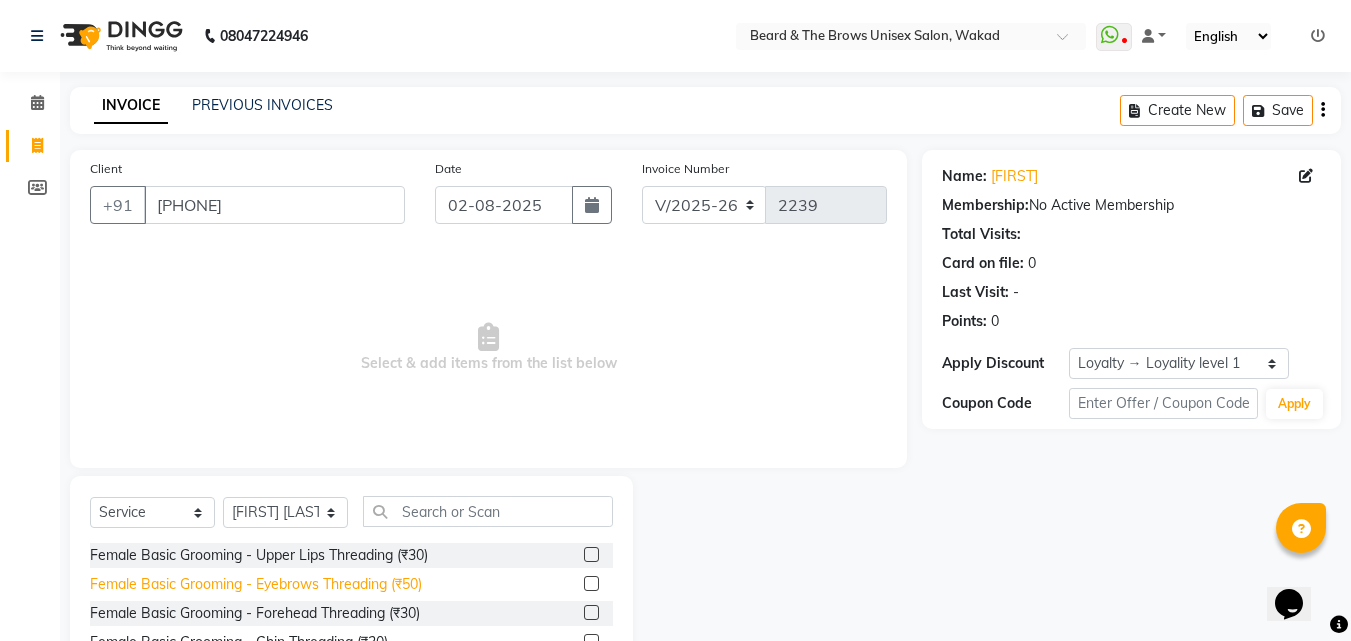 click on "Female Basic Grooming - Eyebrows Threading (₹50)" 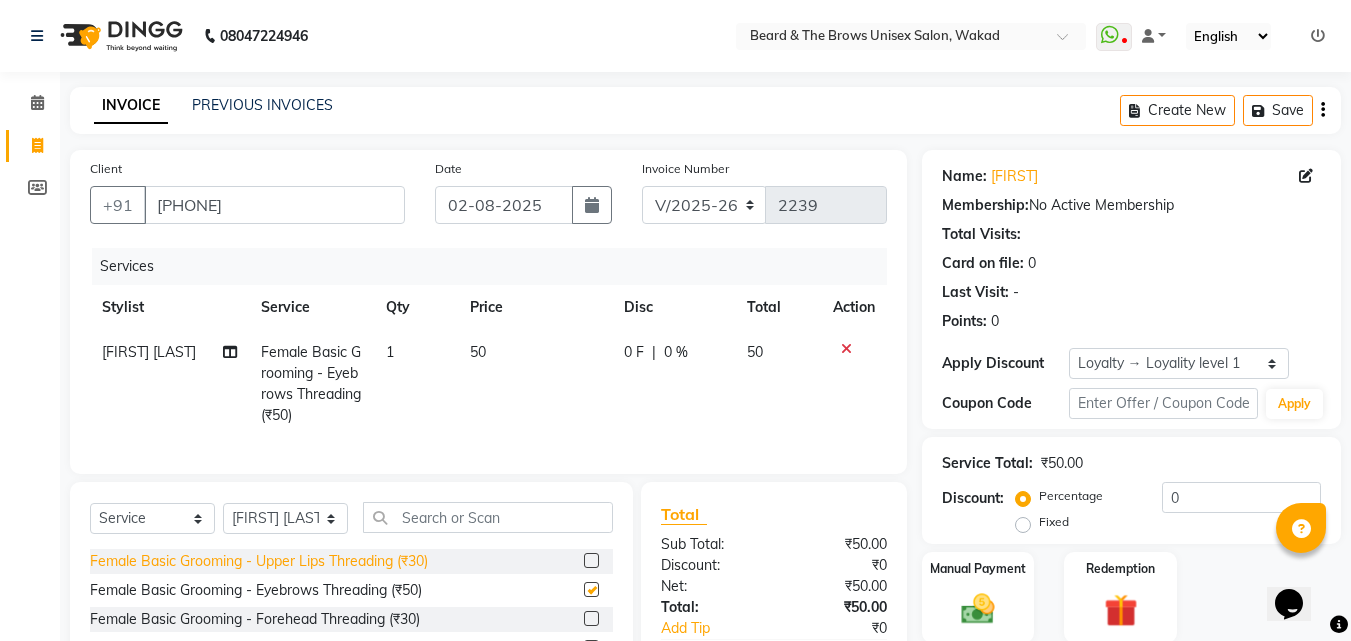 checkbox on "false" 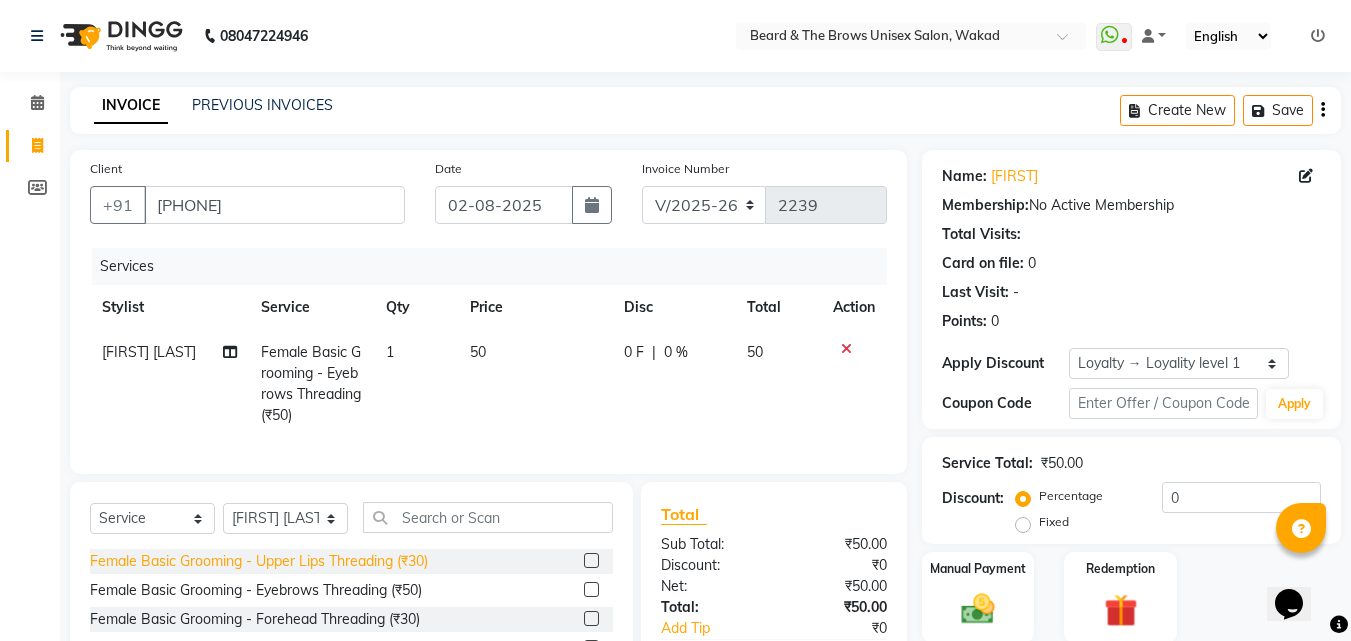 click on "Female Basic Grooming - Upper Lips Threading (₹30)" 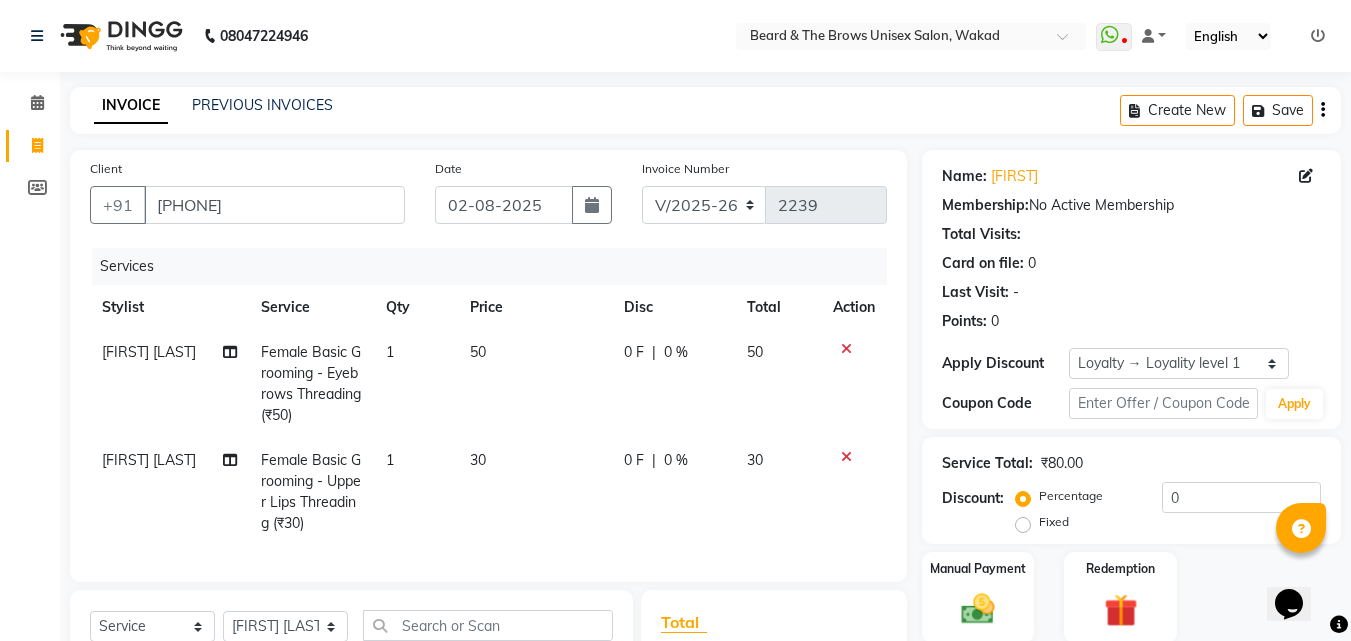 checkbox on "false" 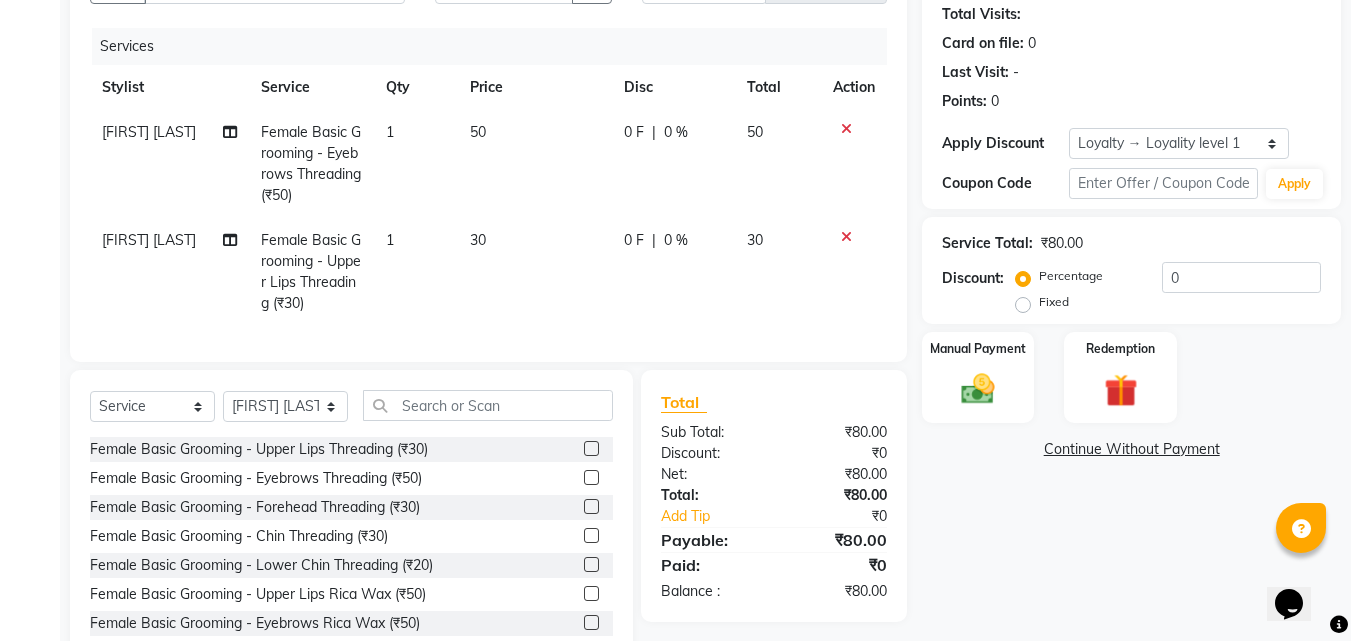 scroll, scrollTop: 289, scrollLeft: 0, axis: vertical 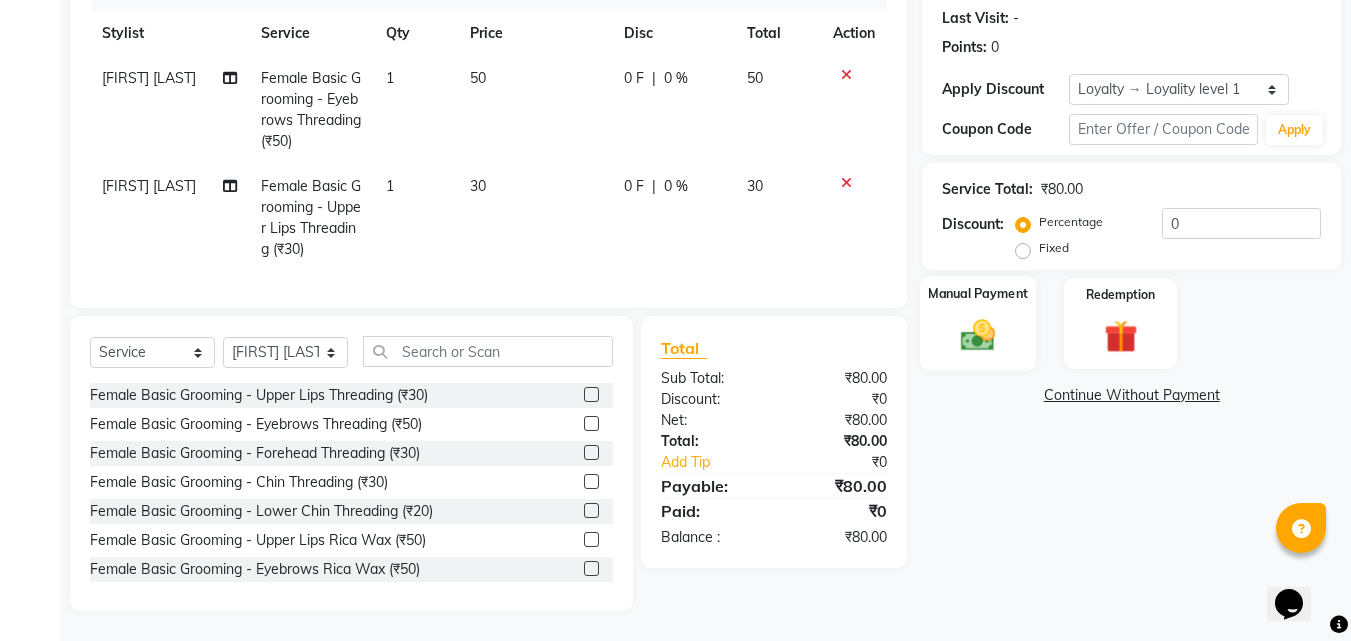 click 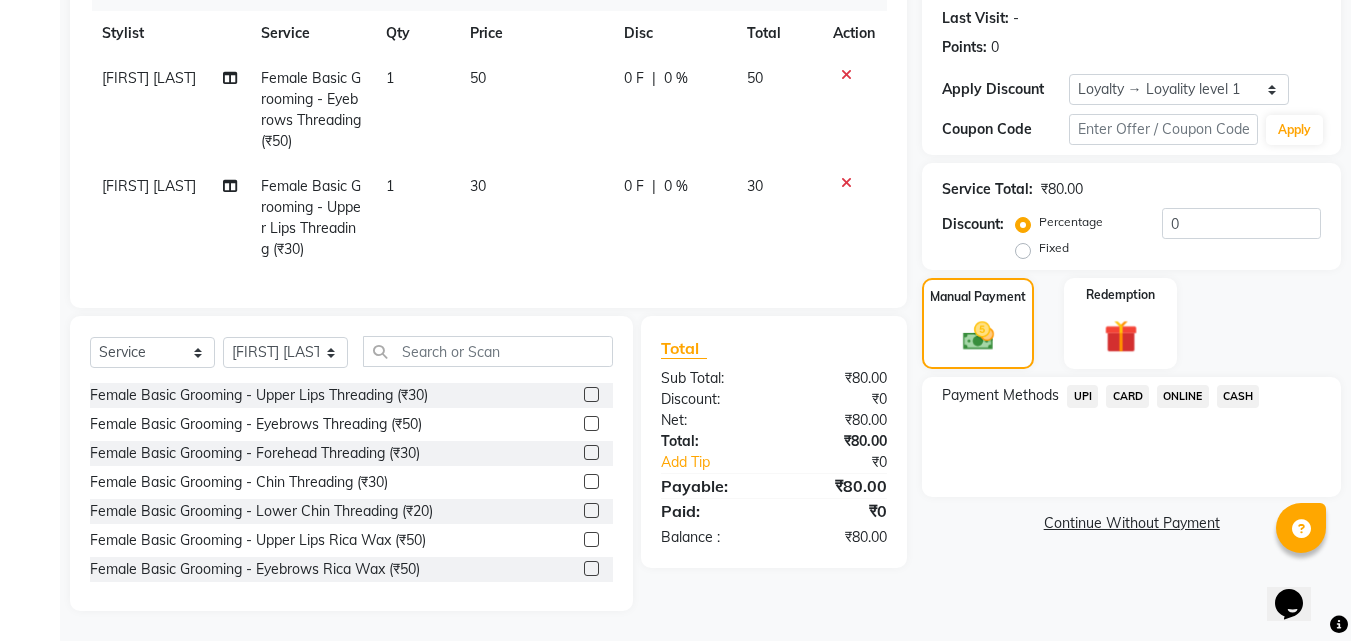 click on "UPI" 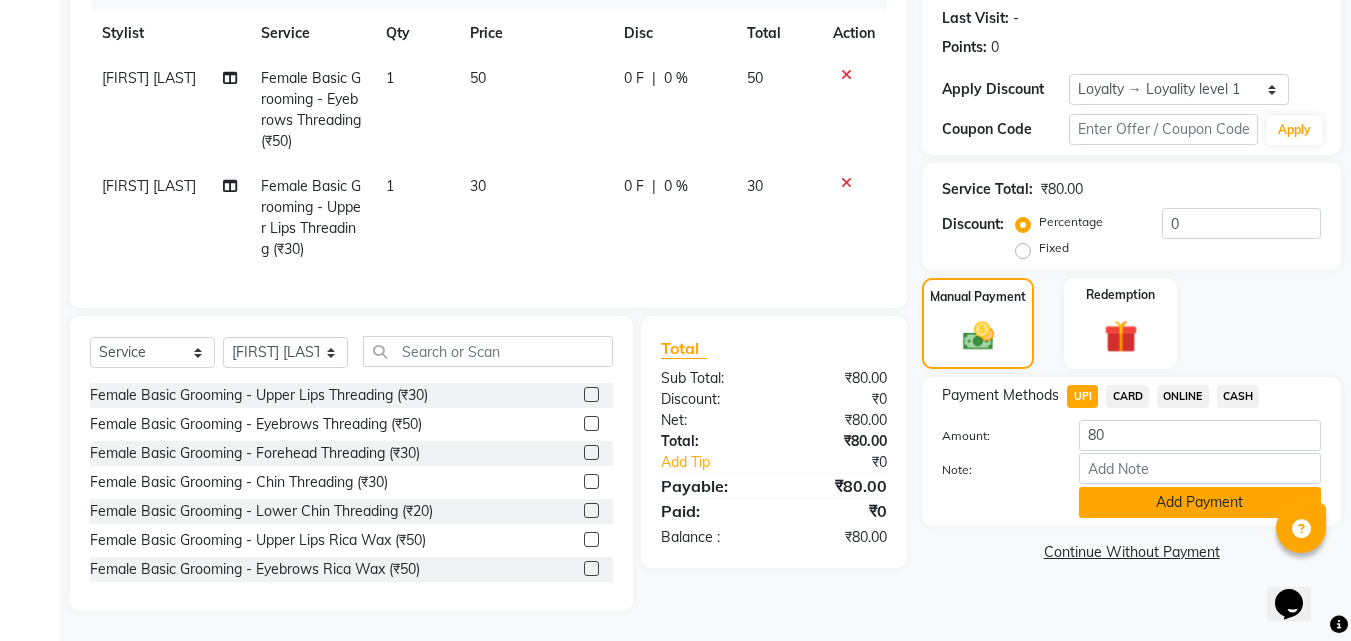 click on "Add Payment" 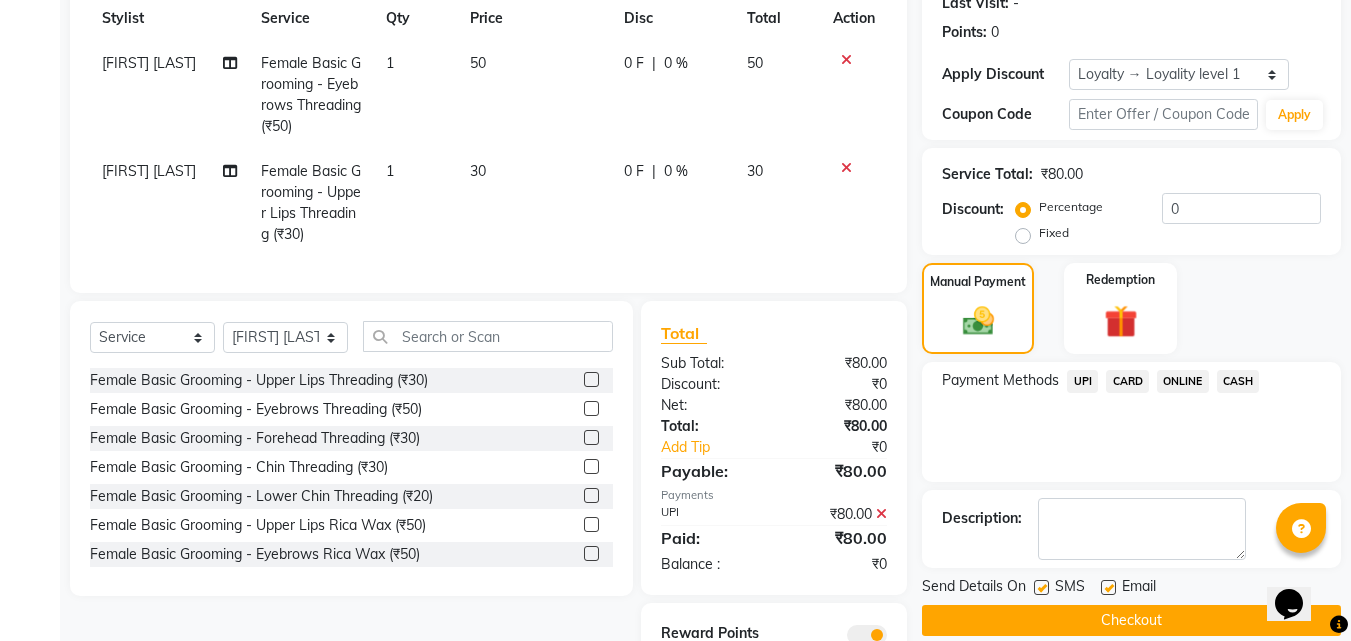 click 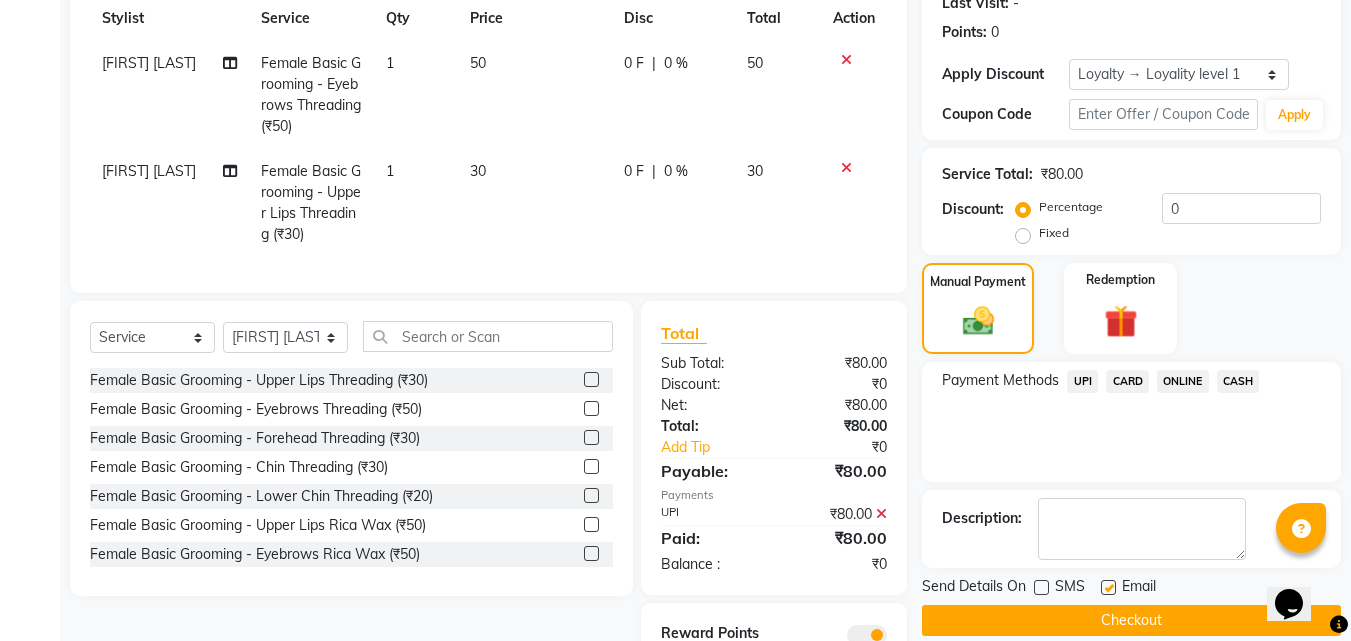 click on "Checkout" 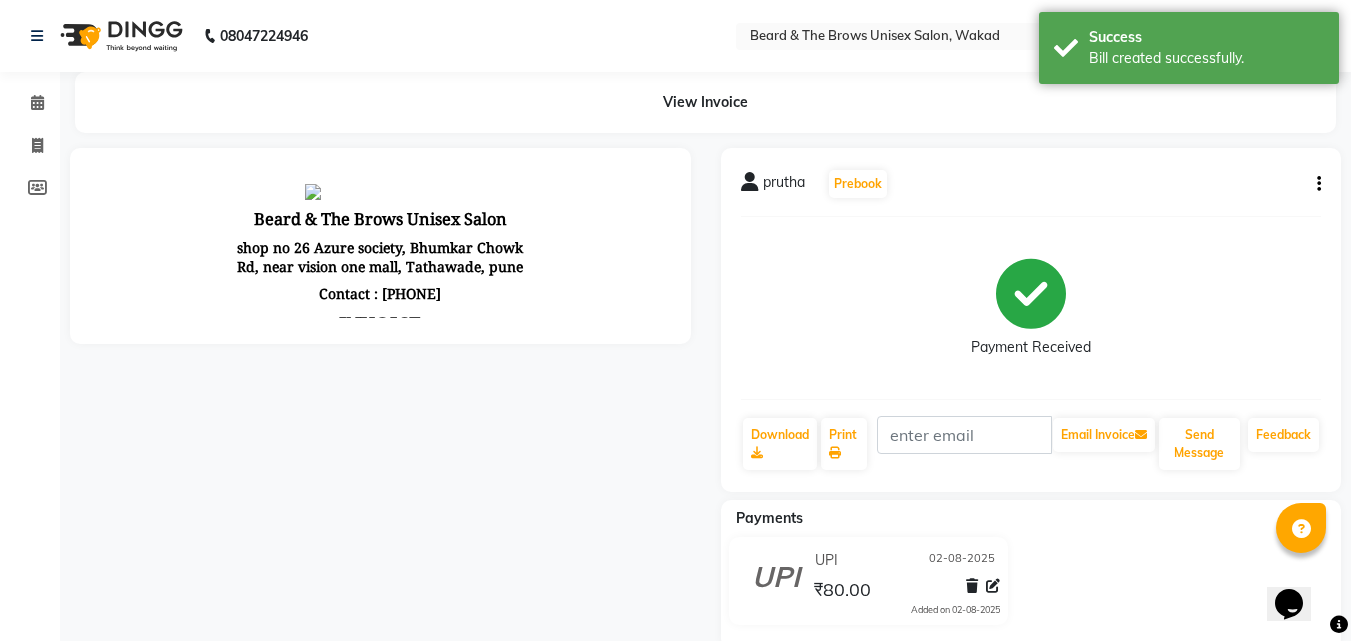 scroll, scrollTop: 0, scrollLeft: 0, axis: both 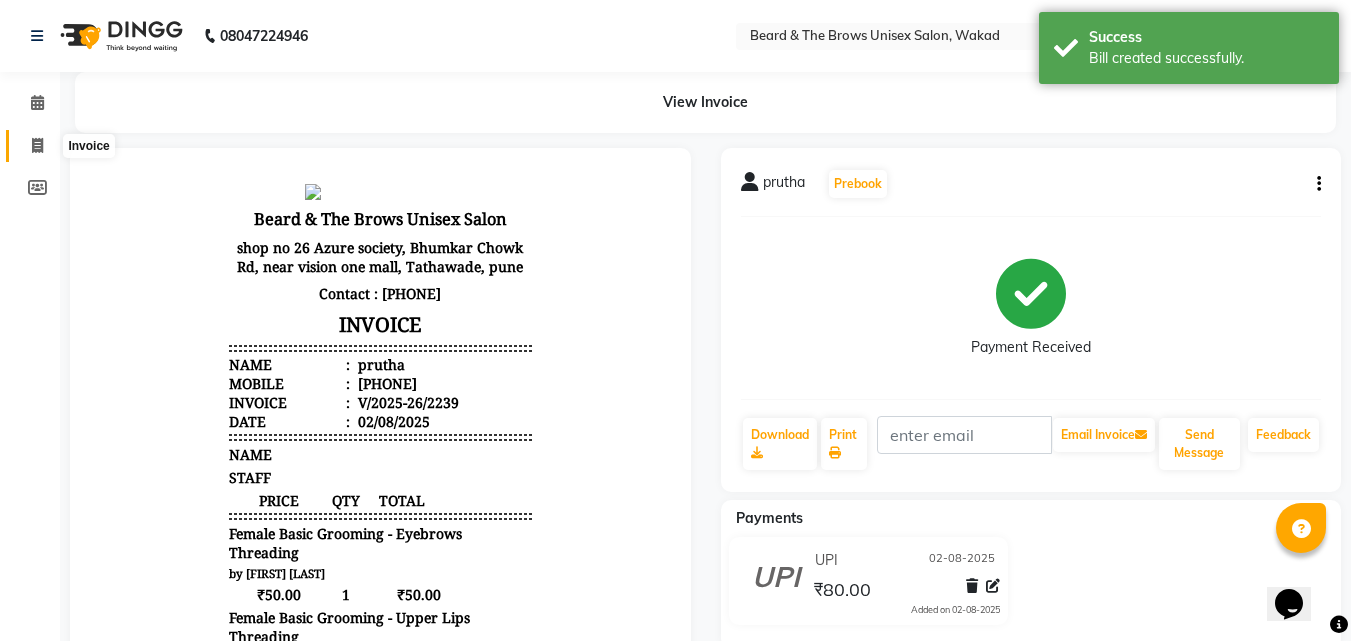 click 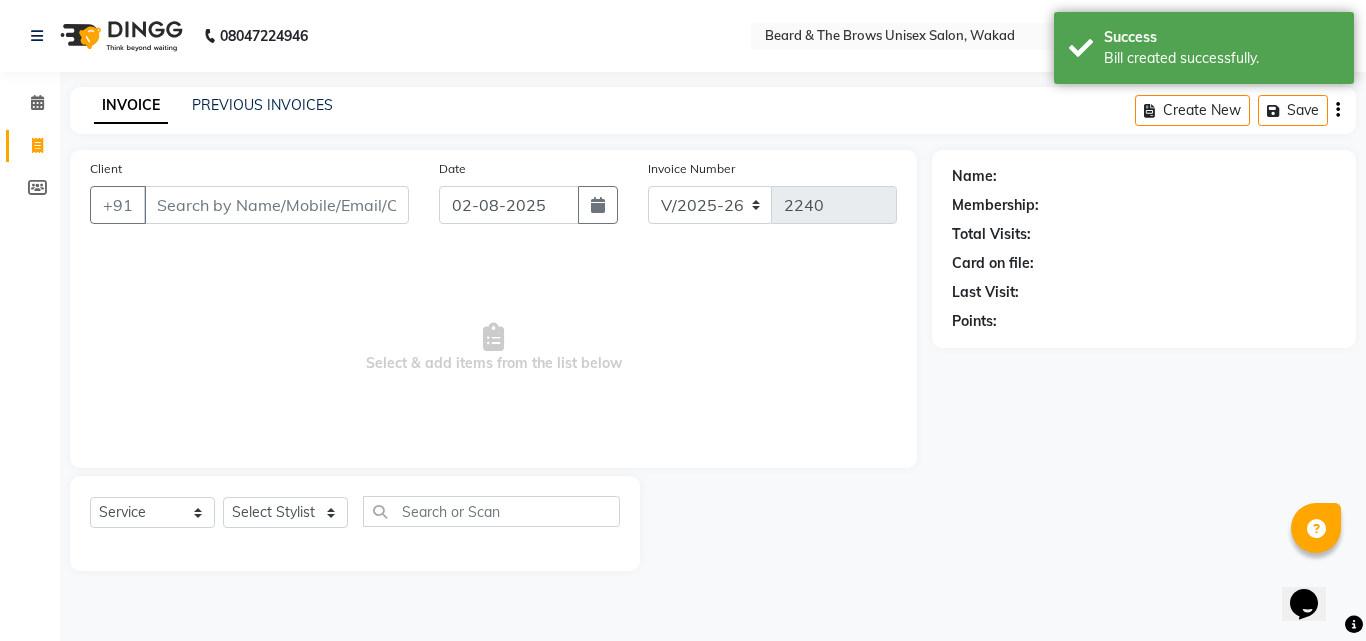 click on "Client" at bounding box center (276, 205) 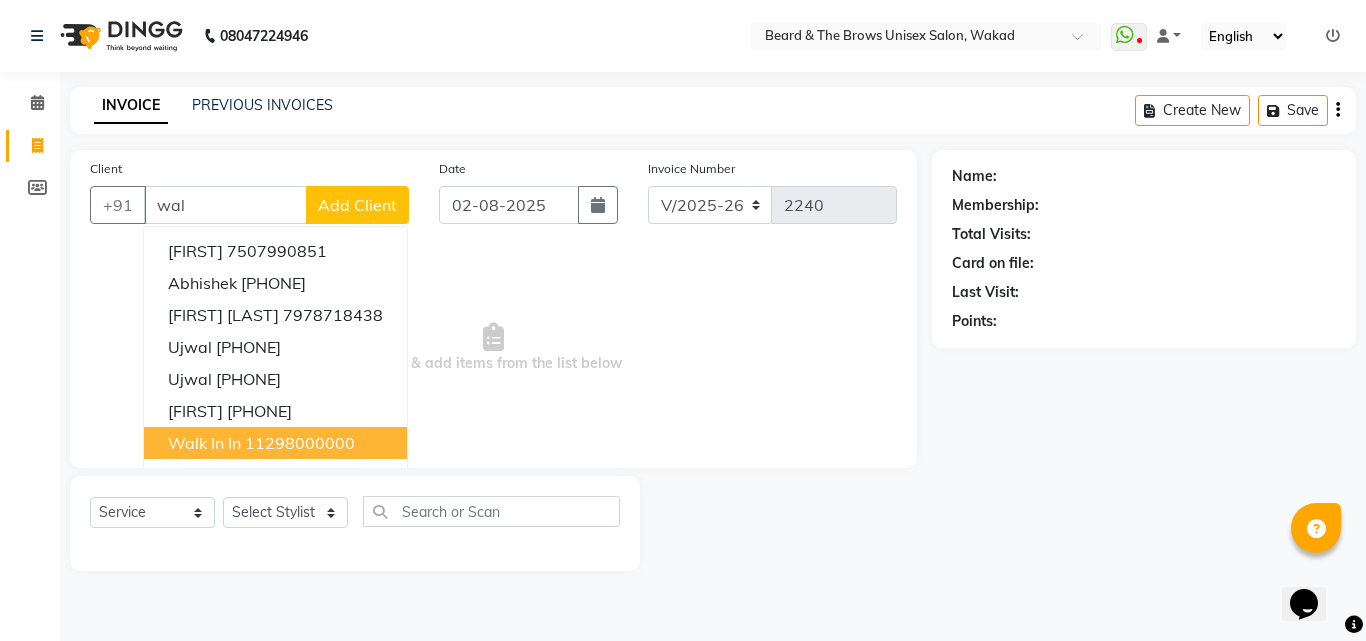 click on "Walk in In [PHONE]" at bounding box center (275, 443) 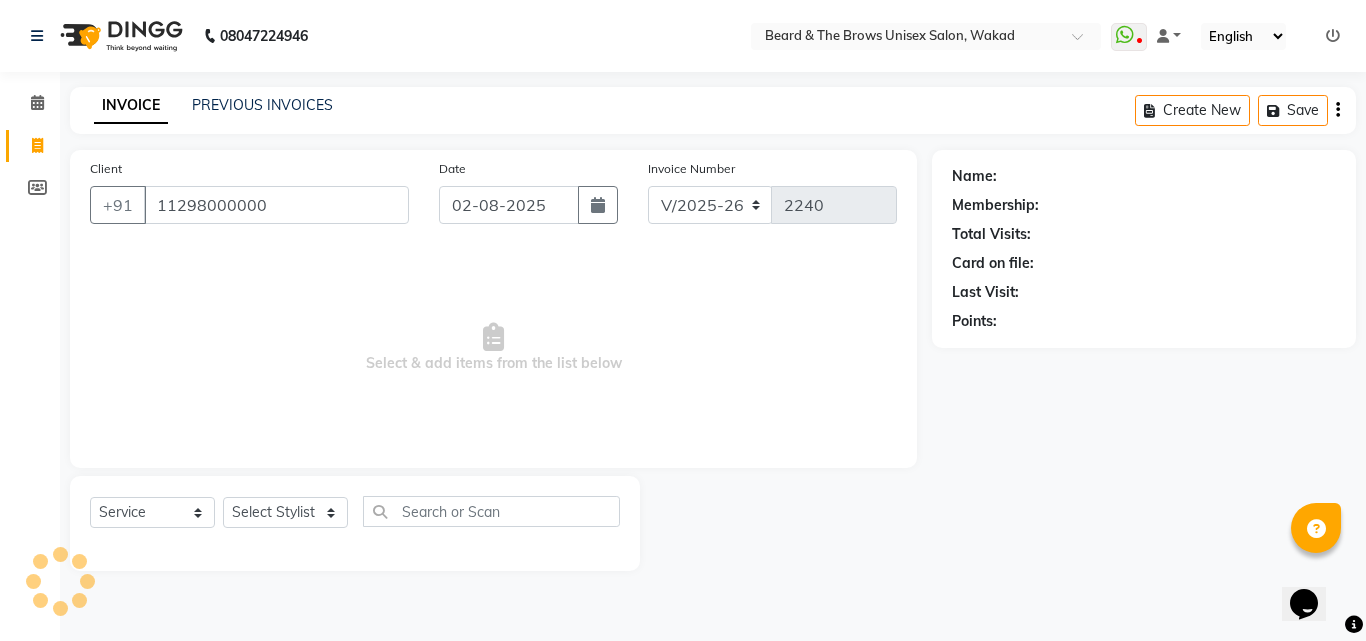 type on "11298000000" 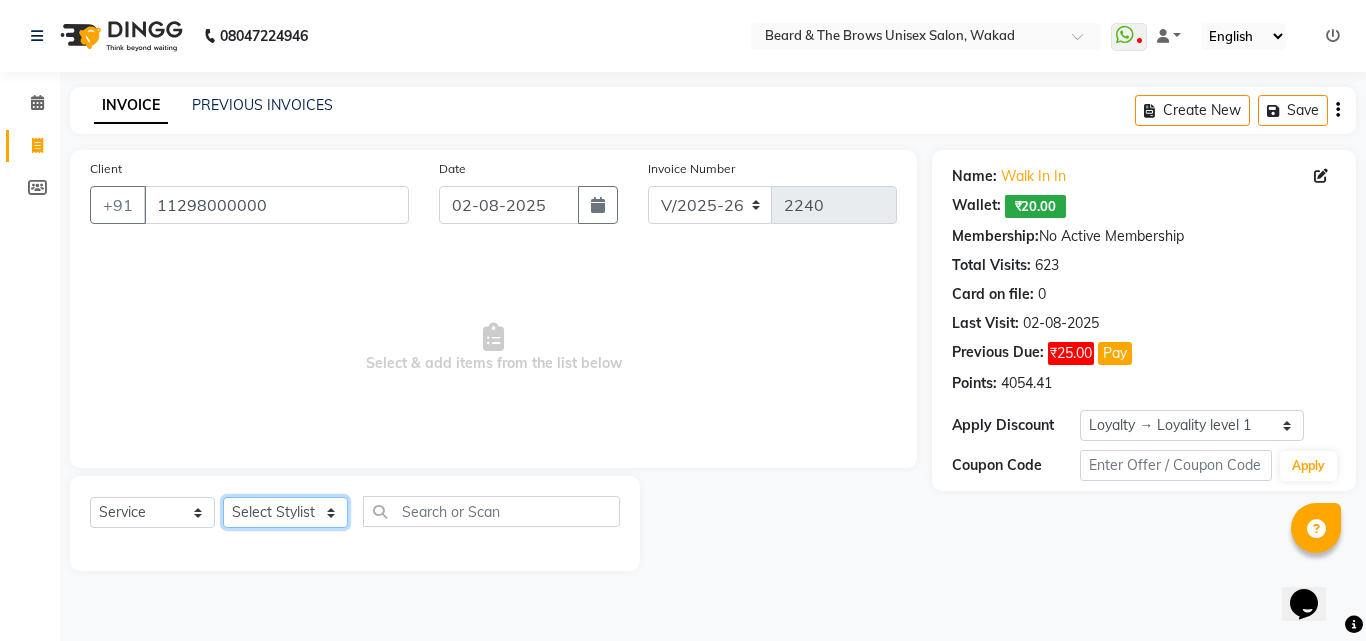 click on "Select Stylist [FIRST] [TITLE] [FIRST] [TITLE] [FIRST] [TITLE] [FIRST] [TITLE] [FIRST] [TITLE]" 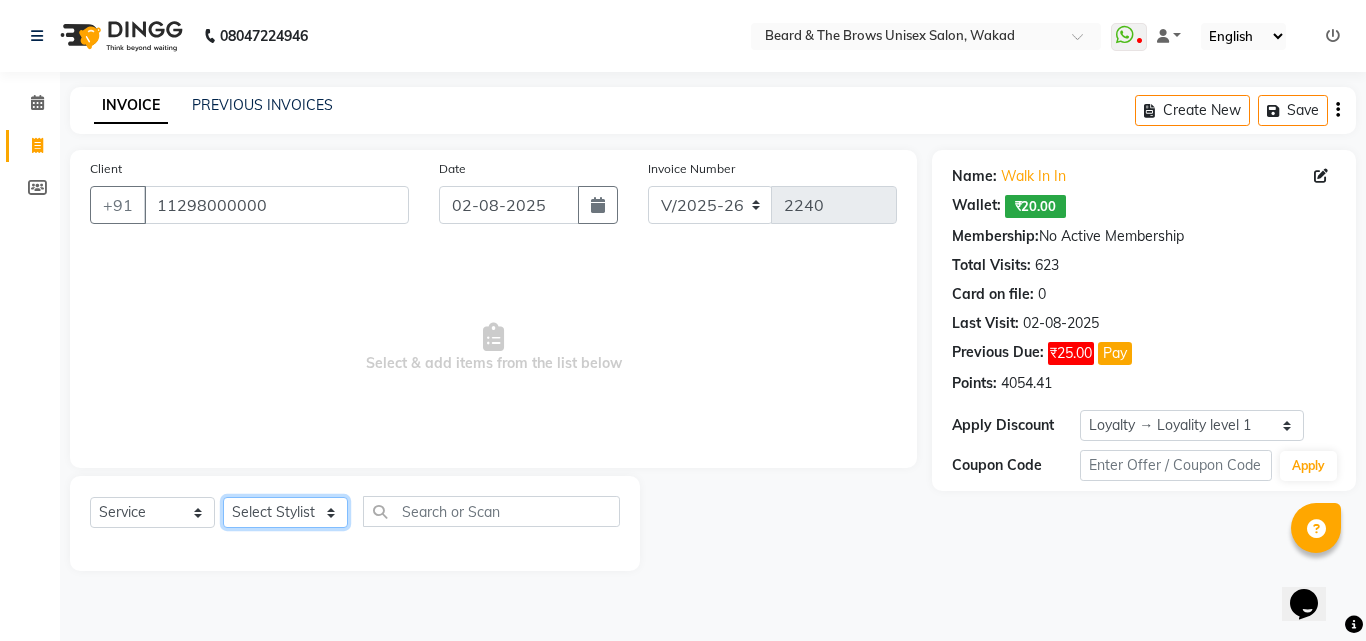 select on "35213" 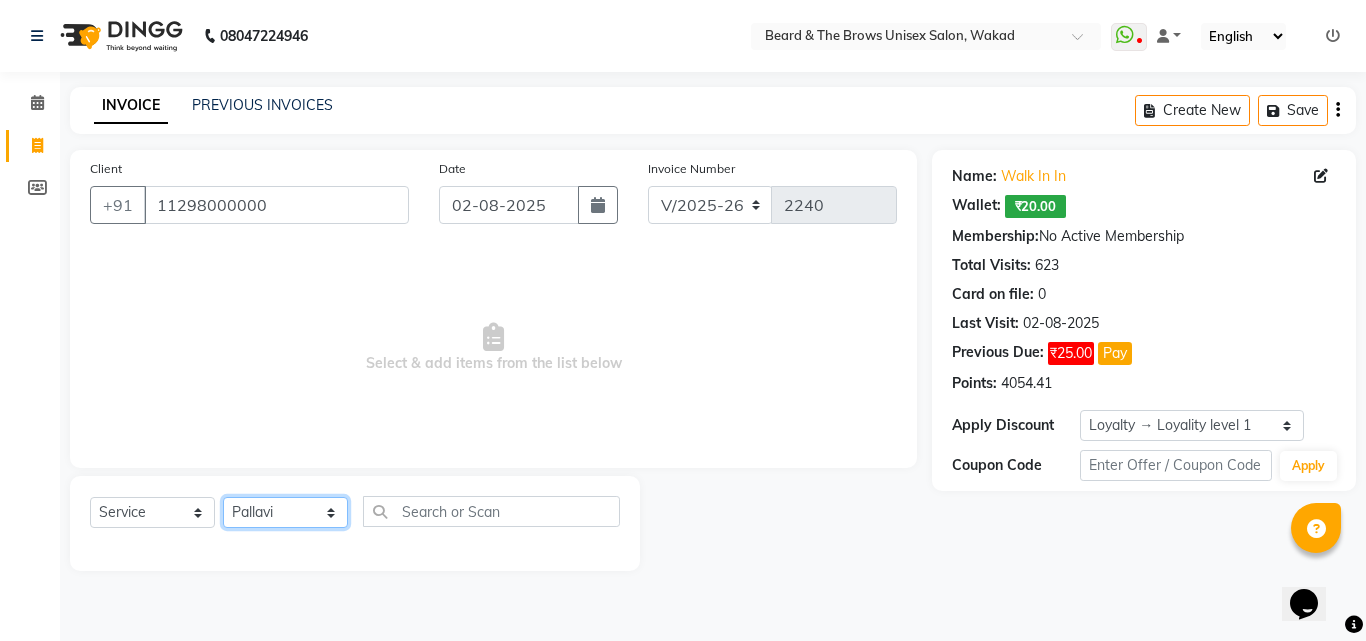 click on "Select Stylist [FIRST] [TITLE] [FIRST] [TITLE] [FIRST] [TITLE] [FIRST] [TITLE] [FIRST] [TITLE]" 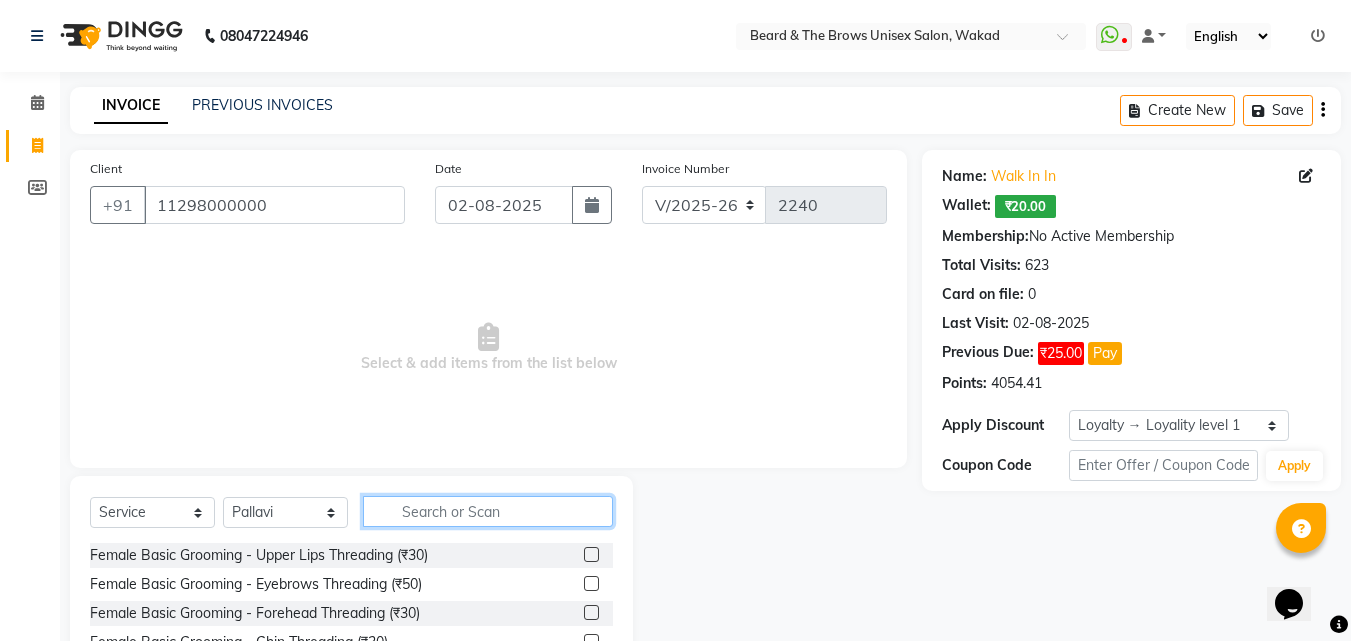 click 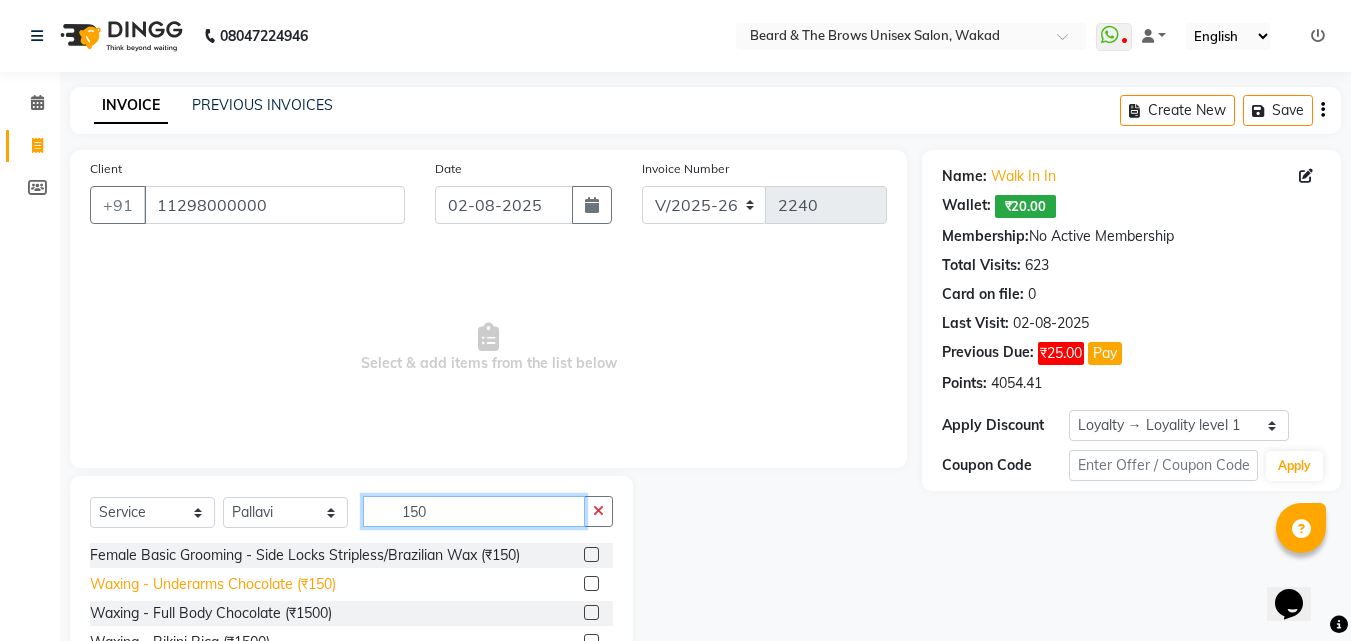 type on "150" 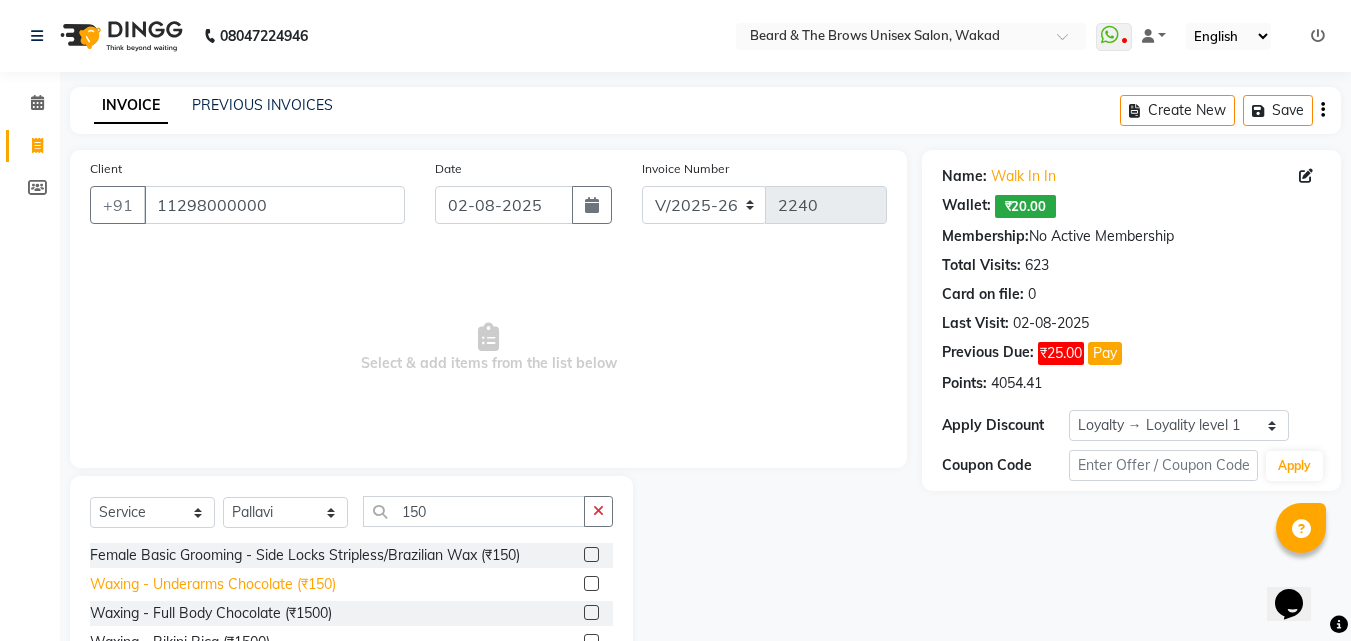 click on "Waxing - Underarms Chocolate (₹150)" 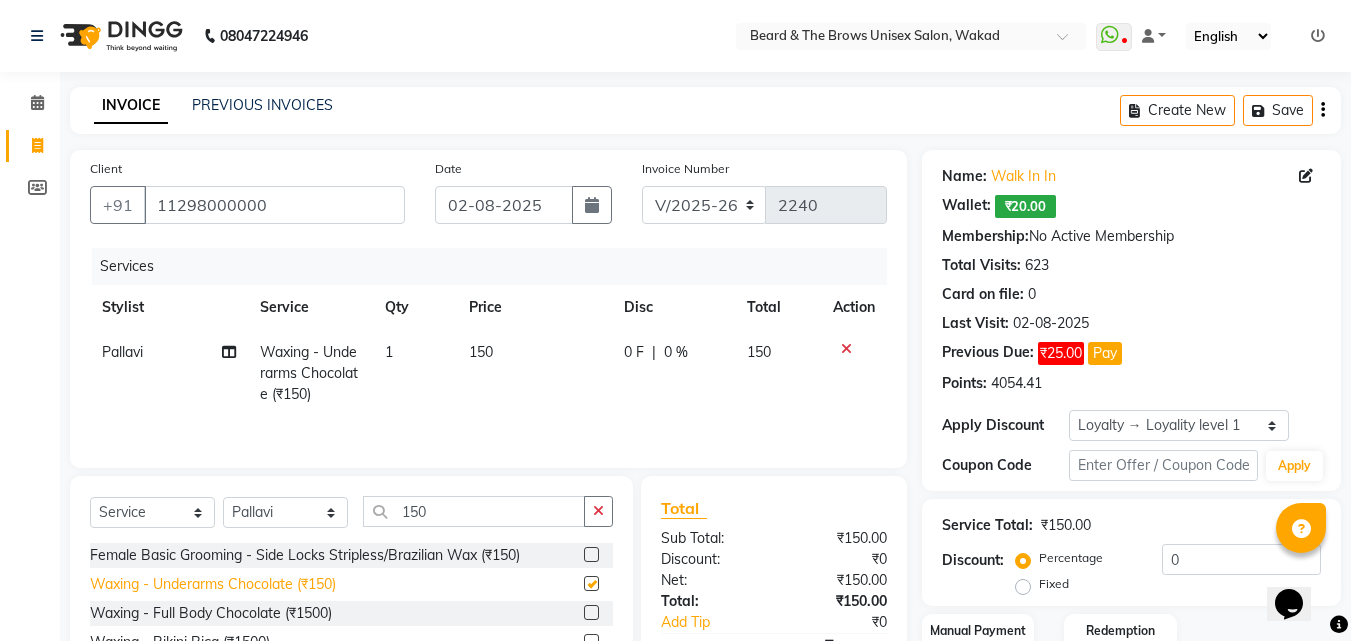 checkbox on "false" 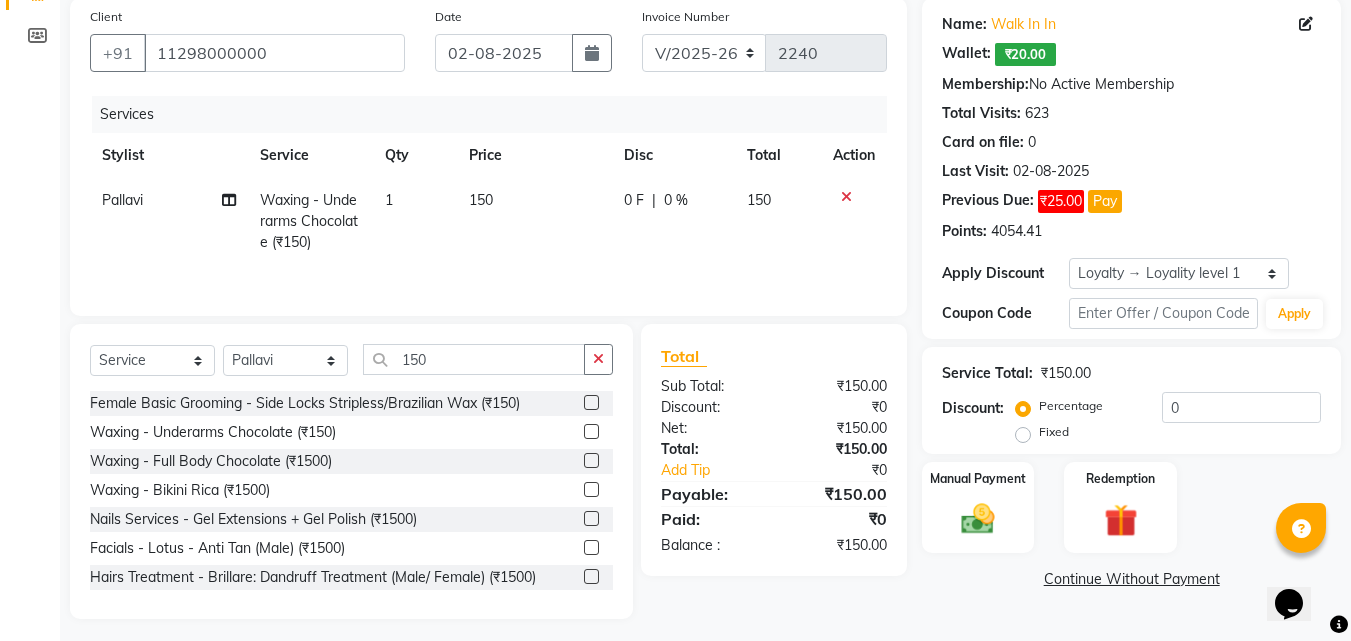 scroll, scrollTop: 160, scrollLeft: 0, axis: vertical 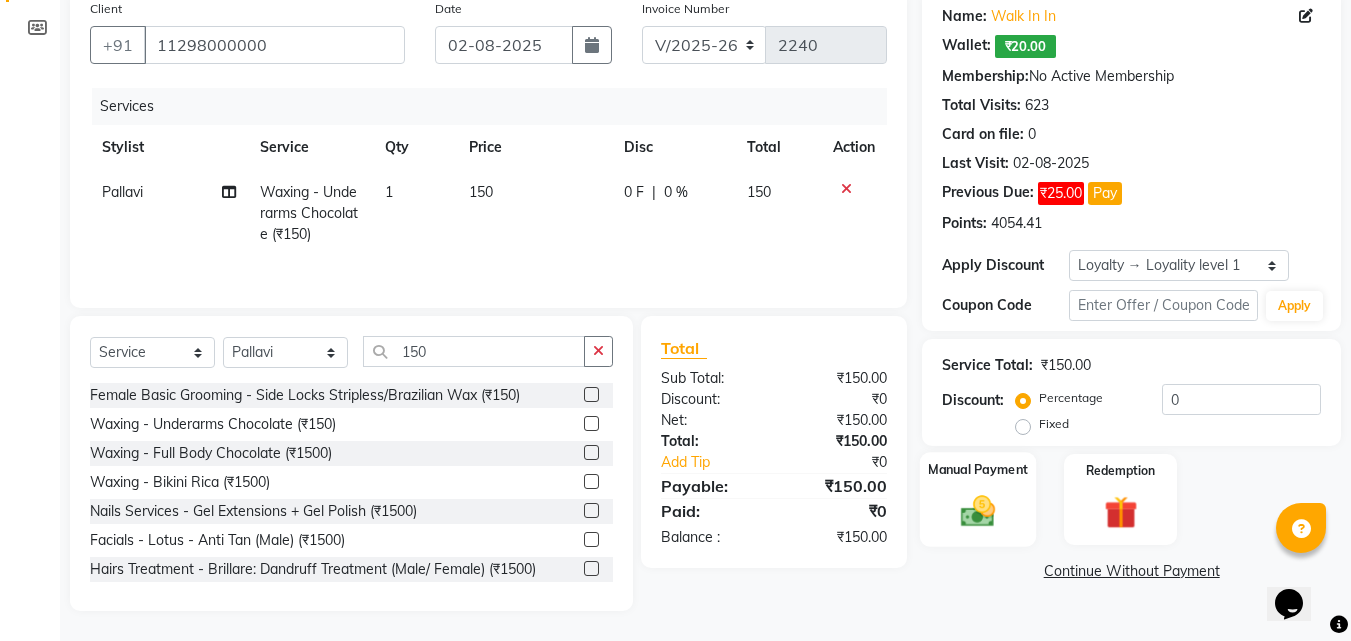 click 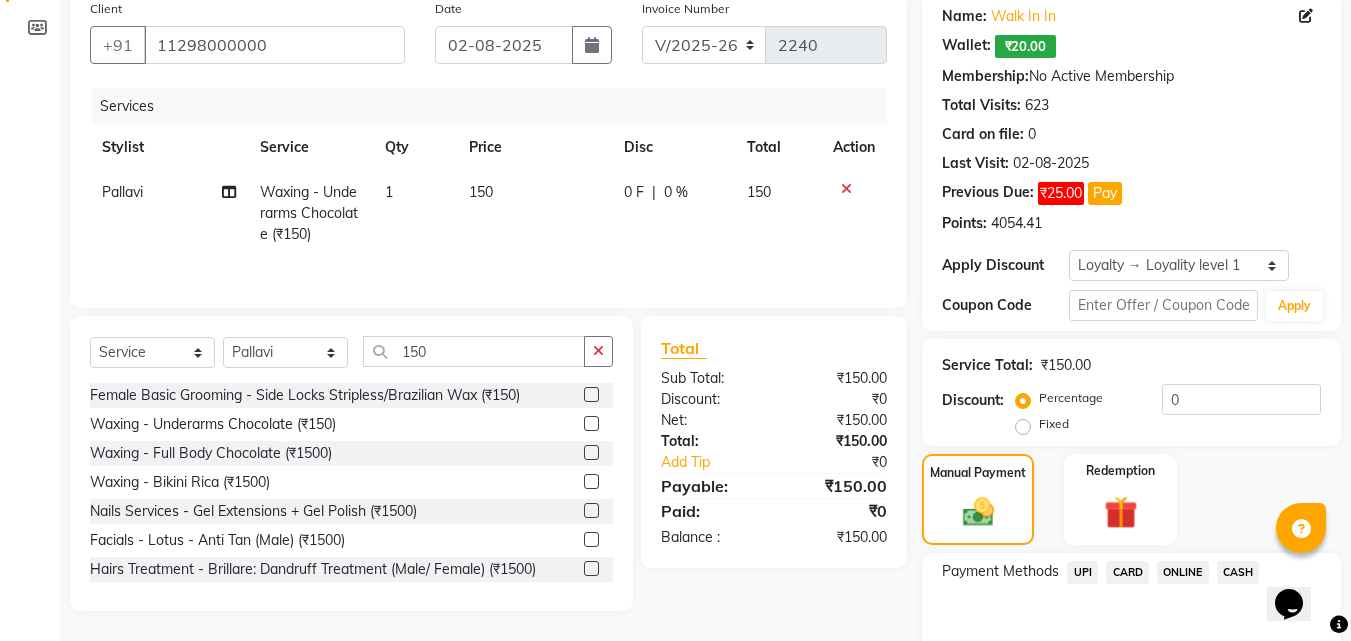 click on "UPI" 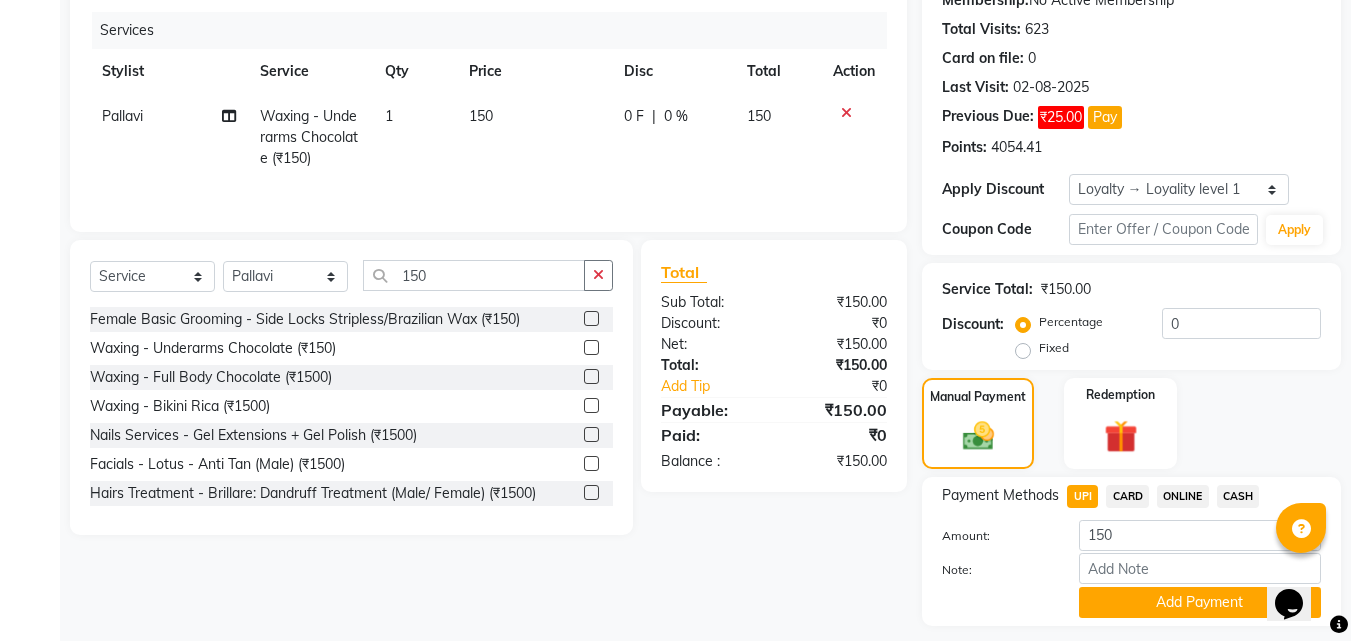 scroll, scrollTop: 292, scrollLeft: 0, axis: vertical 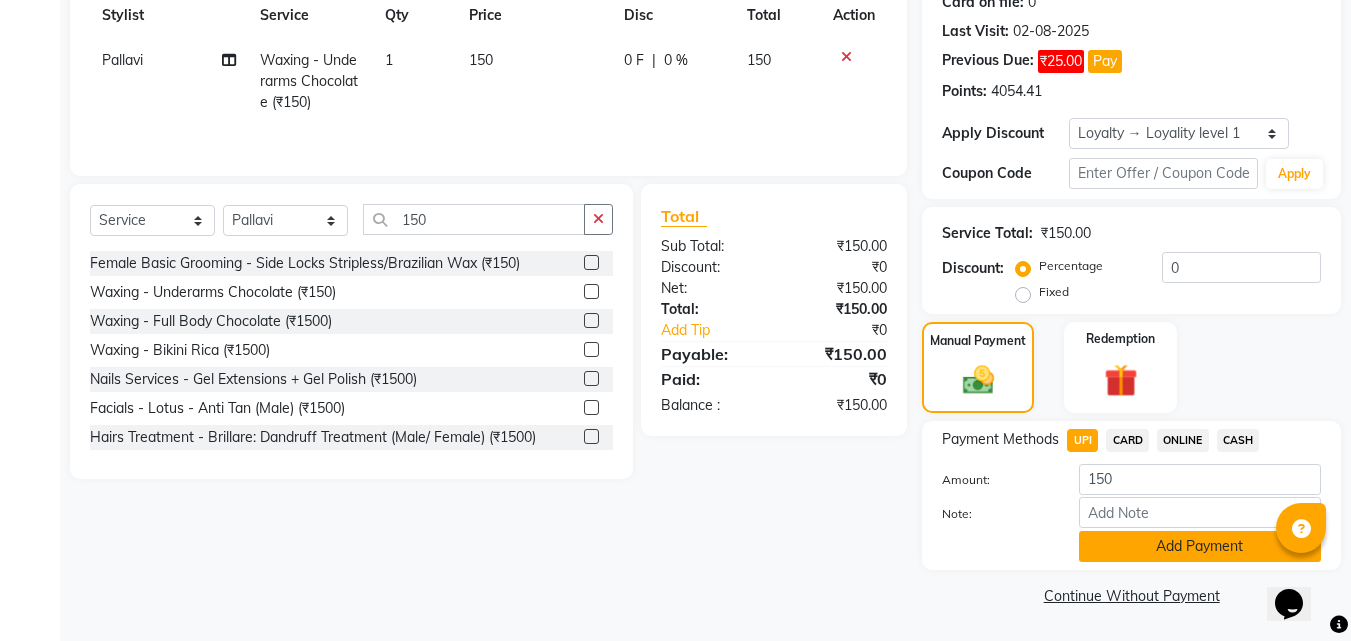click on "Add Payment" 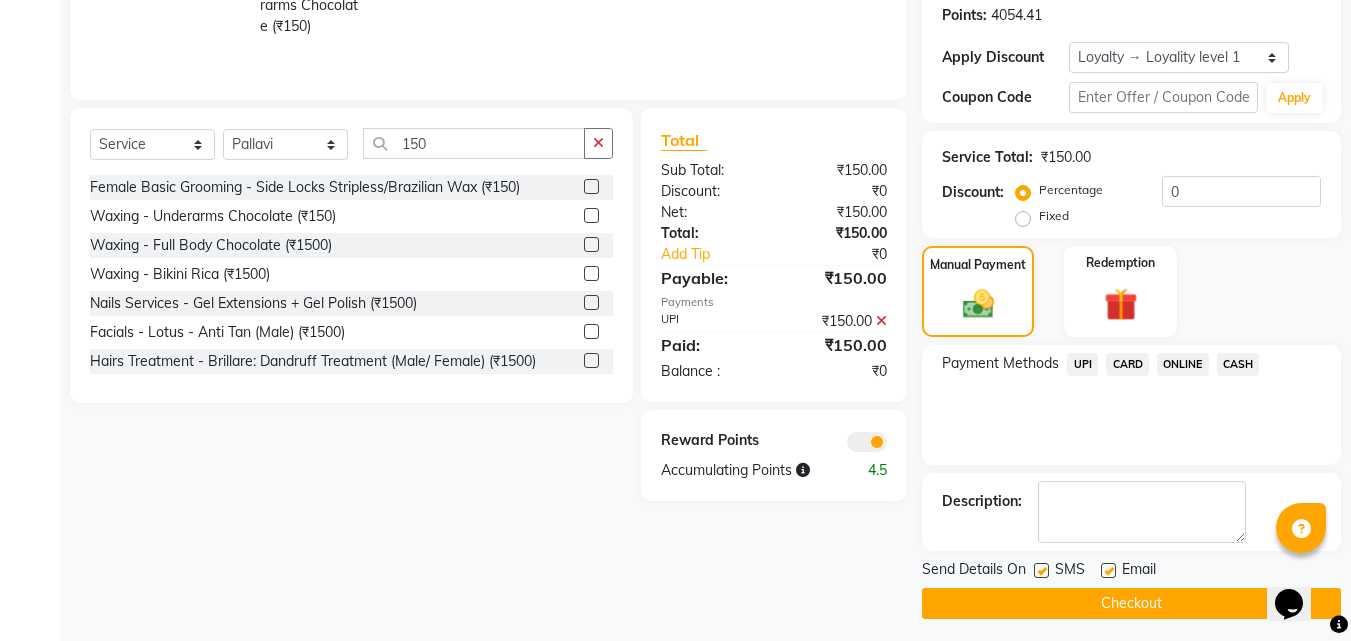 scroll, scrollTop: 376, scrollLeft: 0, axis: vertical 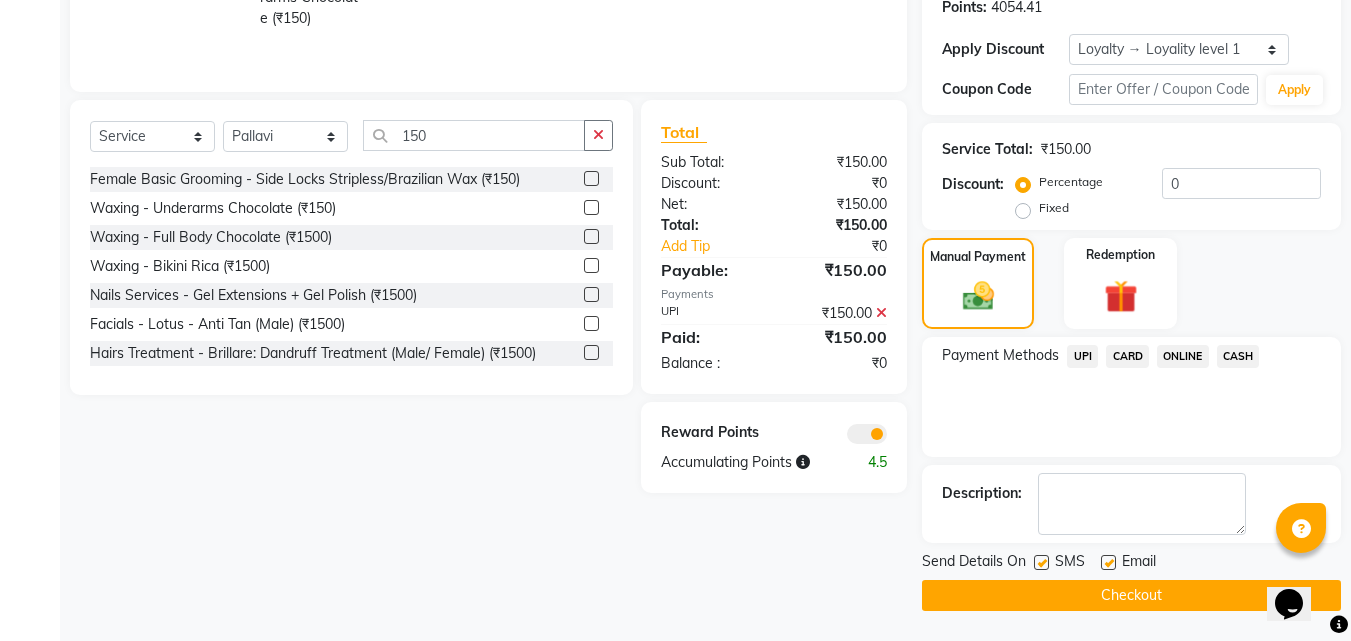 click 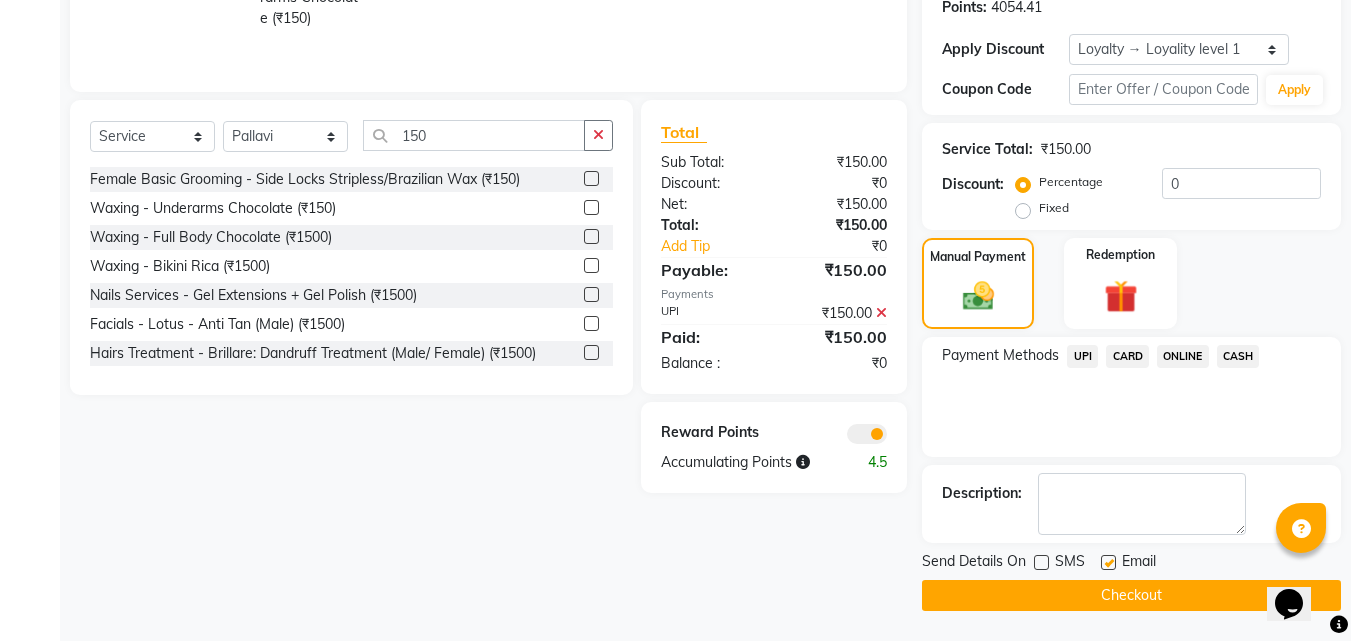 click on "Checkout" 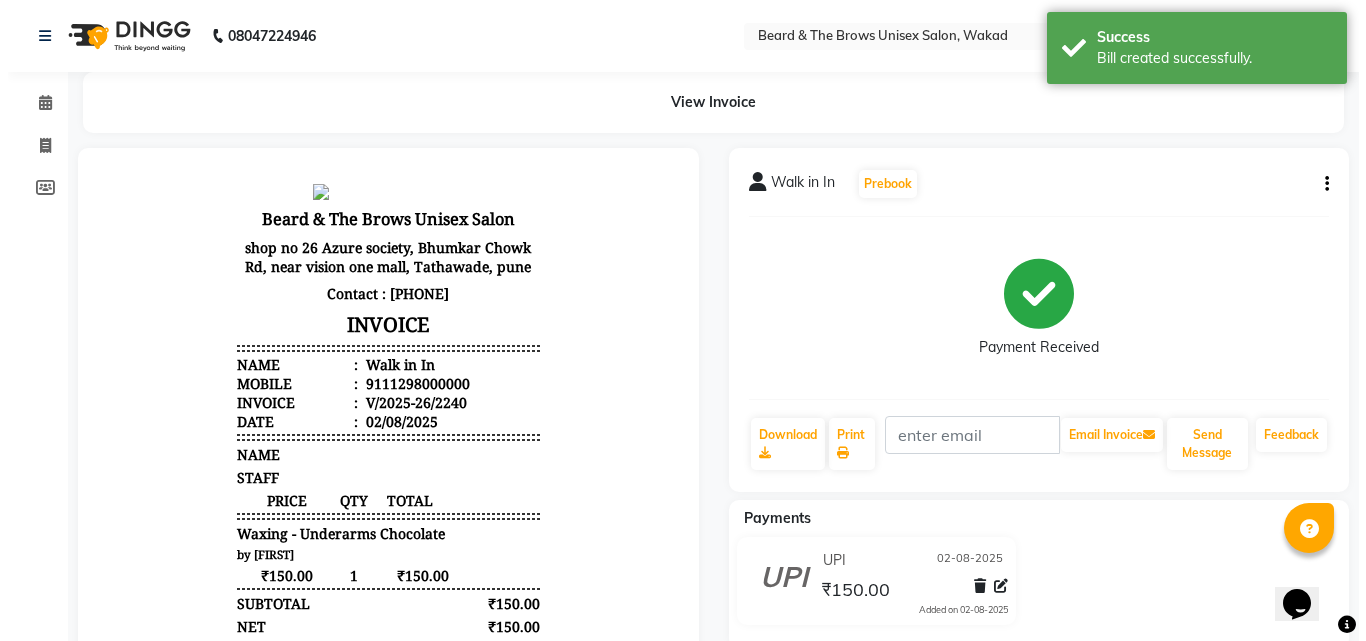 scroll, scrollTop: 0, scrollLeft: 0, axis: both 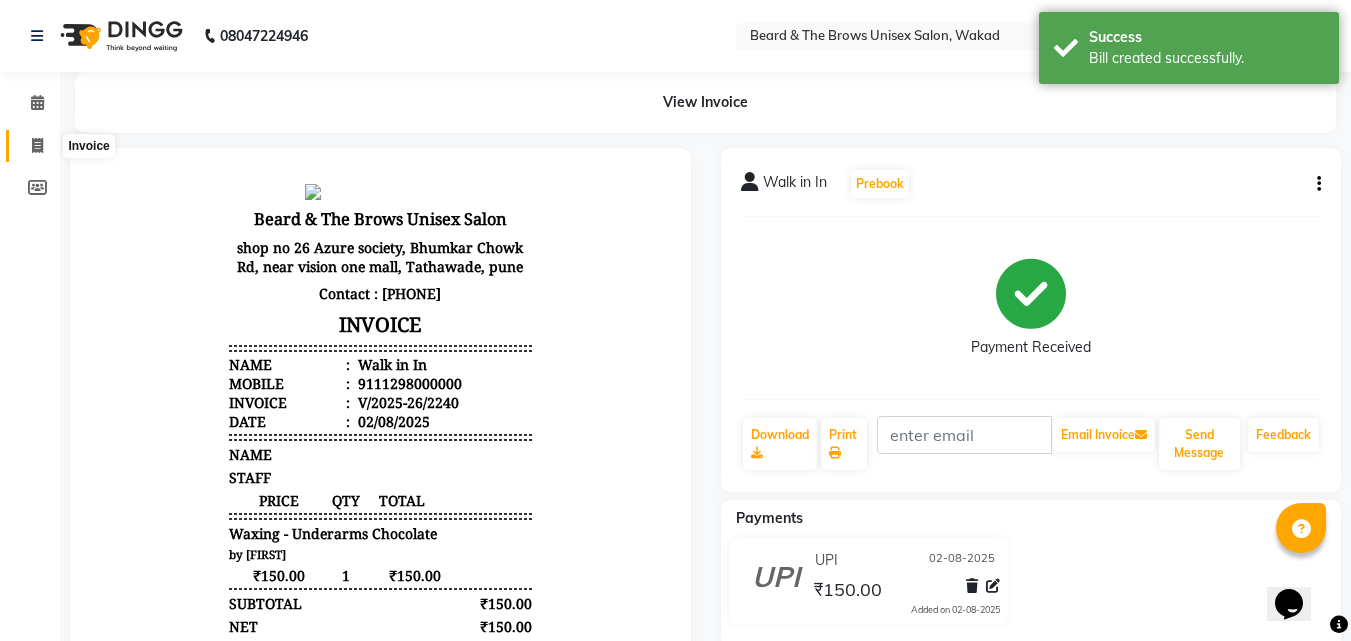 click 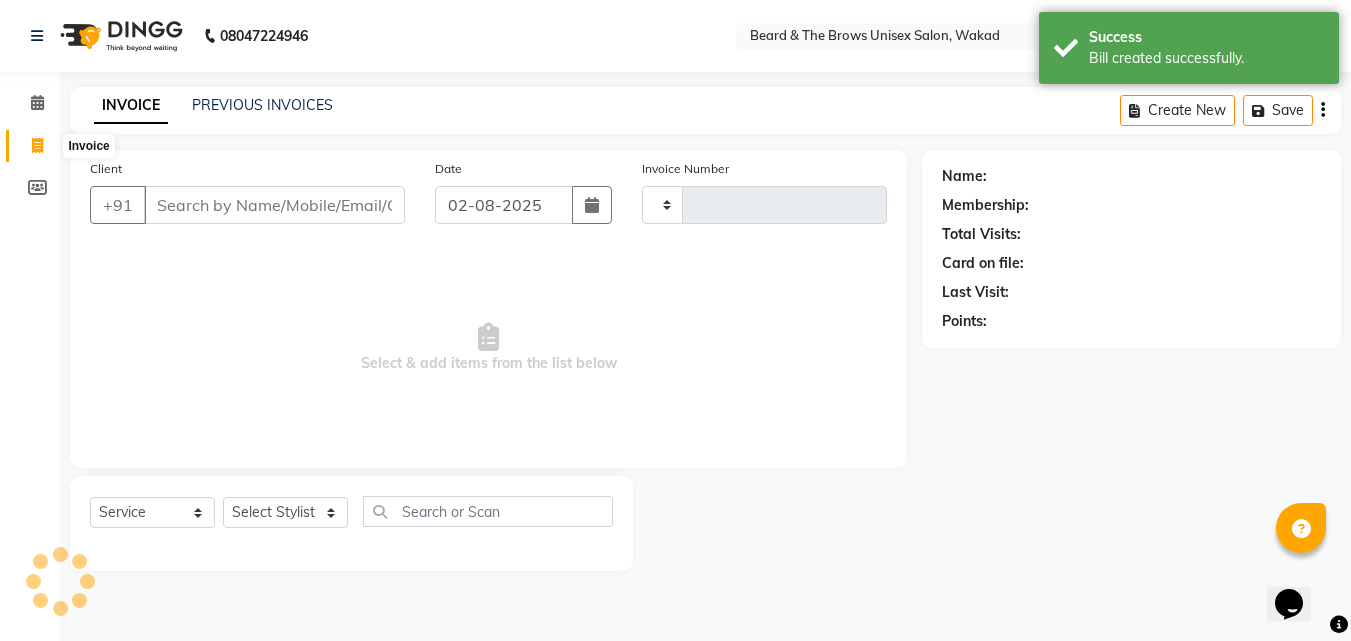 type on "2241" 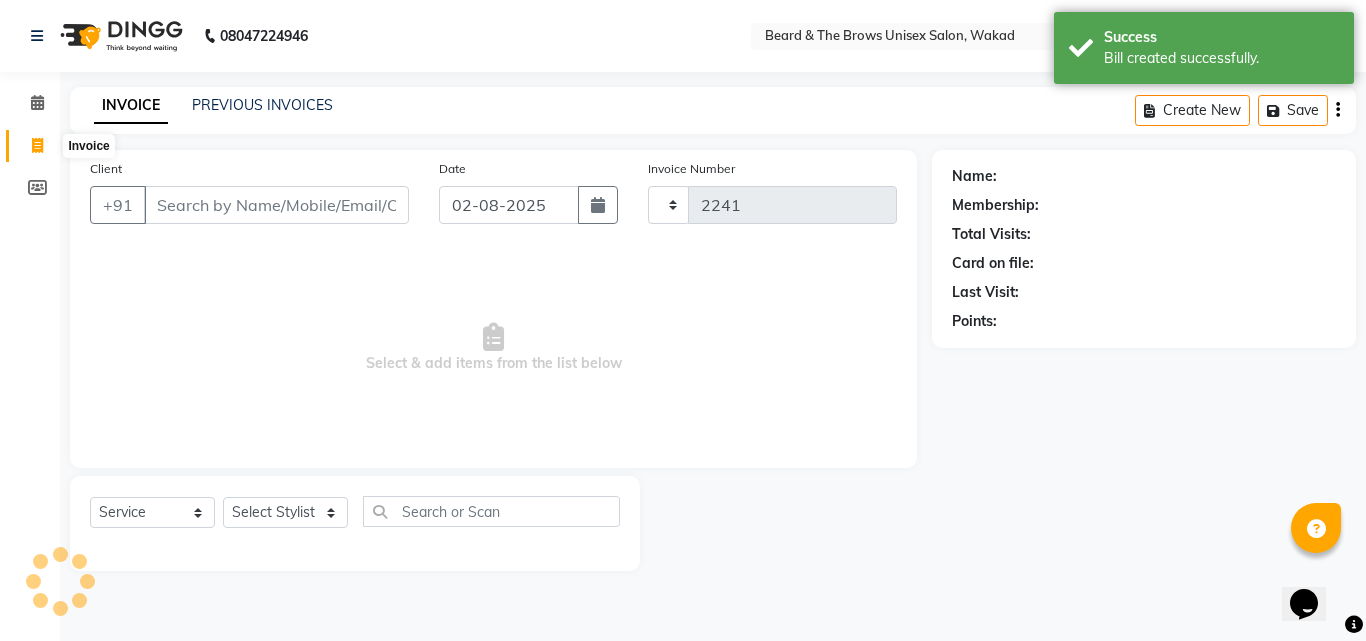 select on "872" 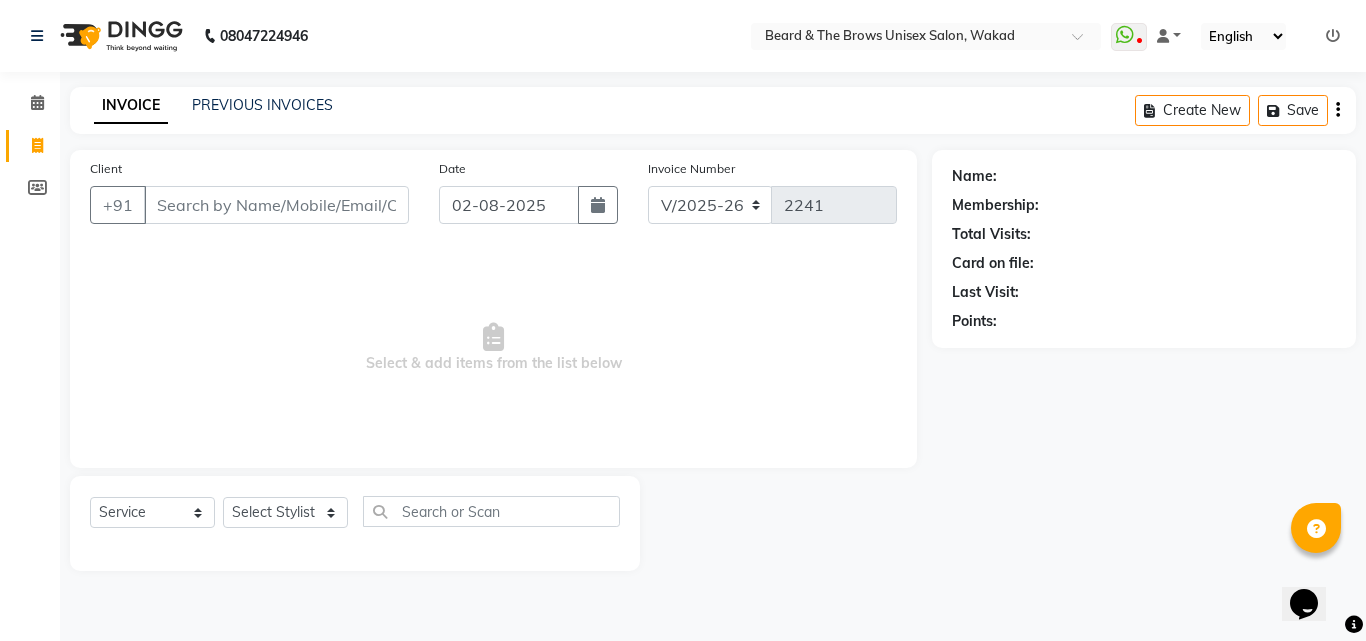click on "Client" at bounding box center [276, 205] 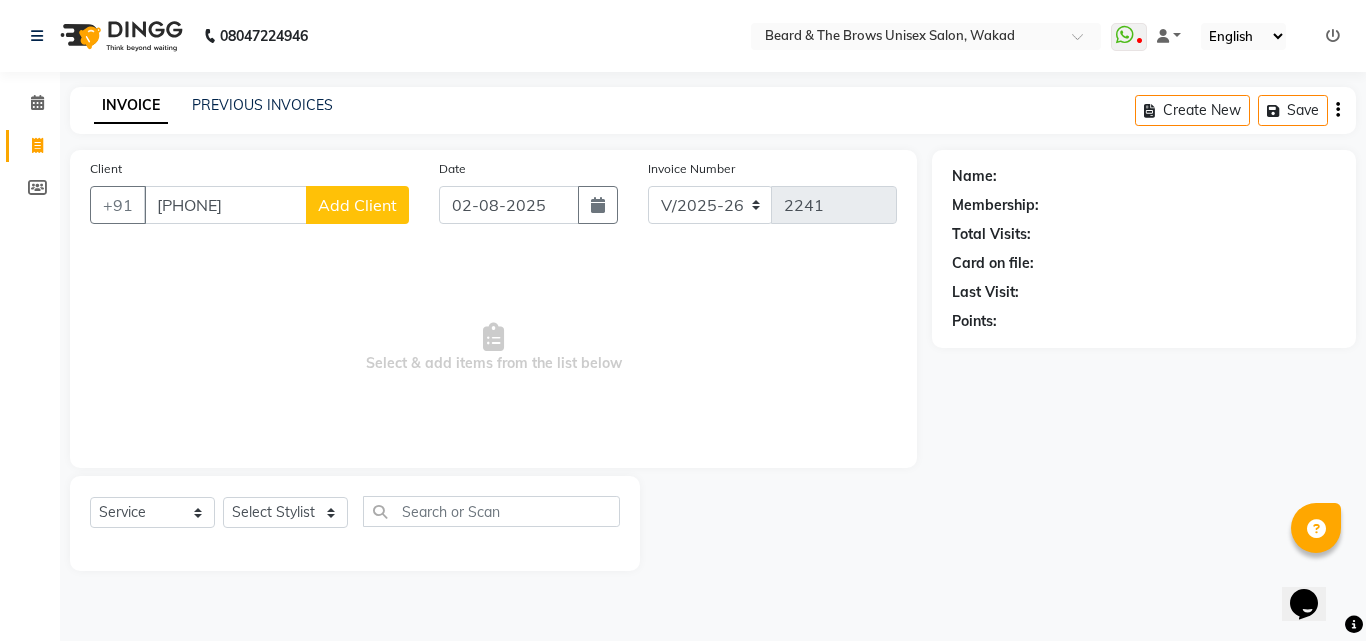 type on "[PHONE]" 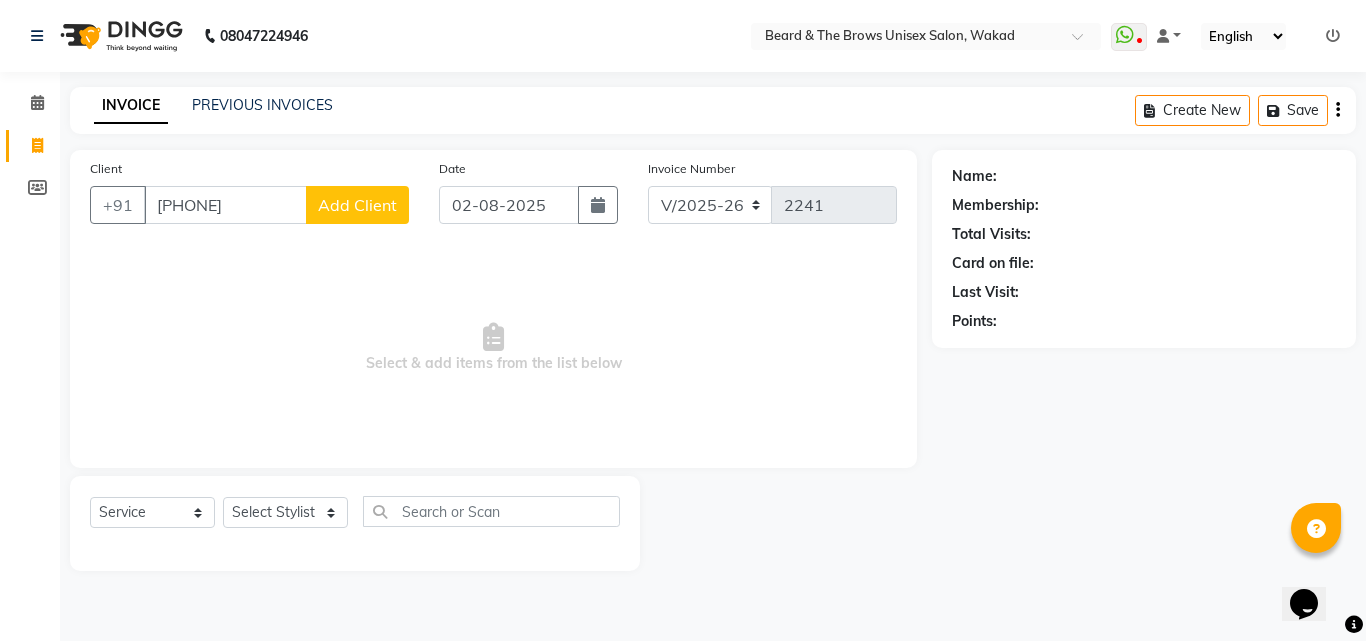 select 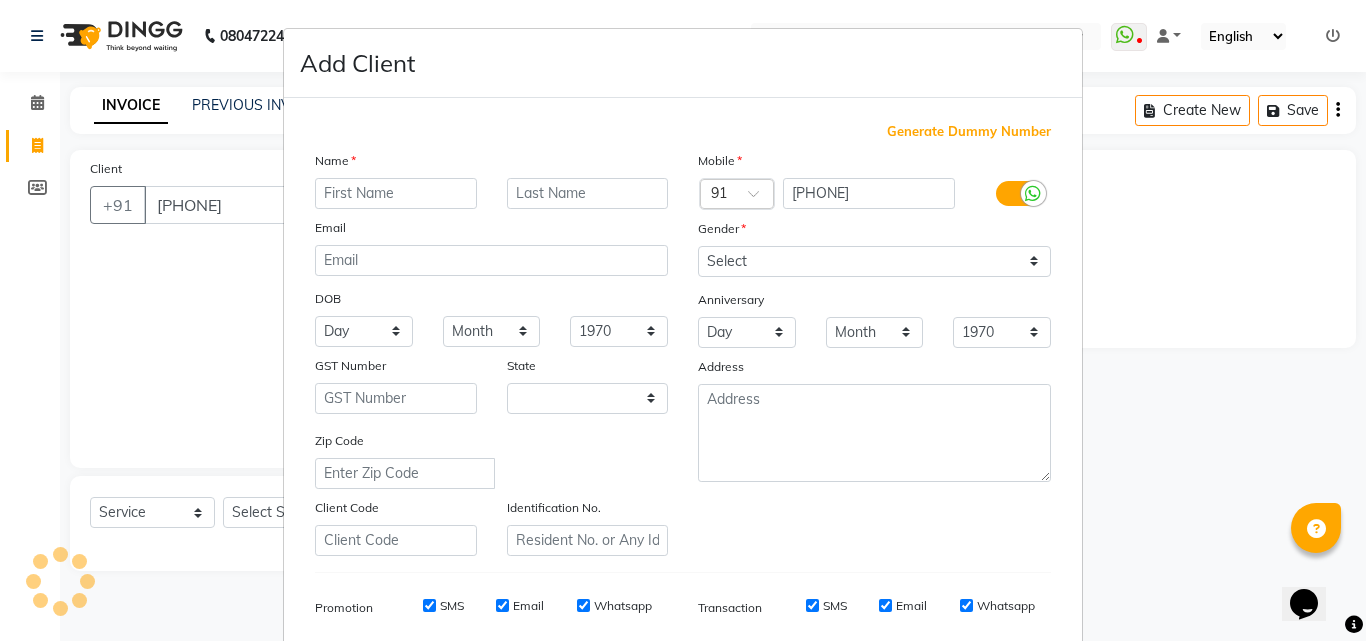 click at bounding box center (396, 193) 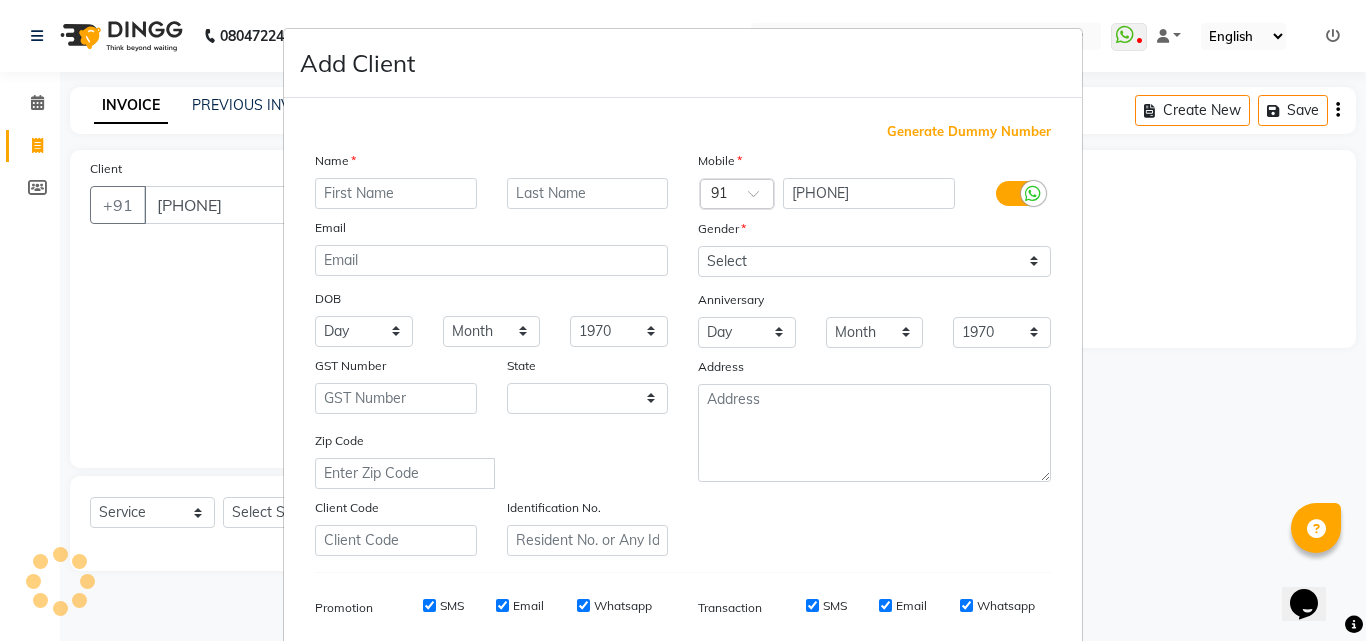 type on "g" 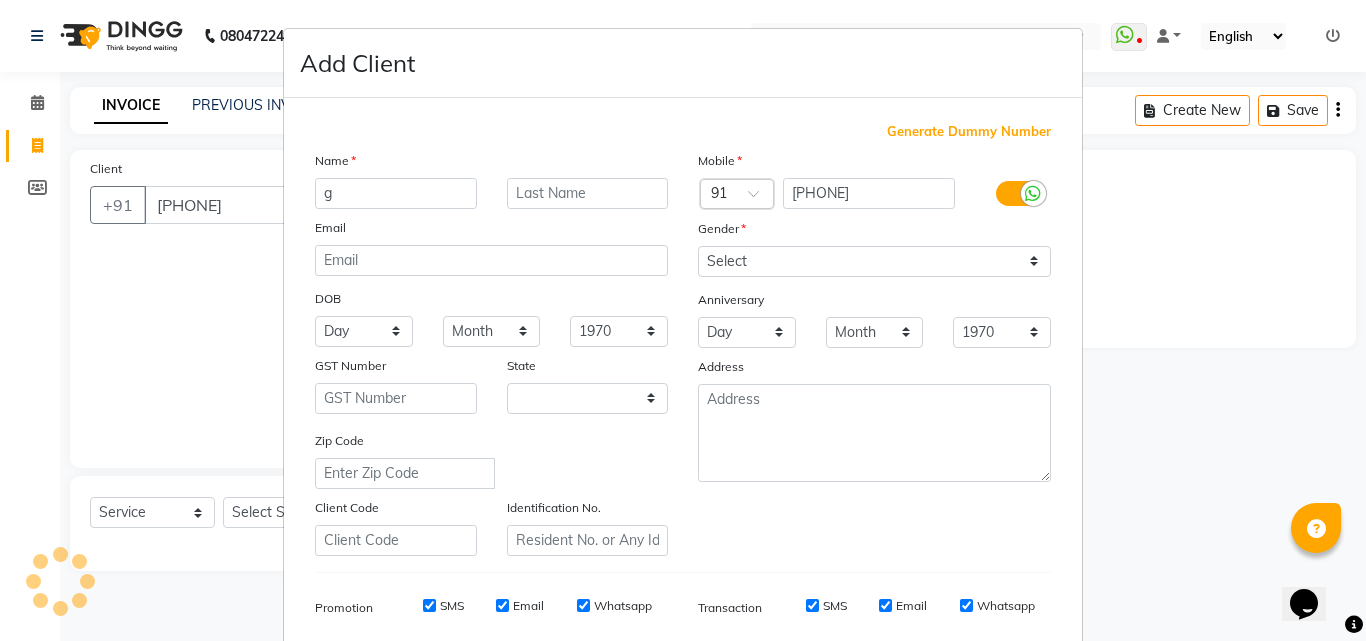 select on "22" 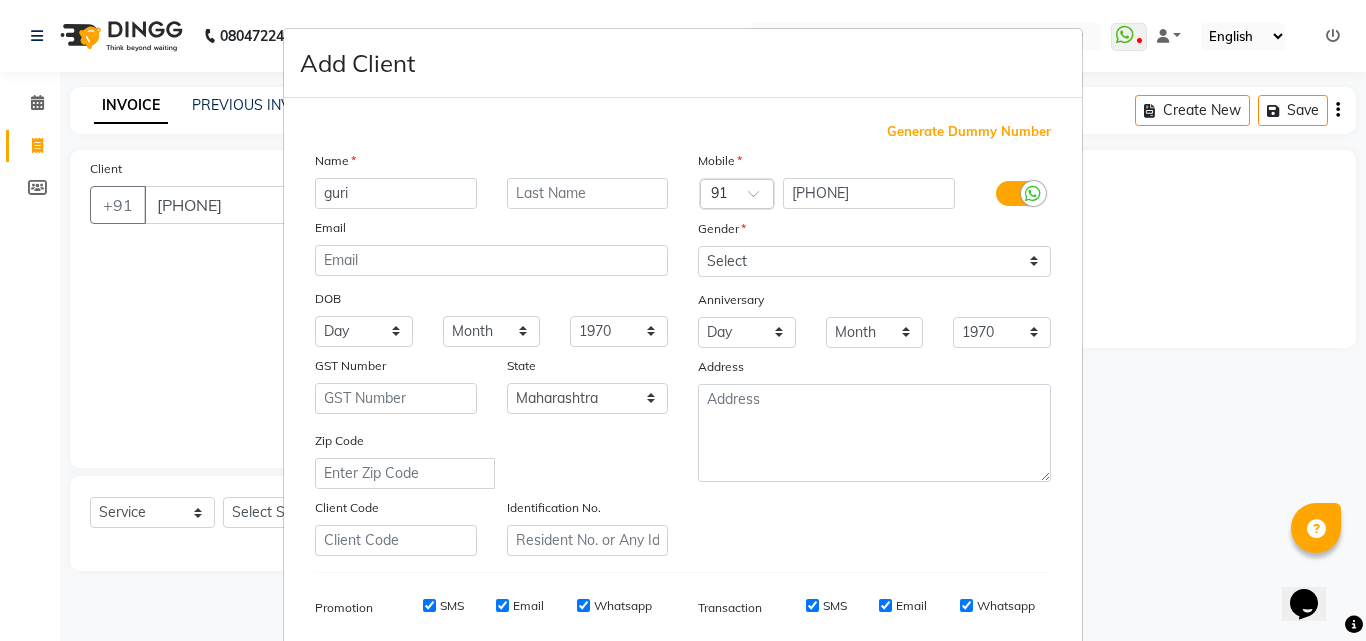 type on "guri" 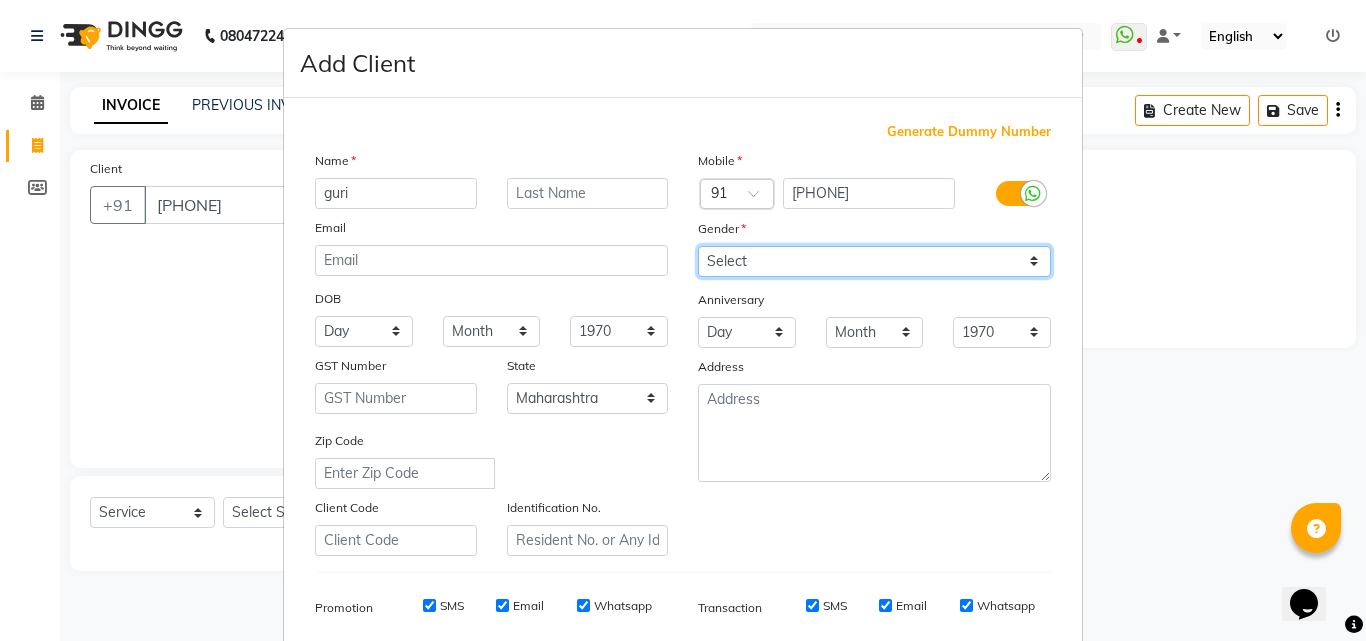 click on "Select Male Female Other Prefer Not To Say" at bounding box center [874, 261] 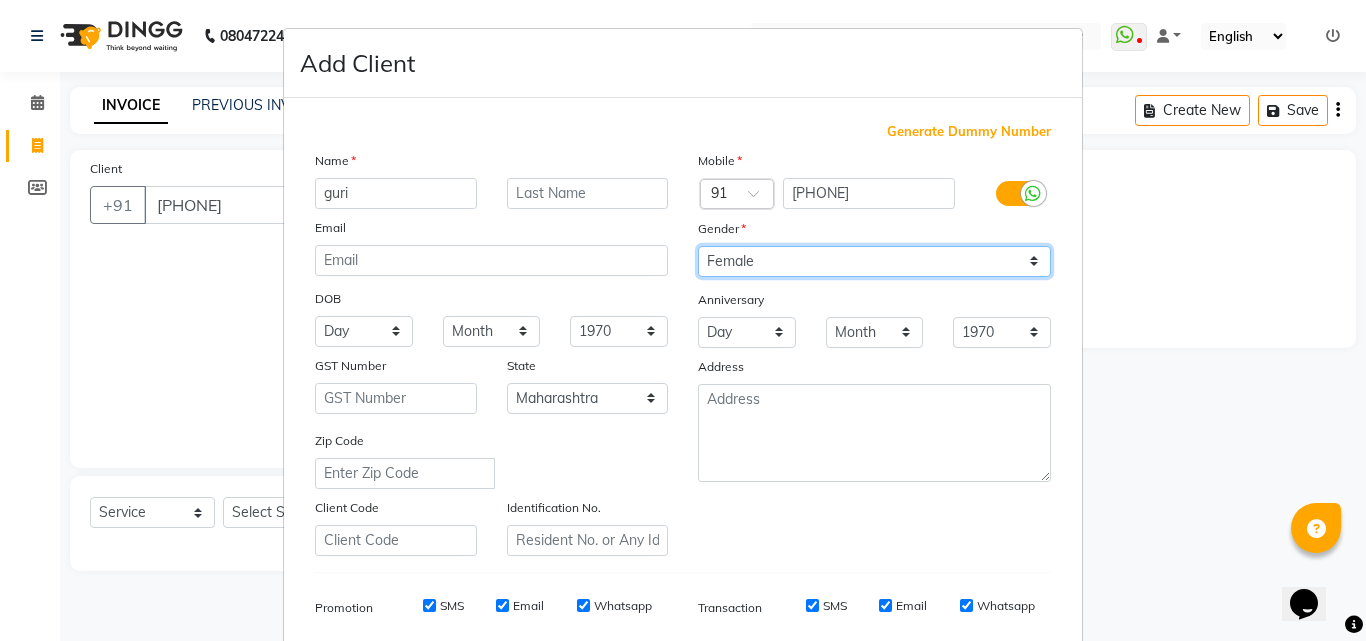 click on "Select Male Female Other Prefer Not To Say" at bounding box center [874, 261] 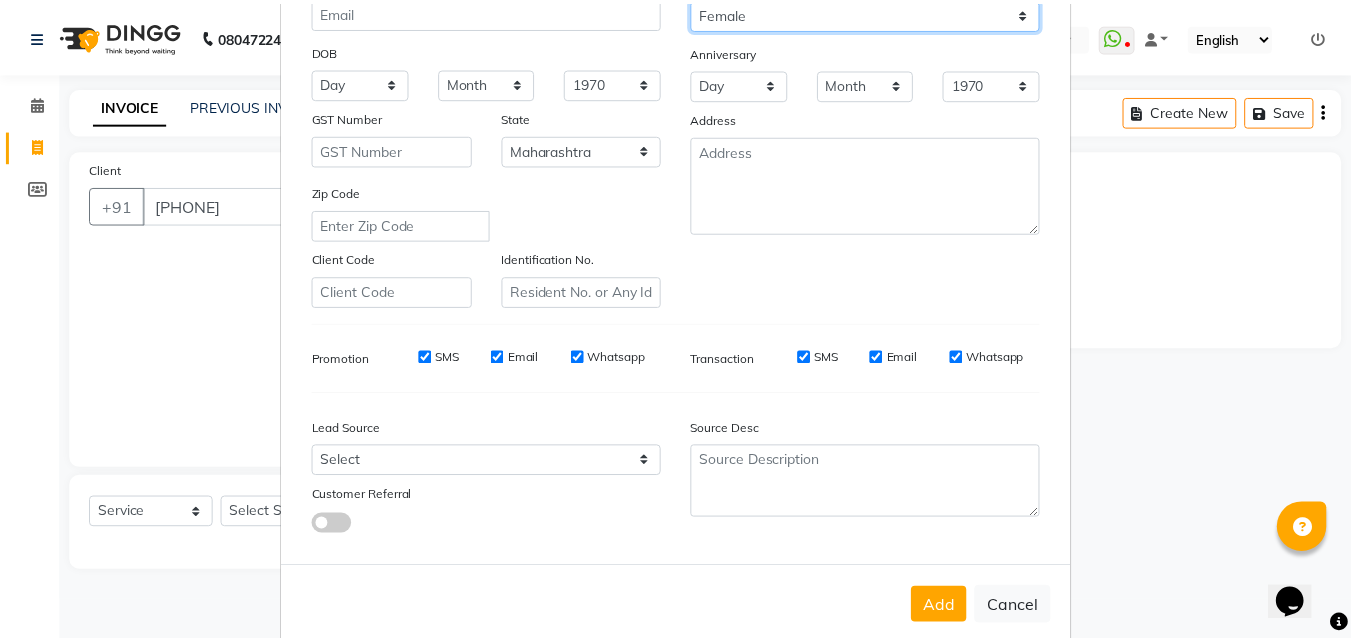 scroll, scrollTop: 282, scrollLeft: 0, axis: vertical 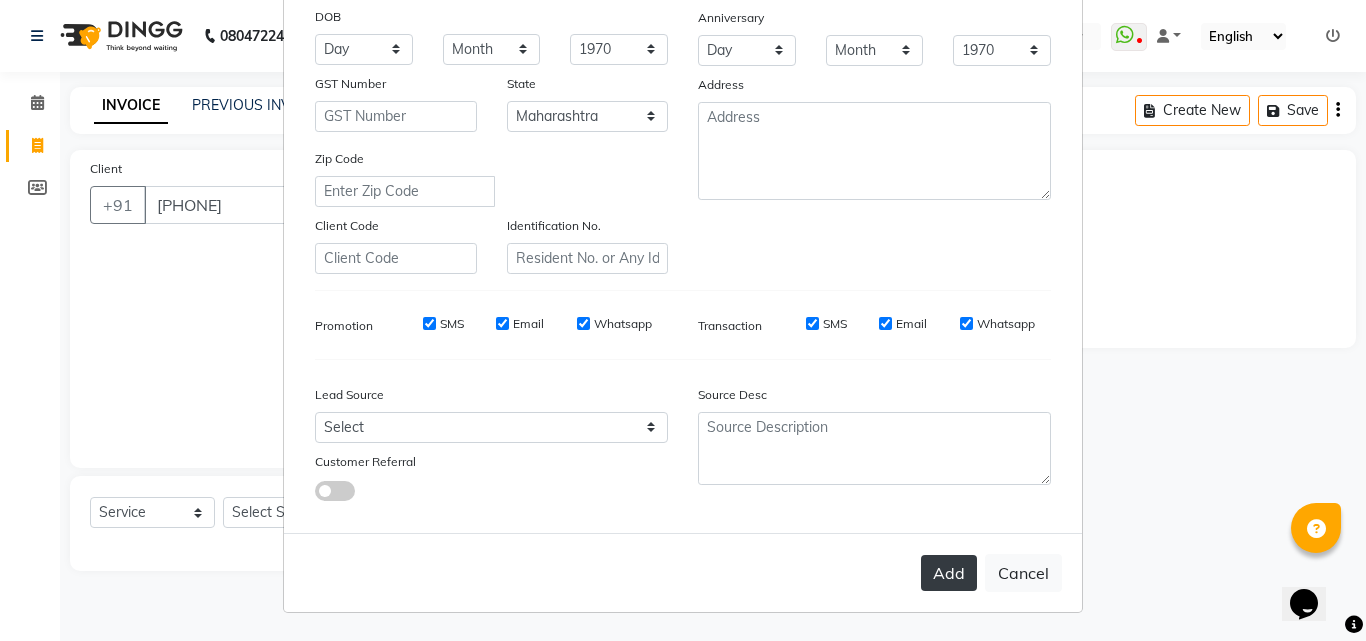 click on "Add" at bounding box center [949, 573] 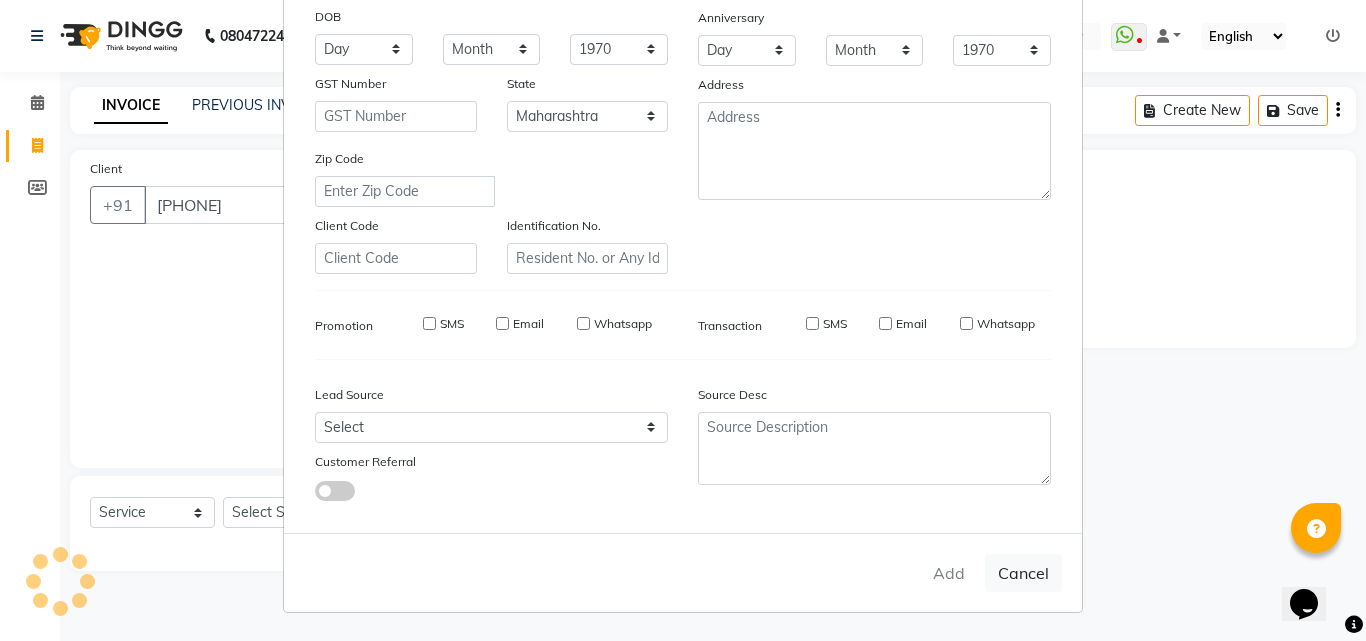 type 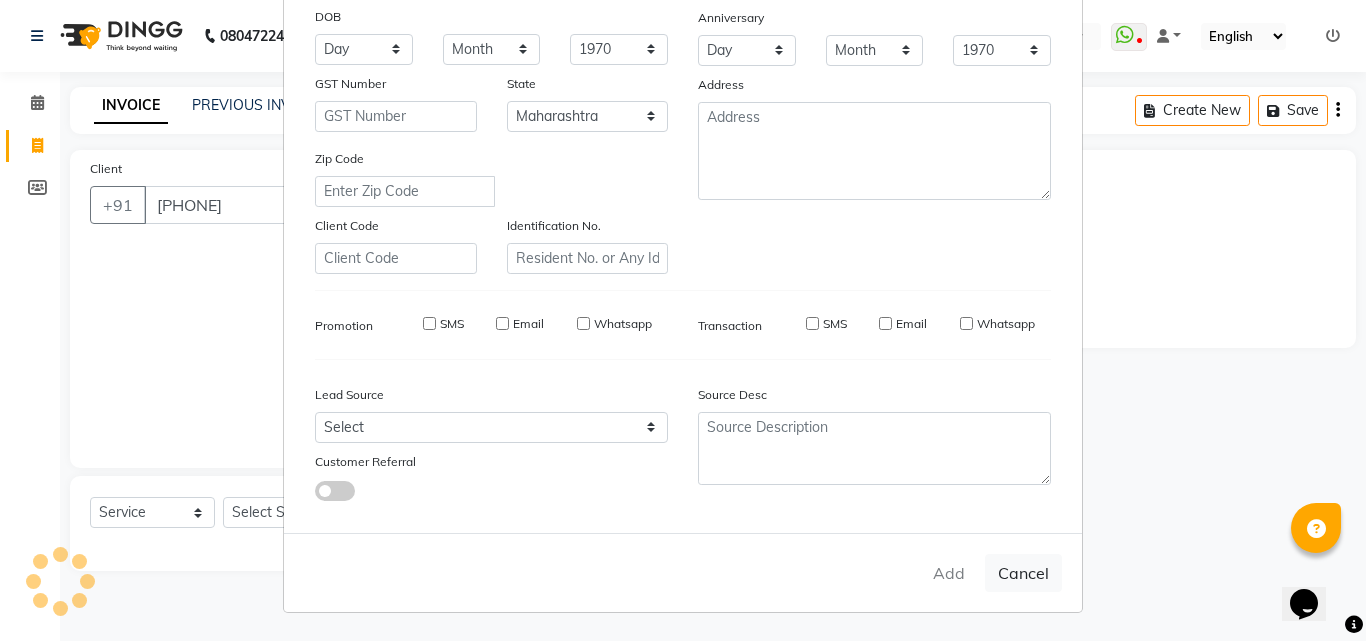 select 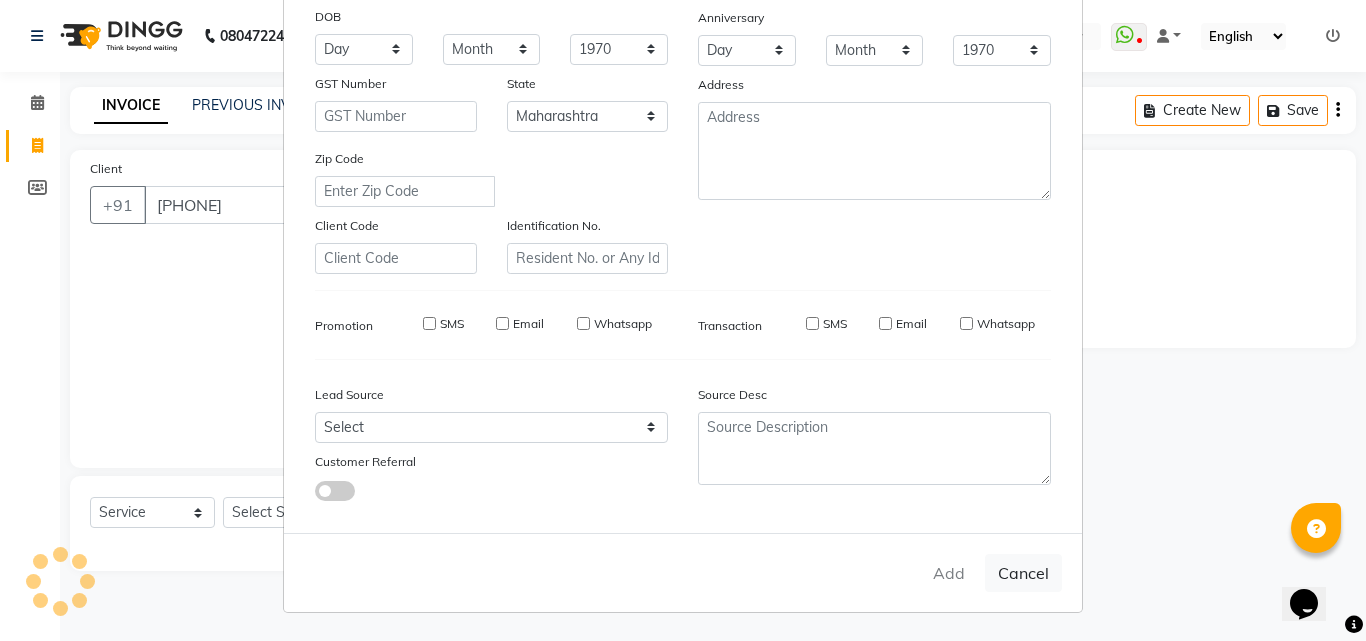 select 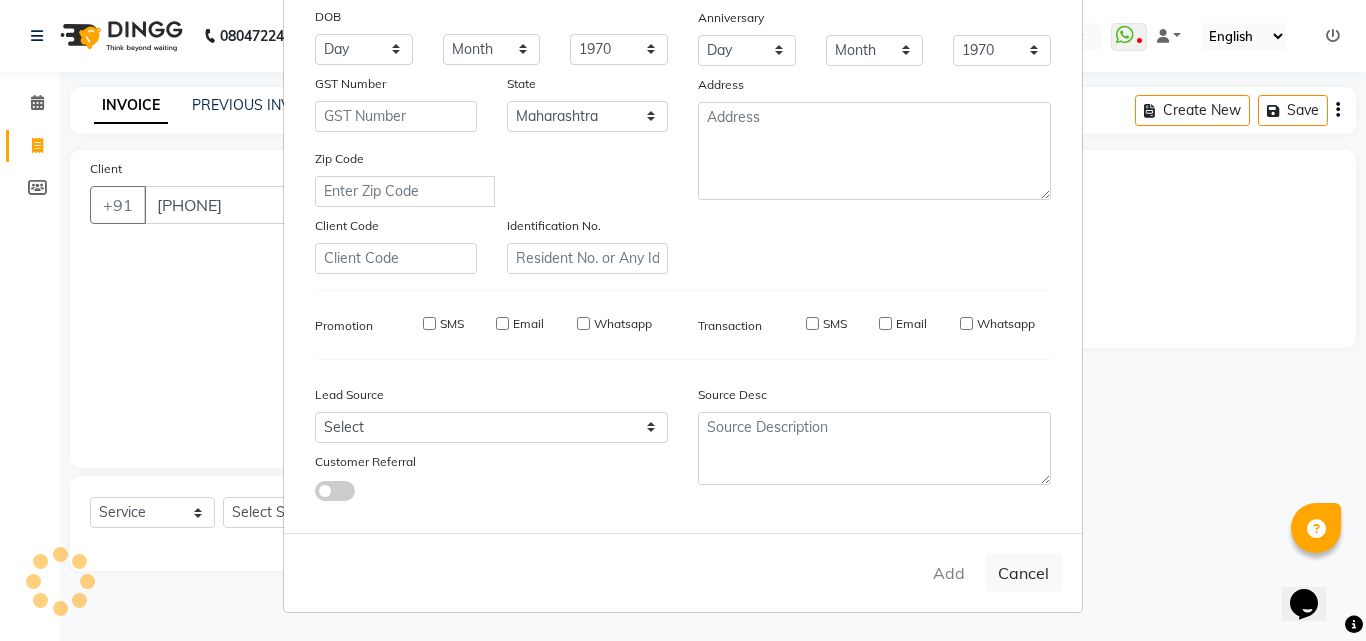 select on "null" 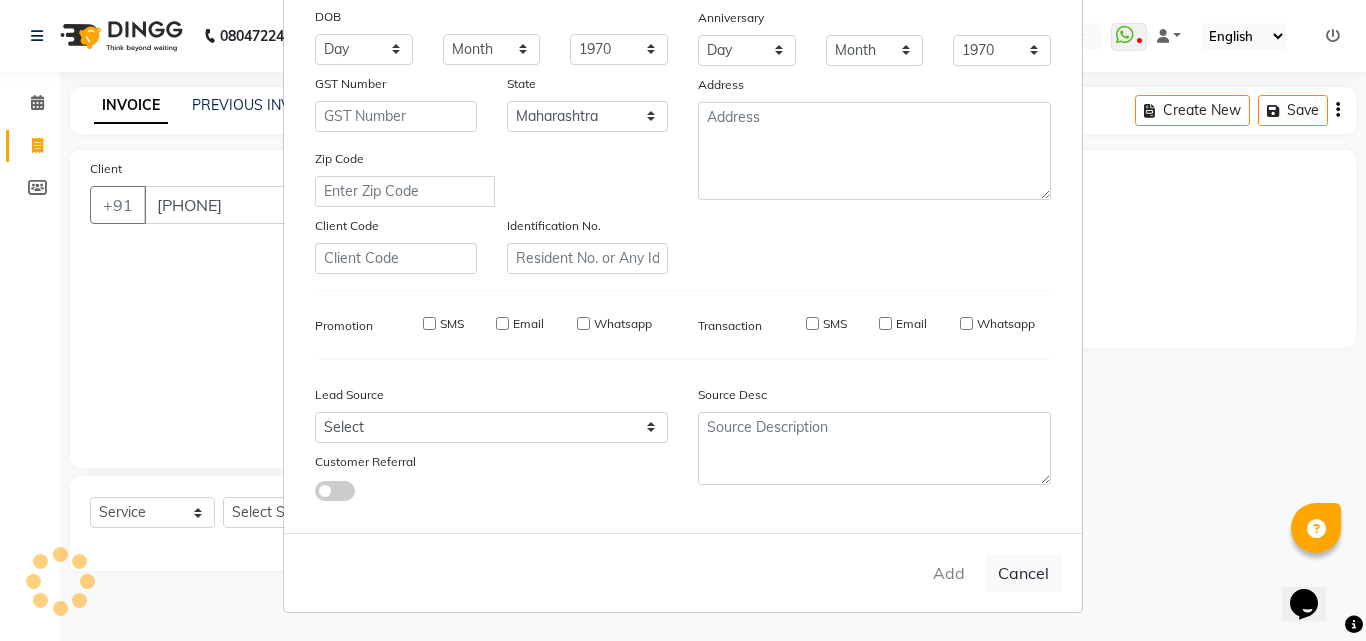 type 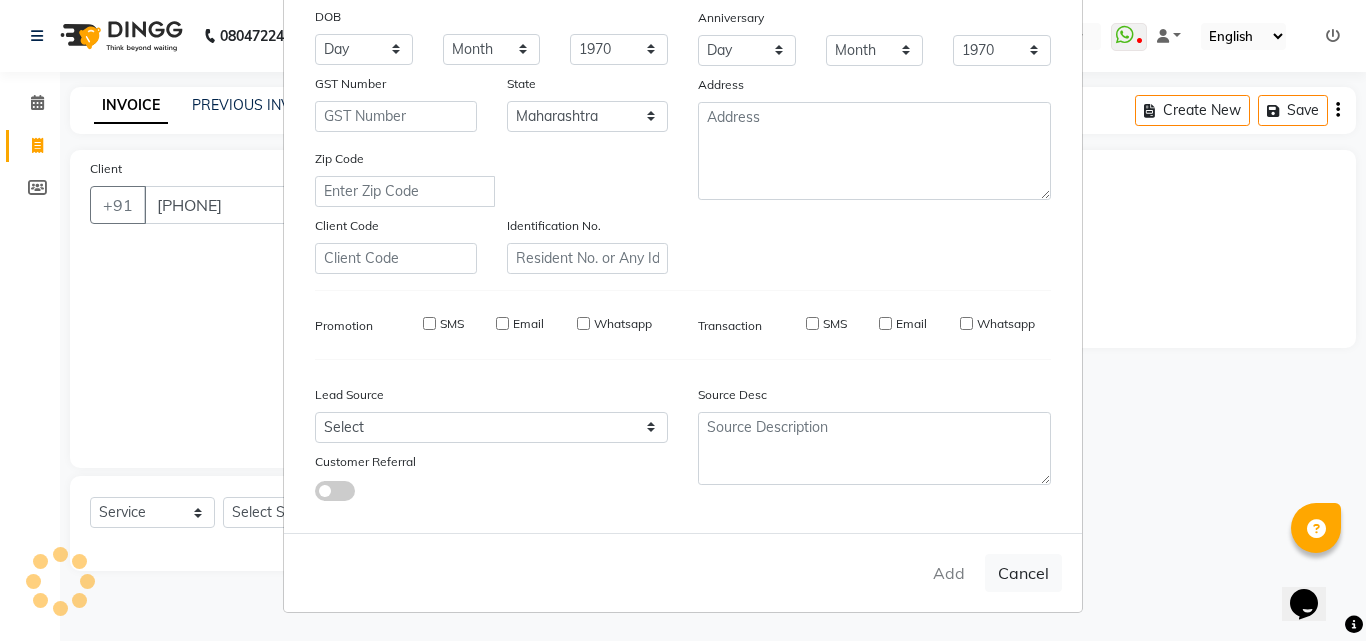 checkbox on "false" 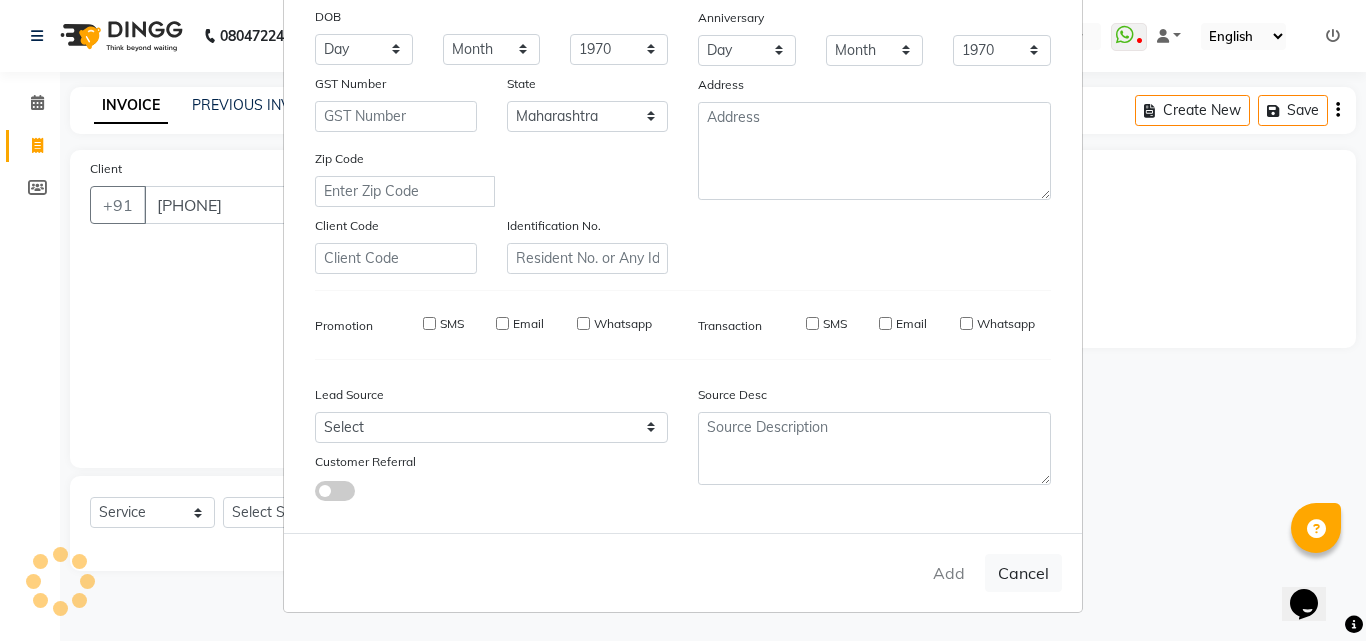 checkbox on "false" 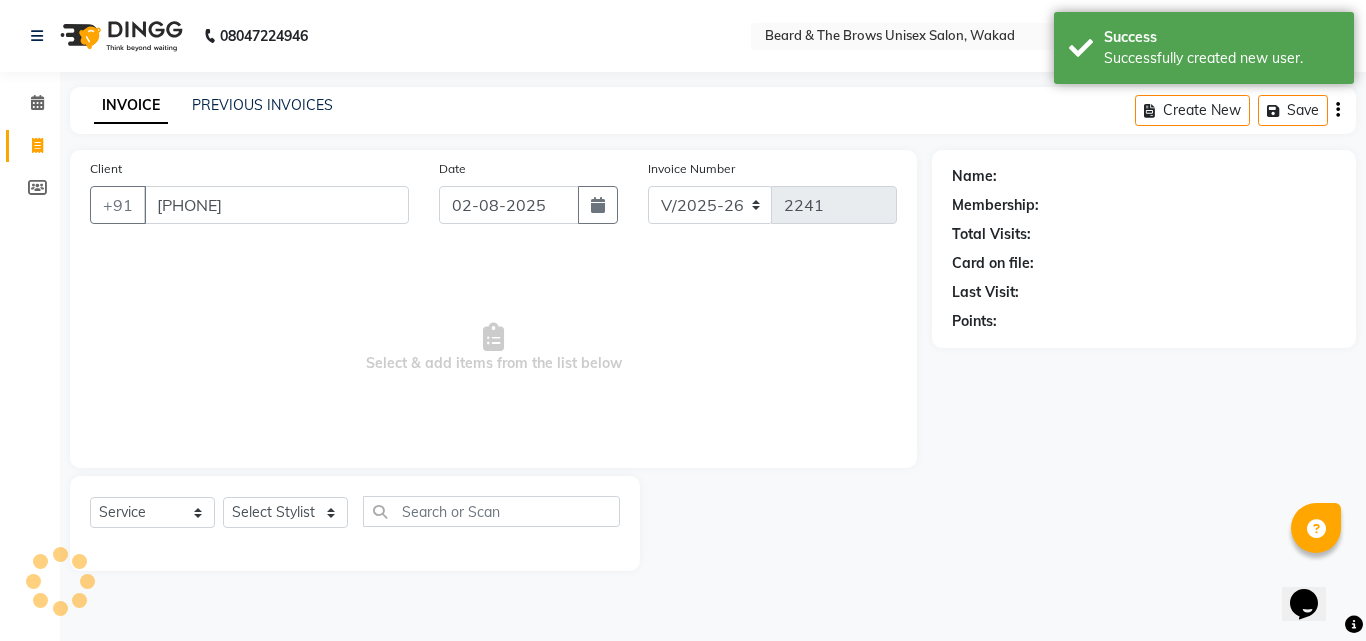 select on "1: Object" 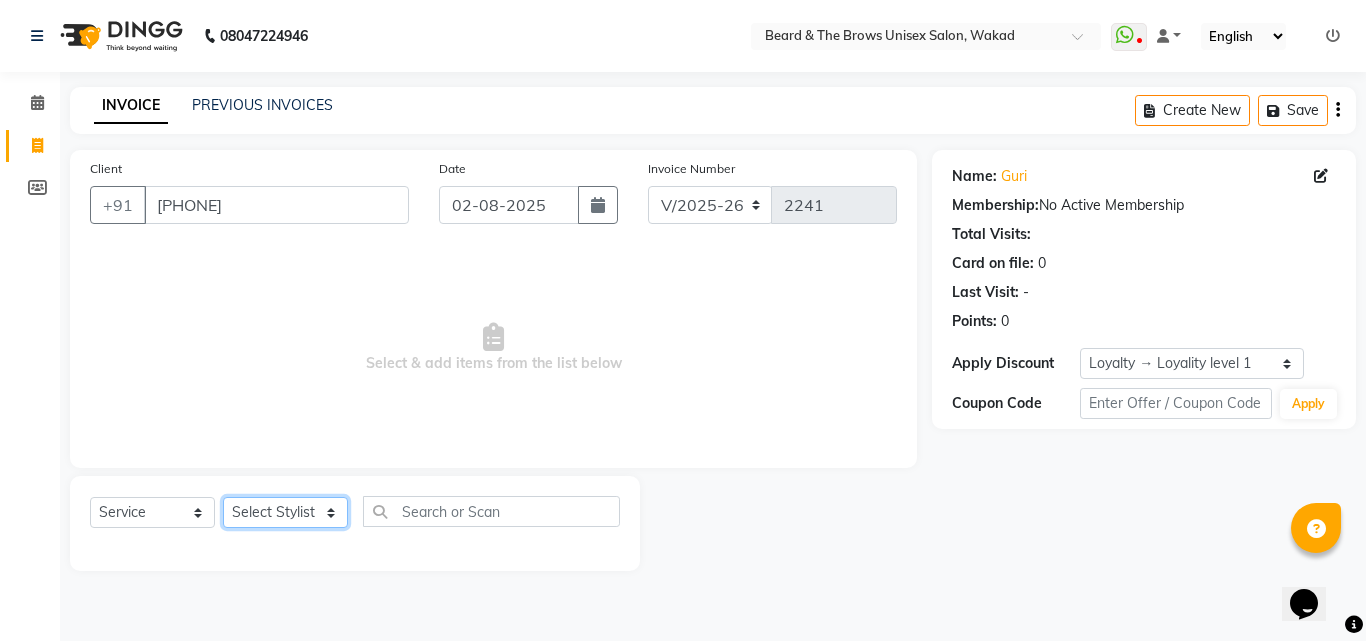 click on "Select Stylist [FIRST] [TITLE] [FIRST] [TITLE] [FIRST] [TITLE] [FIRST] [TITLE] [FIRST] [TITLE]" 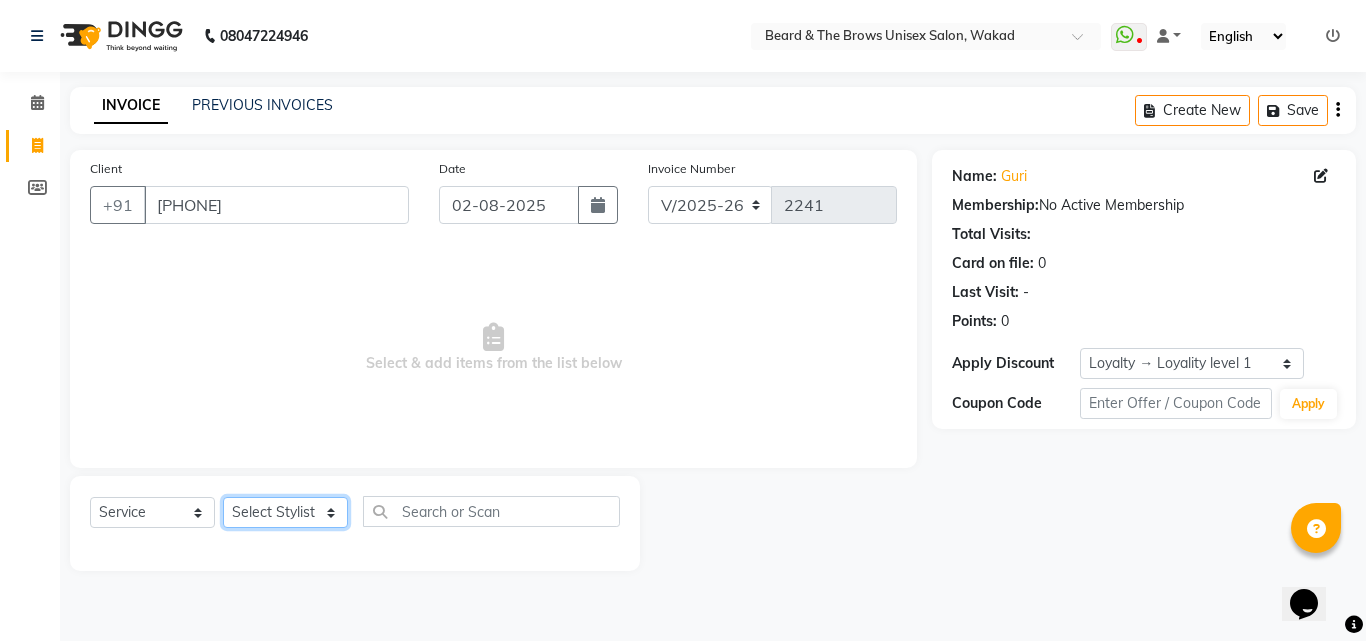 select on "72450" 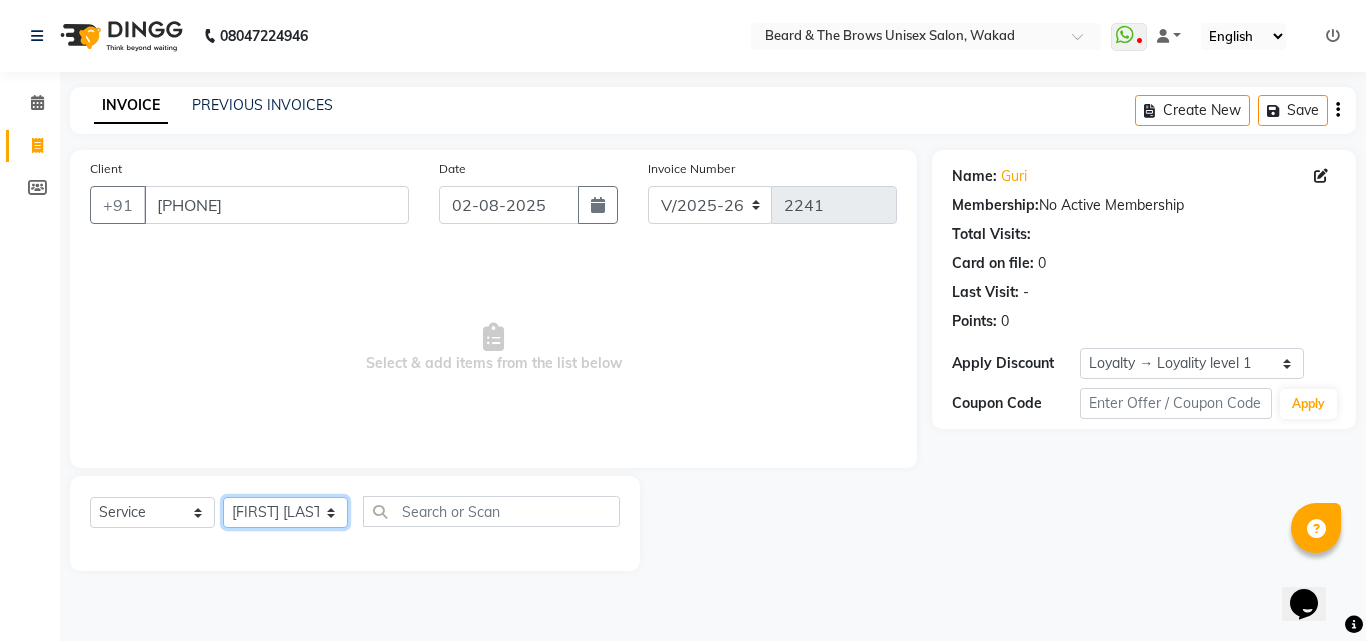 click on "Select Stylist [FIRST] [TITLE] [FIRST] [TITLE] [FIRST] [TITLE] [FIRST] [TITLE] [FIRST] [TITLE]" 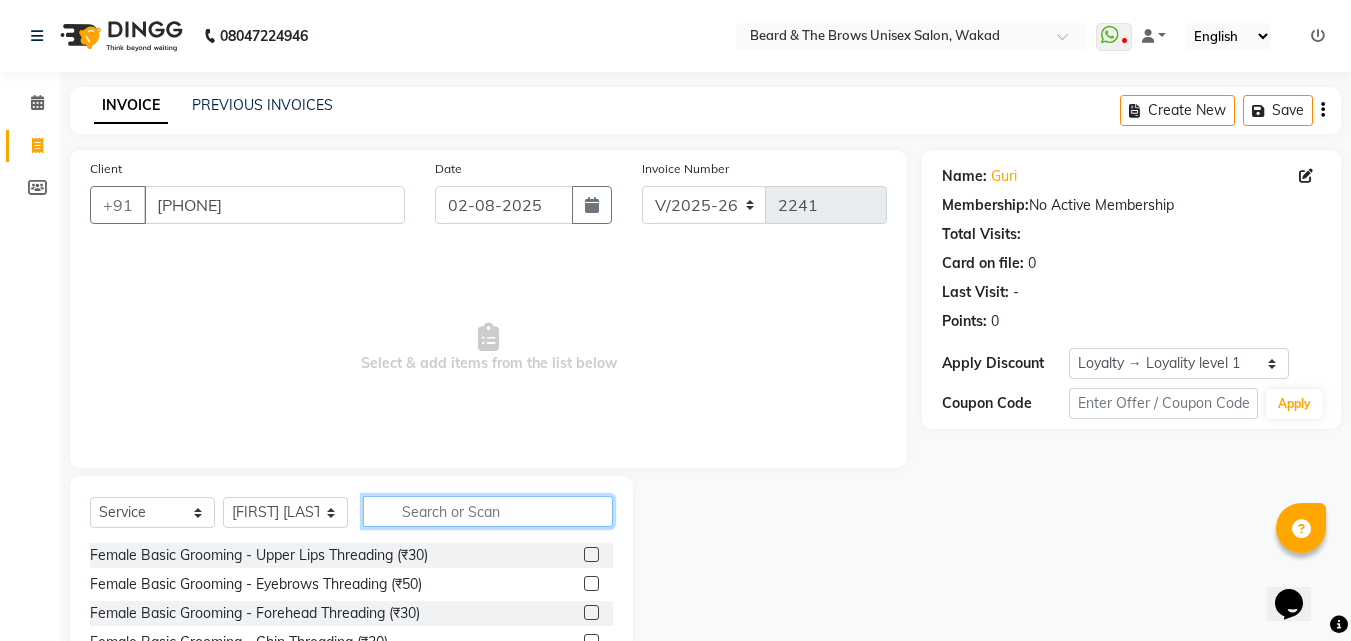 click 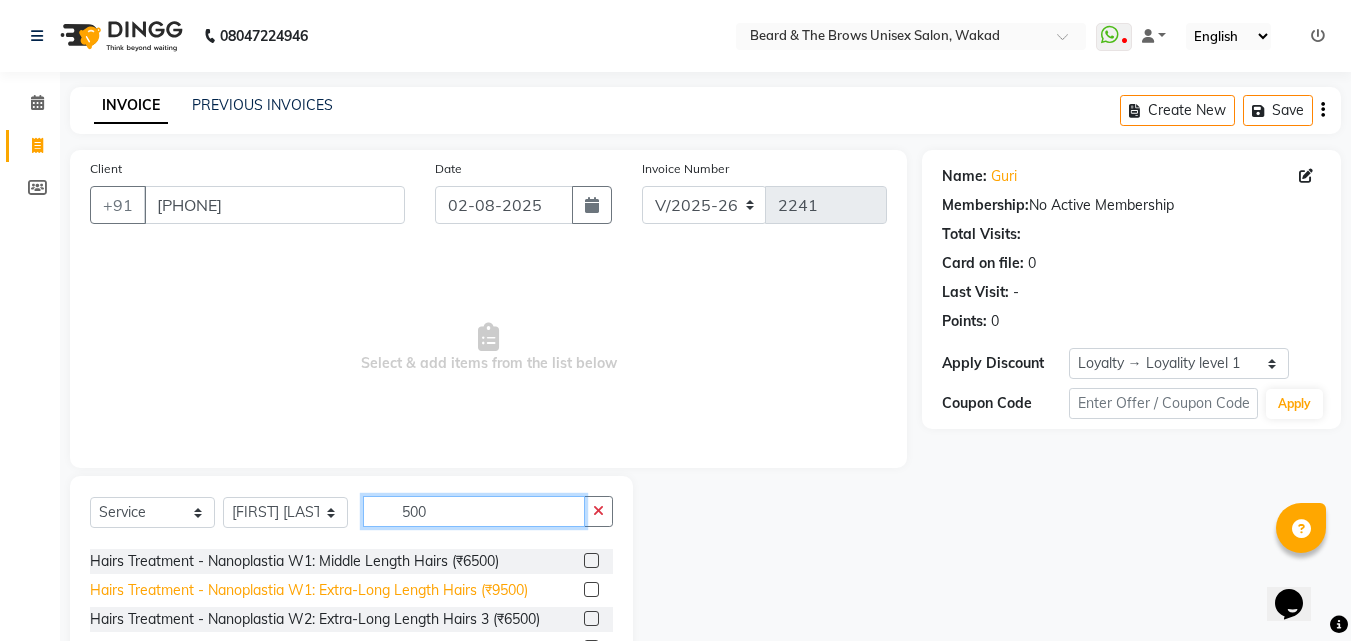 scroll, scrollTop: 0, scrollLeft: 0, axis: both 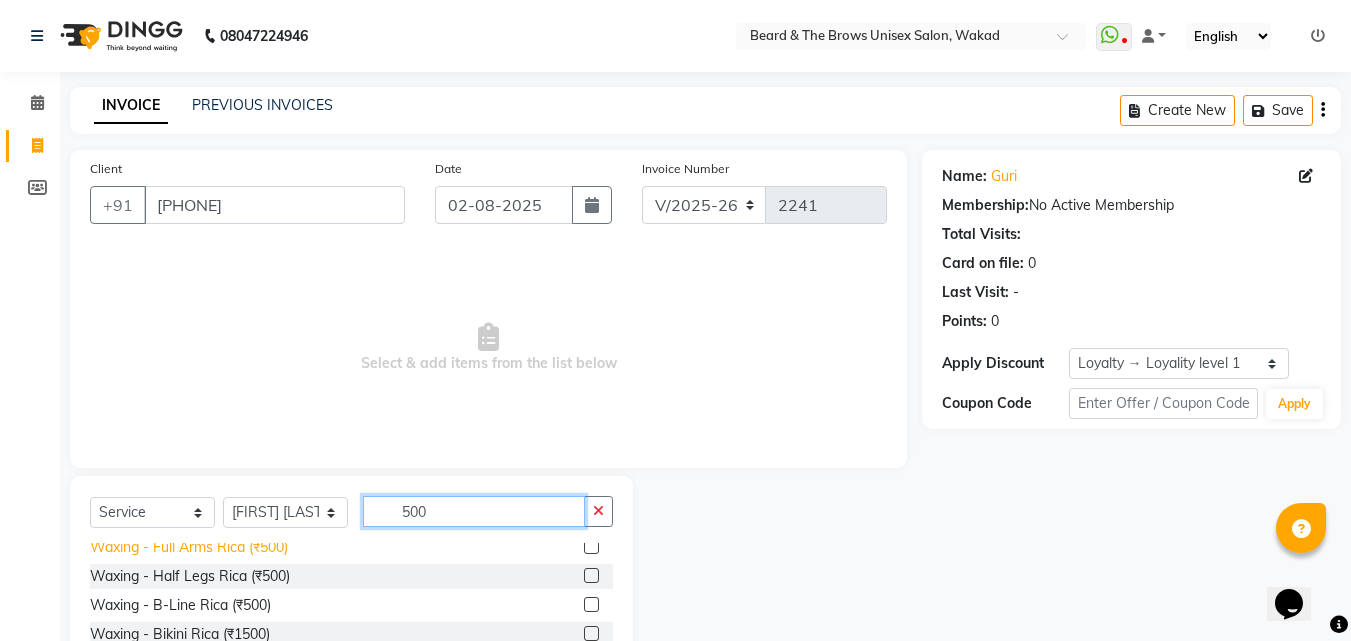 type on "500" 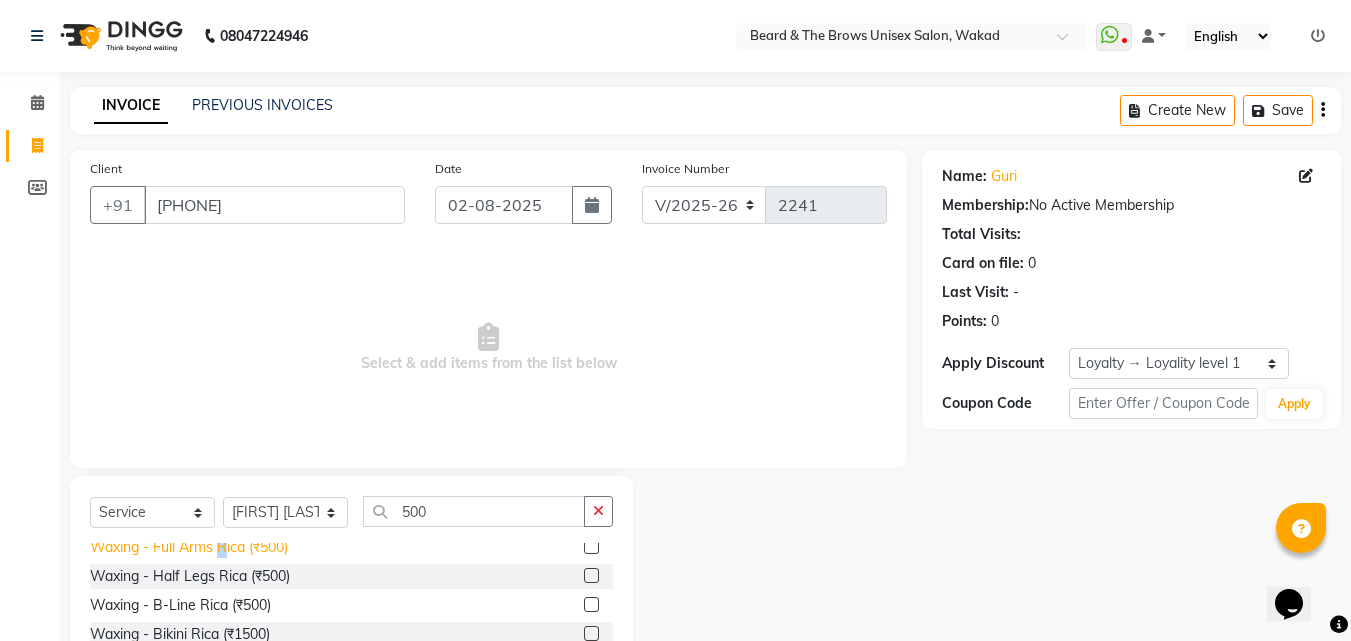 scroll, scrollTop: 17, scrollLeft: 0, axis: vertical 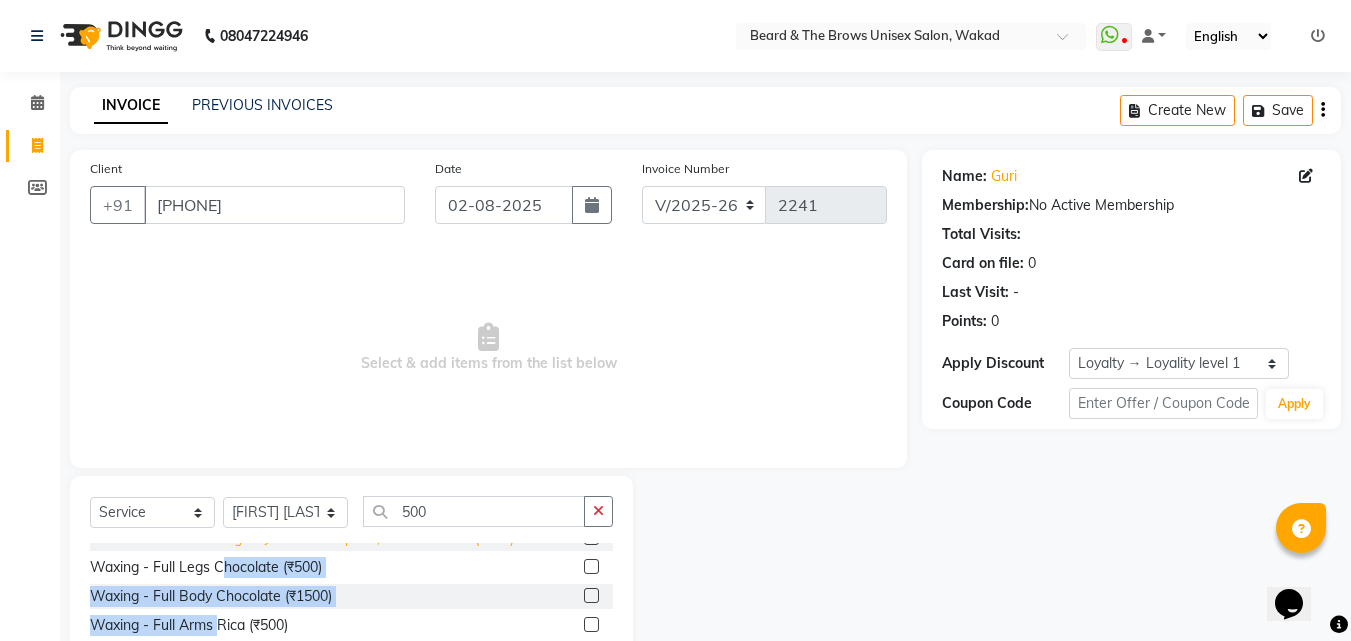 click on "Female Basic Grooming - Eyebrows Stripless/Brazilian Wax (₹500)  Waxing - Full Legs Chocolate (₹500)  Waxing - Full Body Chocolate (₹1500)  Waxing - Full Arms Rica (₹500)  Waxing - Half Legs Rica (₹500)  Waxing - B-Line Rica (₹500)  Waxing - Bikini Rica (₹1500)  Nails Services - Gel Extensions + Gel Polish (₹1500)  Facials - Lotus   - Anti Tan (Male) (₹1500)  Facials - Aroma- Bridal Glow (Female) (₹2500)  Facials - Bb: Age Revival  (Female) (₹2500)  Hydra Facial  (₹5000)  Hair Services Female - Hair-Do (Basic) (₹500)  Hairs Treatment - Brillare: Dandruff Treatment (Male/ Female) (₹1500)  Hairs Treatment - Nanoplastia W1: Middle Length Hairs (₹6500)  Hairs Treatment - Nanoplastia W1: Extra-Long Length Hairs (₹9500)  Hairs Treatment - Nanoplastia W2: Extra-Long Length Hairs 3 (₹6500)  Hairs Treatment - Nanoplastia W2: Extra-Long Length Hairs 5 (₹9500)  Hairs Treatment - Rebonding: Below Shoulder Length Hairs (₹4500)  Hairs Treatment - Rebonding: Long Length Hairs (₹5500)" 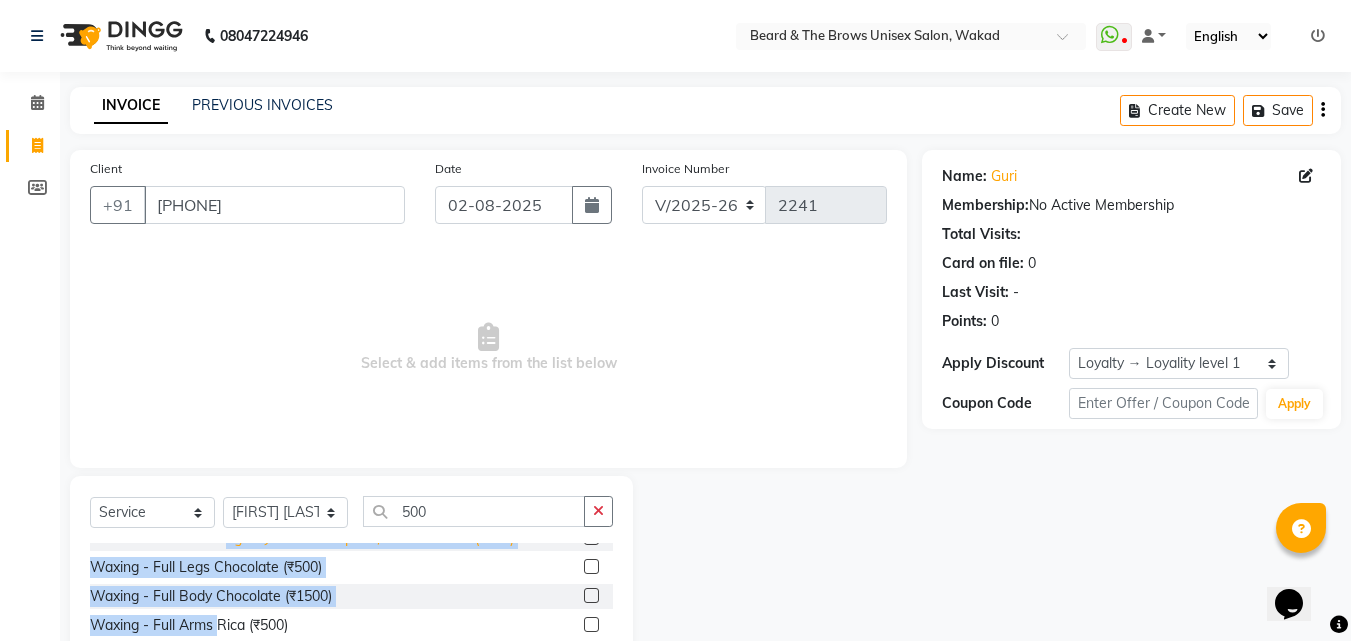 scroll, scrollTop: 0, scrollLeft: 0, axis: both 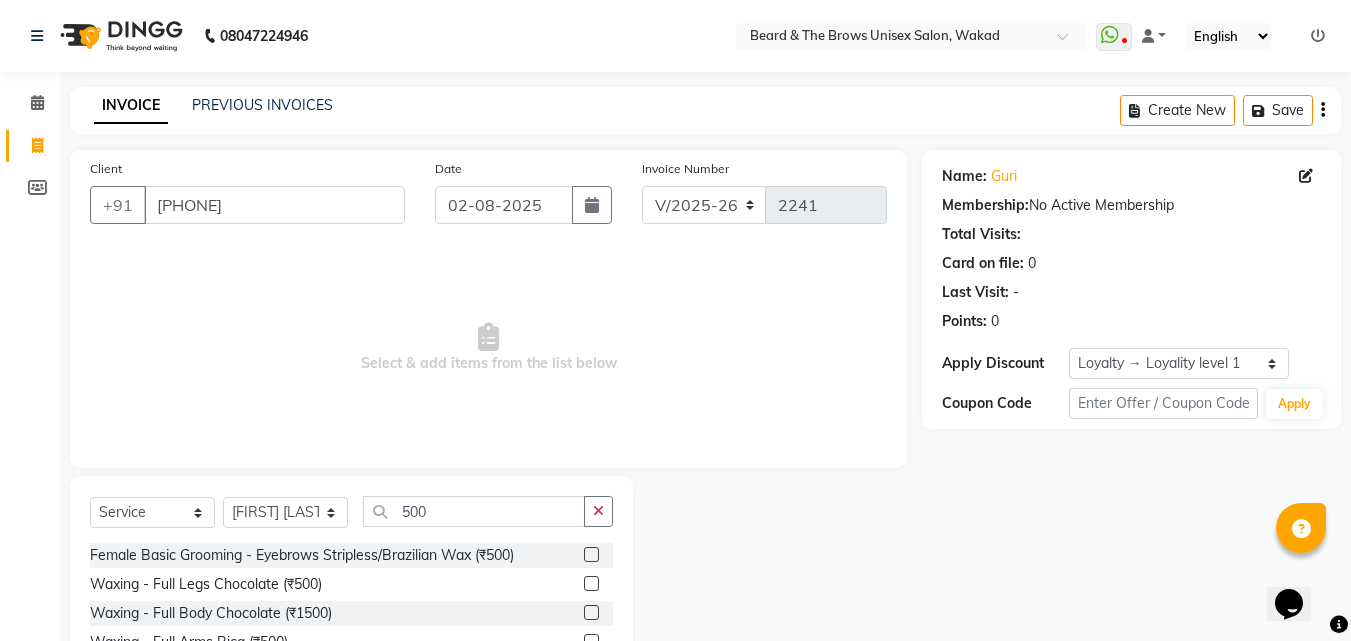 click on "Client +91 [PHONE] Date 02-08-2025 Invoice Number V/2025 V/2025-26 2241 Select & add items from the list below" 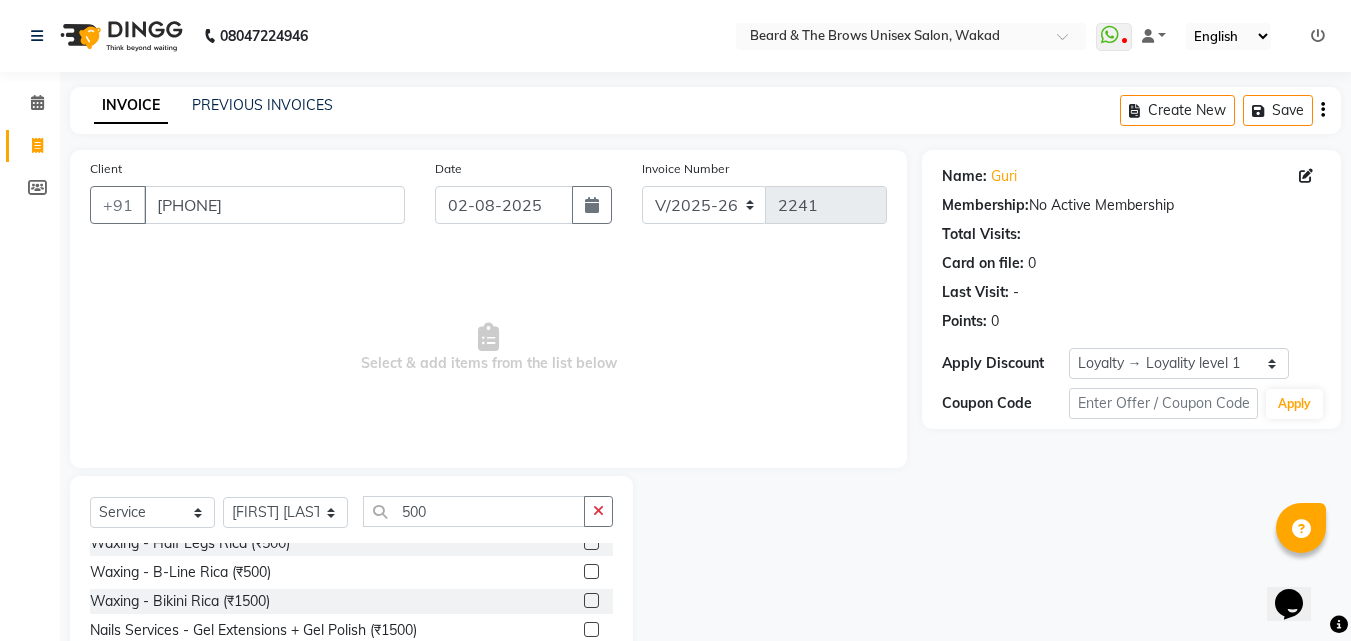 scroll, scrollTop: 175, scrollLeft: 0, axis: vertical 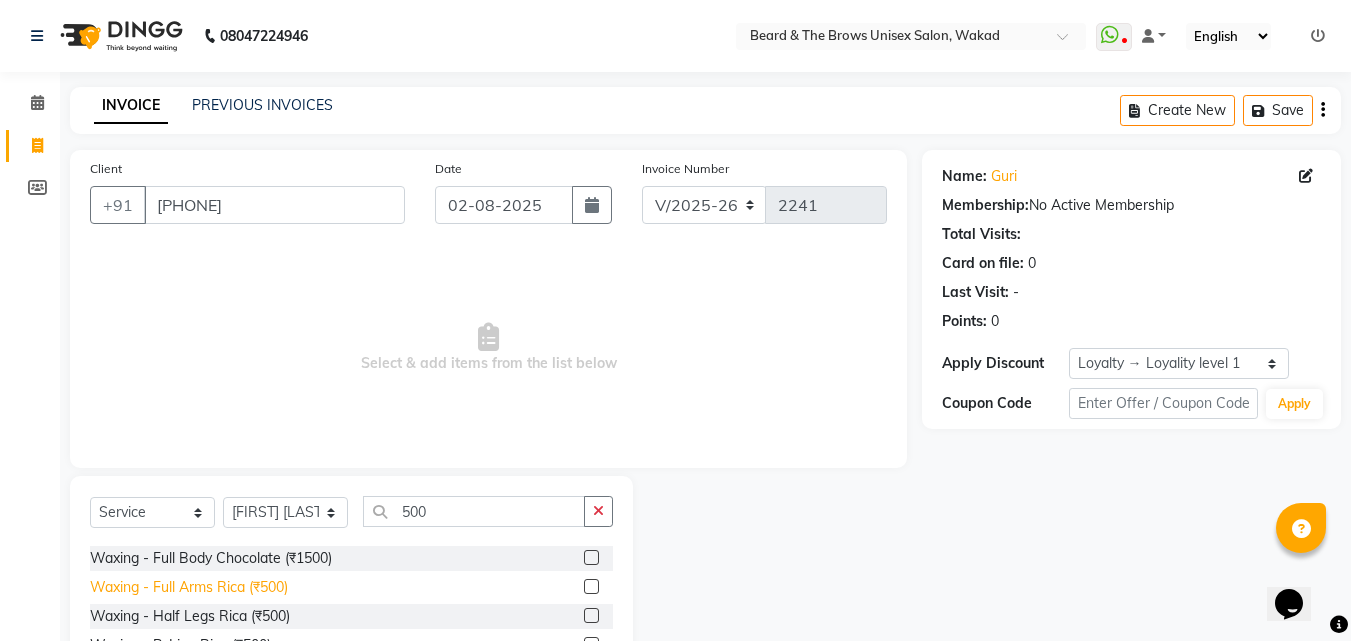 click on "Waxing - Full Arms Rica (₹500)" 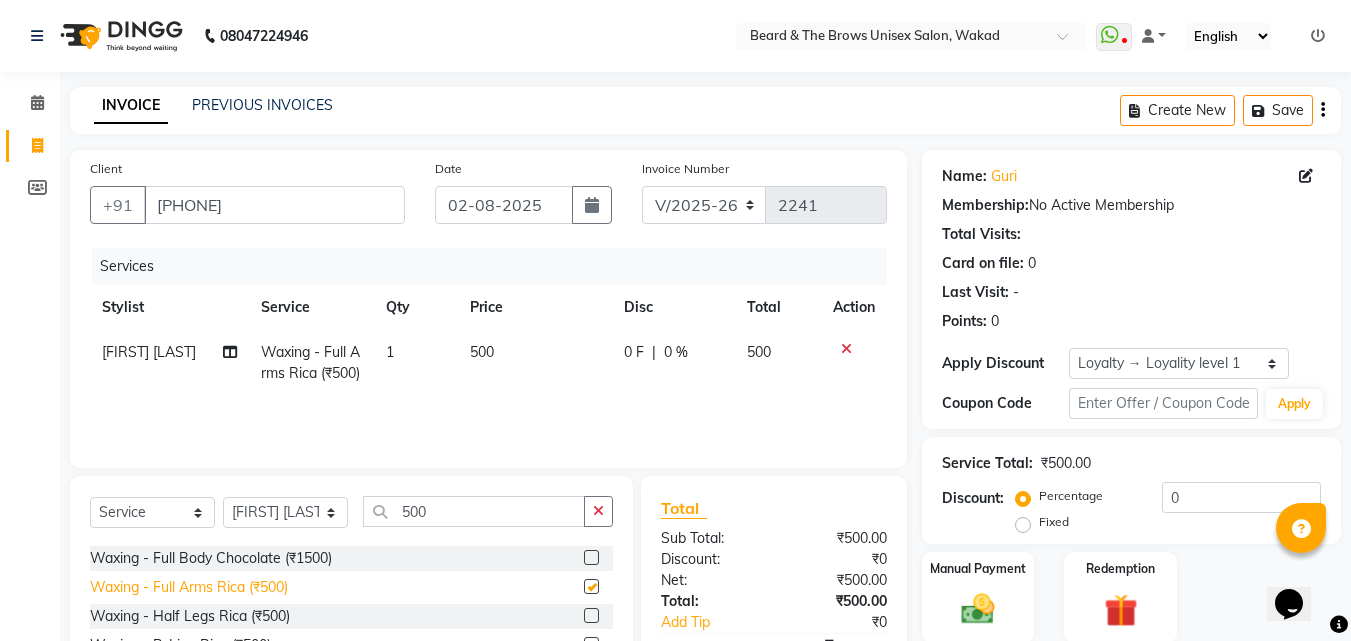 checkbox on "false" 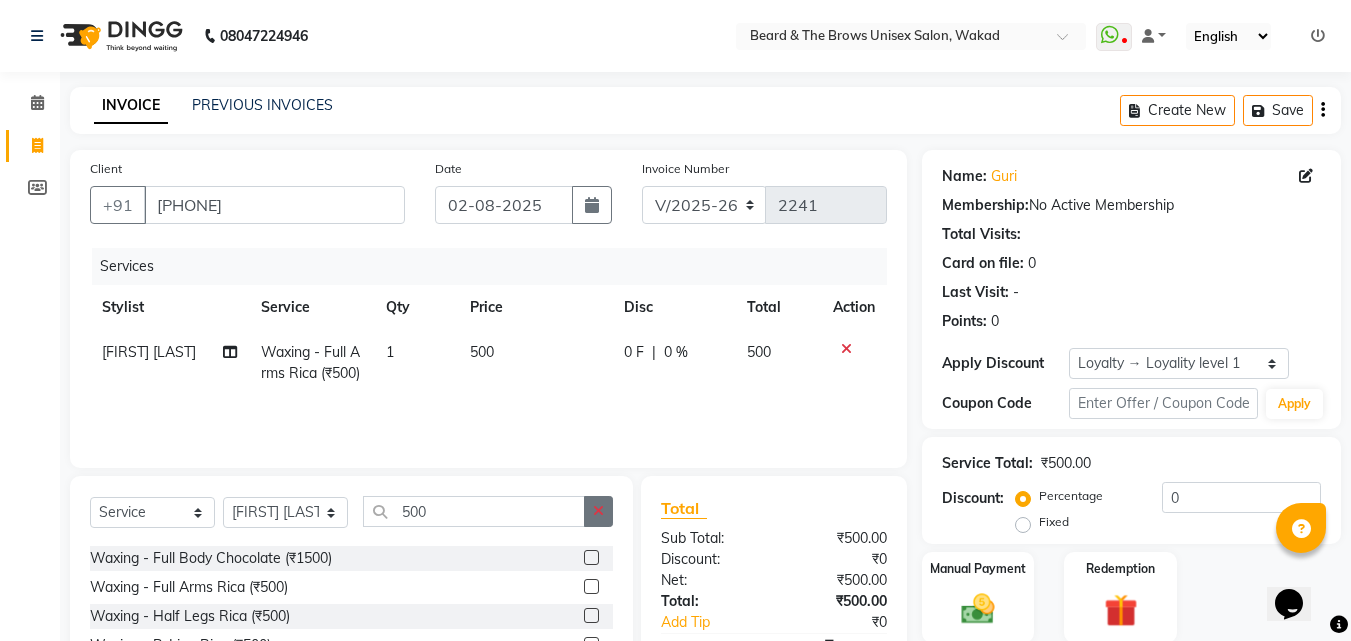 click 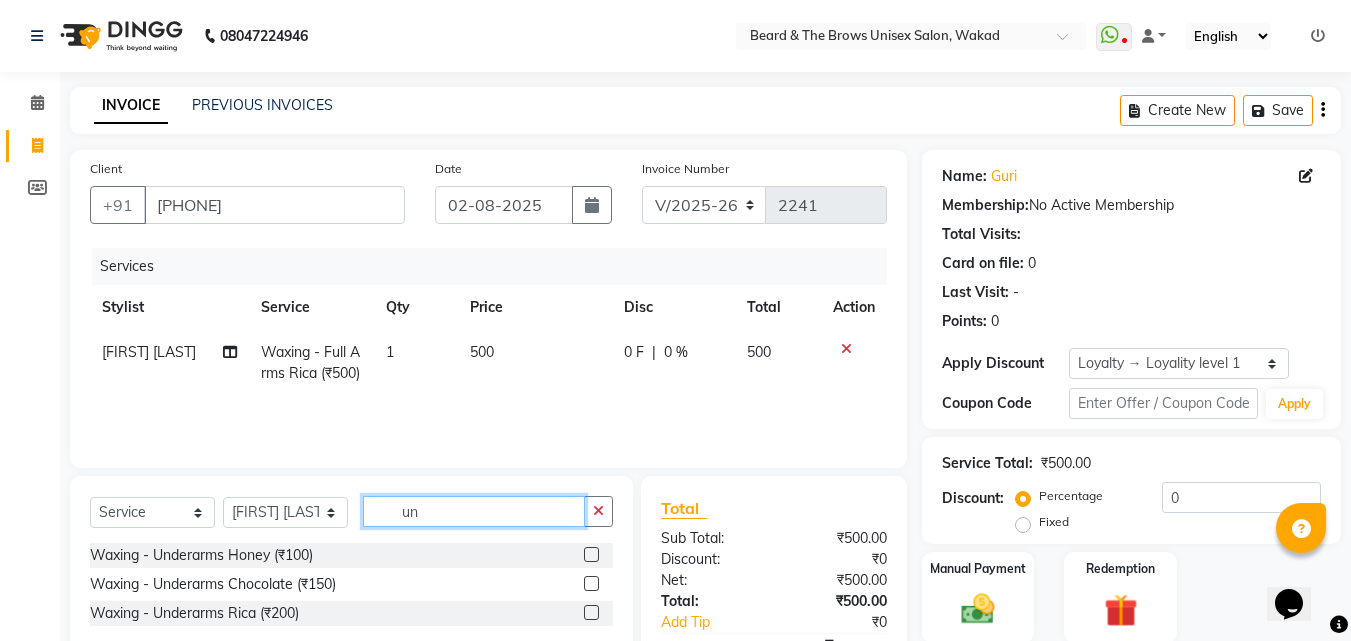scroll, scrollTop: 0, scrollLeft: 0, axis: both 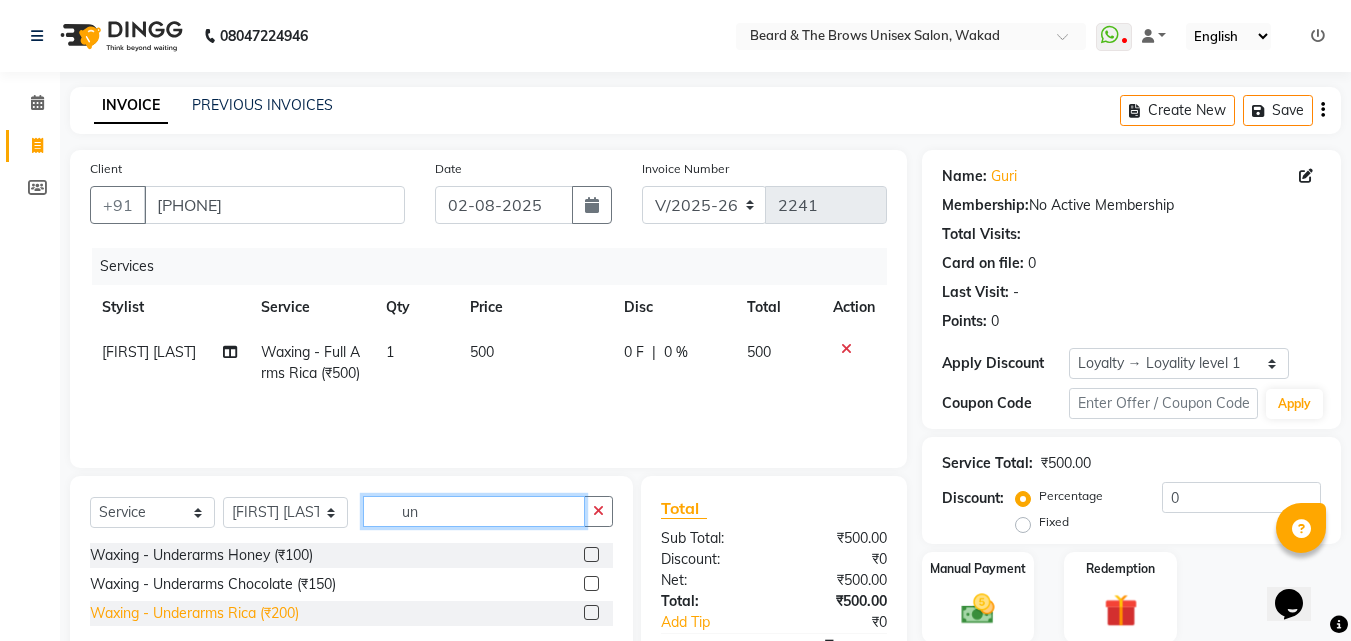 type on "un" 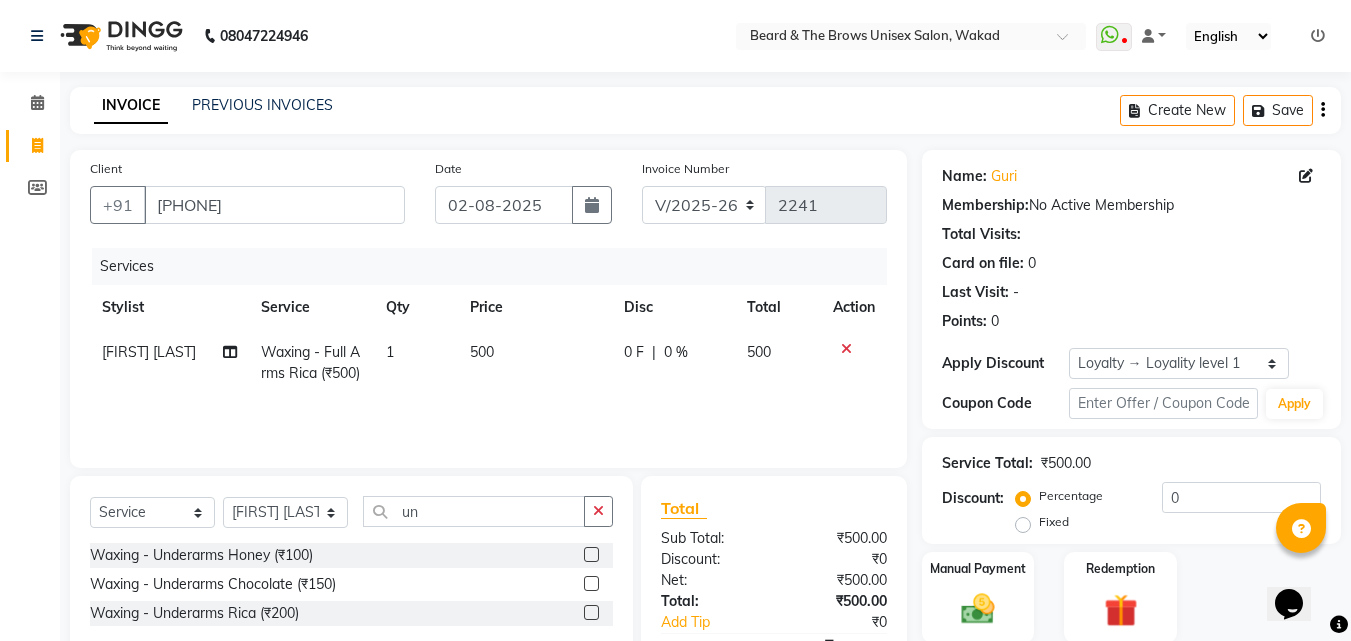 click on "Waxing - Underarms Rica (₹200)" 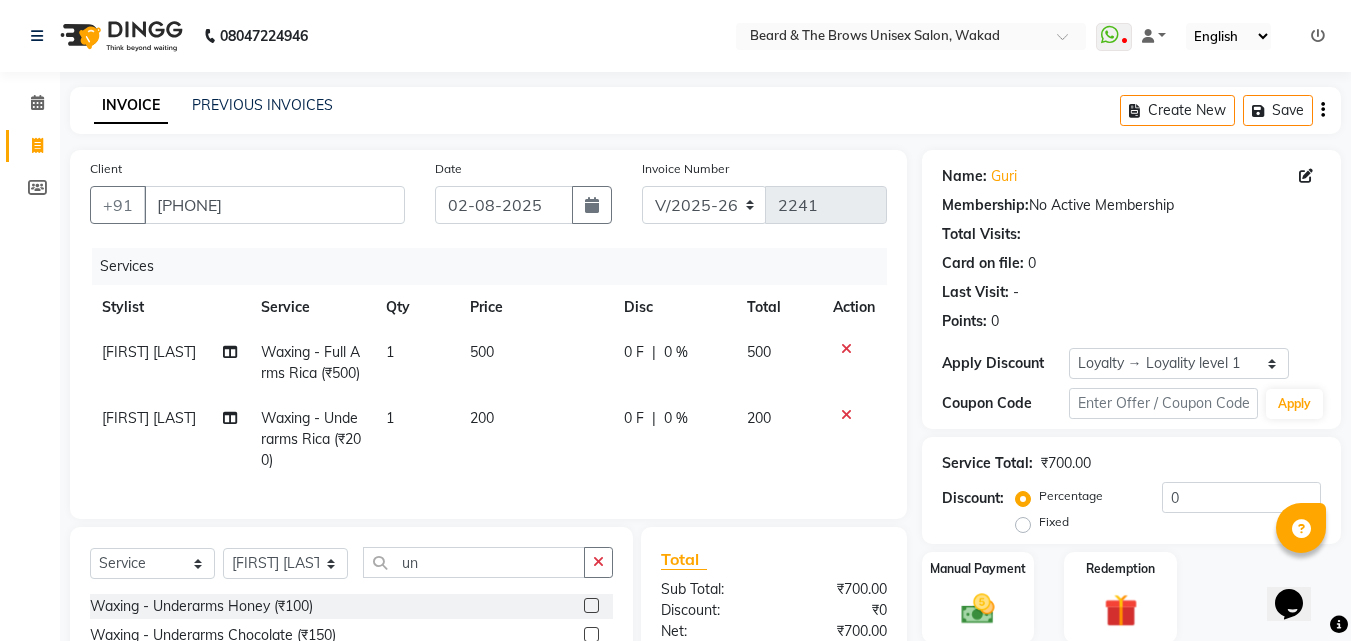 checkbox on "false" 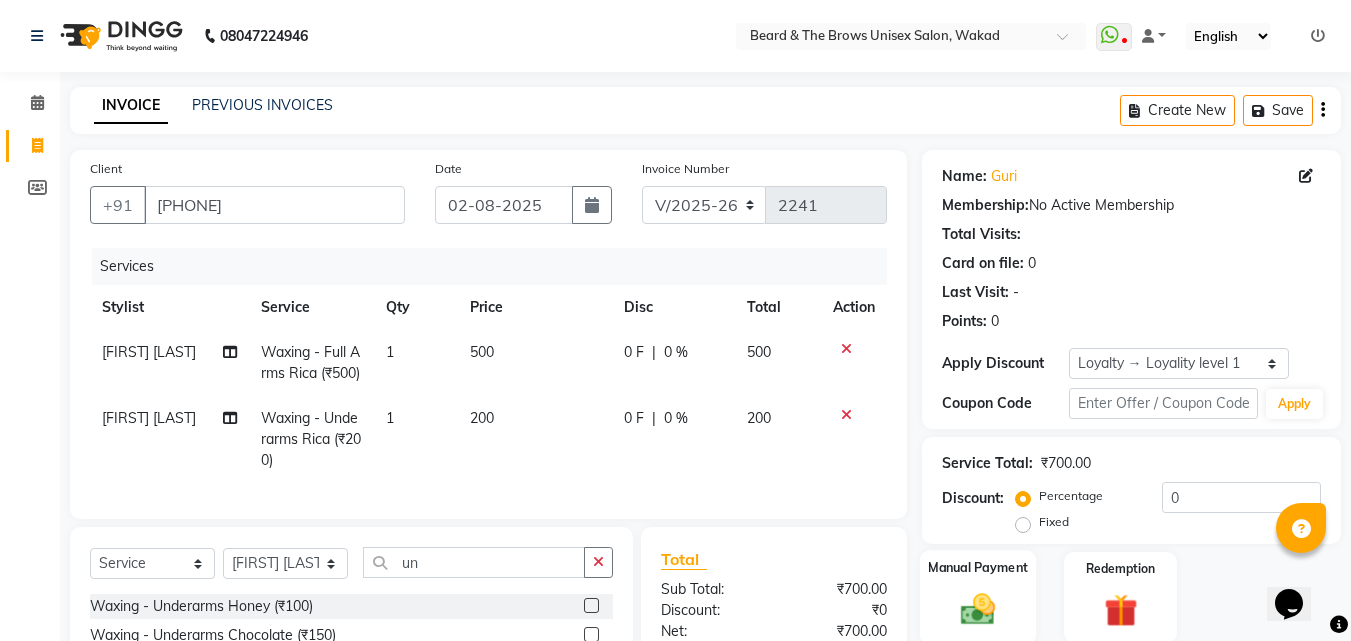 click 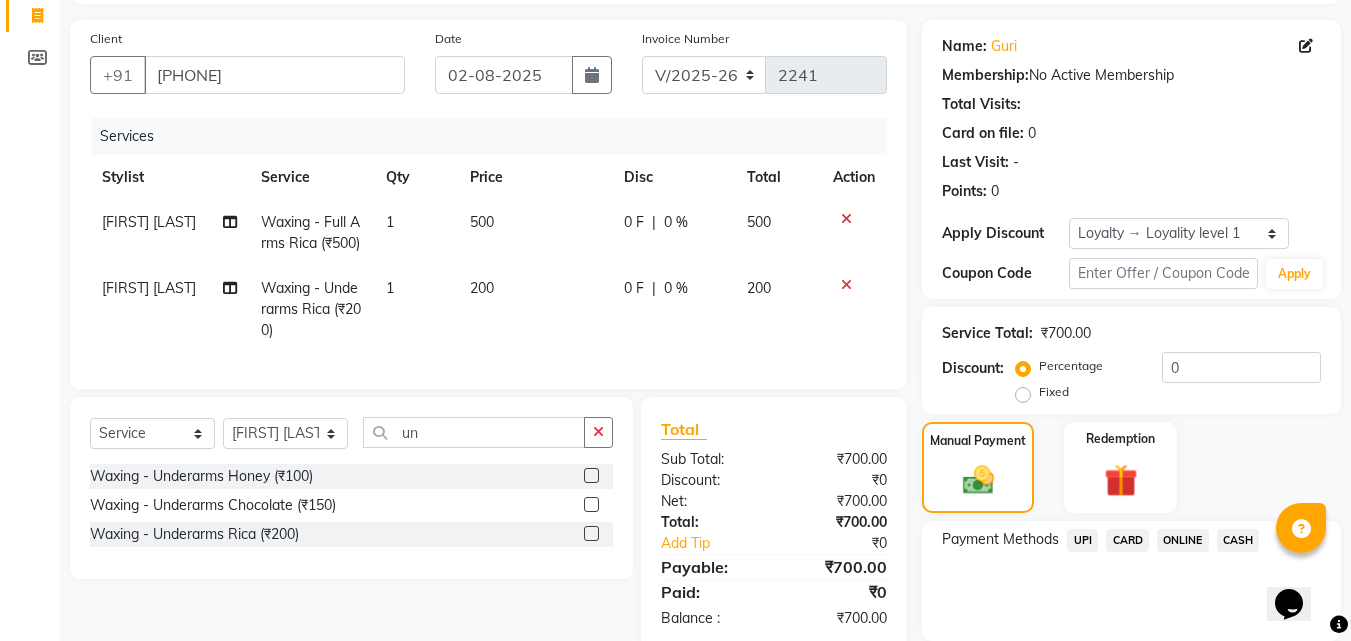 scroll, scrollTop: 204, scrollLeft: 0, axis: vertical 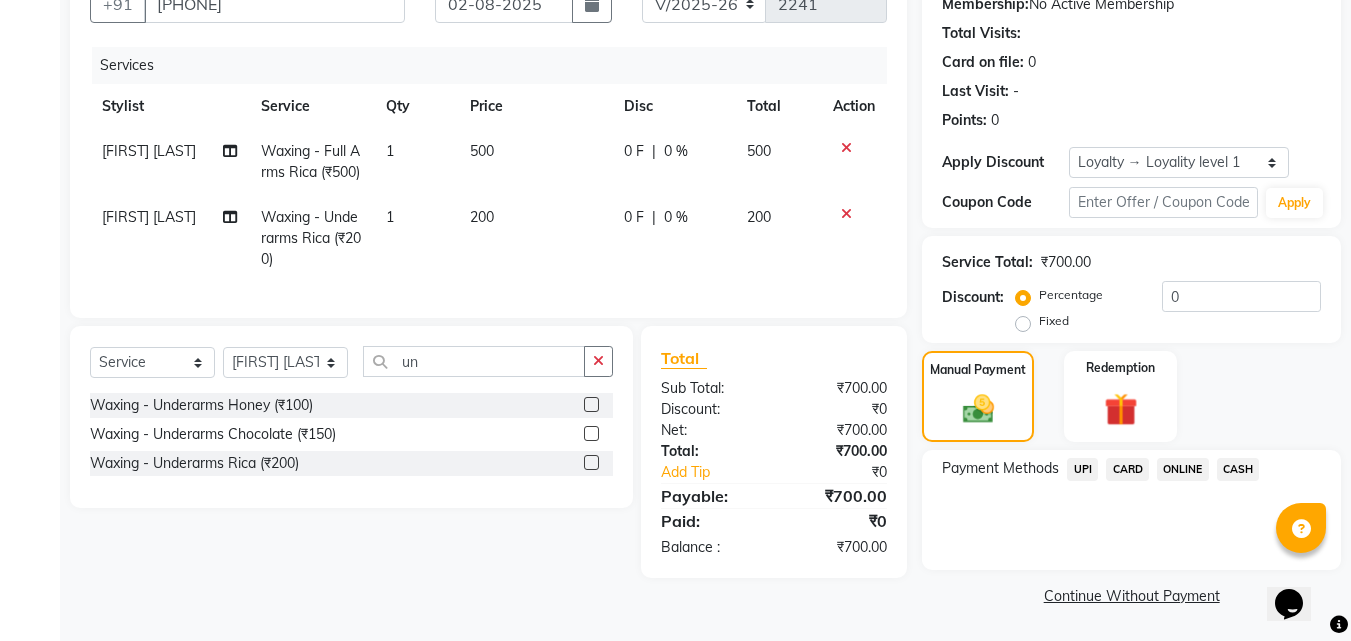 click on "UPI" 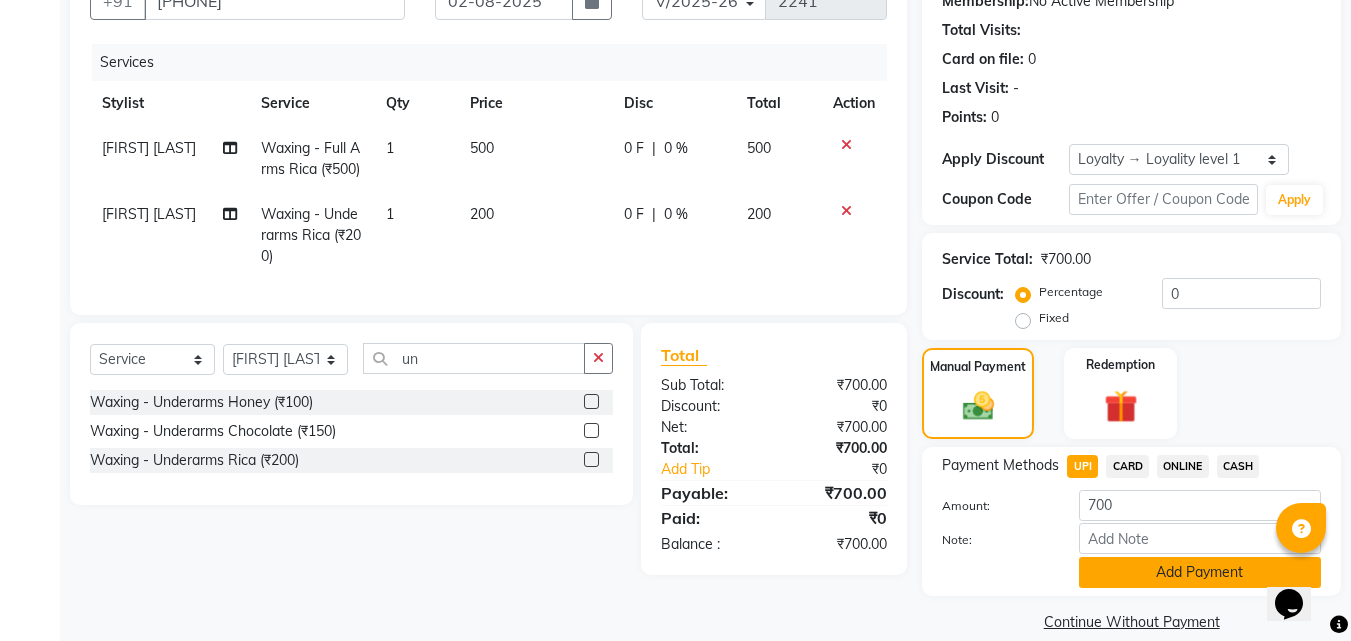 click on "Add Payment" 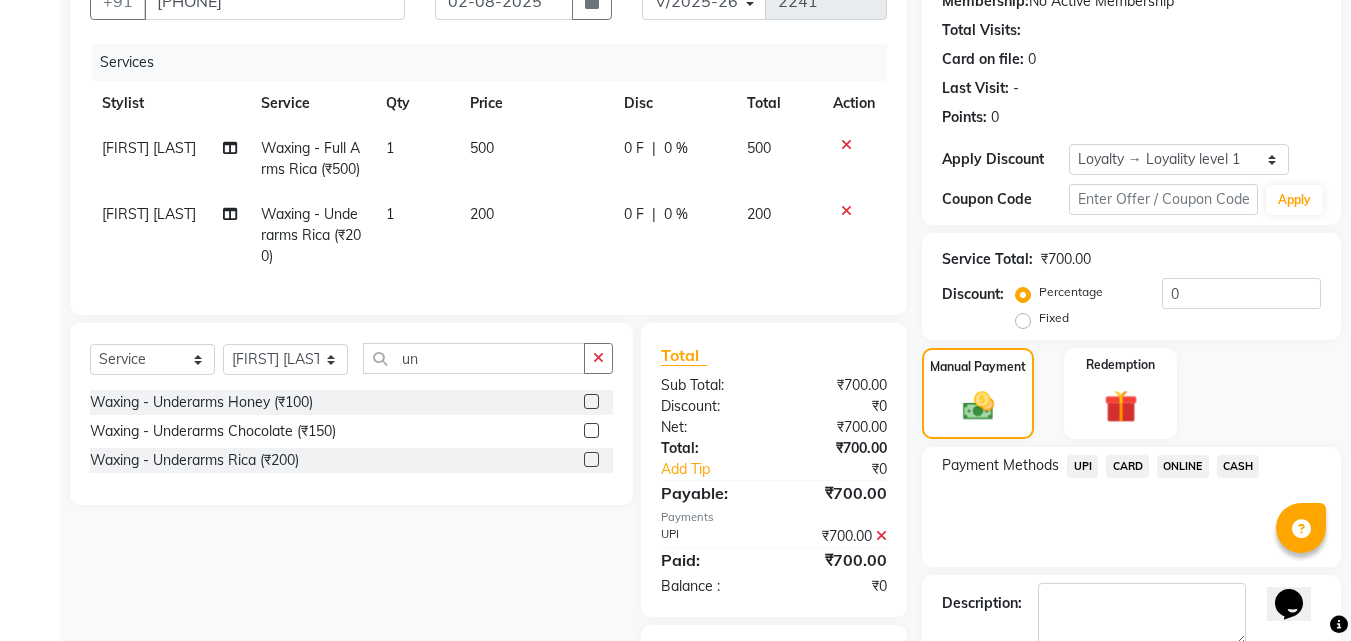 click on "UPI" 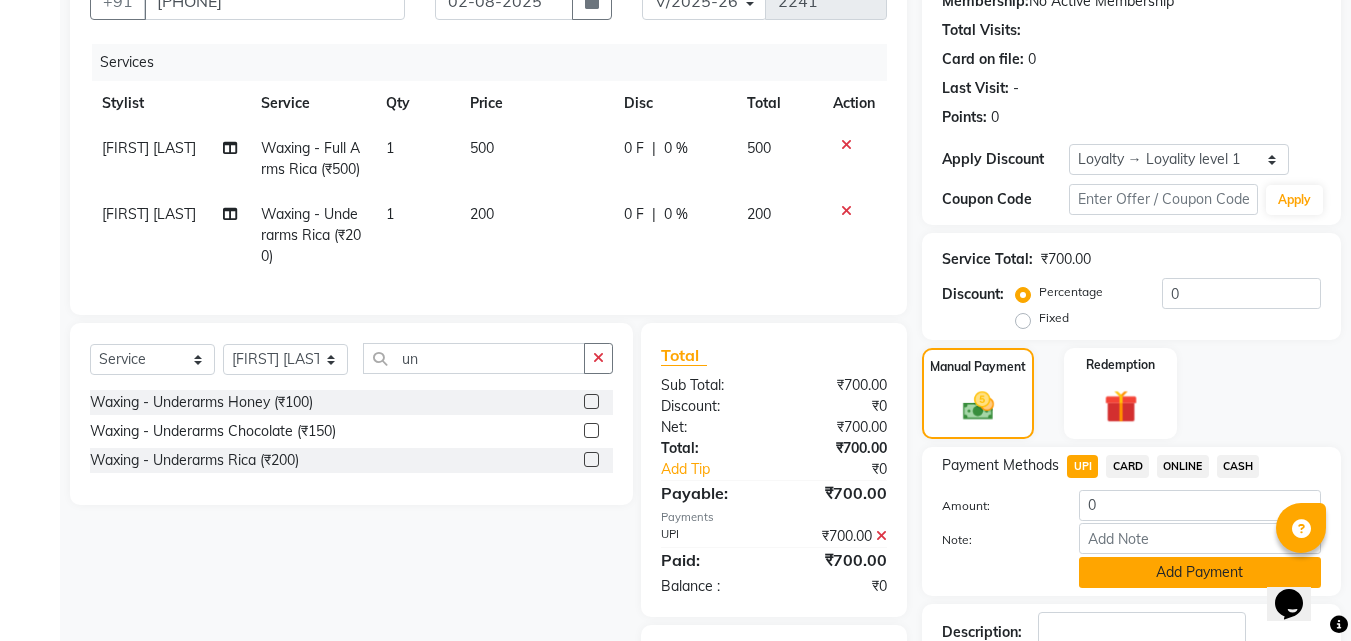 click on "Add Payment" 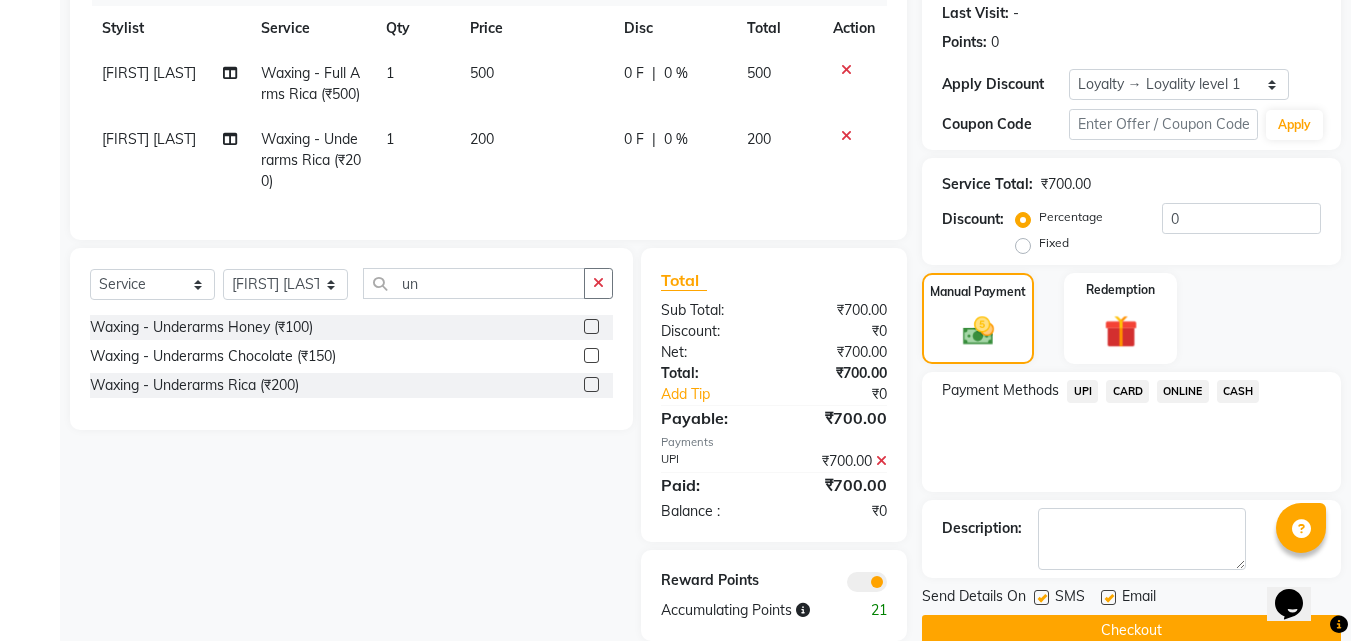 scroll, scrollTop: 345, scrollLeft: 0, axis: vertical 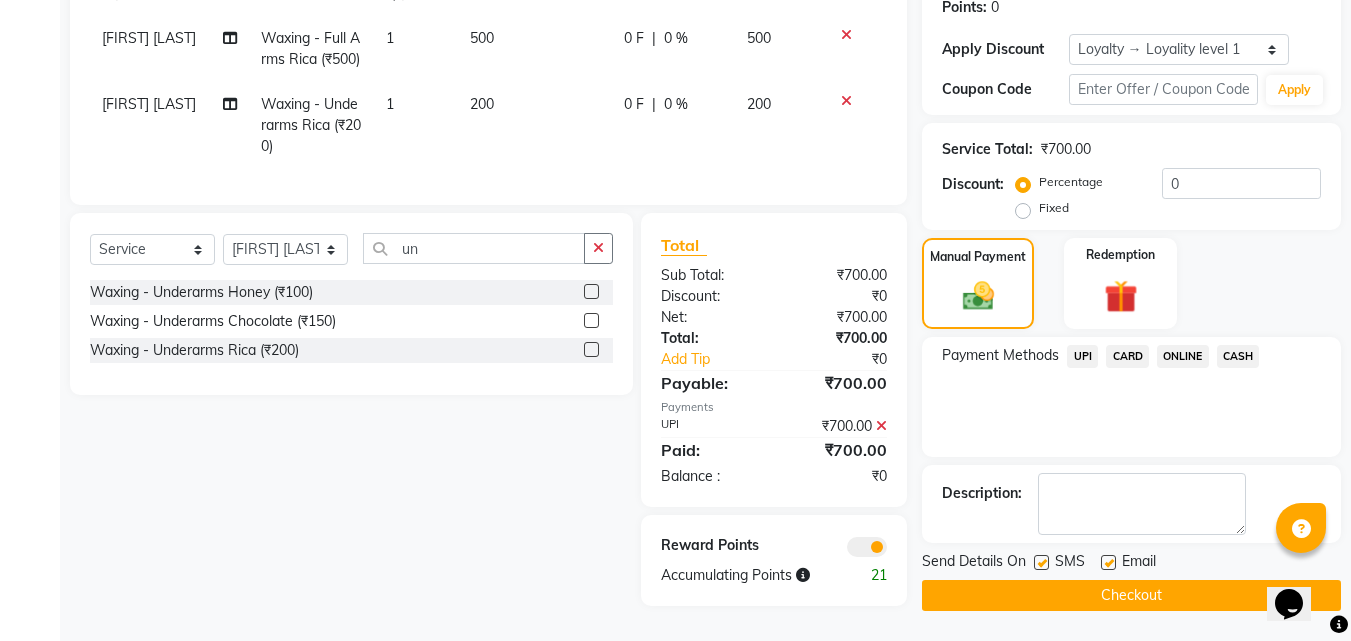 click 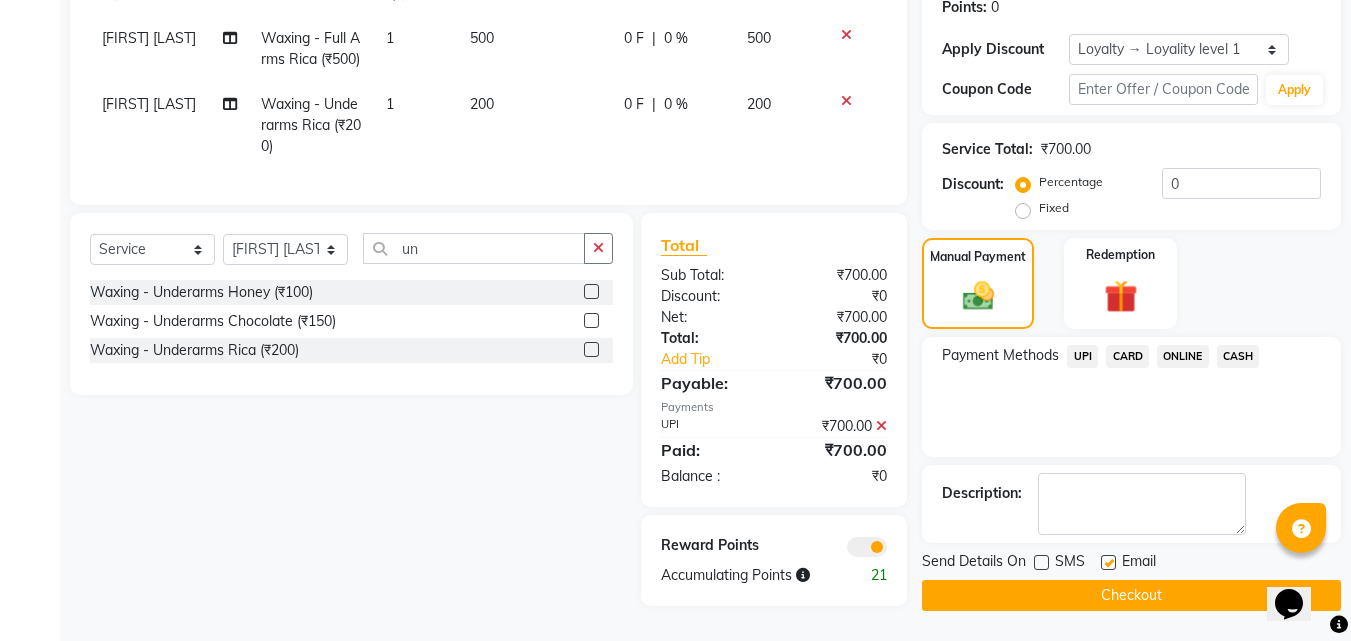 click on "Checkout" 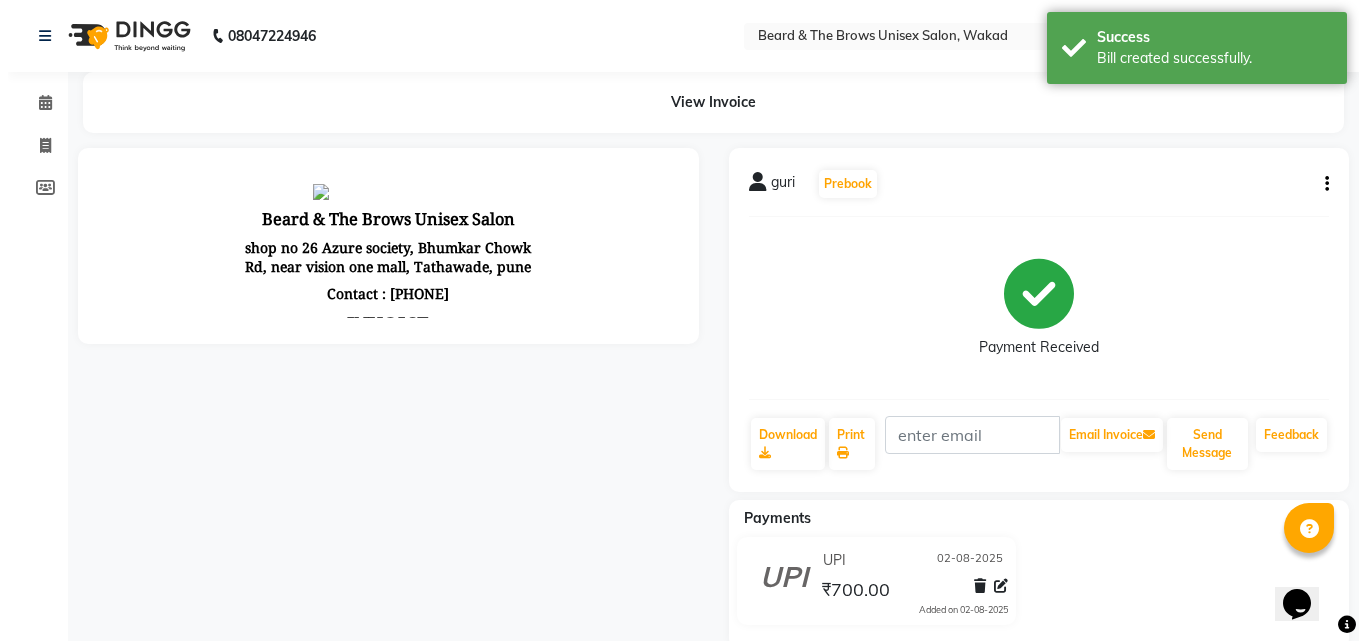 scroll, scrollTop: 0, scrollLeft: 0, axis: both 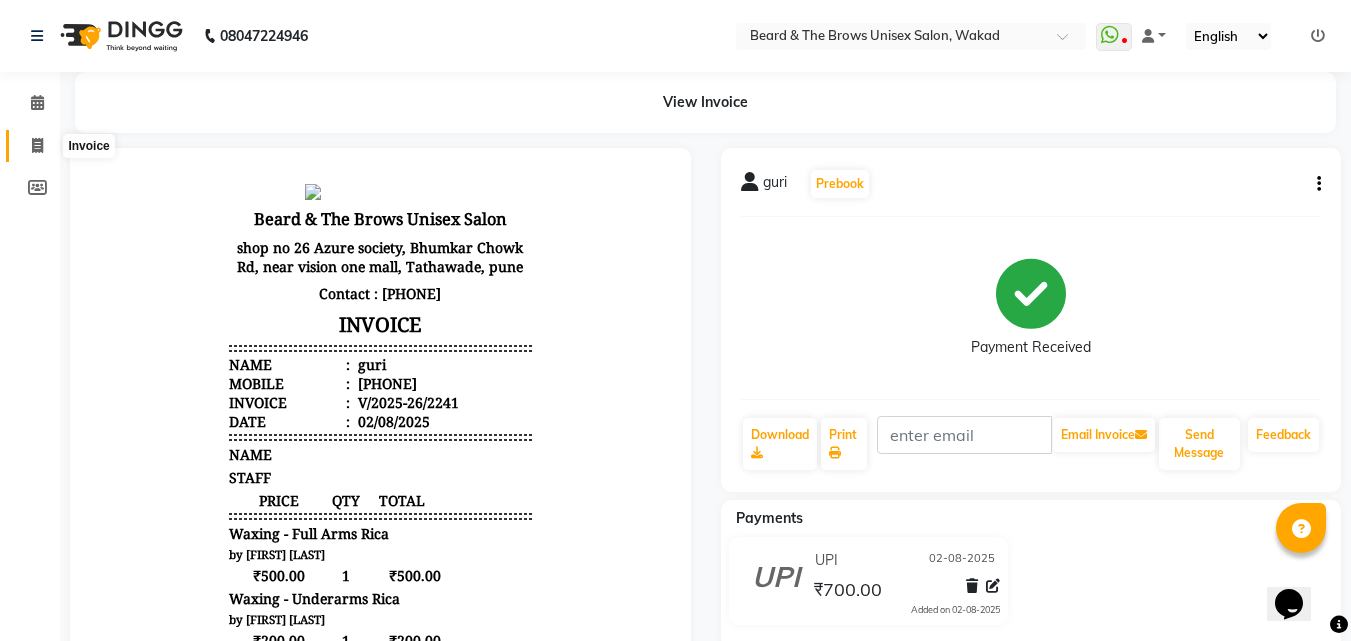 click 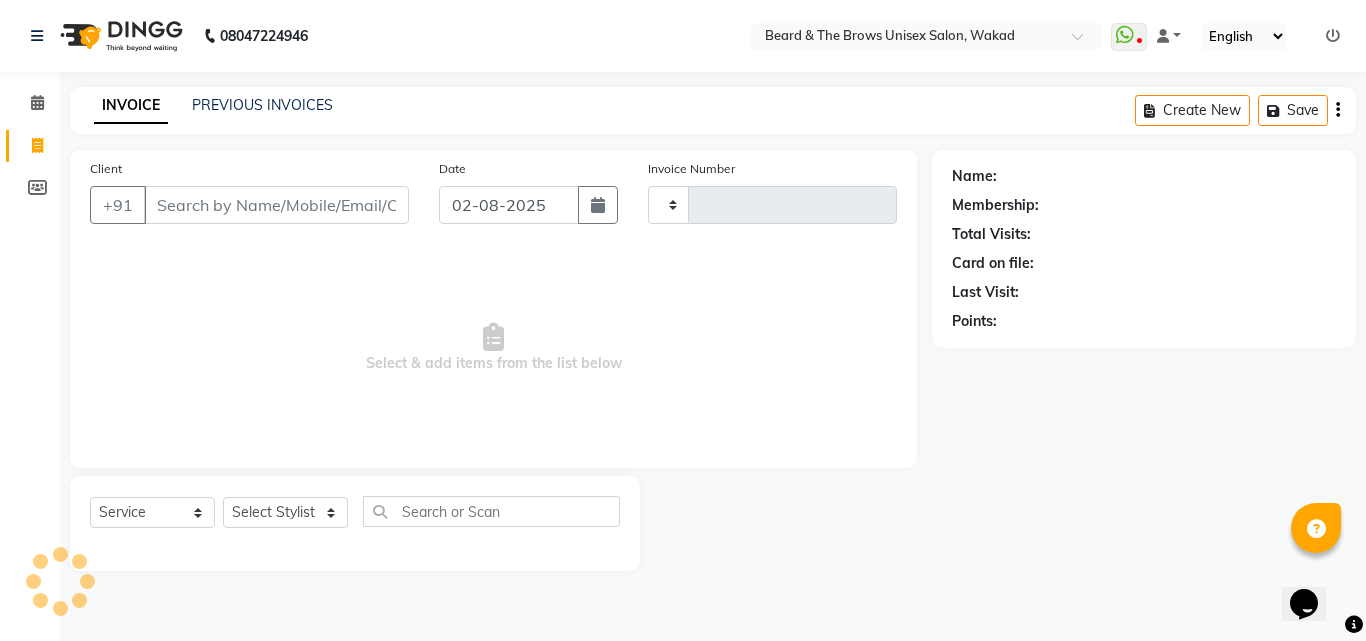type on "2242" 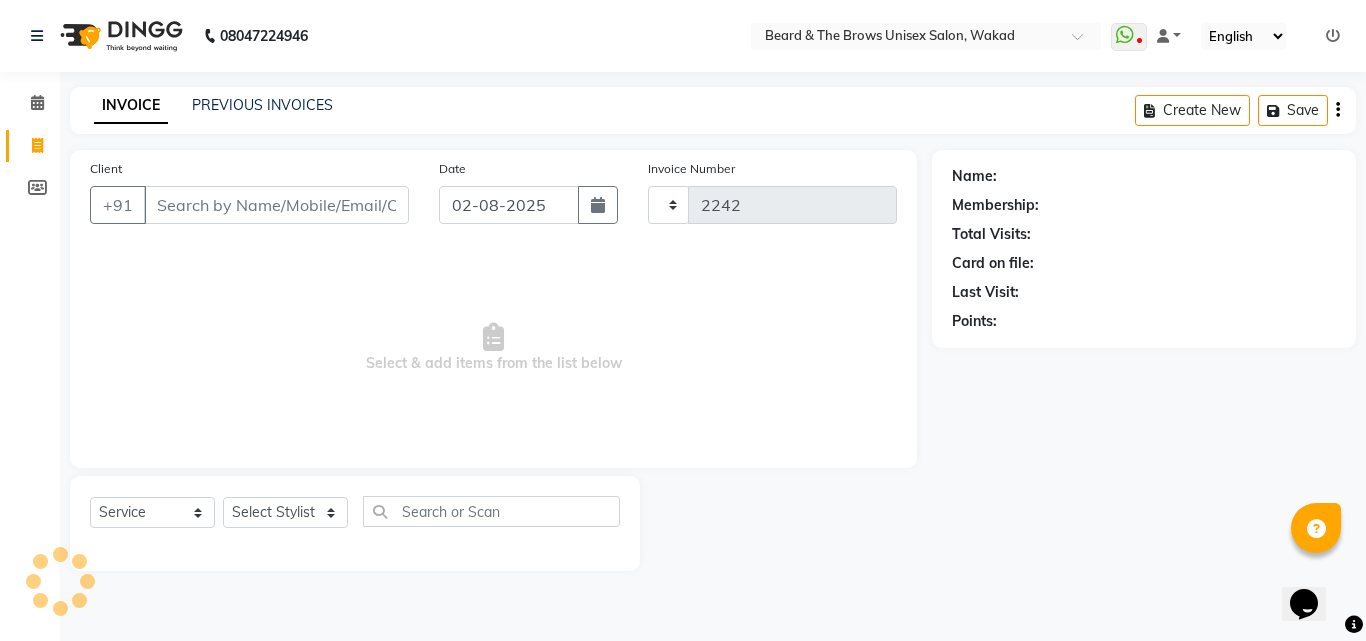 select on "872" 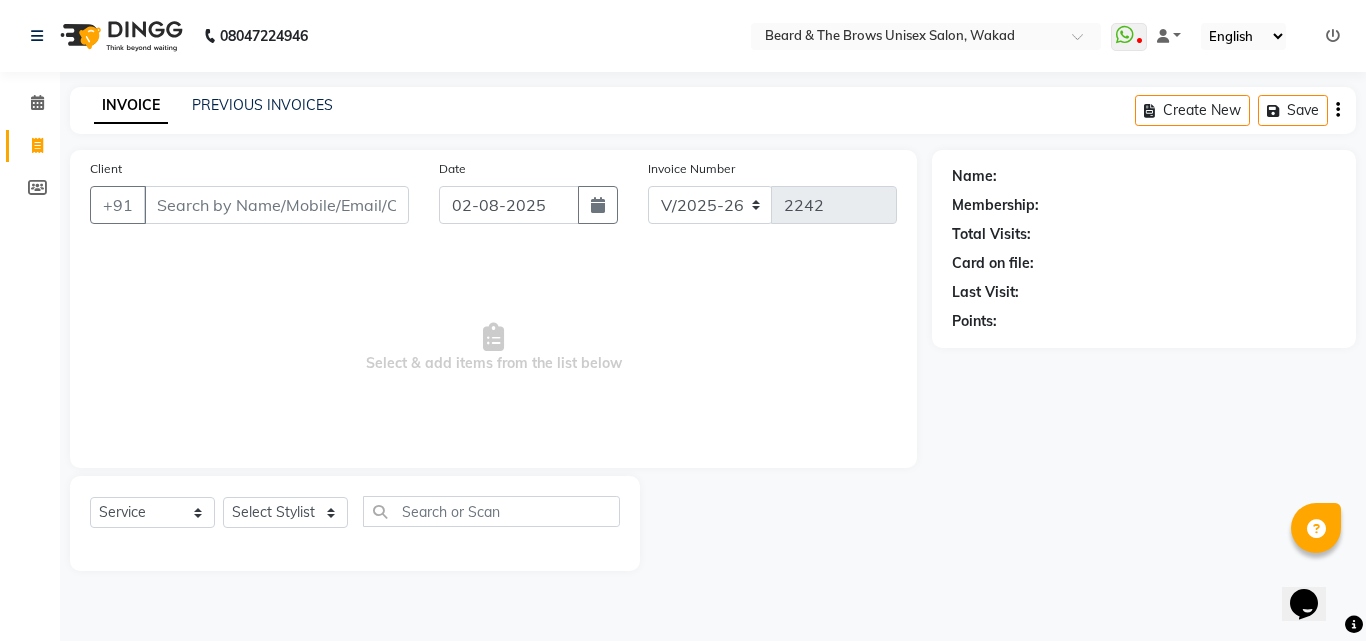 click on "Client" at bounding box center (276, 205) 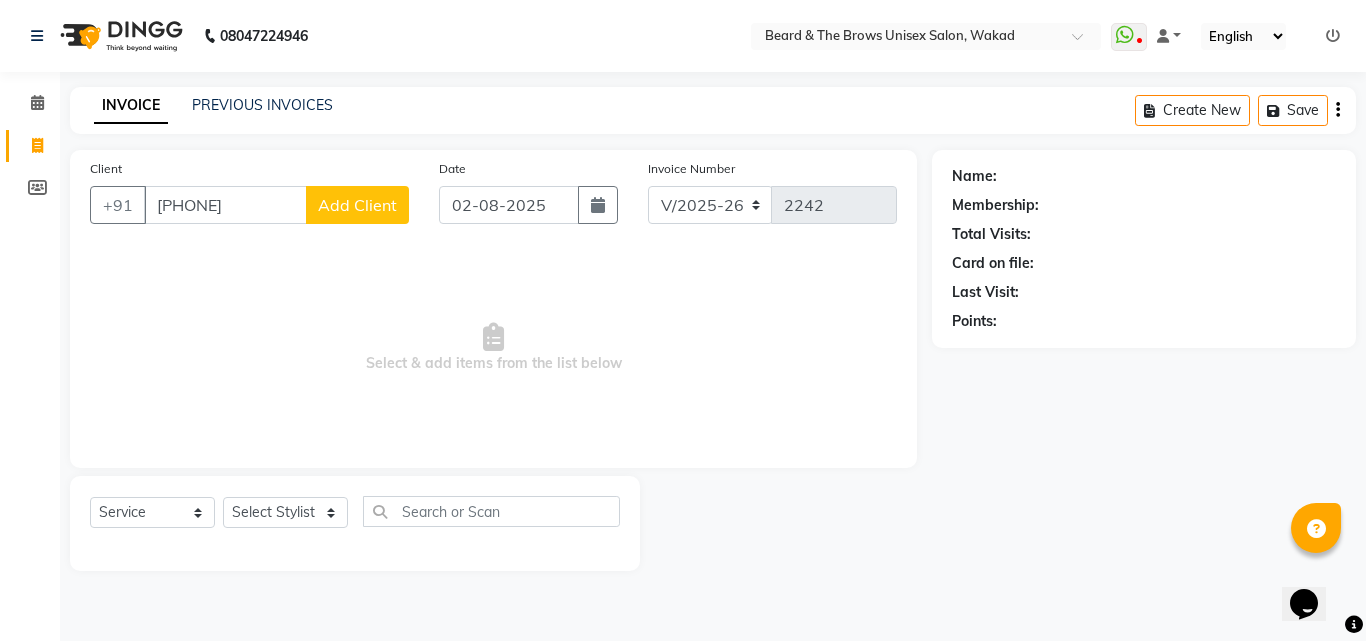 type on "[PHONE]" 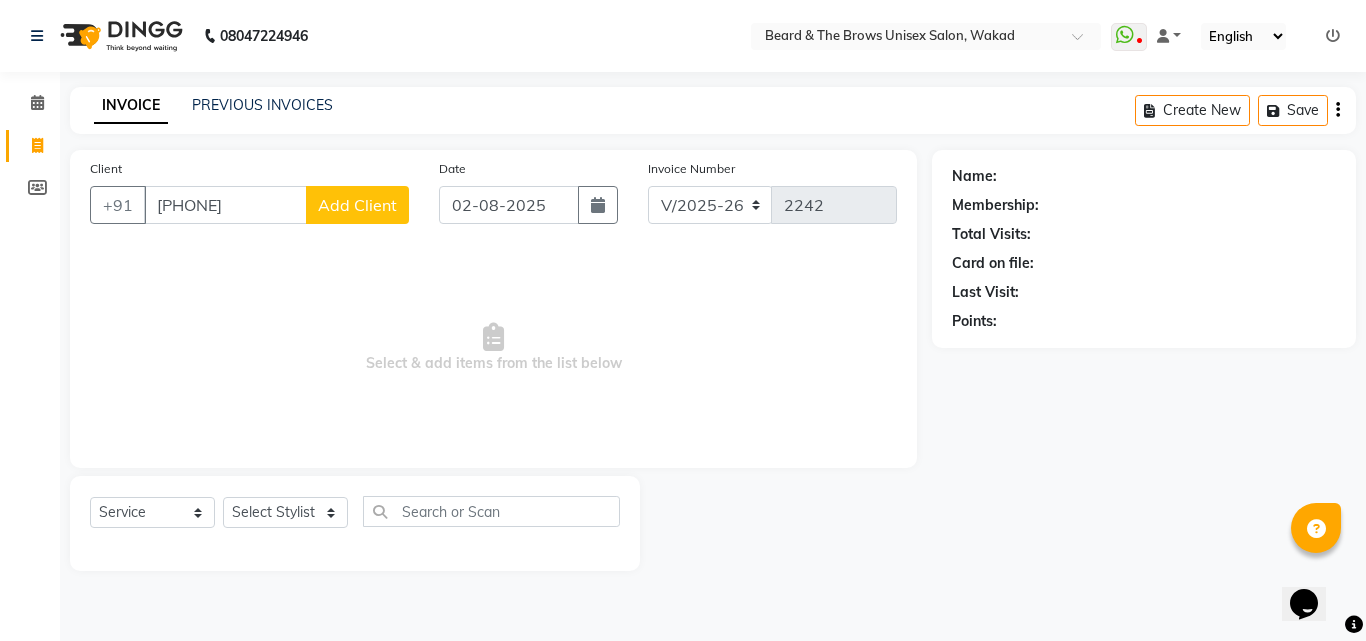 select on "22" 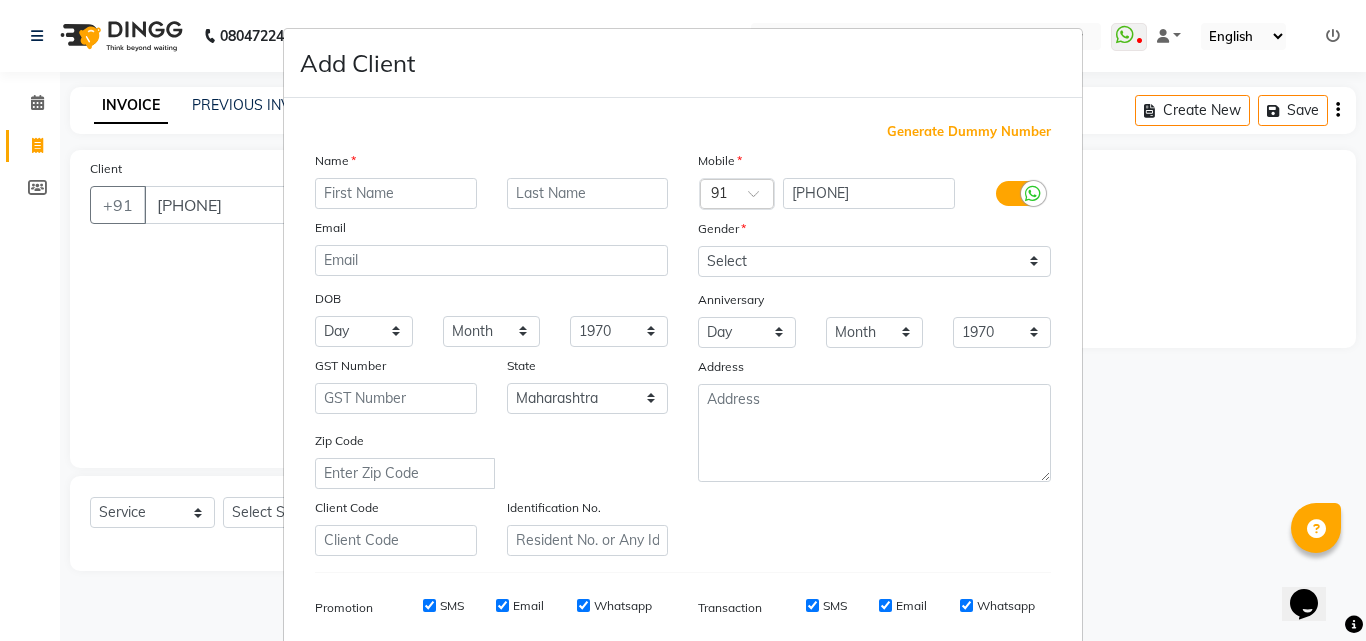 click at bounding box center (396, 193) 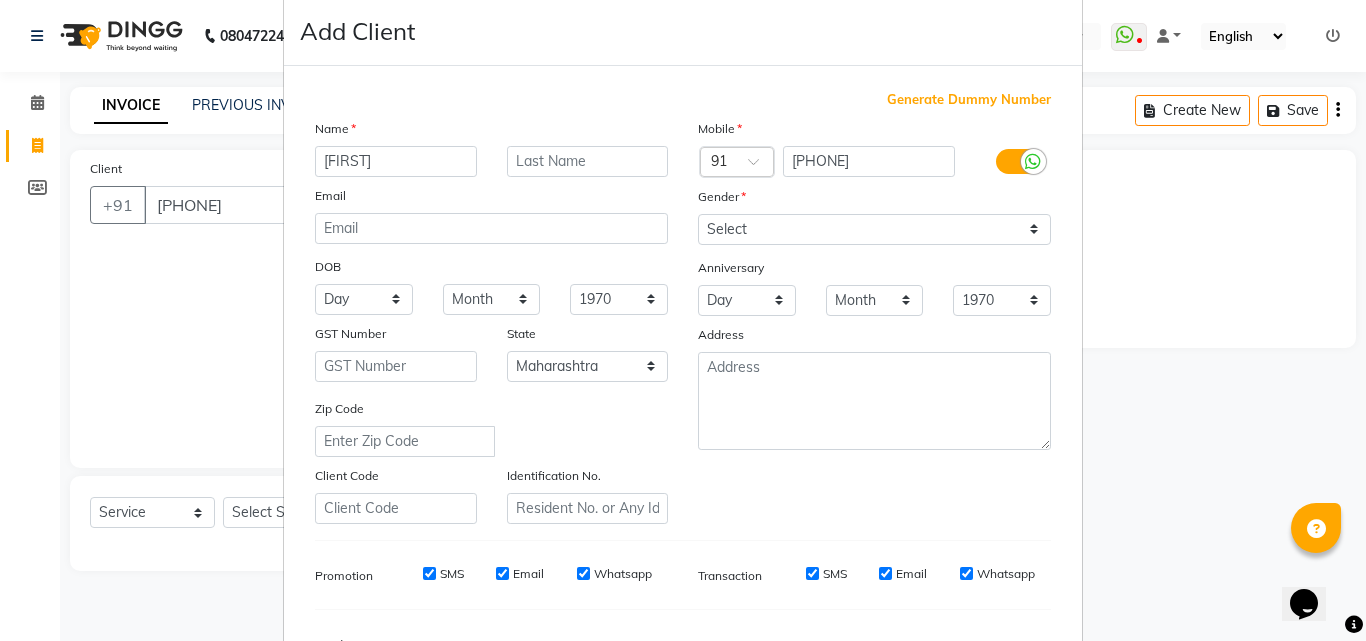 scroll, scrollTop: 0, scrollLeft: 0, axis: both 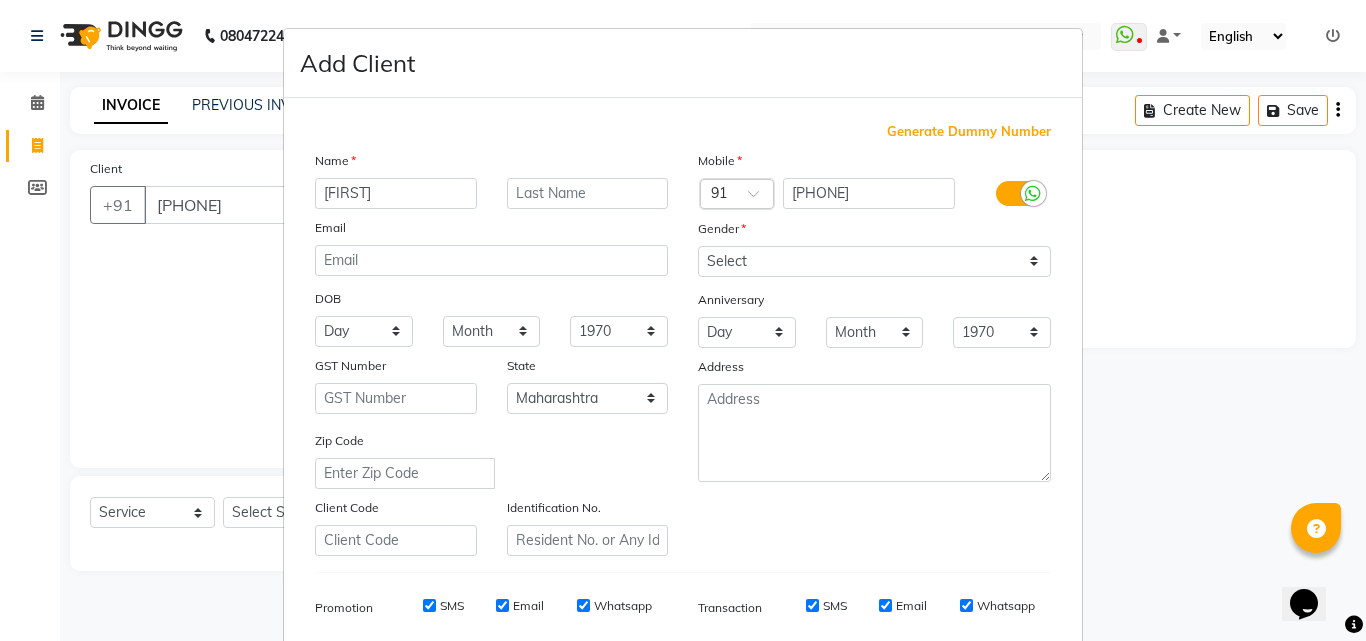 type on "[FIRST]" 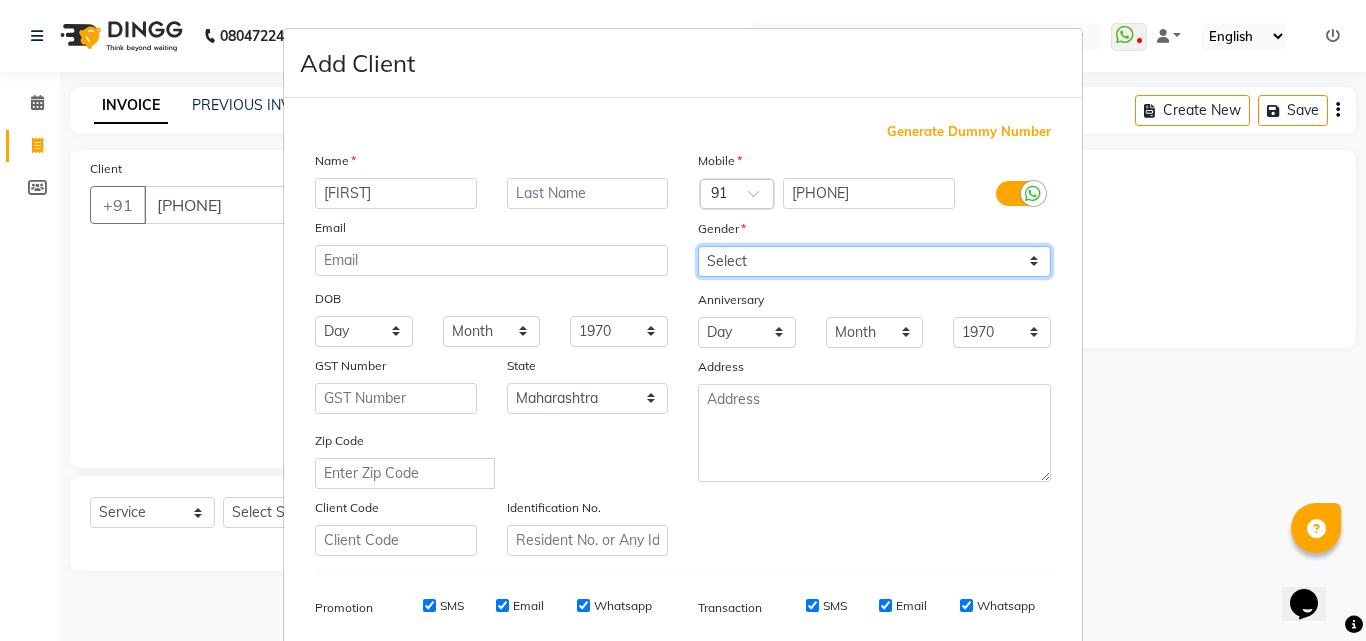 click on "Select Male Female Other Prefer Not To Say" at bounding box center (874, 261) 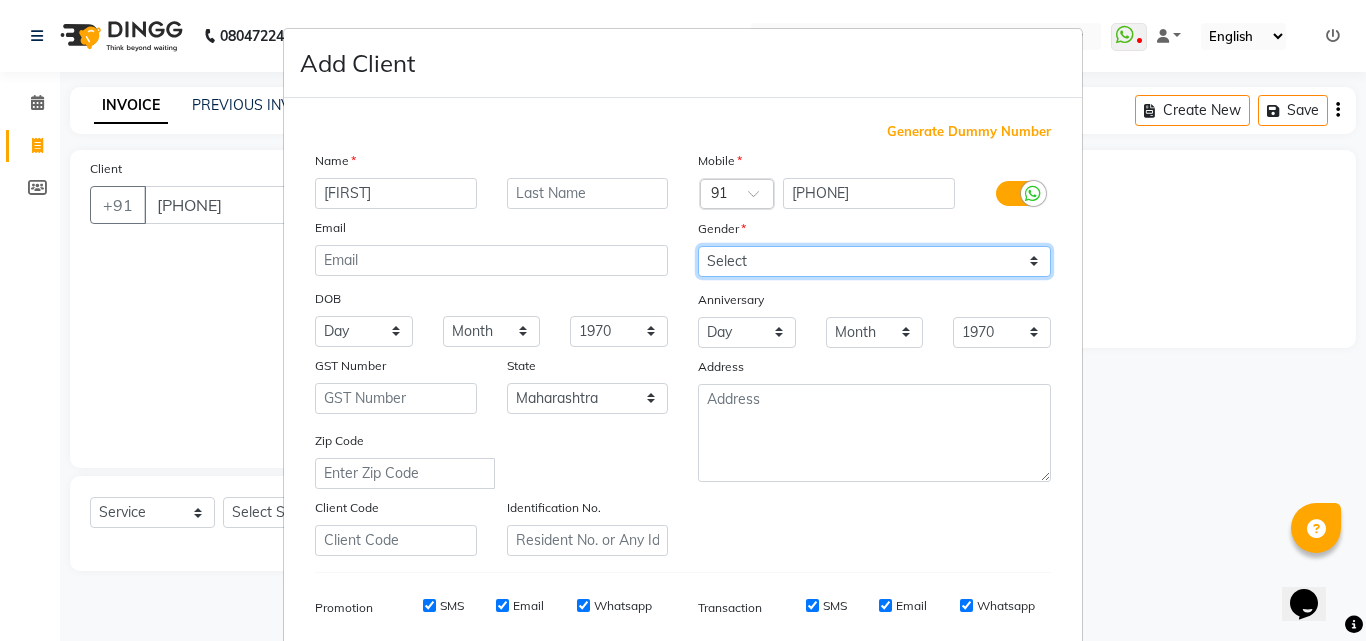 select on "female" 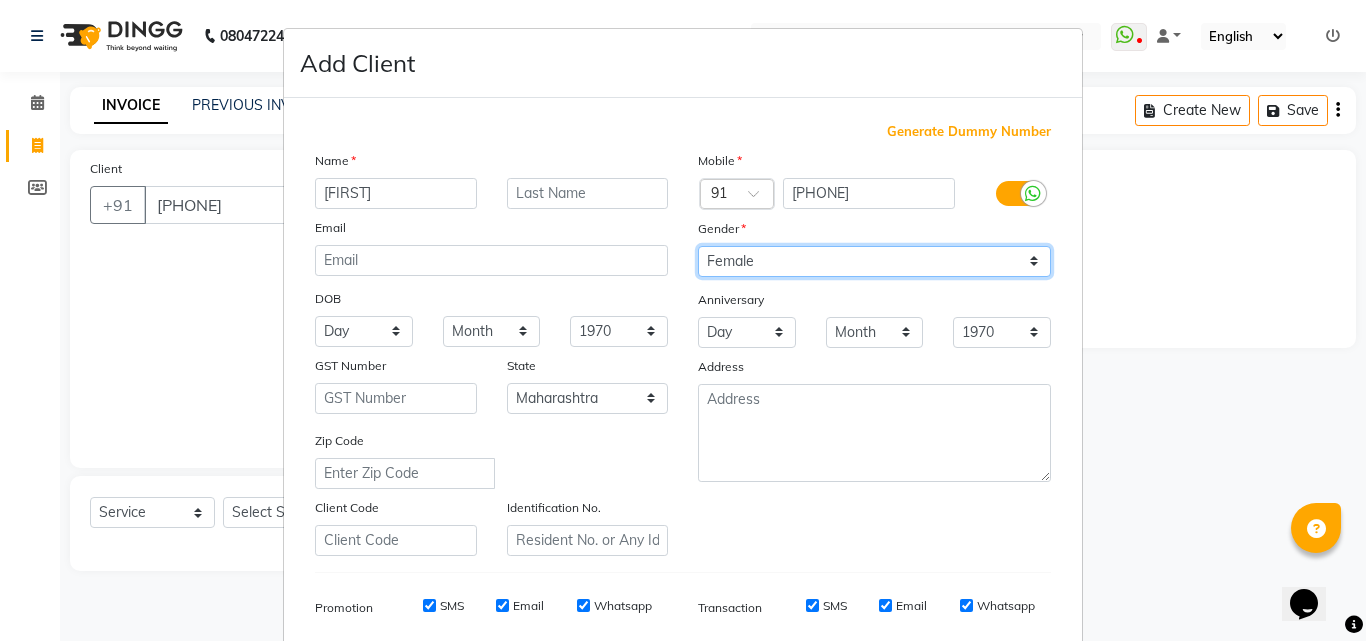 click on "Select Male Female Other Prefer Not To Say" at bounding box center [874, 261] 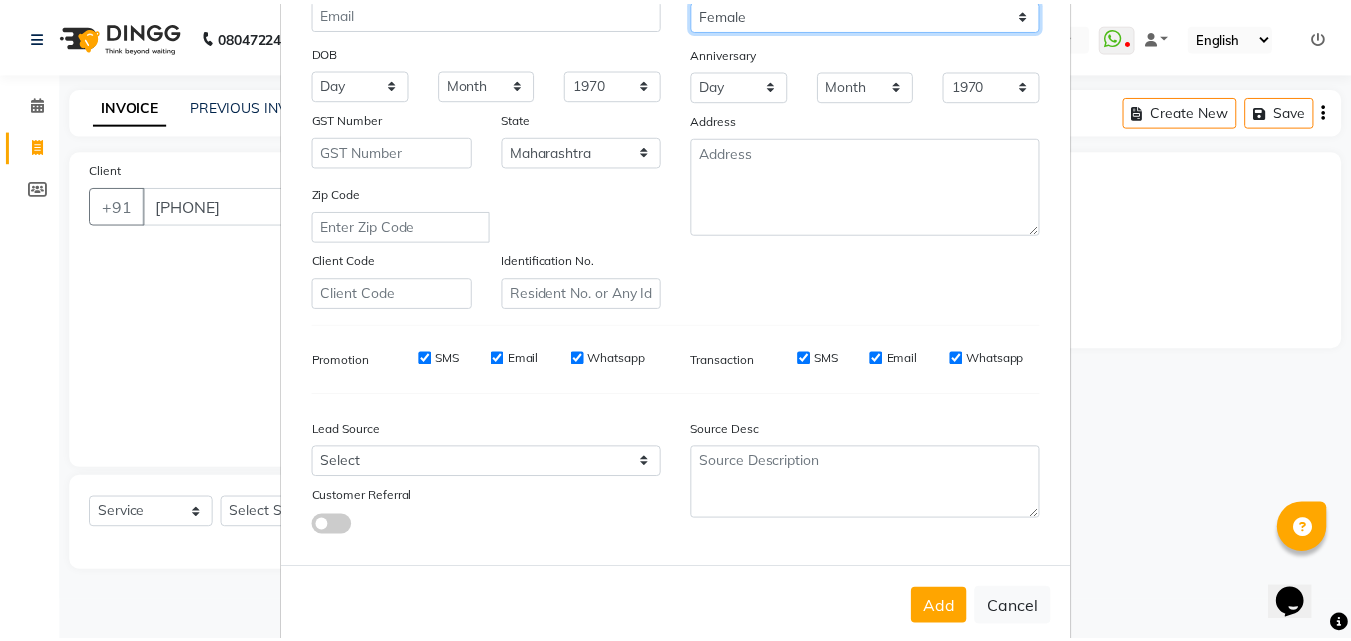 scroll, scrollTop: 282, scrollLeft: 0, axis: vertical 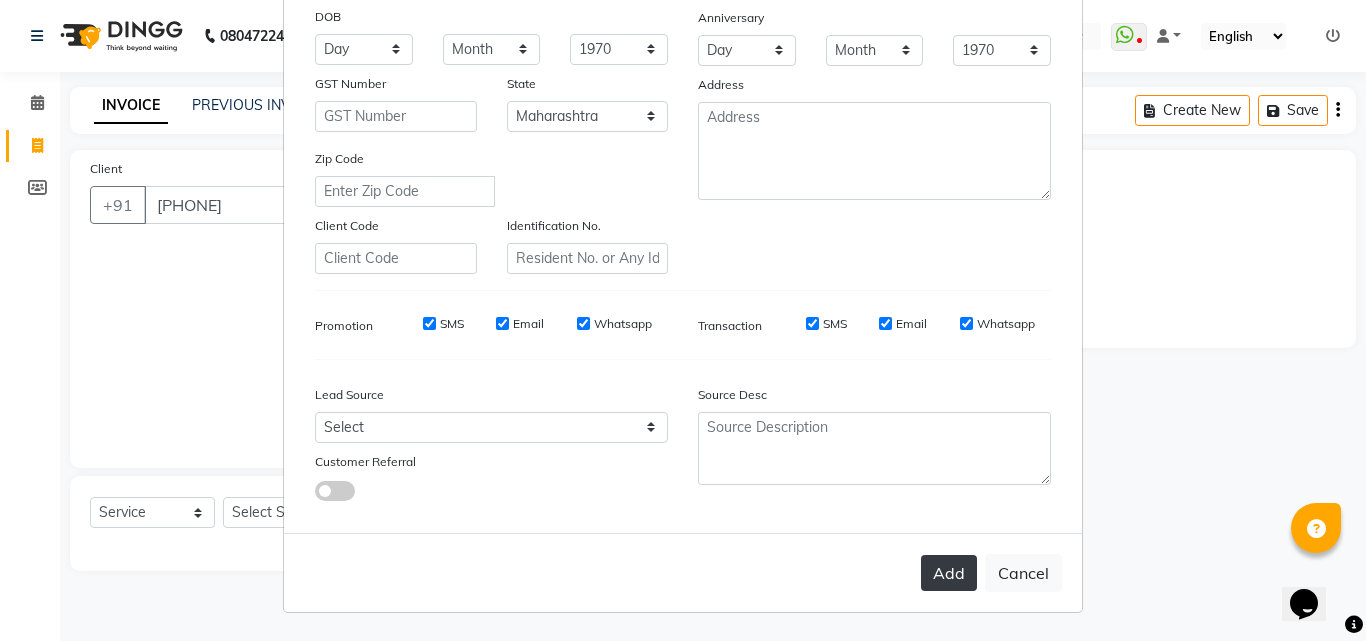 click on "Add" at bounding box center (949, 573) 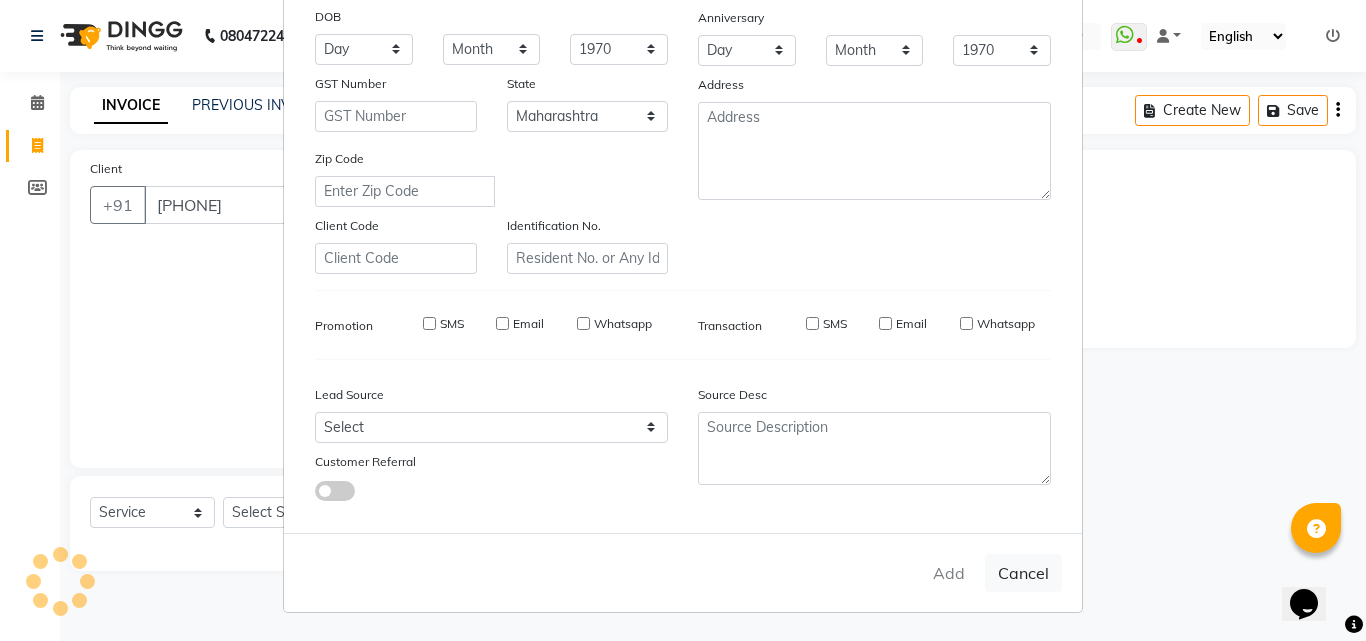 type 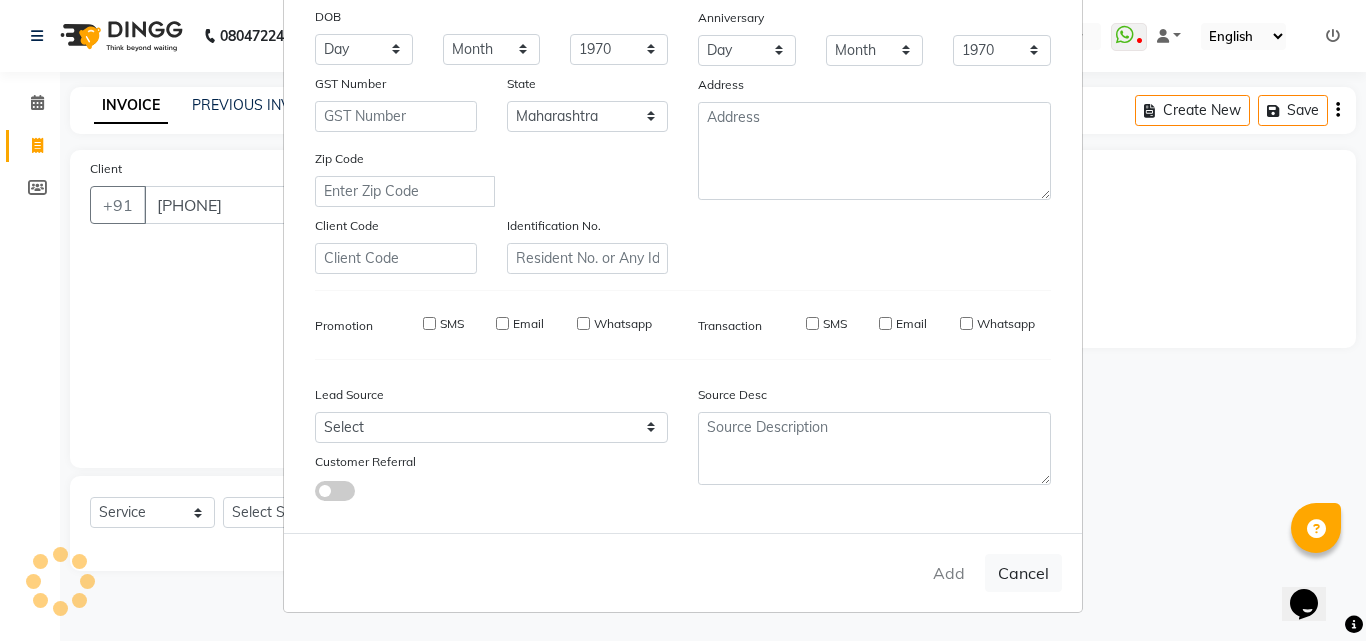 select 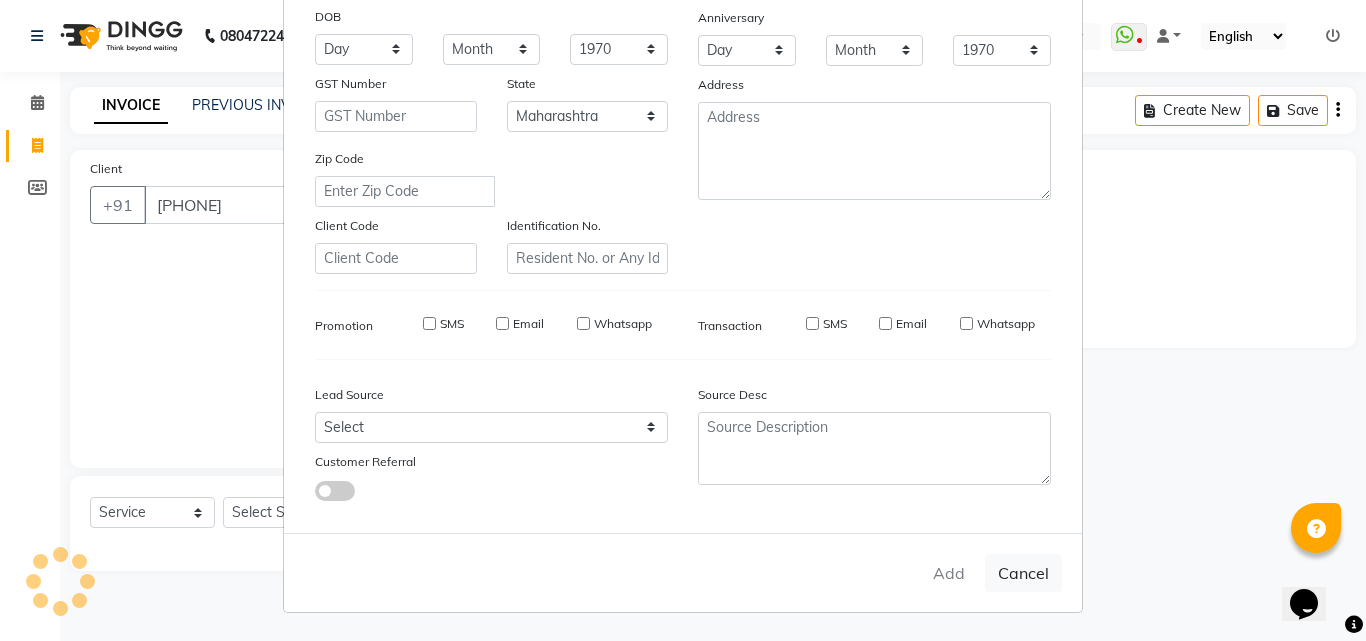 select 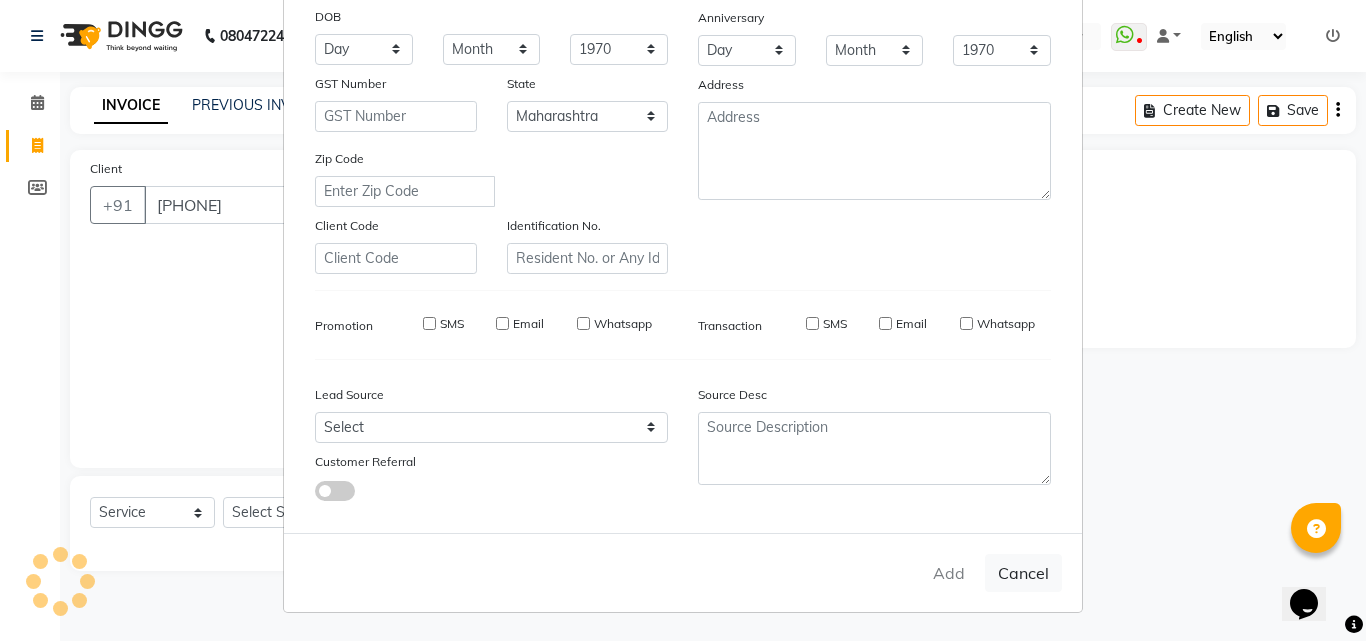 select 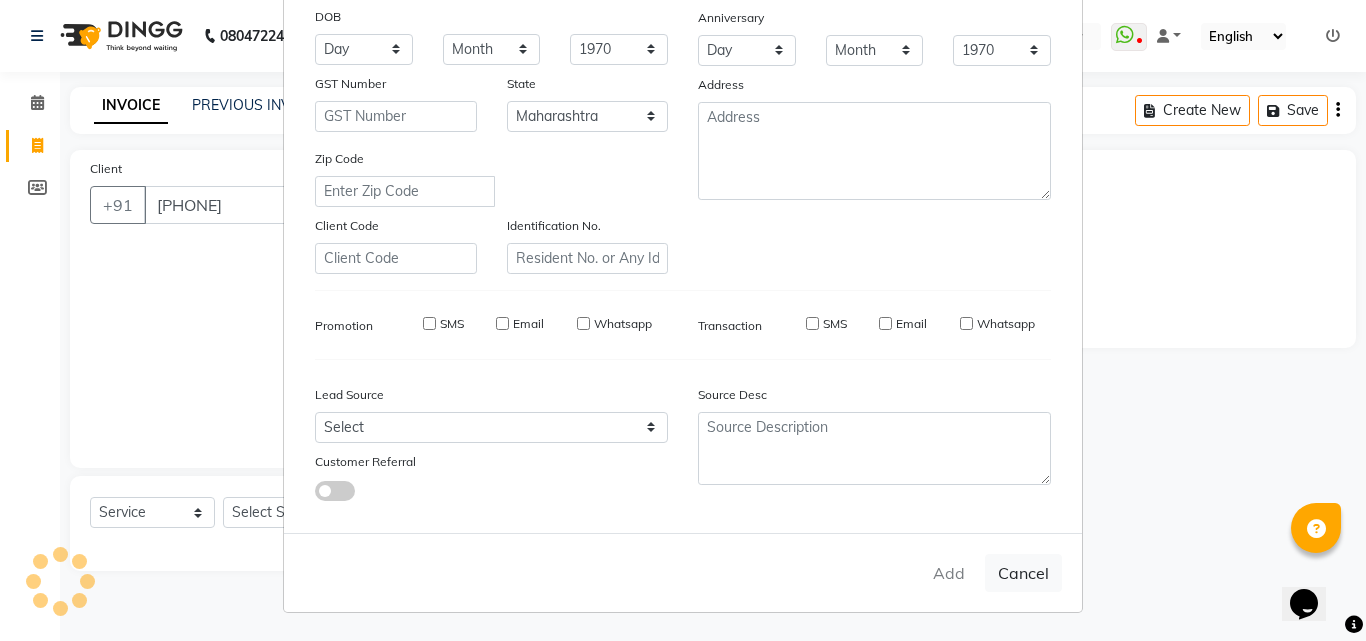 select 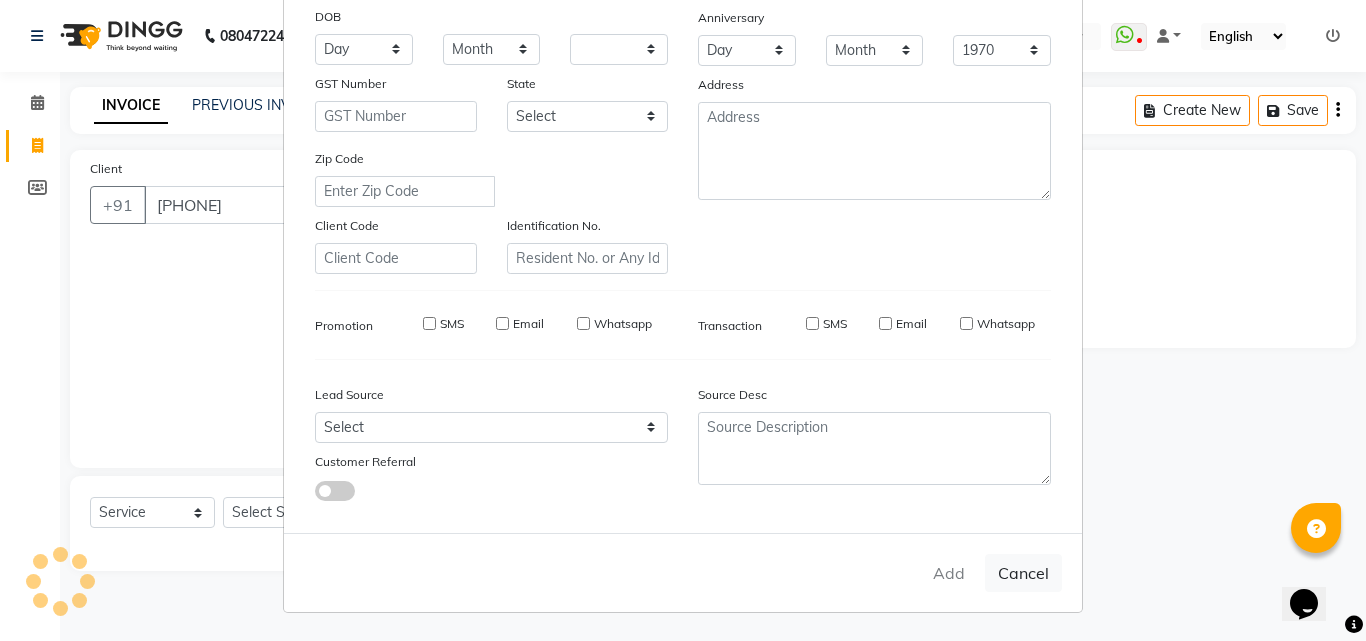 select 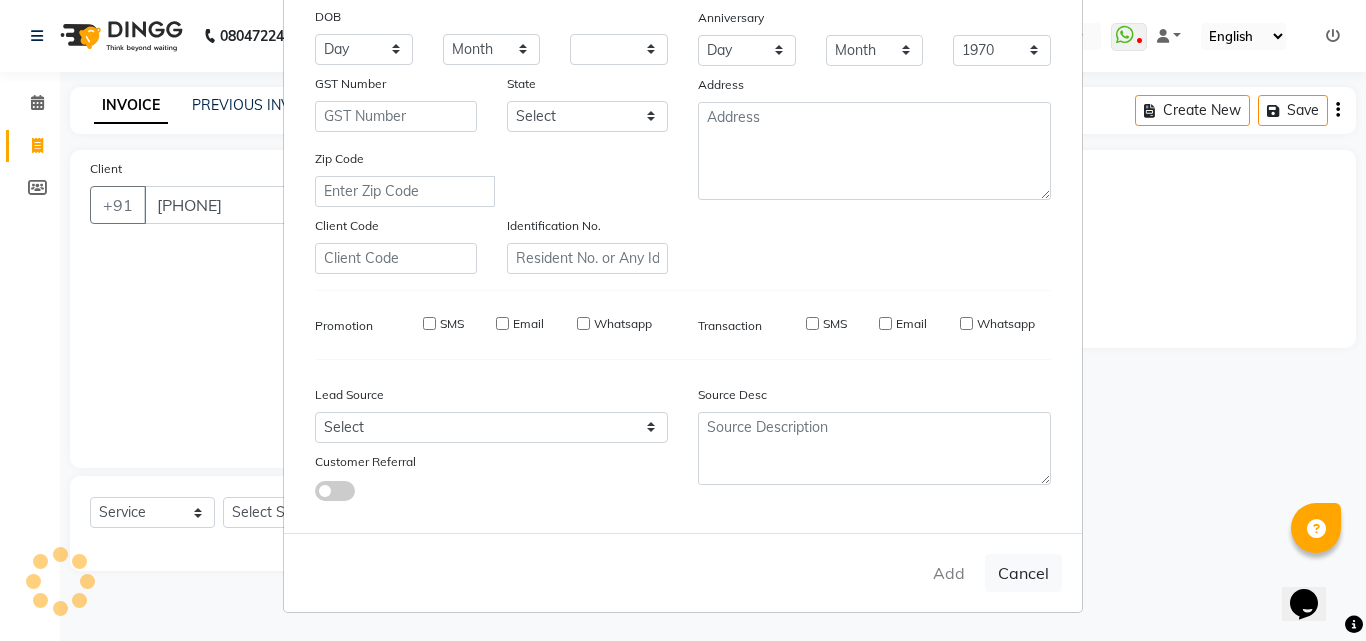 checkbox on "false" 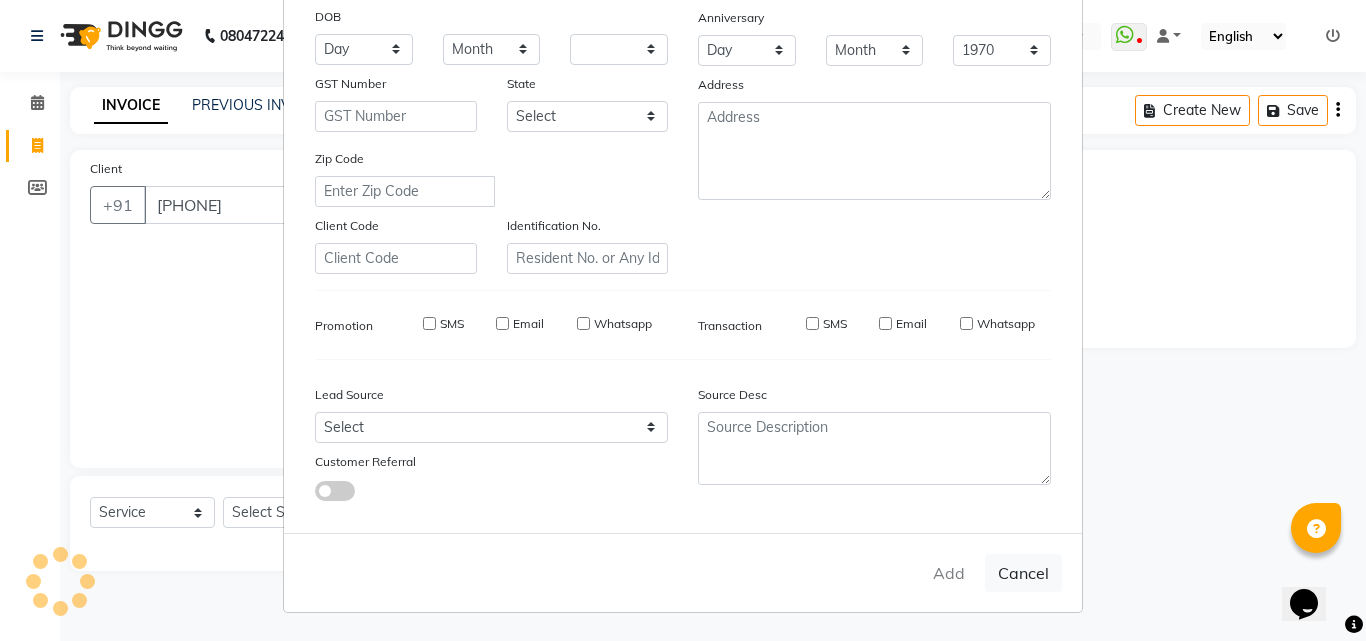 checkbox on "false" 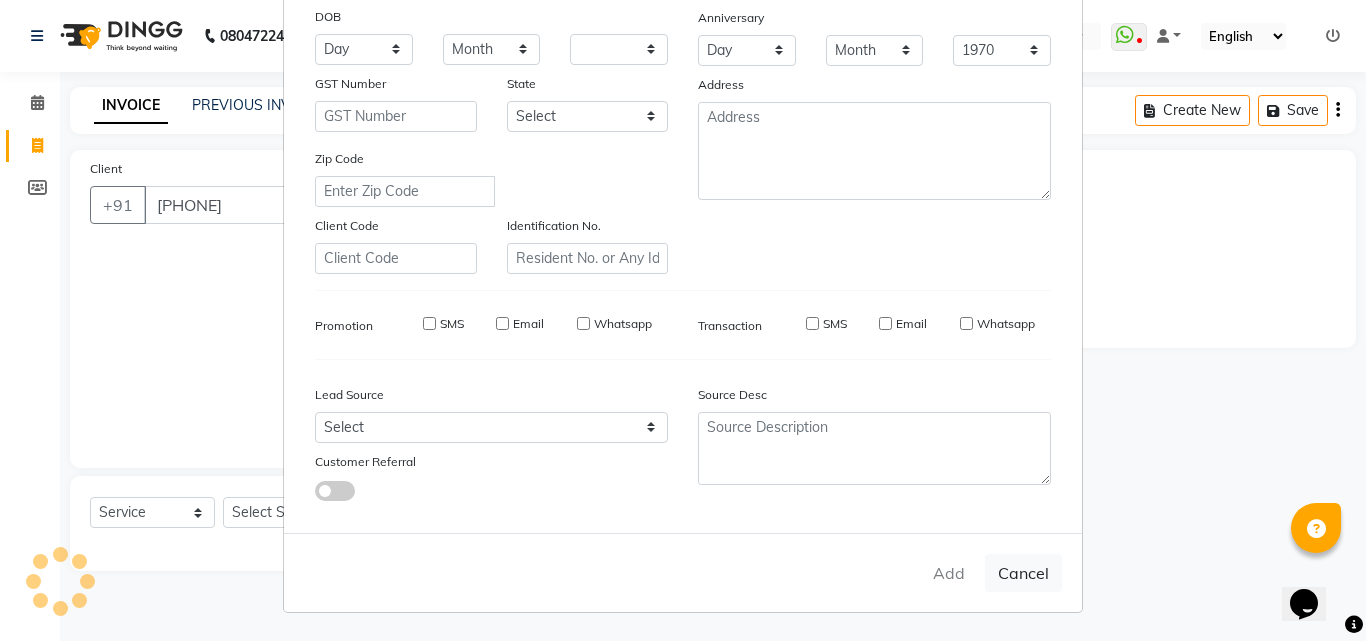 checkbox on "false" 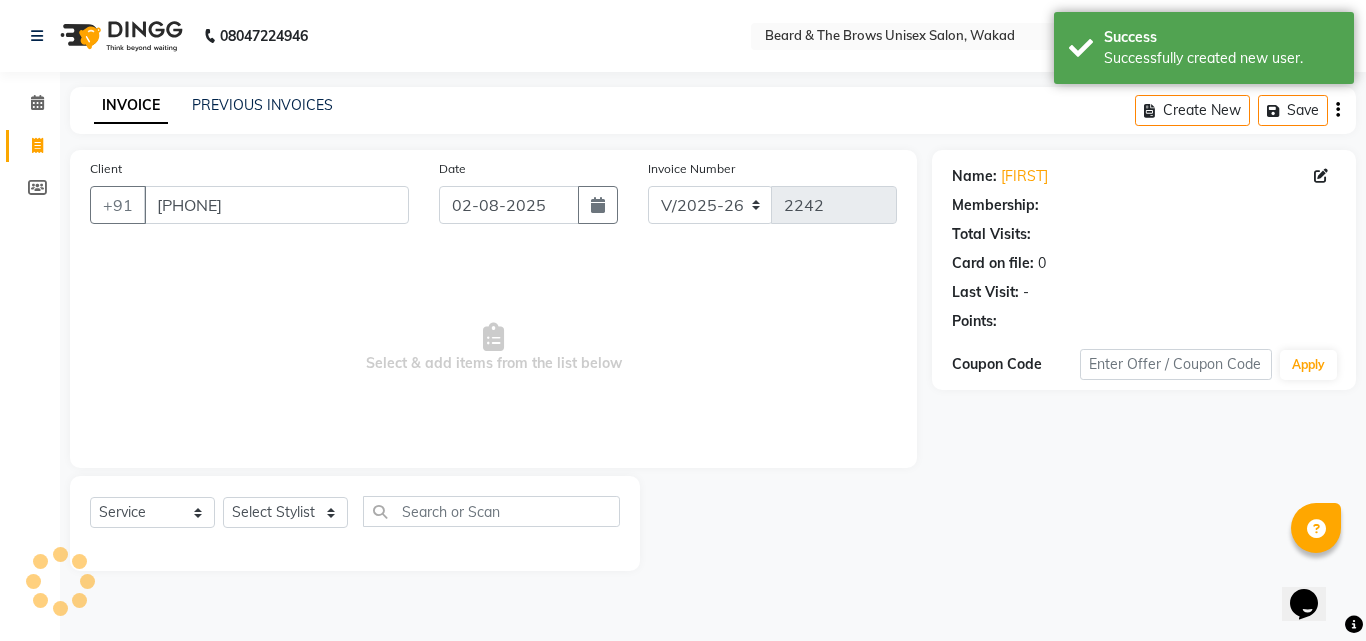 select on "1: Object" 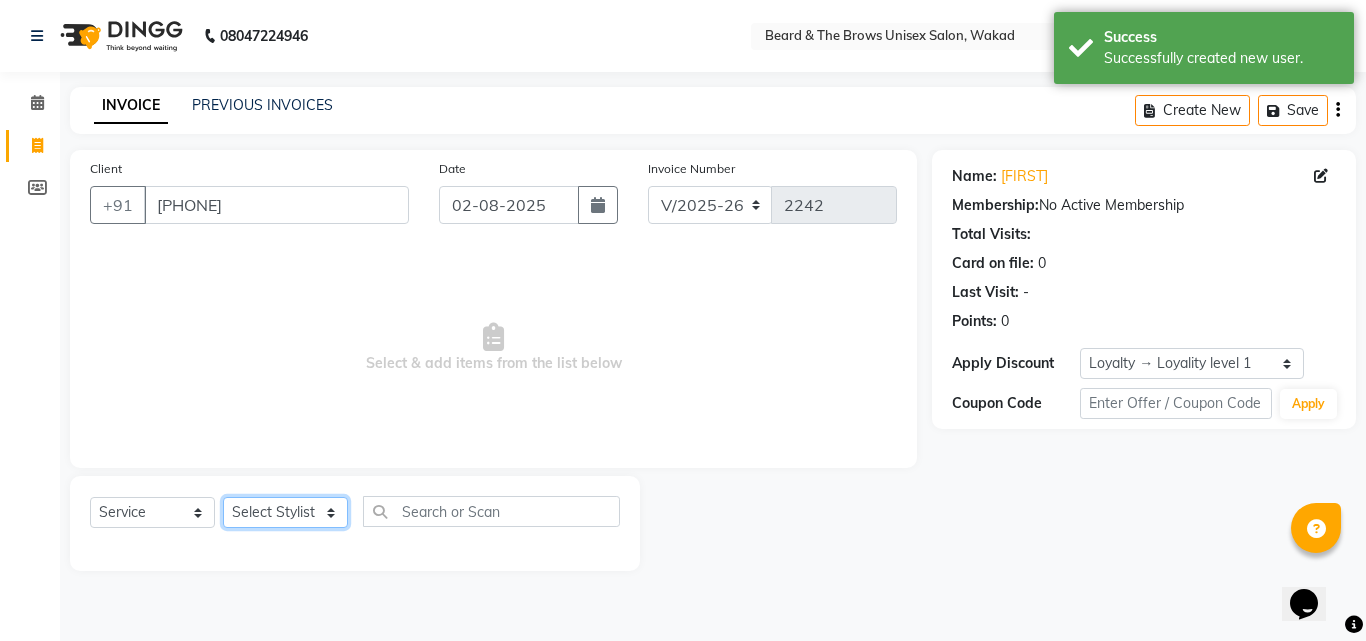 click on "Select Stylist [FIRST] [TITLE] [FIRST] [TITLE] [FIRST] [TITLE] [FIRST] [TITLE] [FIRST] [TITLE]" 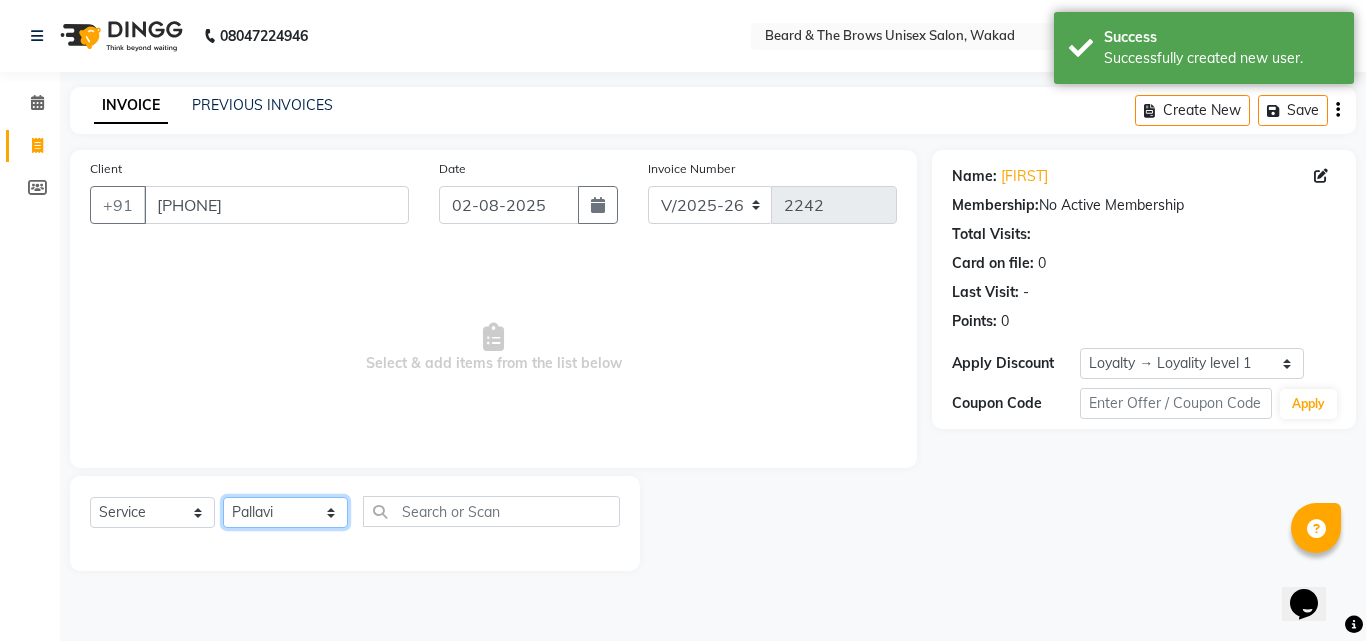 click on "Select Stylist [FIRST] [TITLE] [FIRST] [TITLE] [FIRST] [TITLE] [FIRST] [TITLE] [FIRST] [TITLE]" 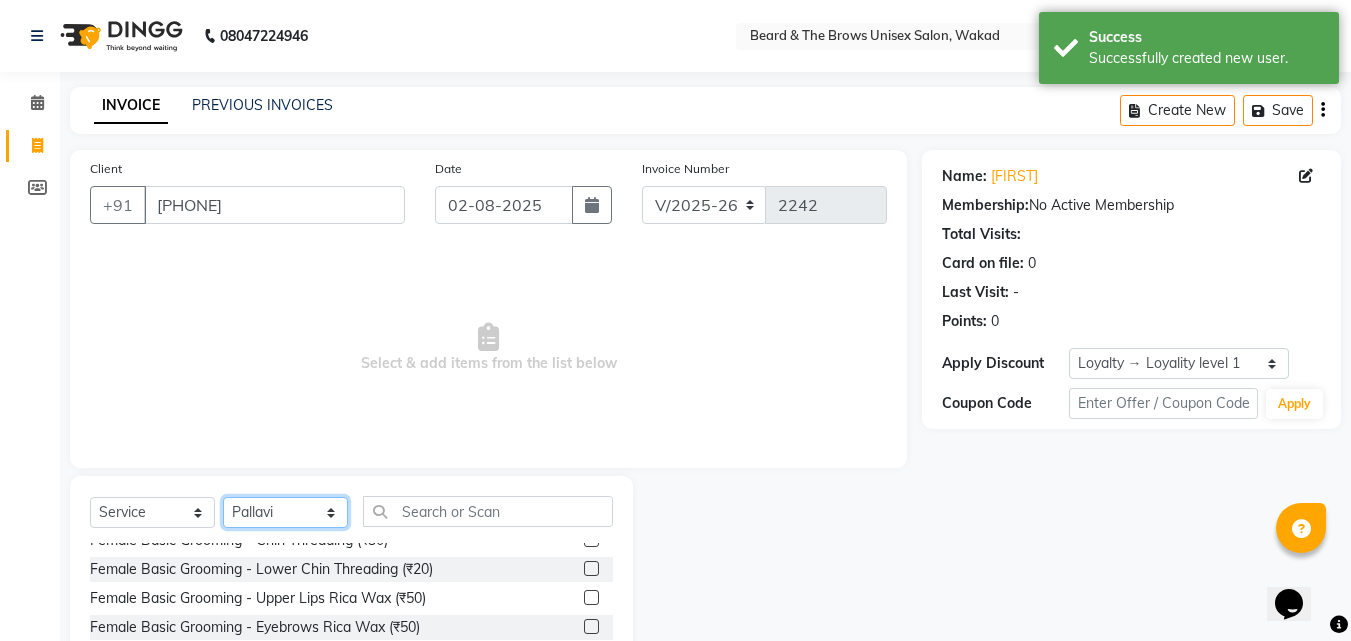 scroll, scrollTop: 175, scrollLeft: 0, axis: vertical 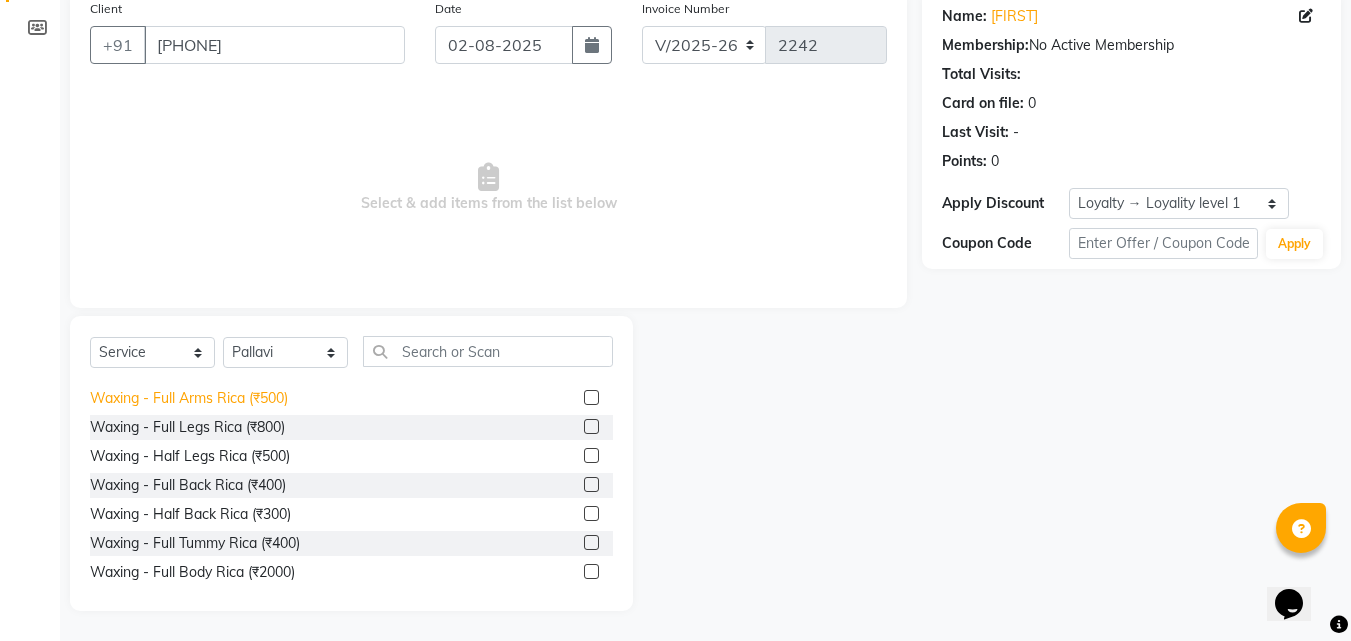 click on "Waxing - Full Arms Rica (₹500)" 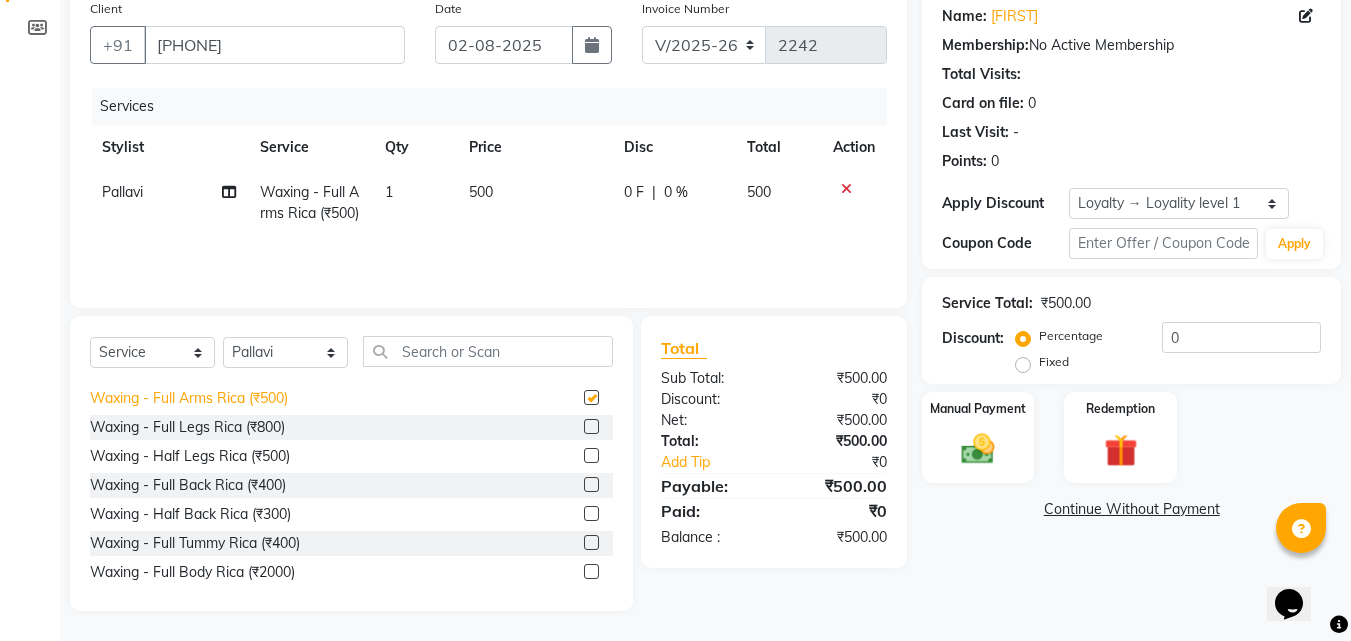 checkbox on "false" 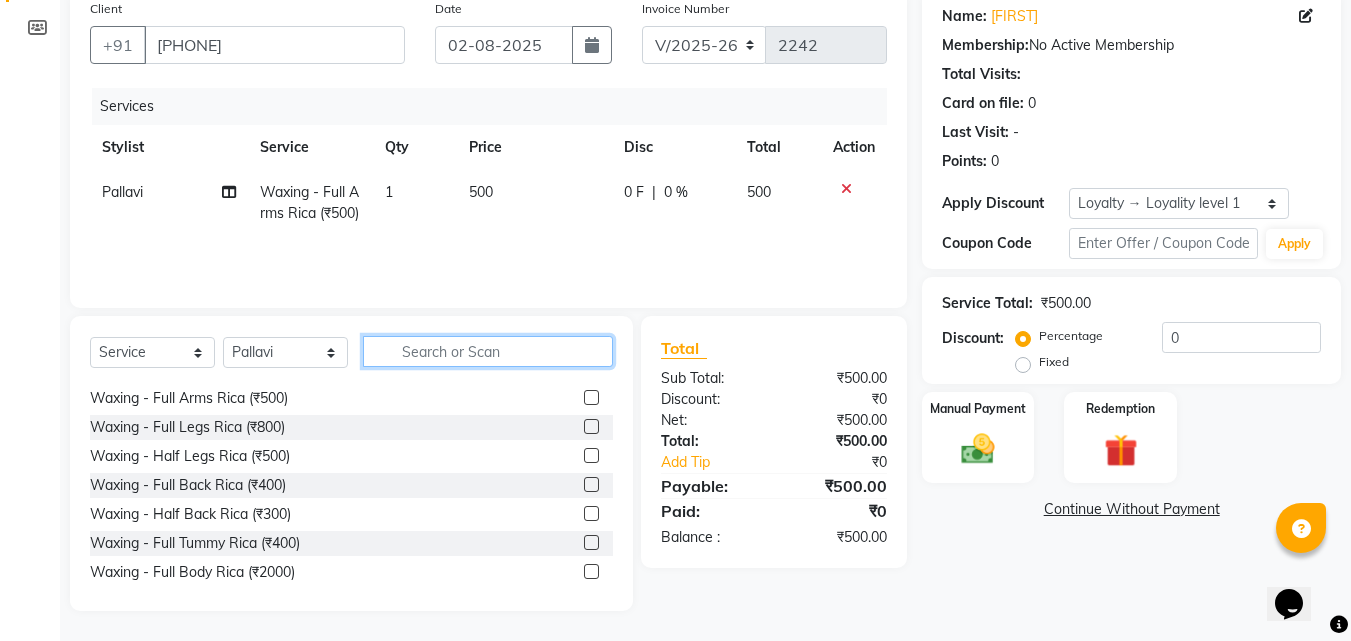 click 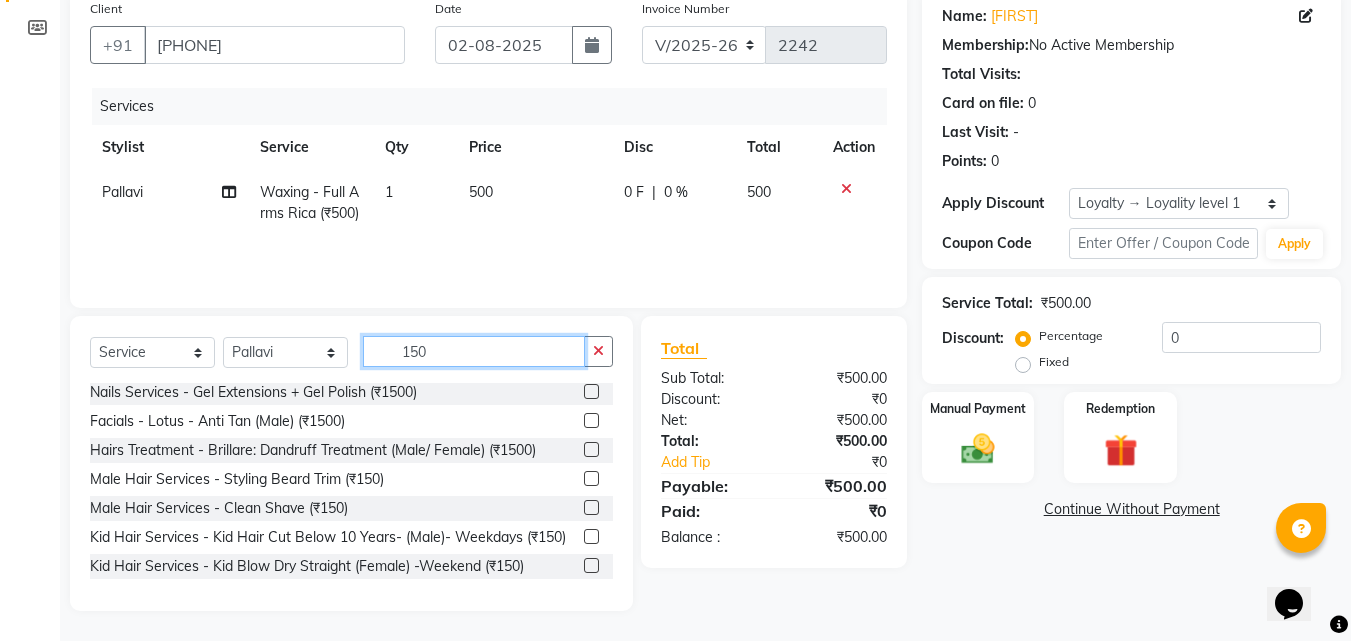 scroll, scrollTop: 0, scrollLeft: 0, axis: both 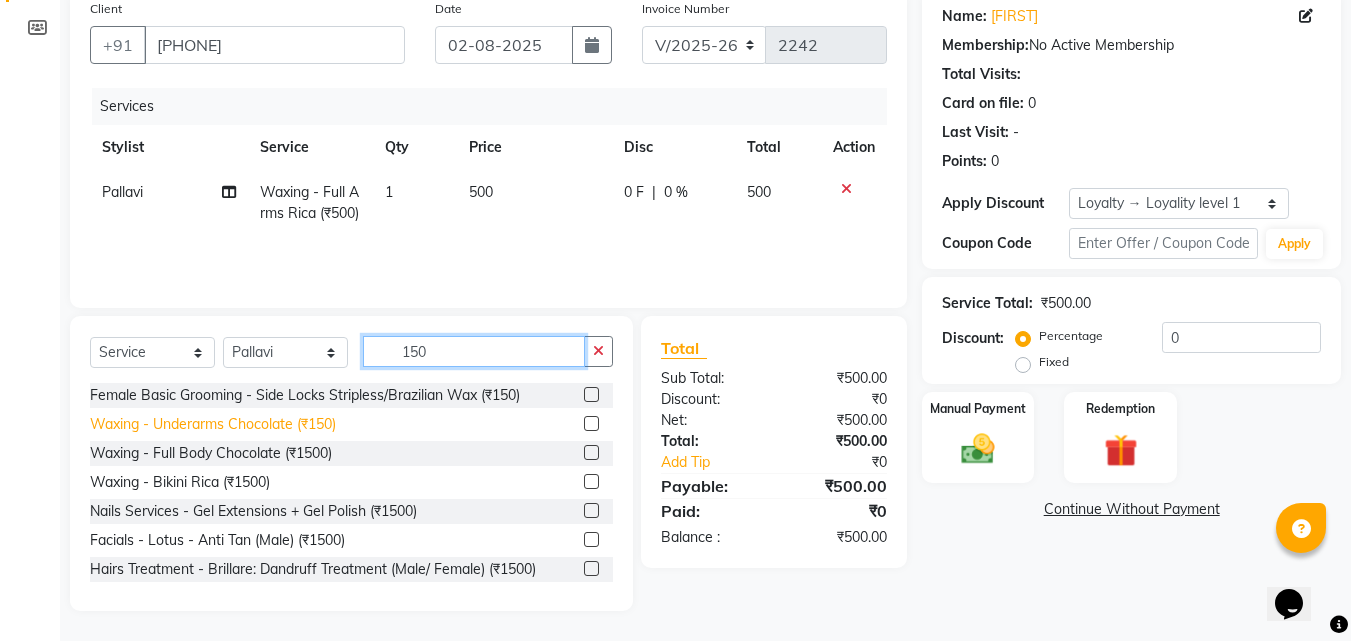 type on "150" 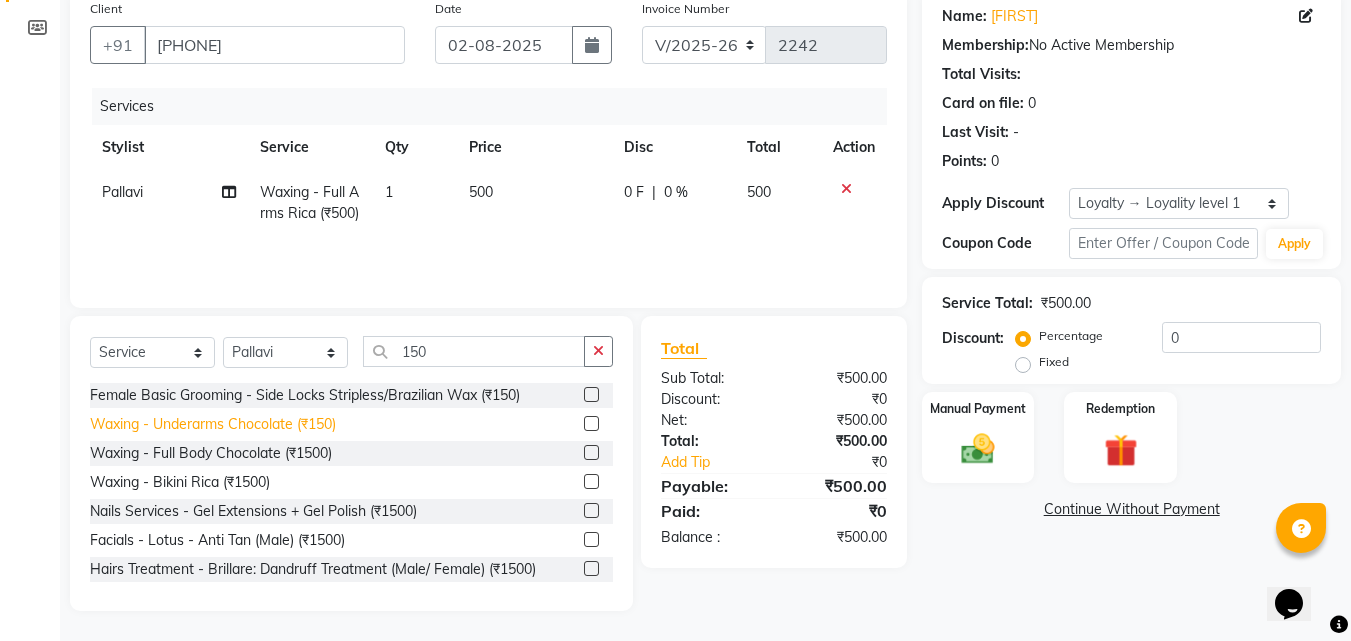 click on "Waxing - Underarms Chocolate (₹150)" 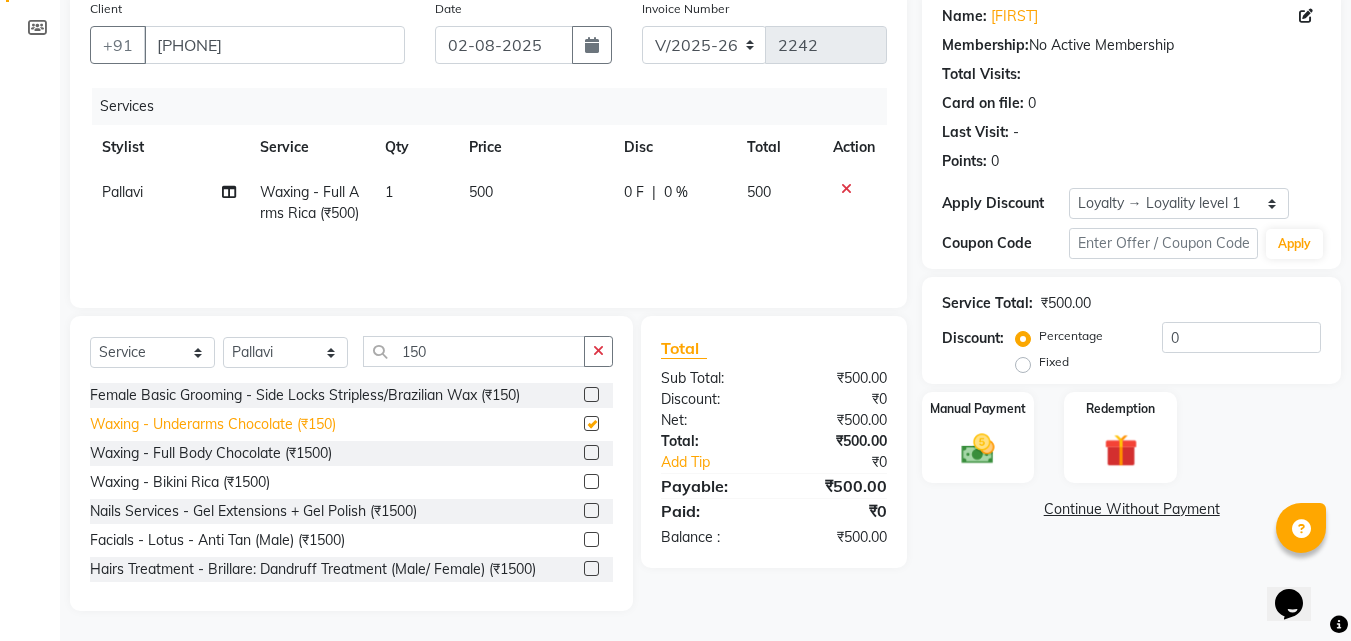 checkbox on "false" 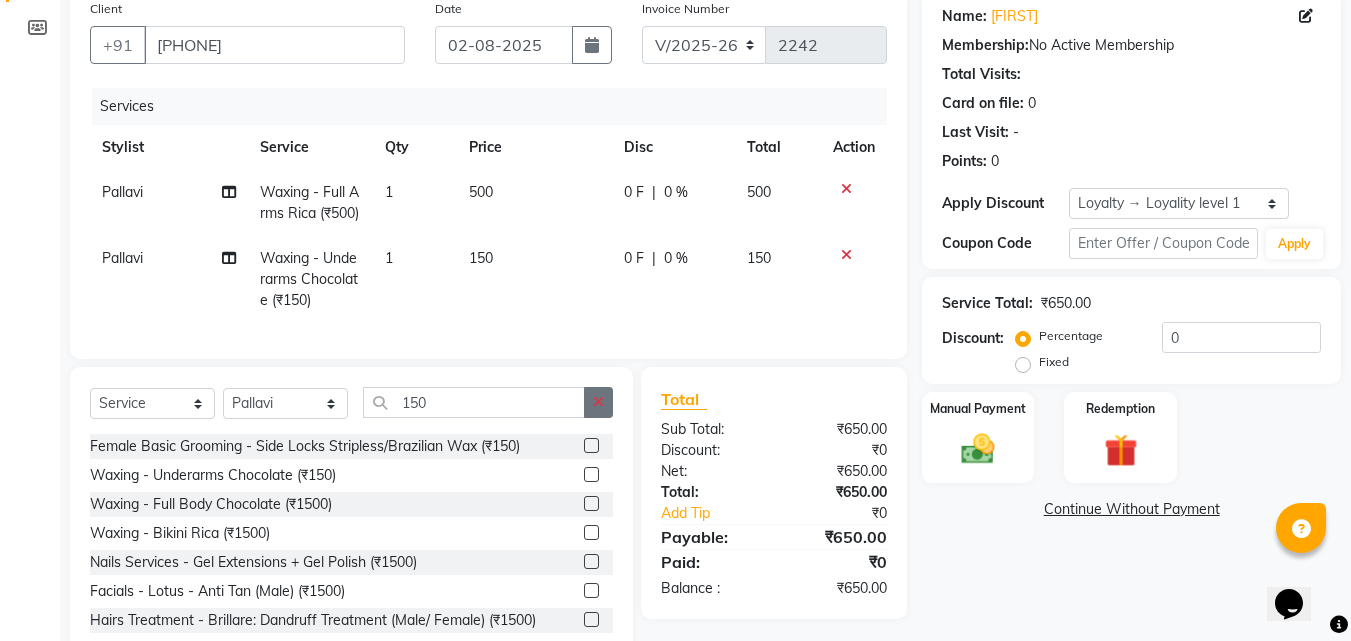 click 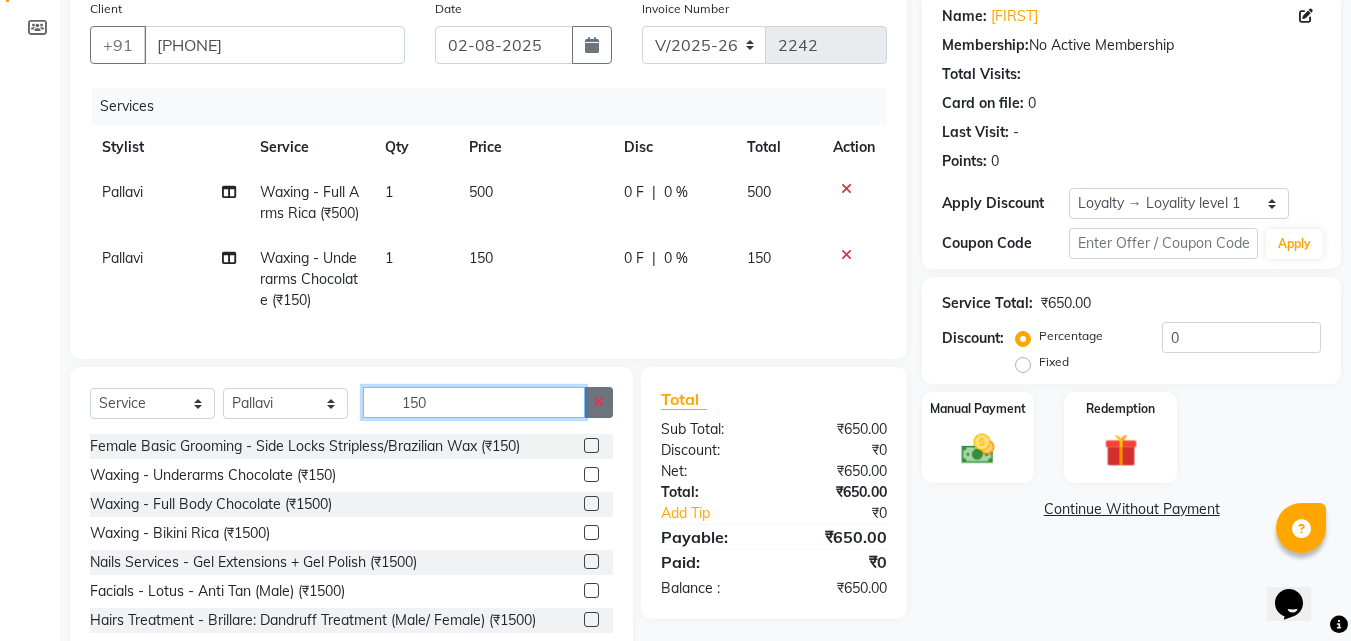 type 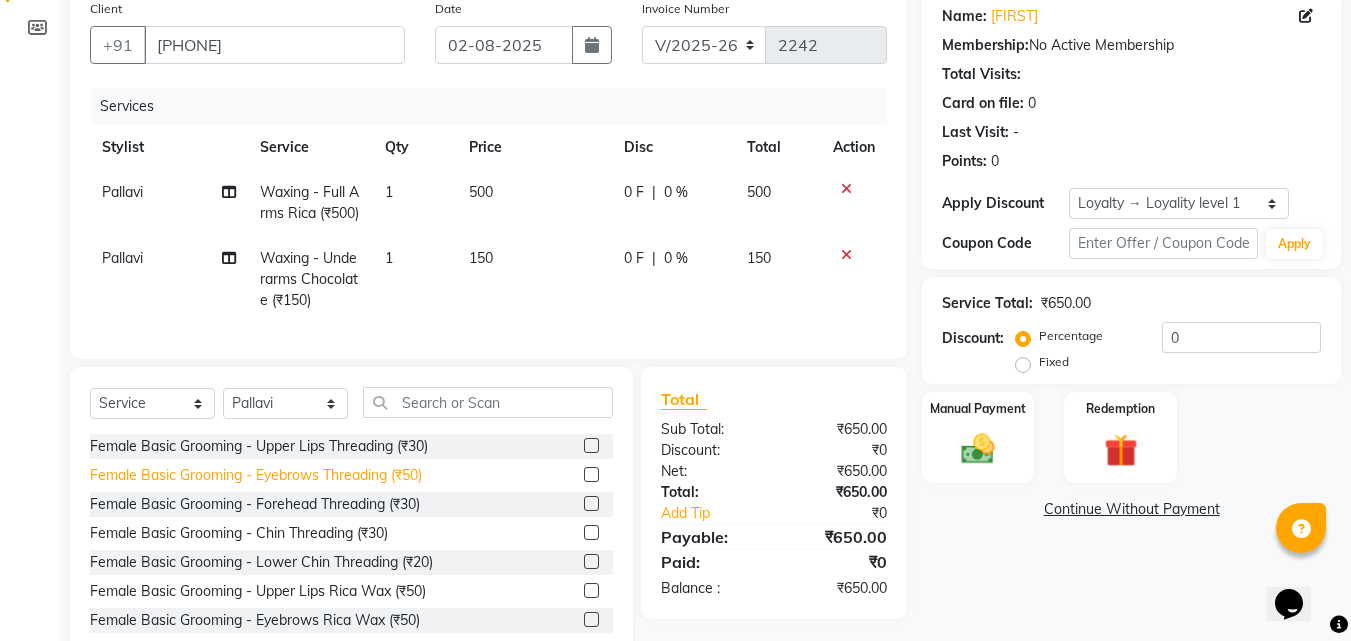 click on "Female Basic Grooming - Eyebrows Threading (₹50)" 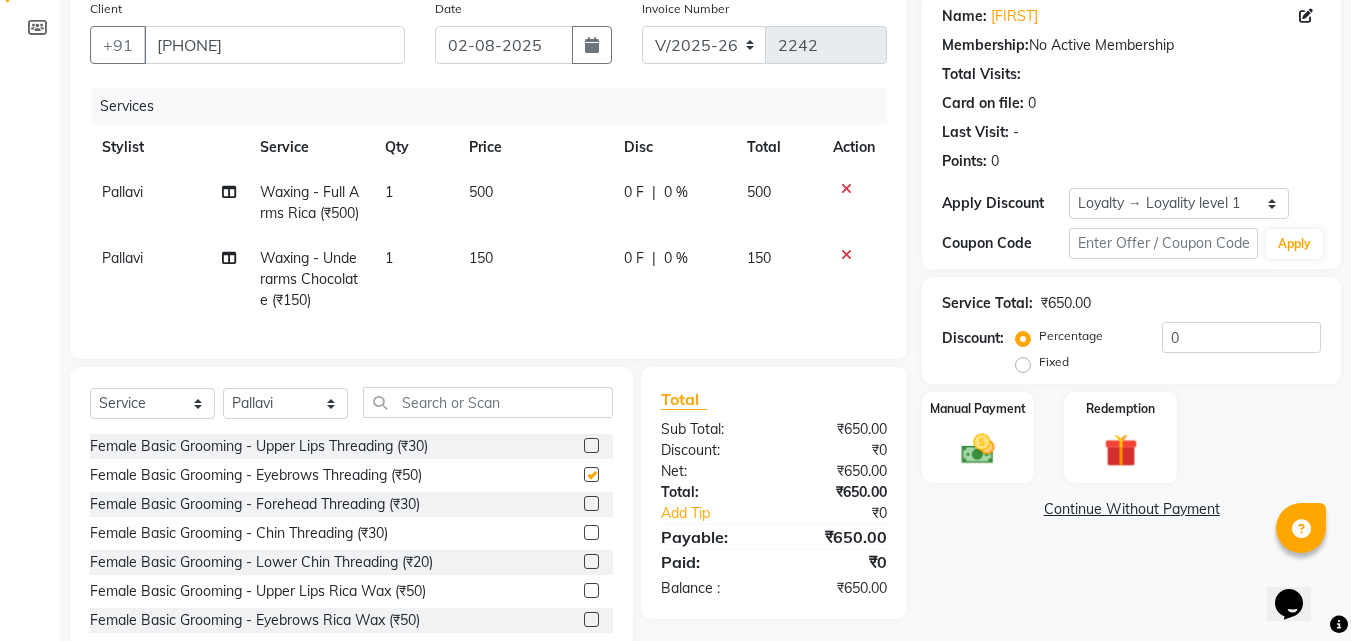 checkbox on "false" 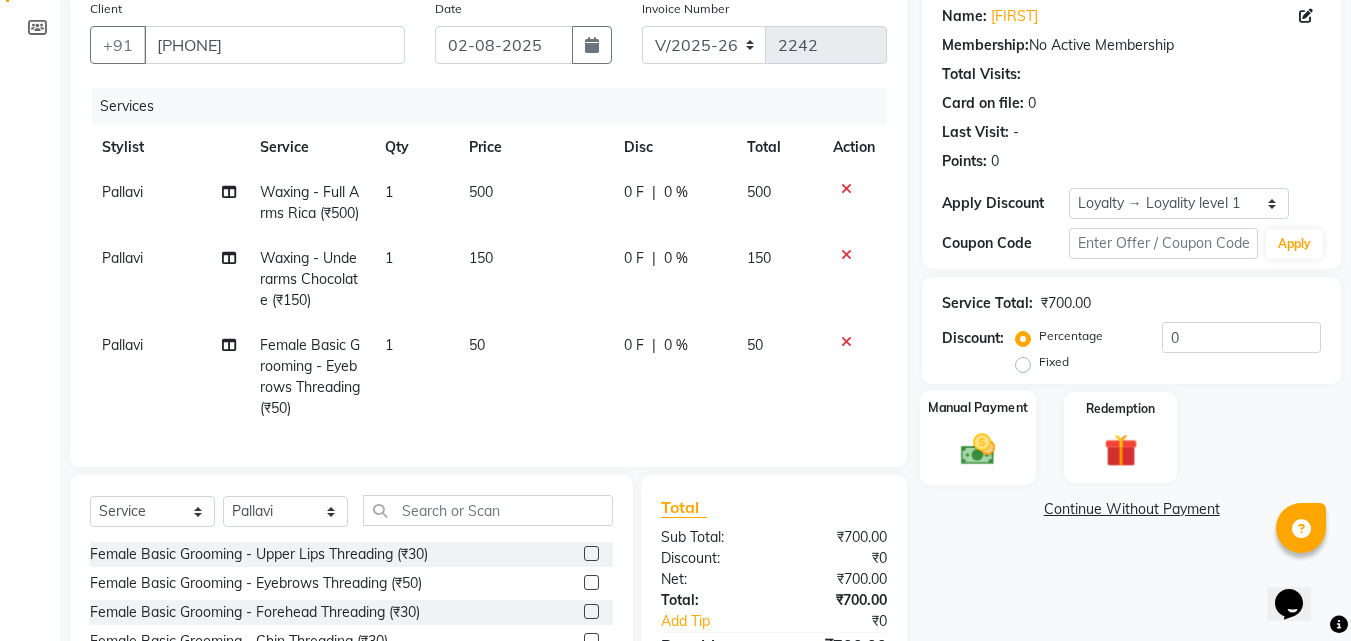 click 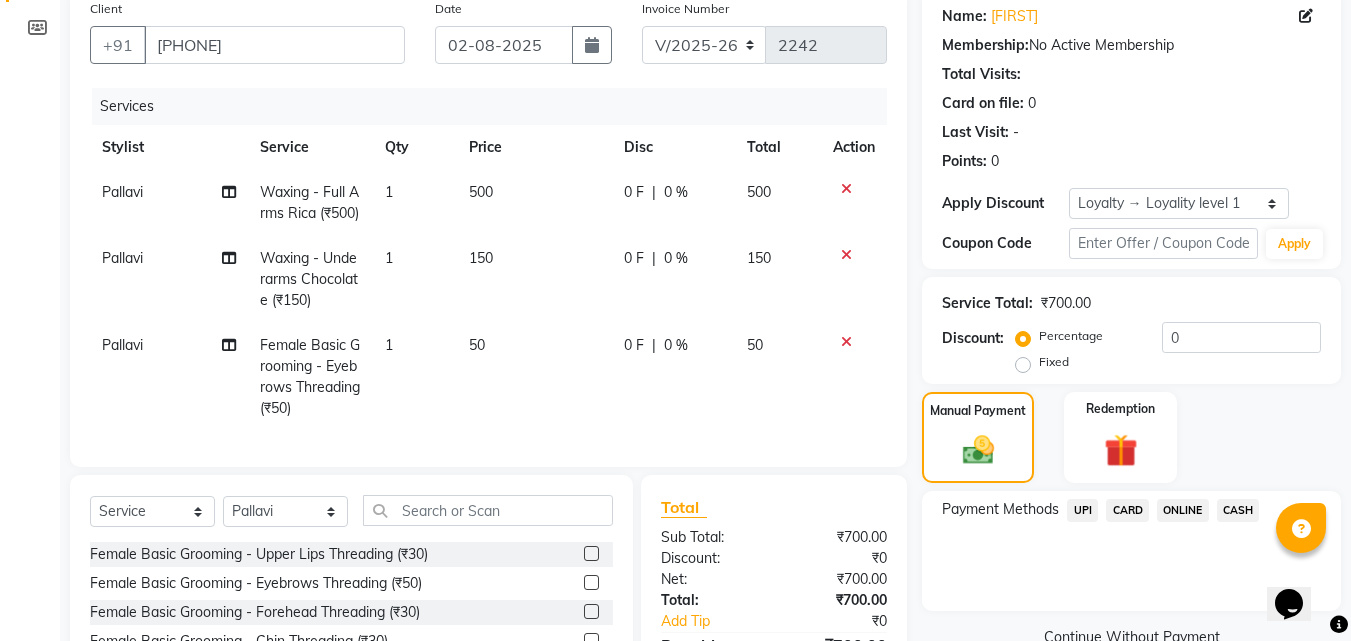 click on "UPI" 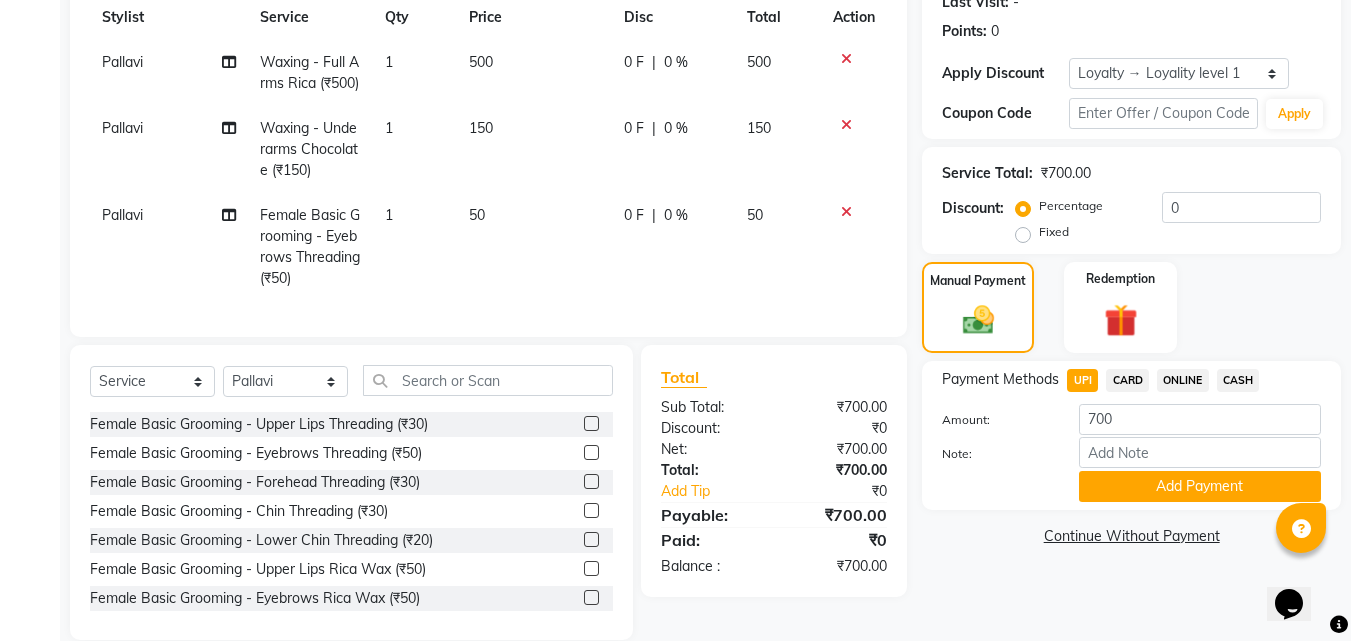 scroll, scrollTop: 355, scrollLeft: 0, axis: vertical 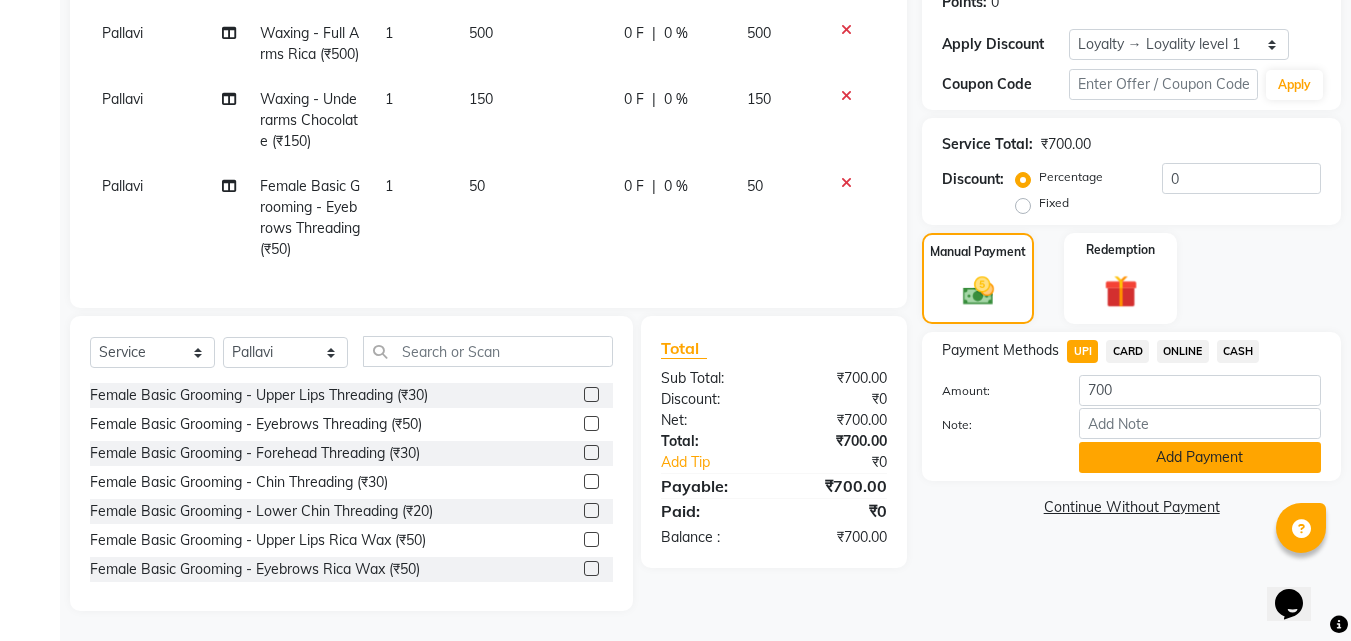 click on "Add Payment" 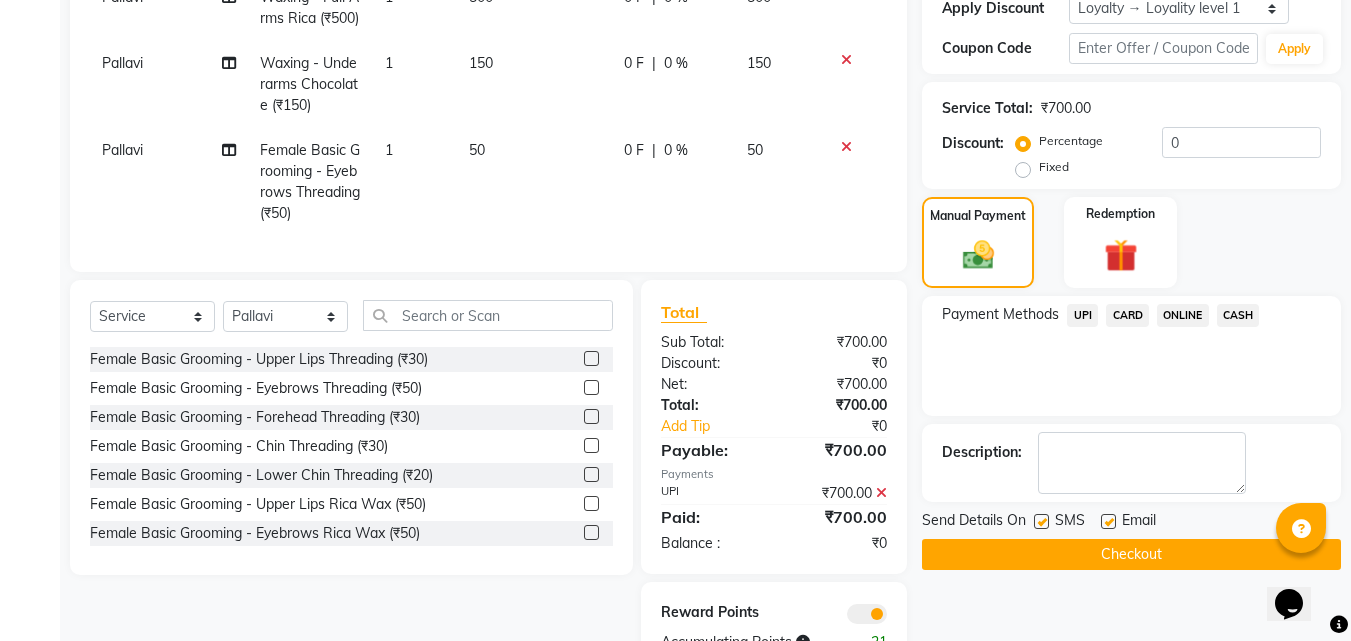 click 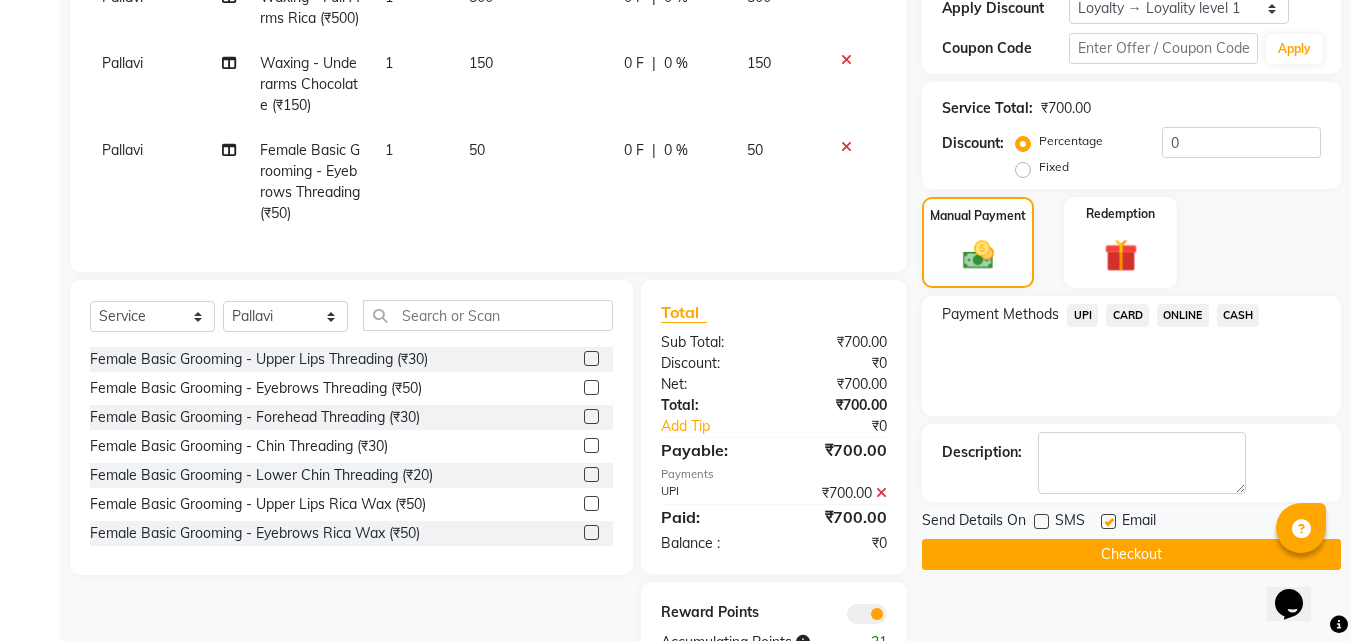 click on "Checkout" 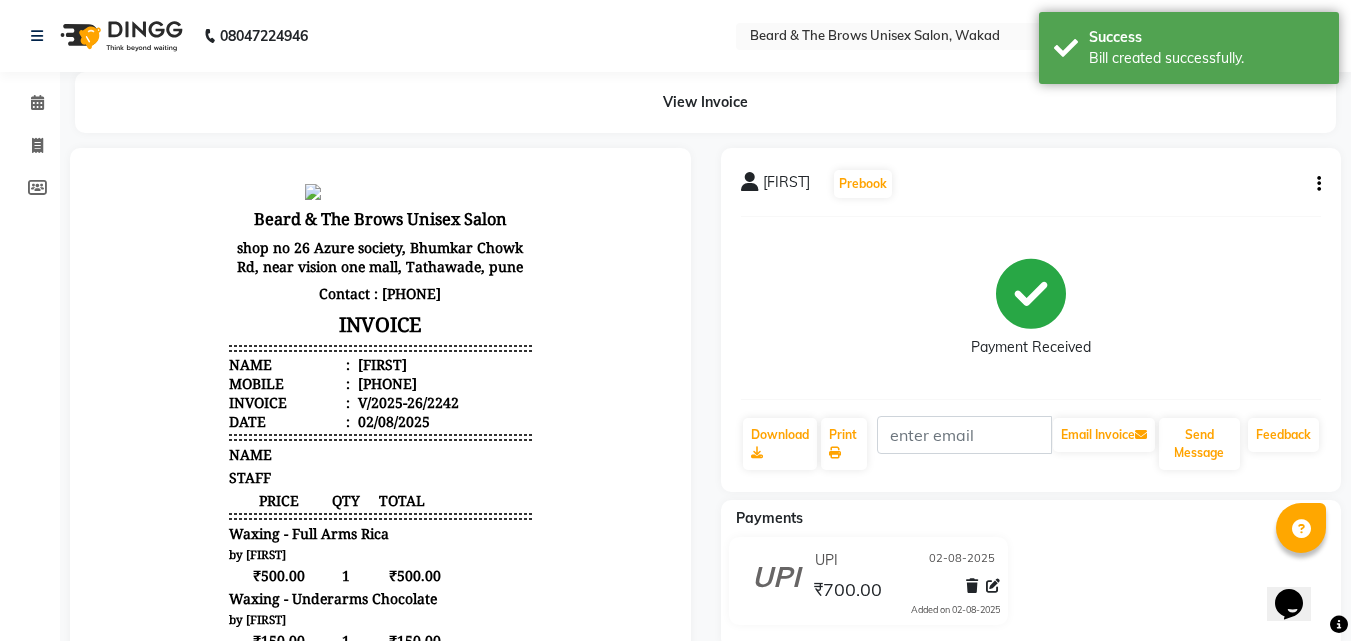 scroll, scrollTop: 0, scrollLeft: 0, axis: both 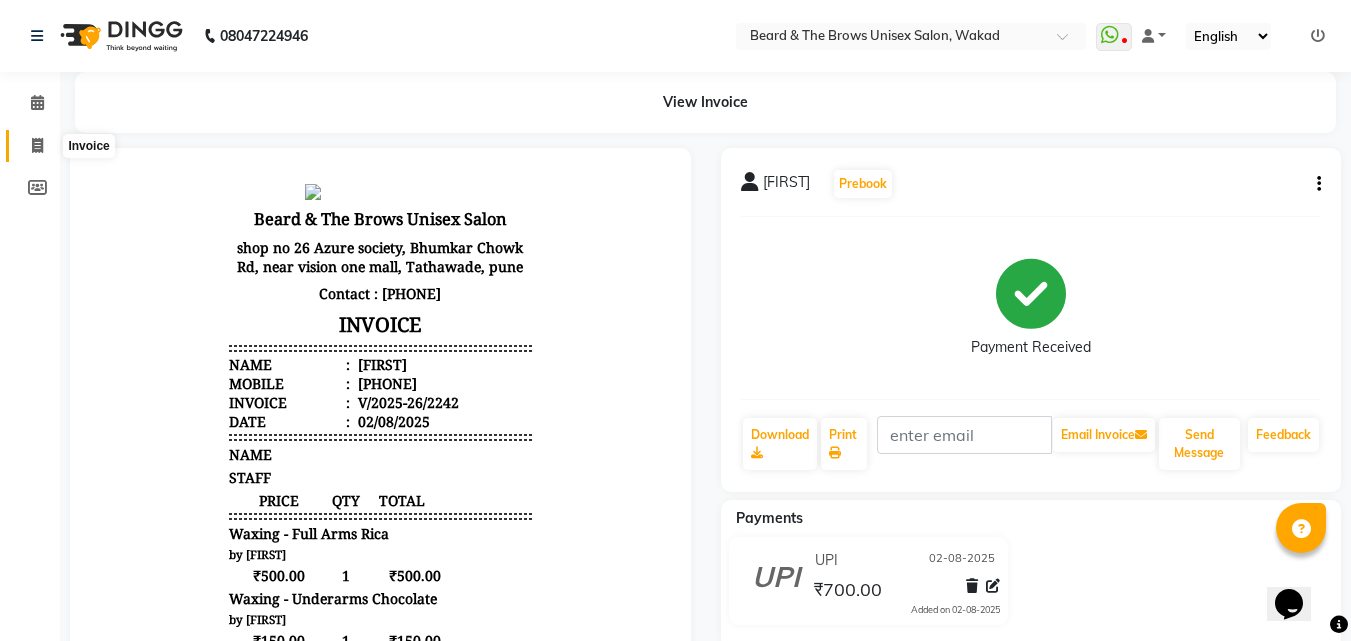 click 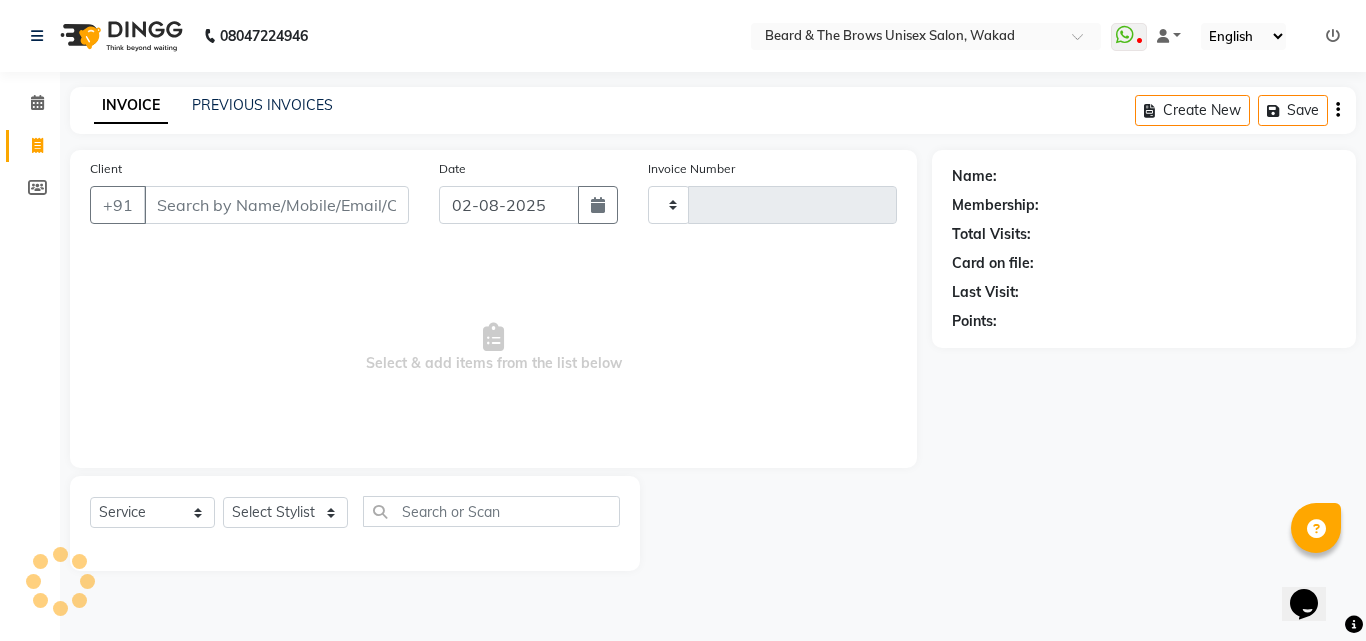 type on "[PHONE]" 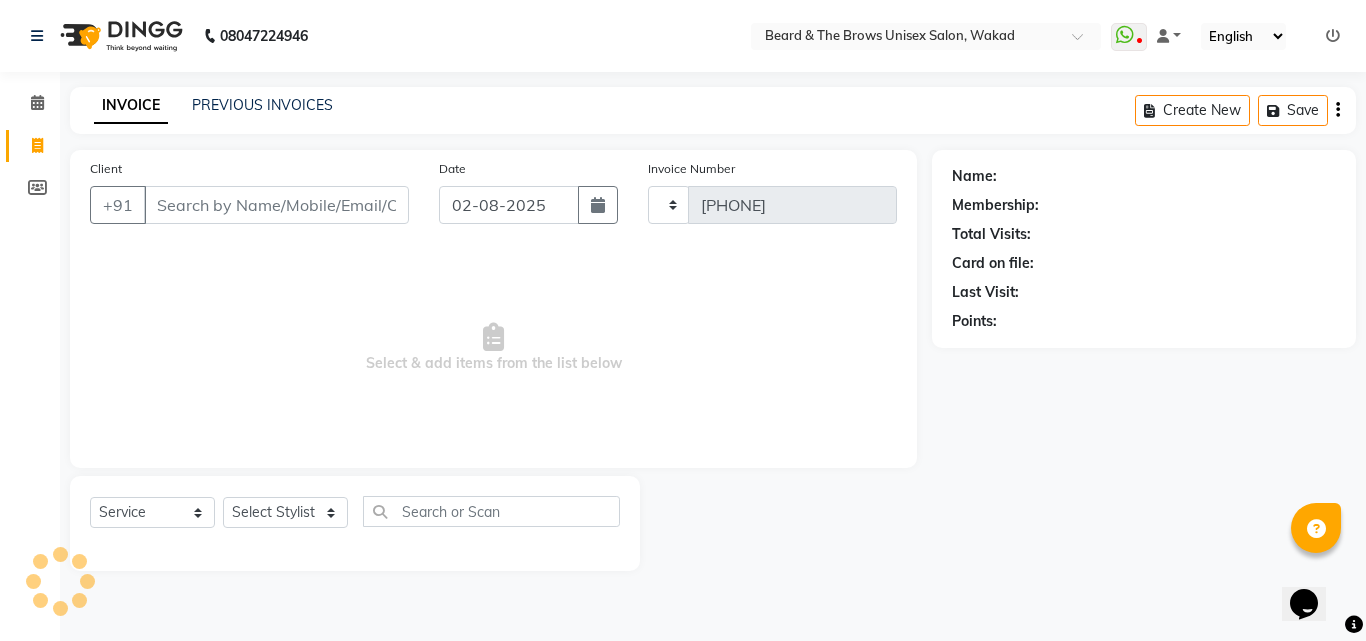 select on "872" 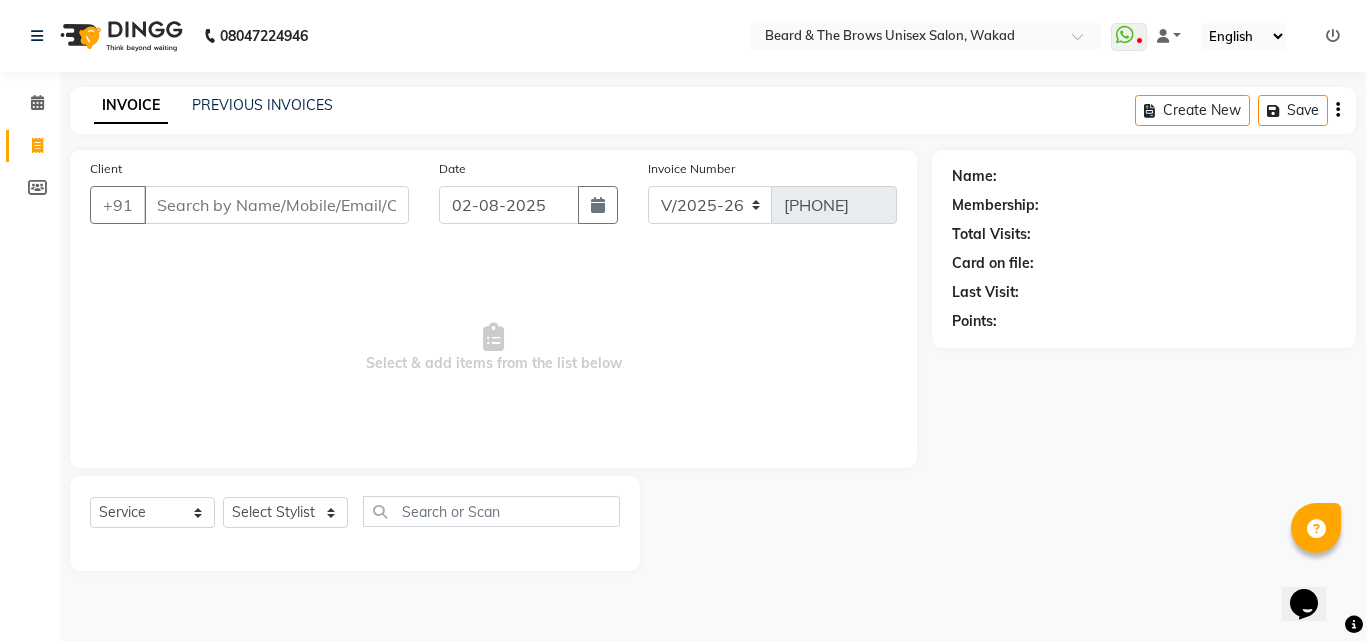 click on "Client" at bounding box center (276, 205) 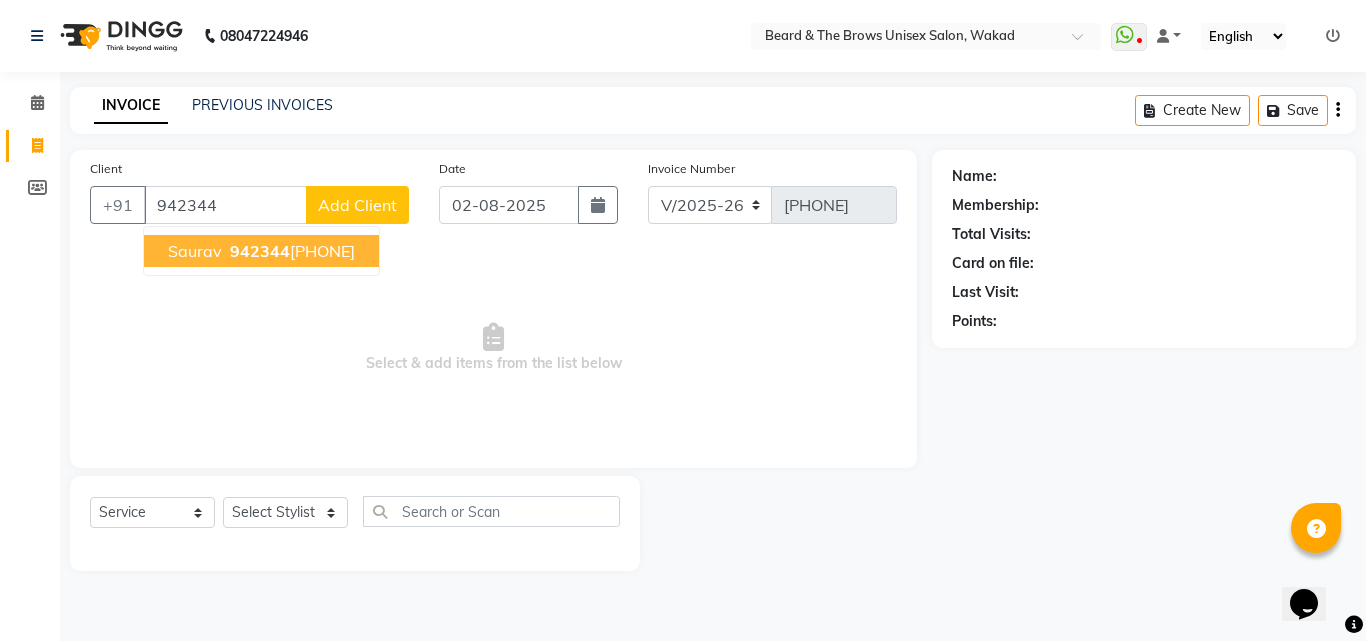 click on "942344" at bounding box center [260, 251] 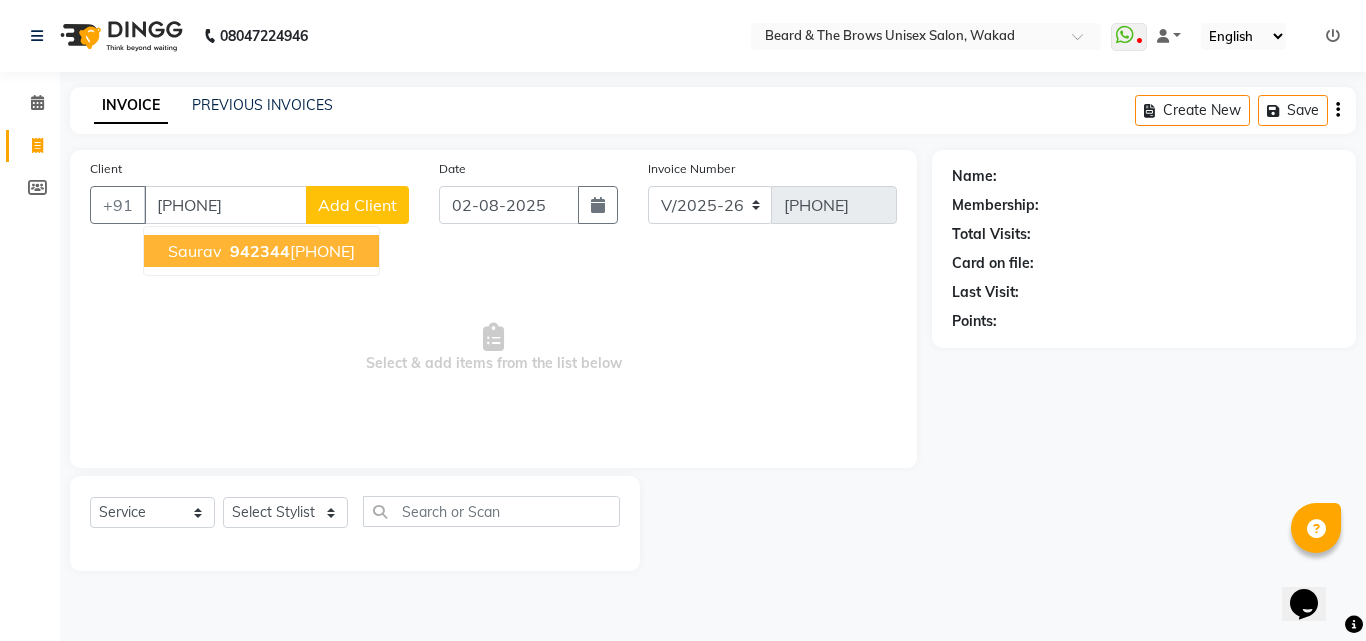 type on "[PHONE]" 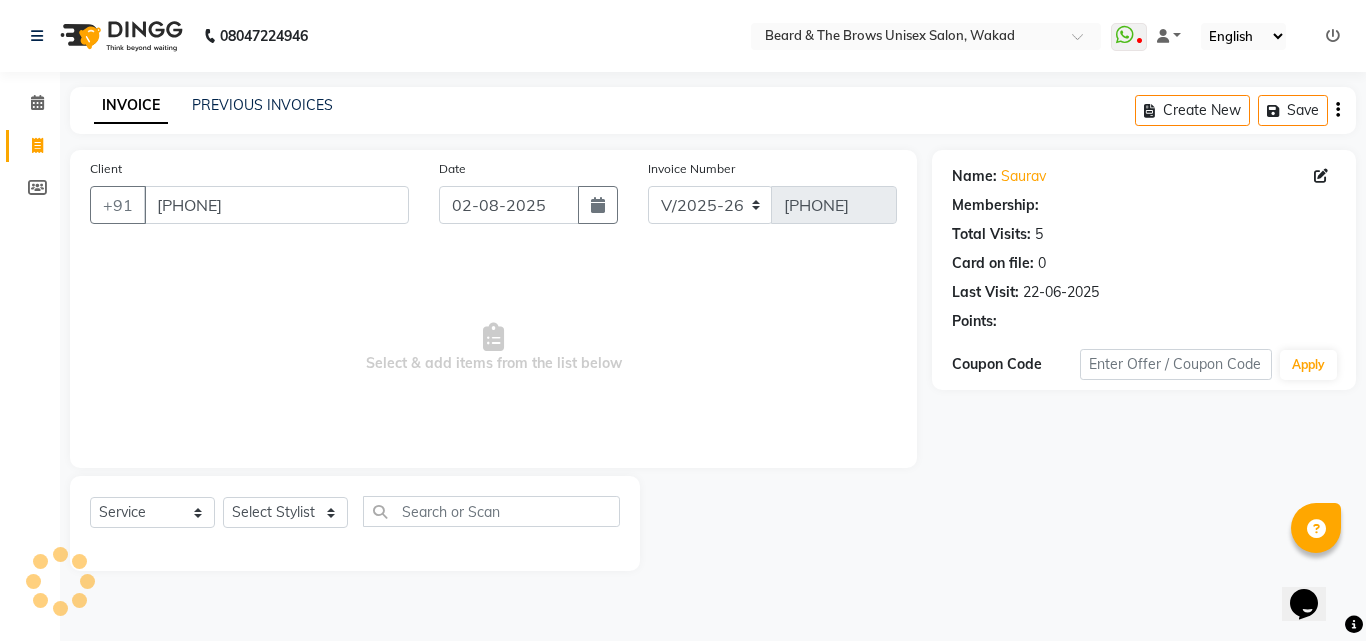 select on "1: Object" 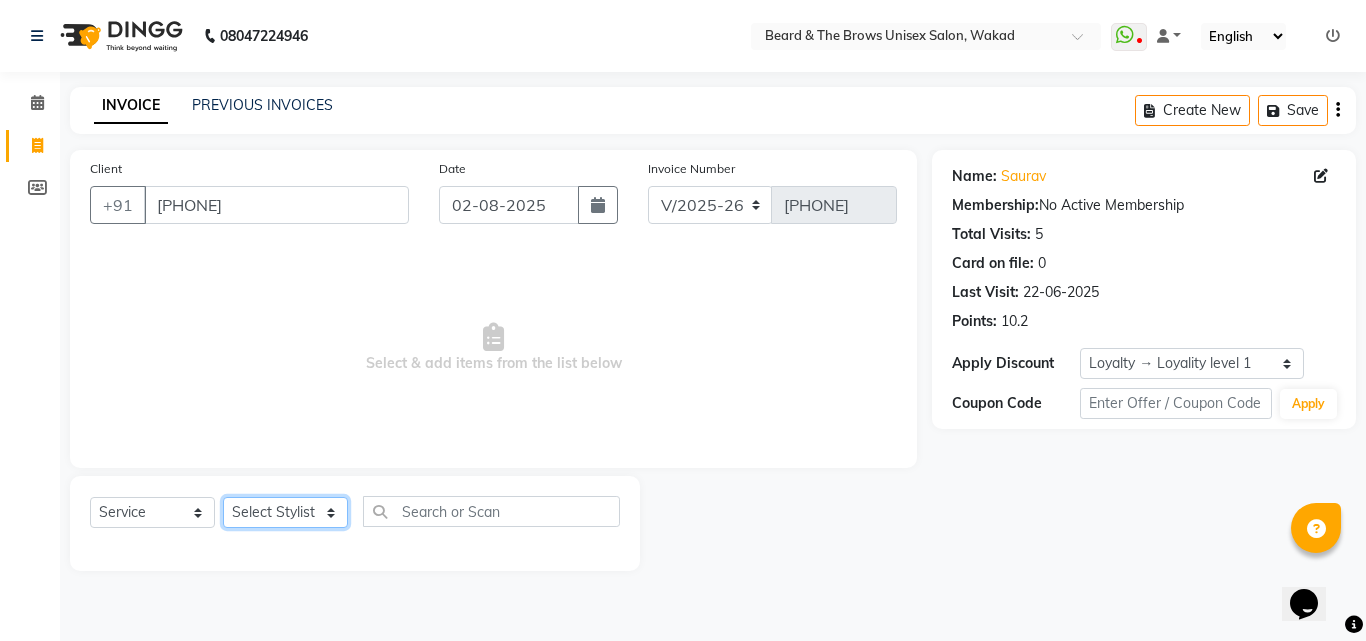 click on "Select Stylist [FIRST] [TITLE] [FIRST] [TITLE] [FIRST] [TITLE] [FIRST] [TITLE] [FIRST] [TITLE]" 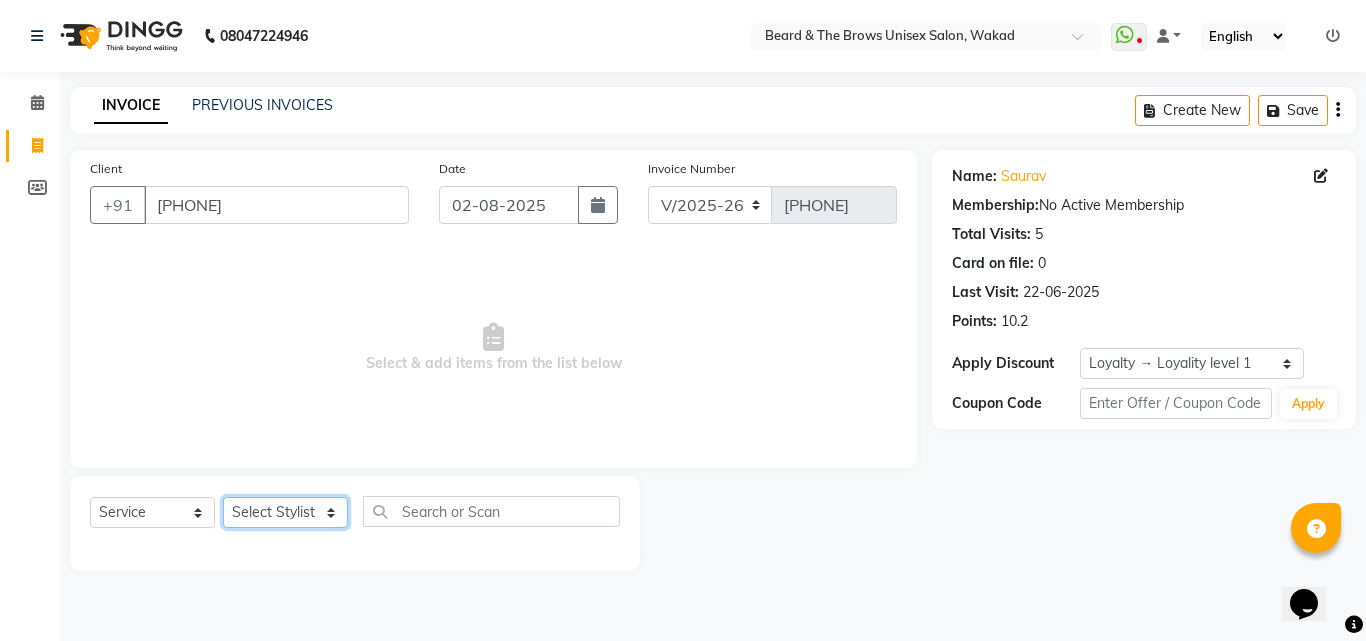 select on "85998" 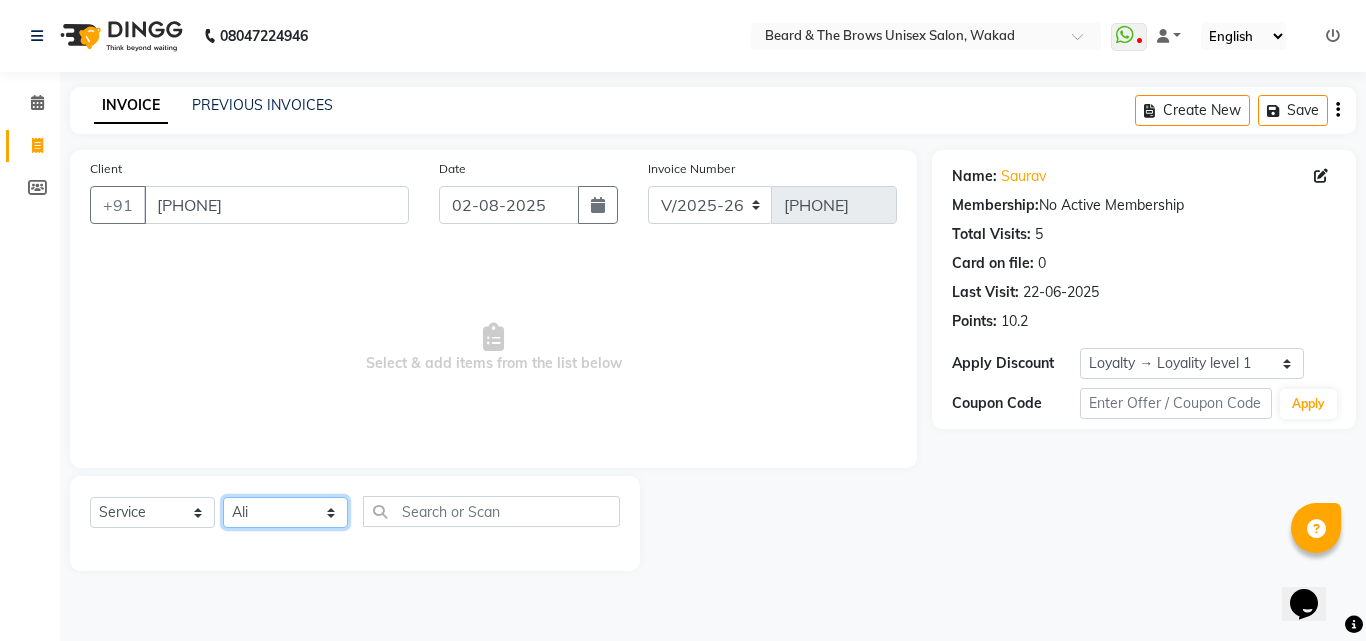 click on "Select Stylist [FIRST] [TITLE] [FIRST] [TITLE] [FIRST] [TITLE] [FIRST] [TITLE] [FIRST] [TITLE]" 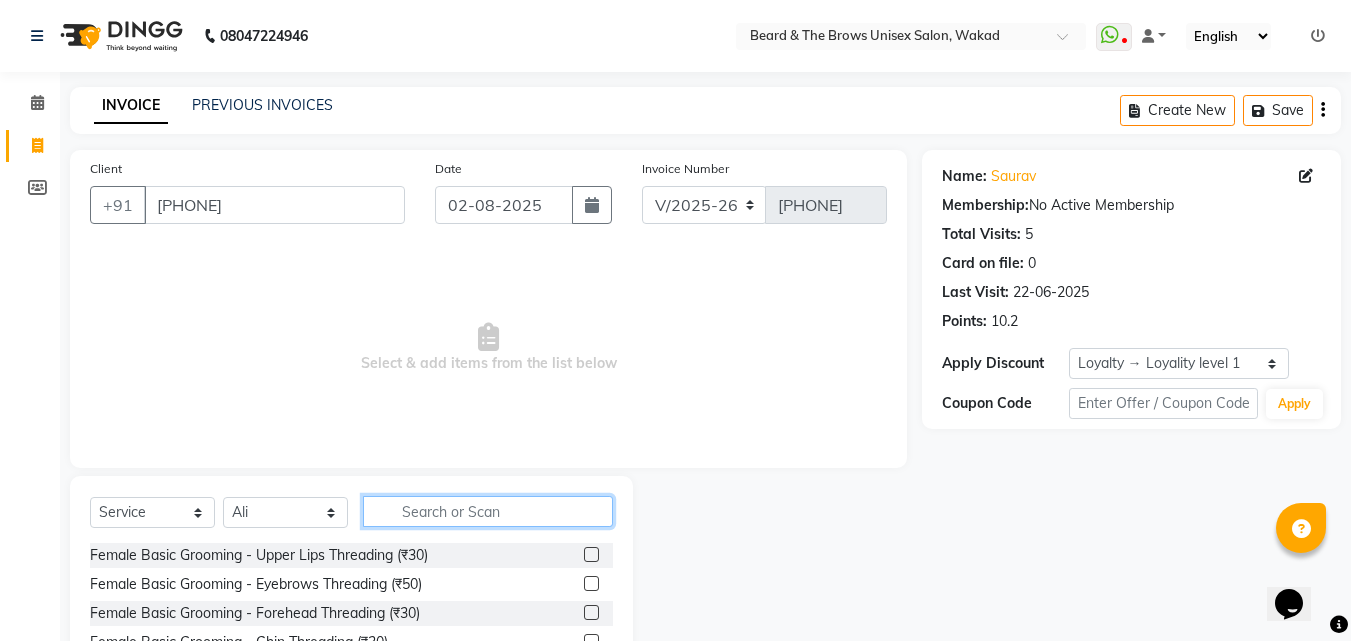 drag, startPoint x: 550, startPoint y: 503, endPoint x: 560, endPoint y: 507, distance: 10.770329 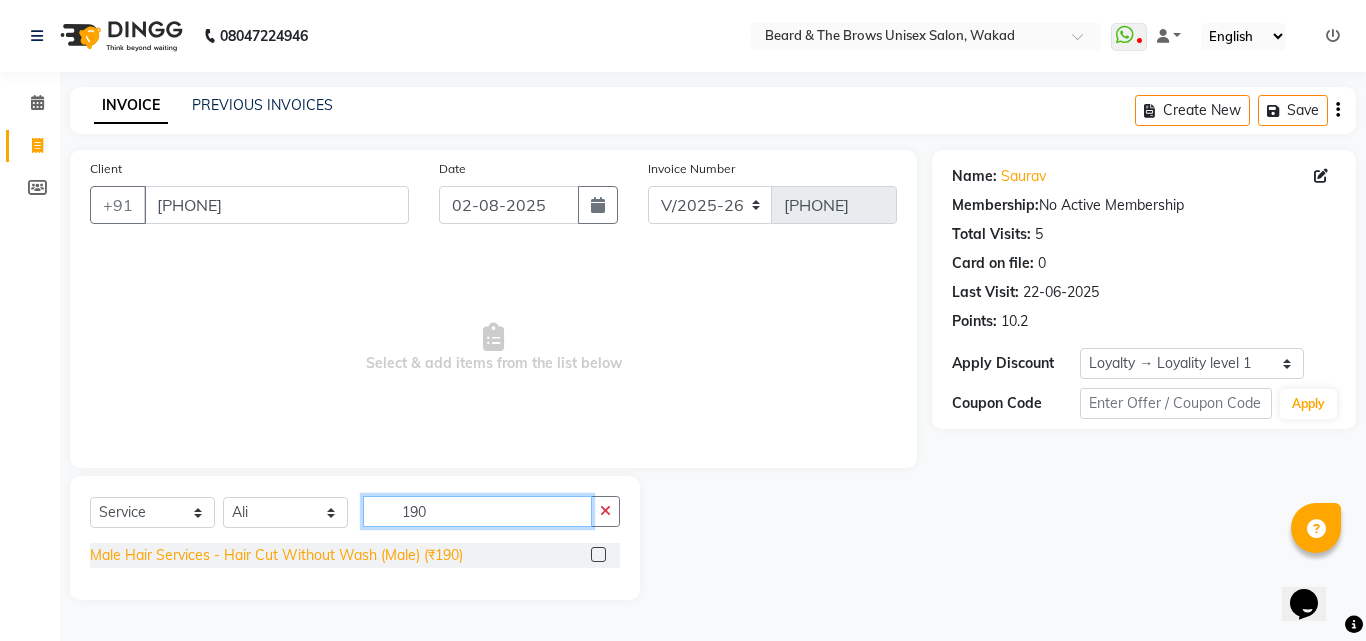 type on "190" 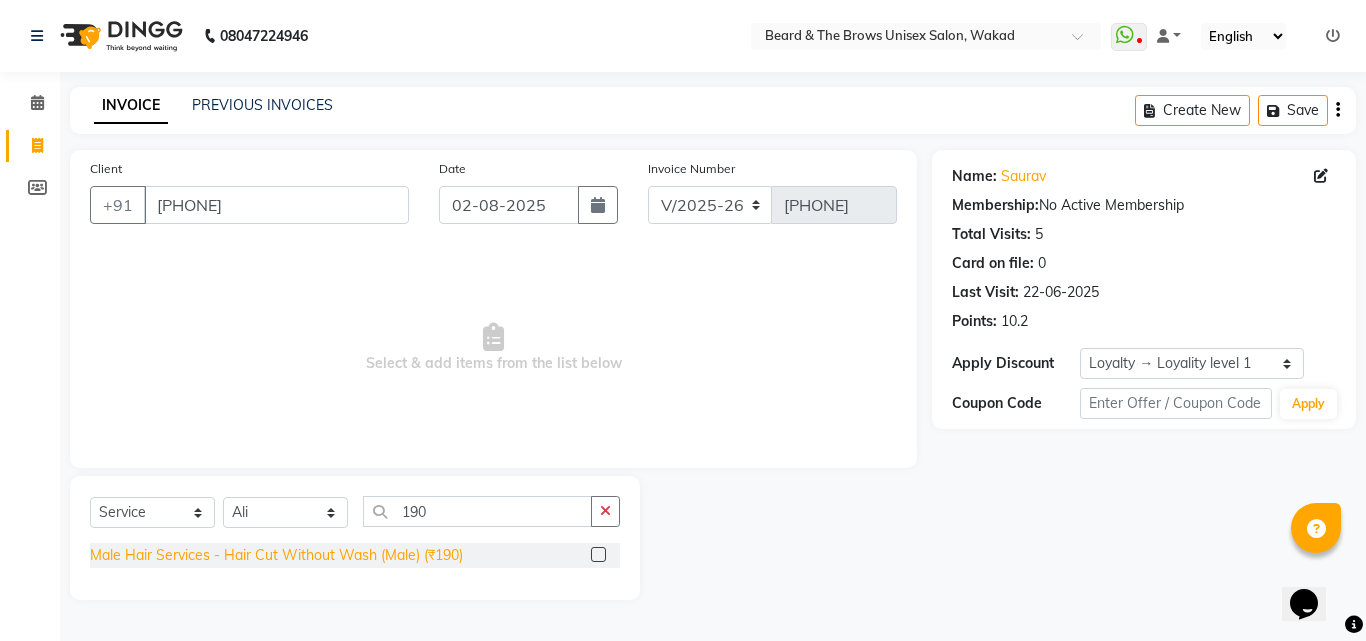 click on "Male Hair Services - Hair Cut Without Wash (Male) (₹190)" 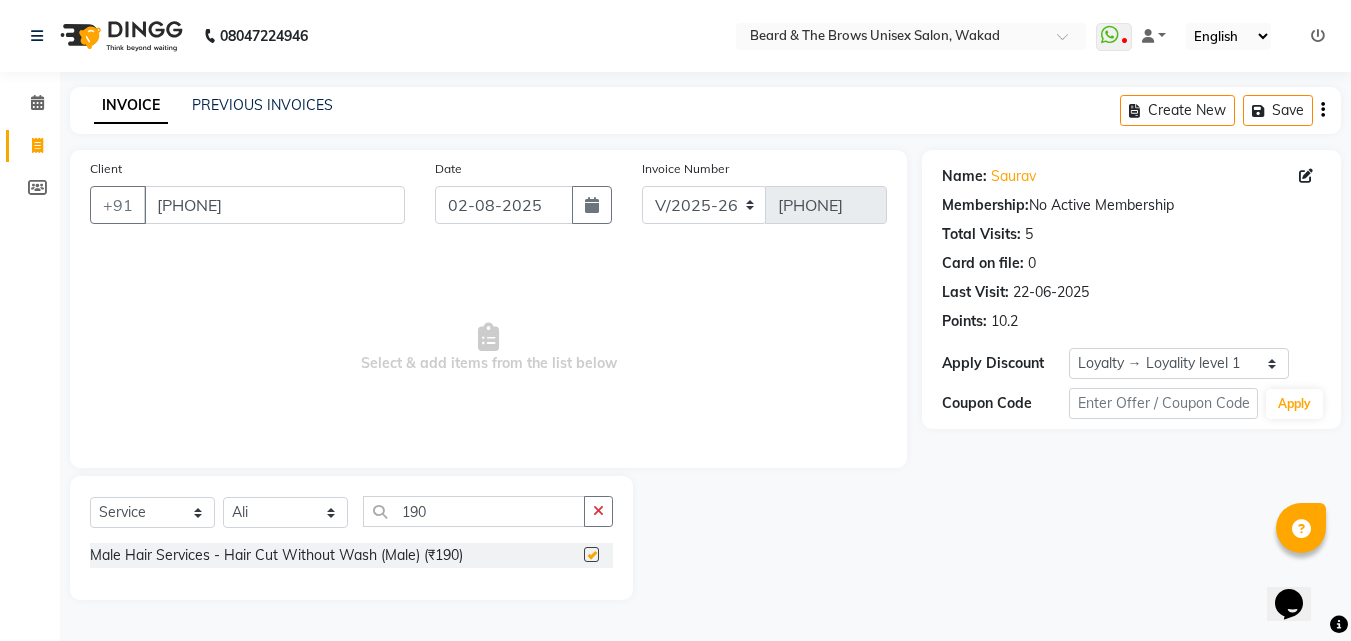 checkbox on "false" 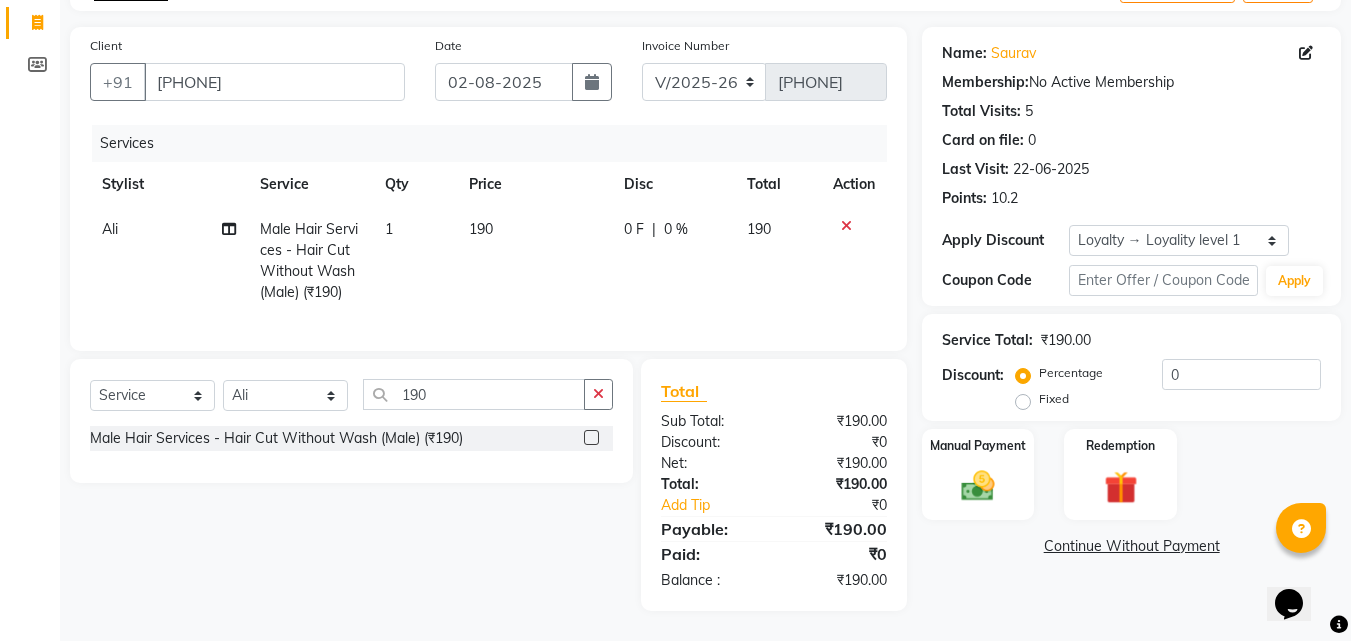 scroll, scrollTop: 138, scrollLeft: 0, axis: vertical 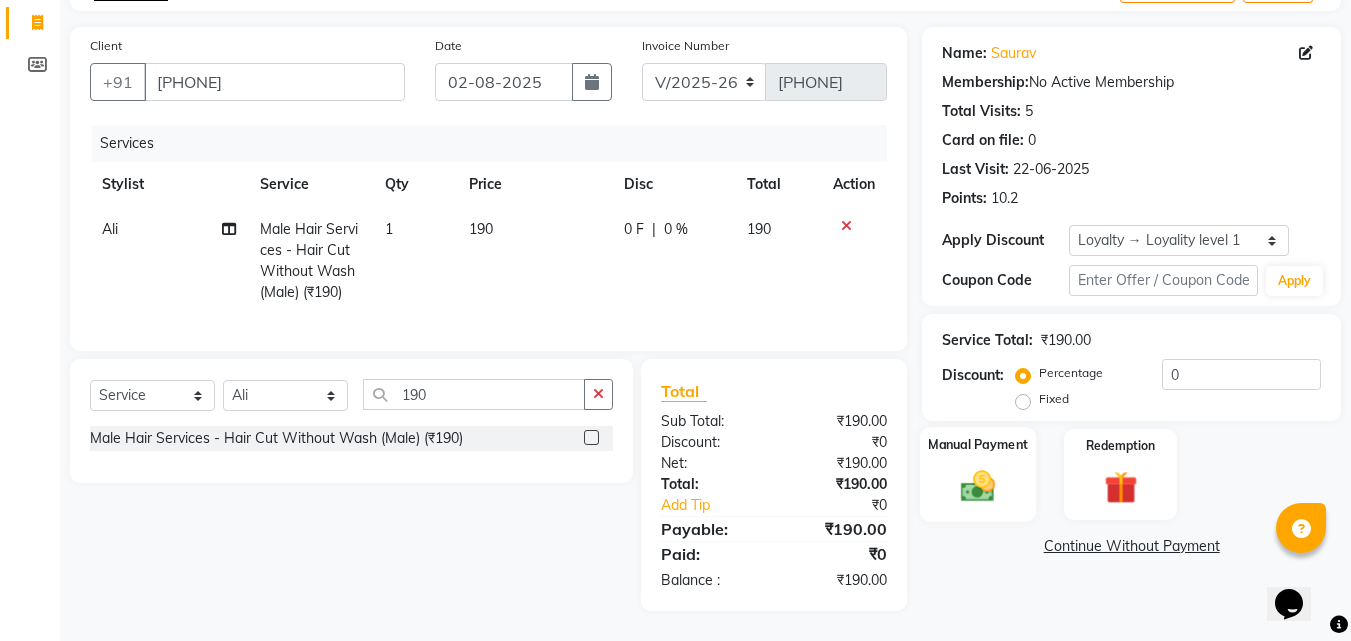click 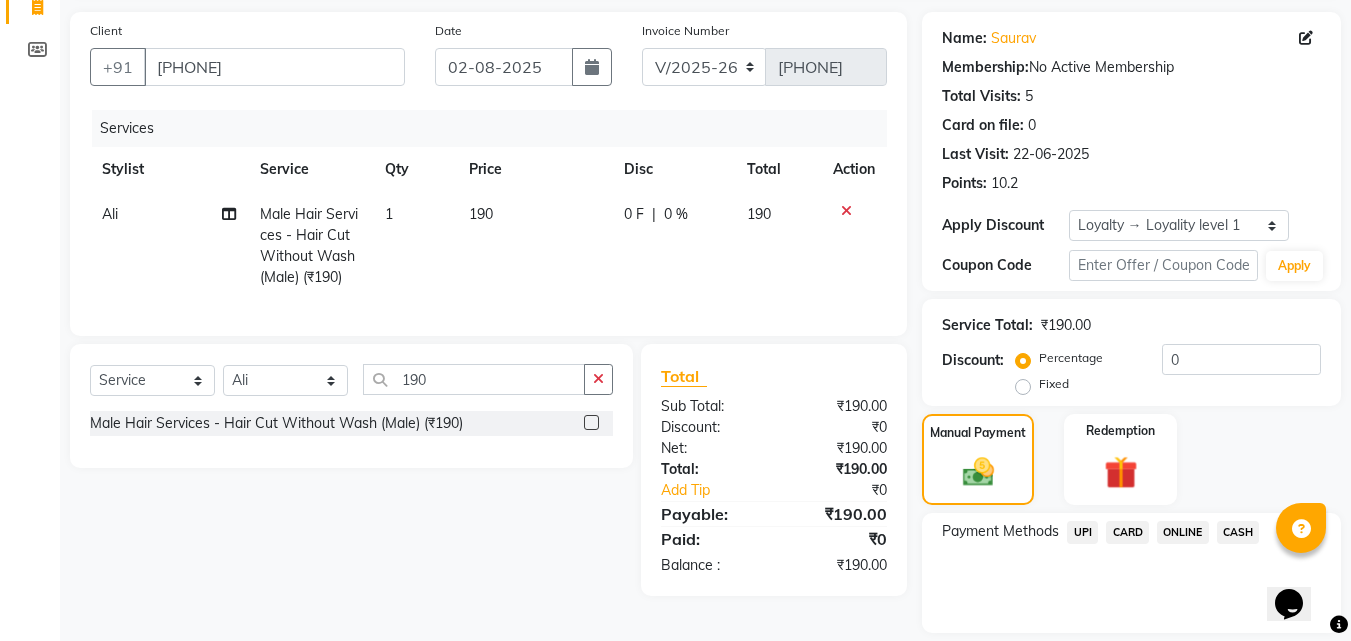 click on "UPI" 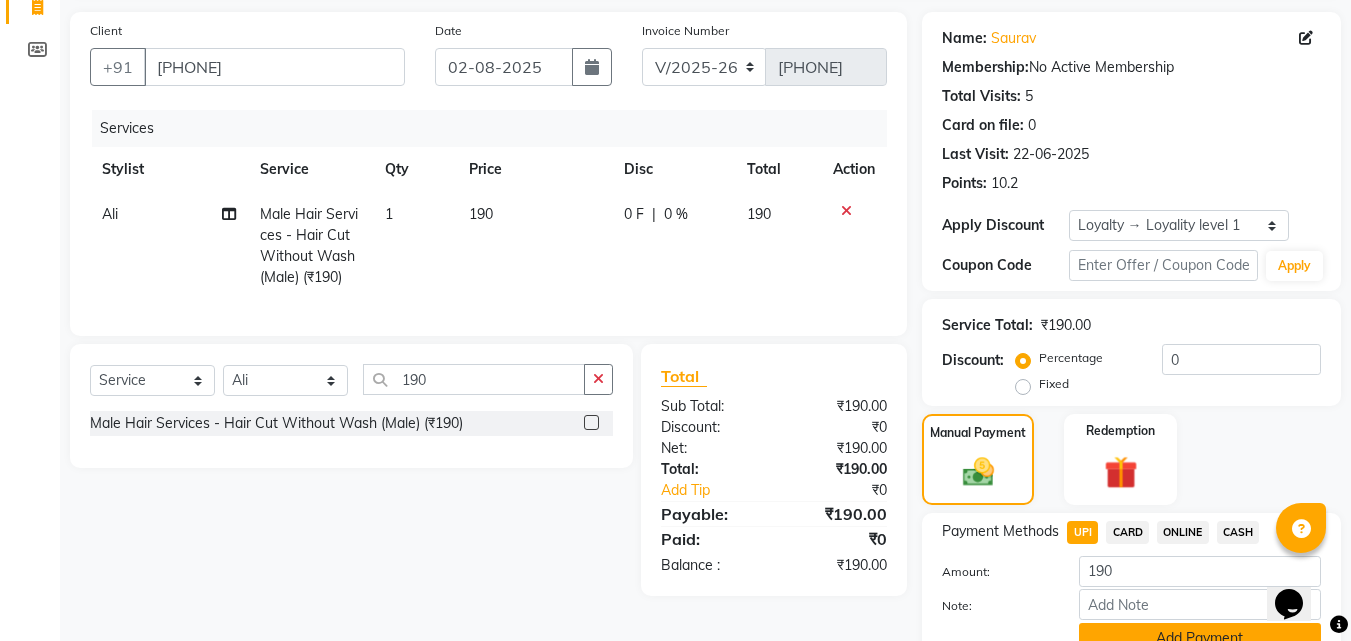 click on "Add Payment" 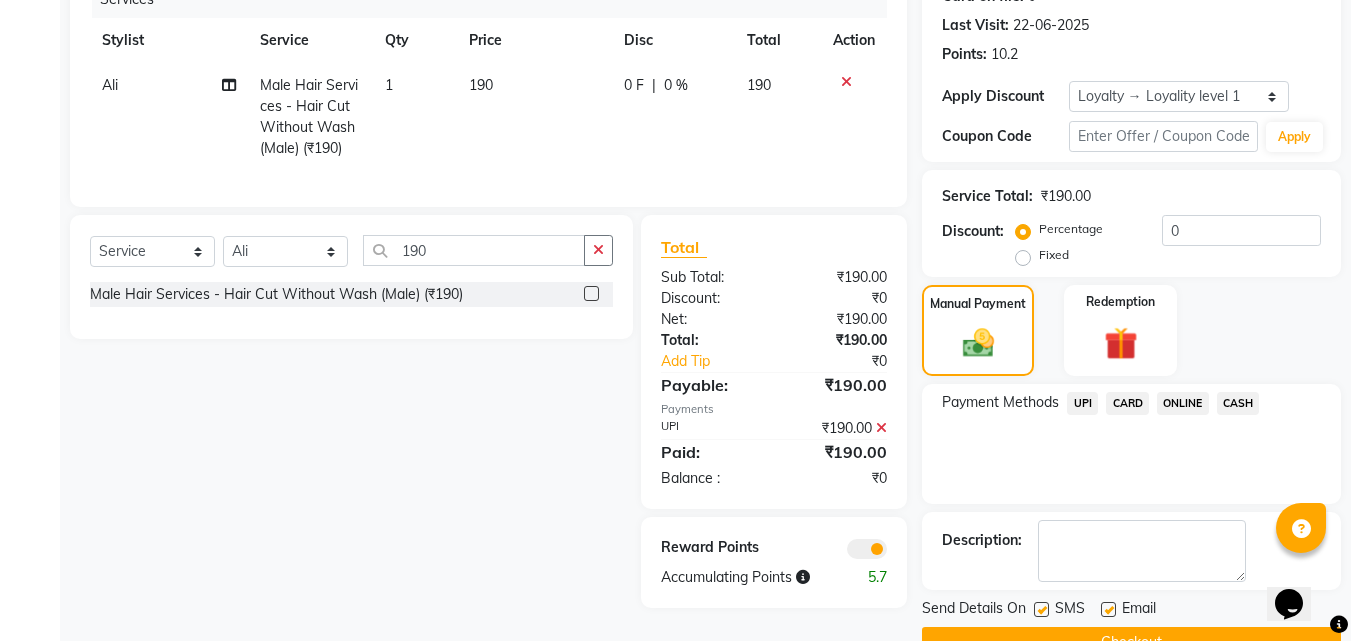 scroll, scrollTop: 314, scrollLeft: 0, axis: vertical 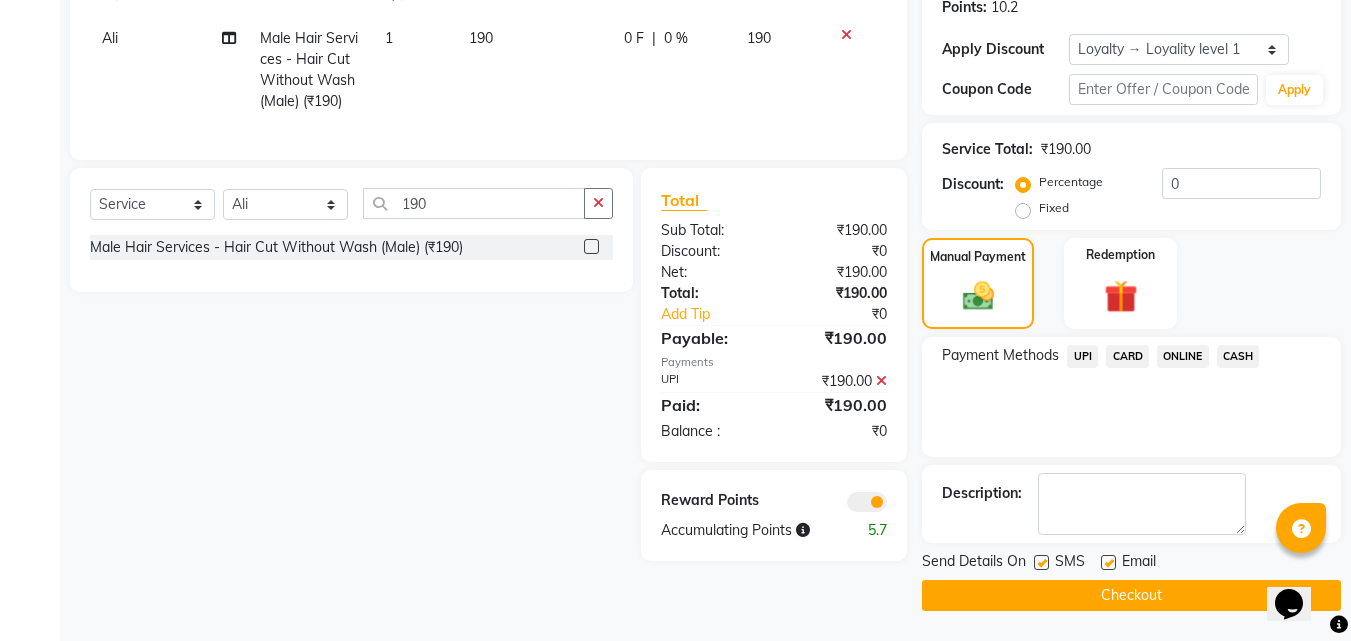 click 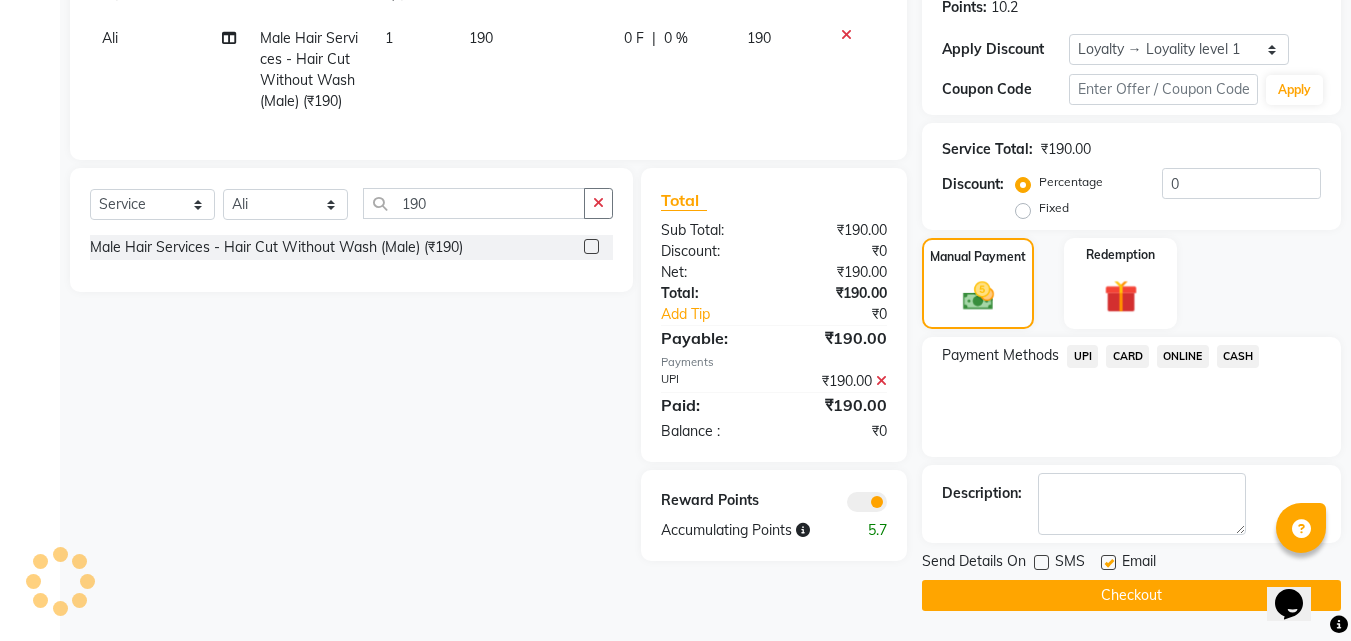click on "Checkout" 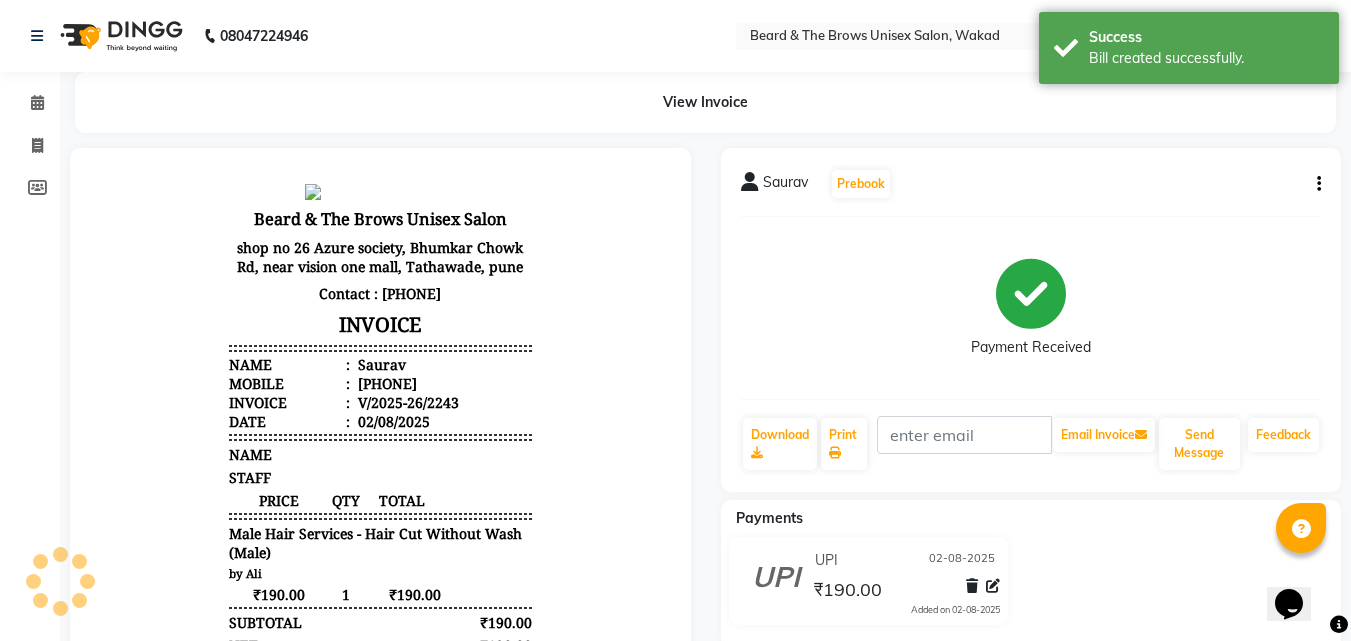 scroll, scrollTop: 0, scrollLeft: 0, axis: both 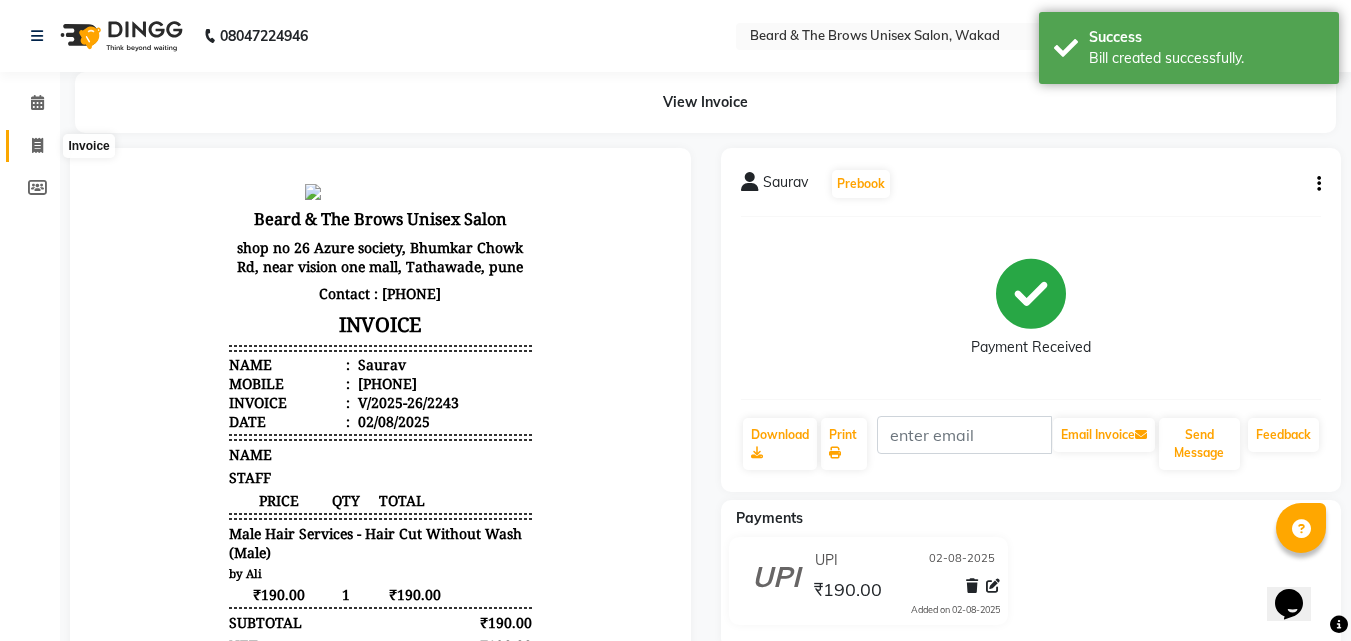 click 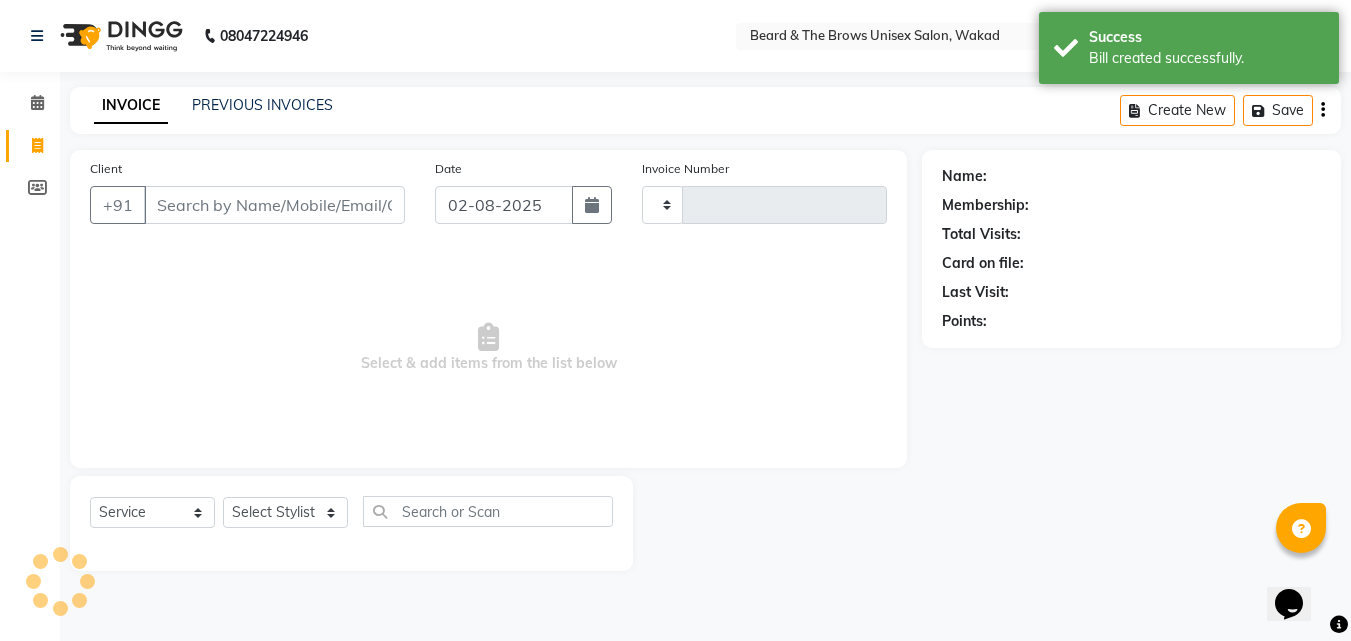 type on "2244" 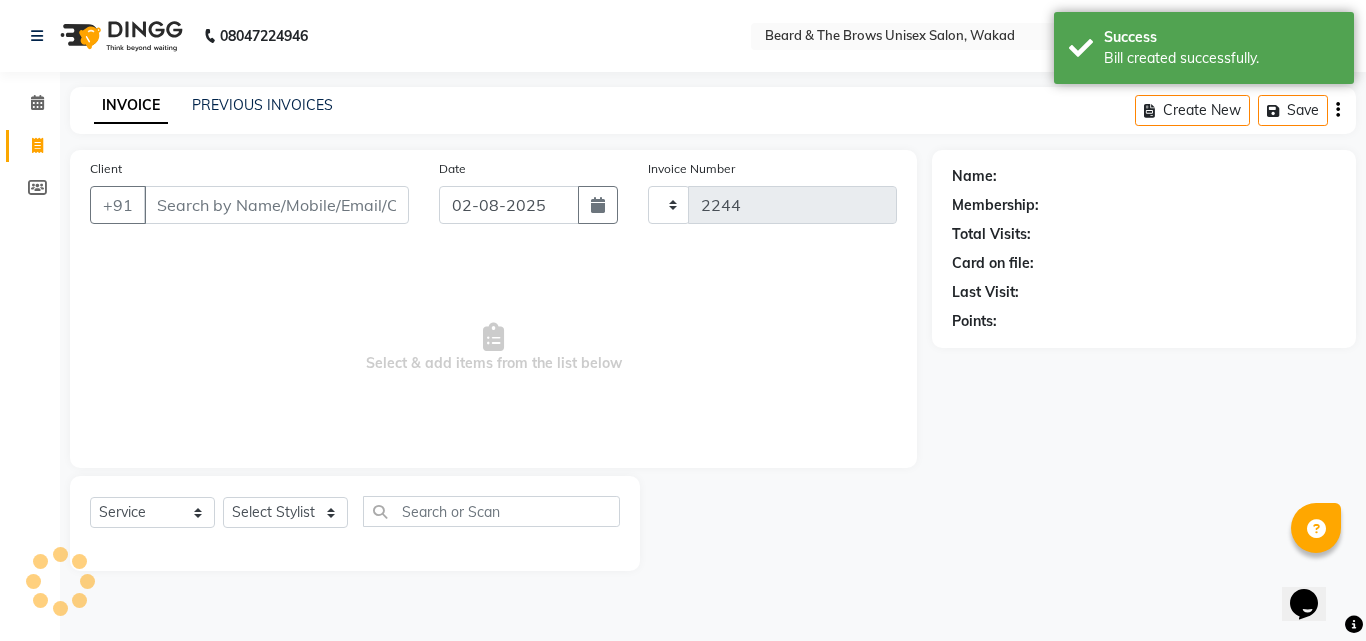 select on "872" 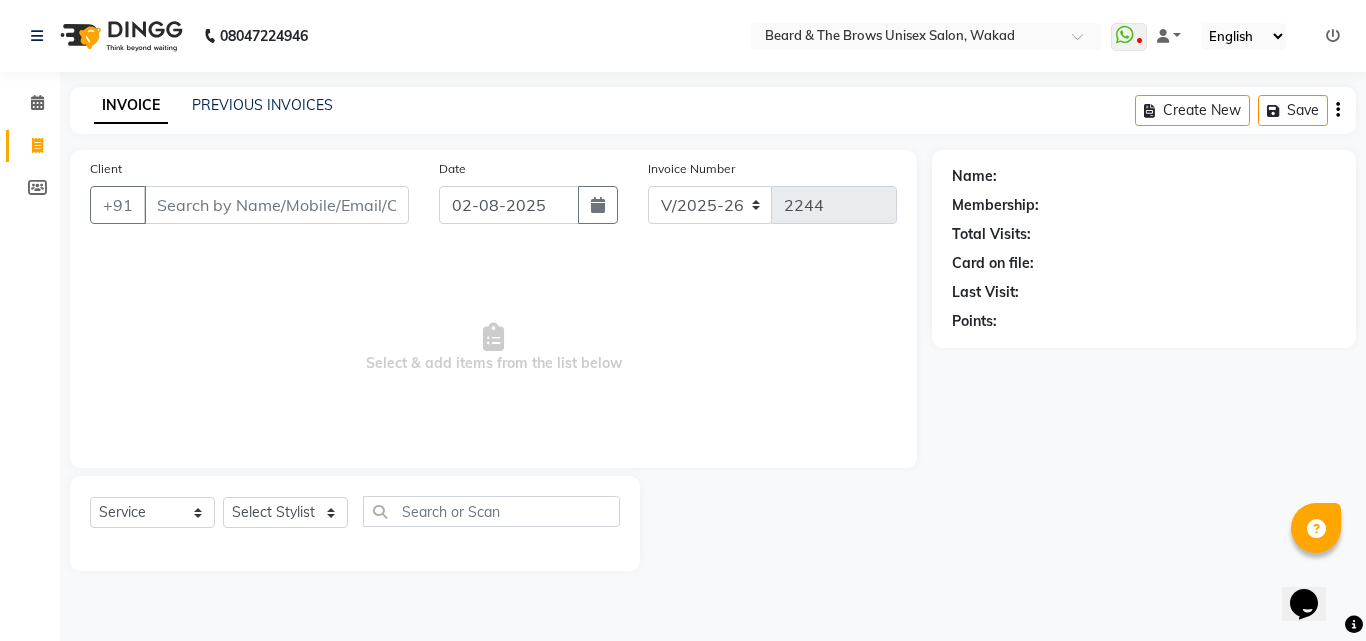 click on "Client" at bounding box center [276, 205] 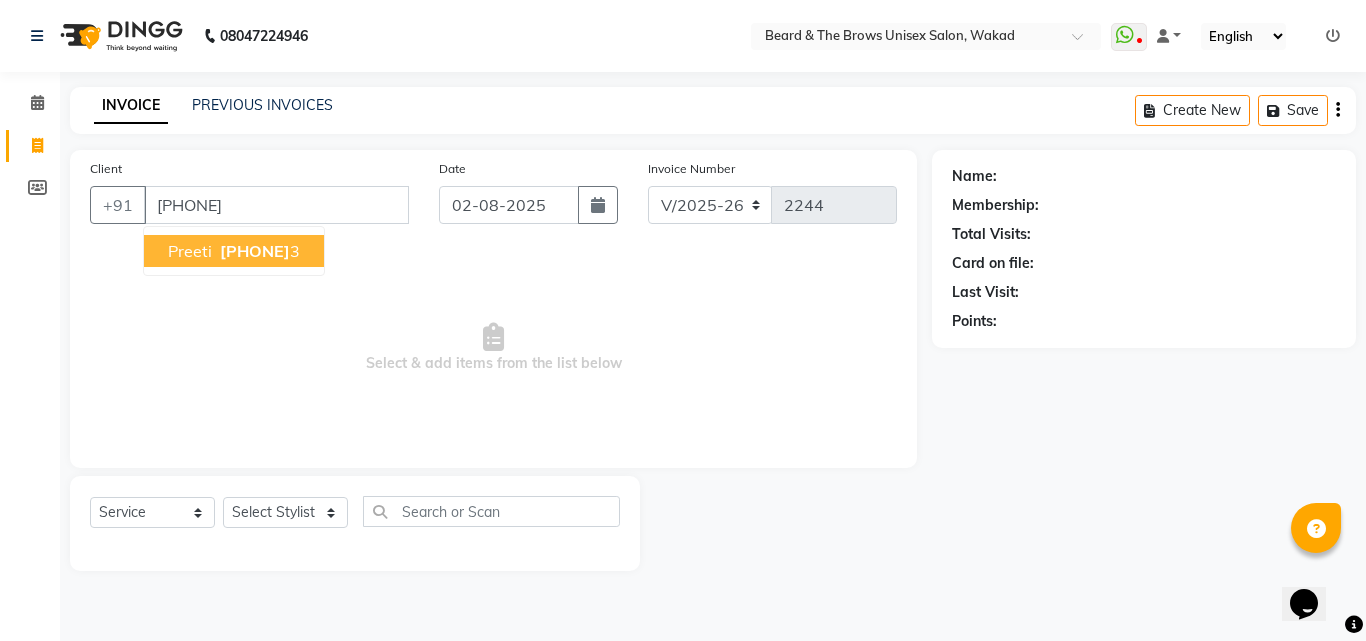 type on "[PHONE]" 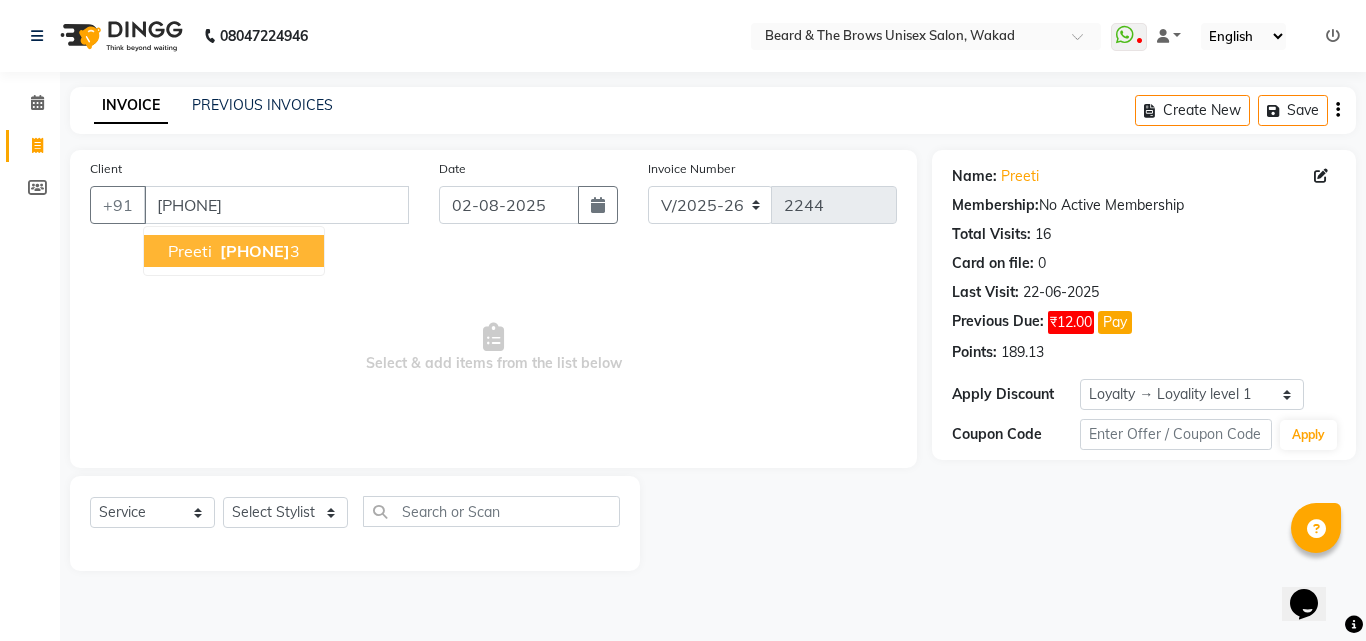 click on "[PHONE]" at bounding box center (255, 251) 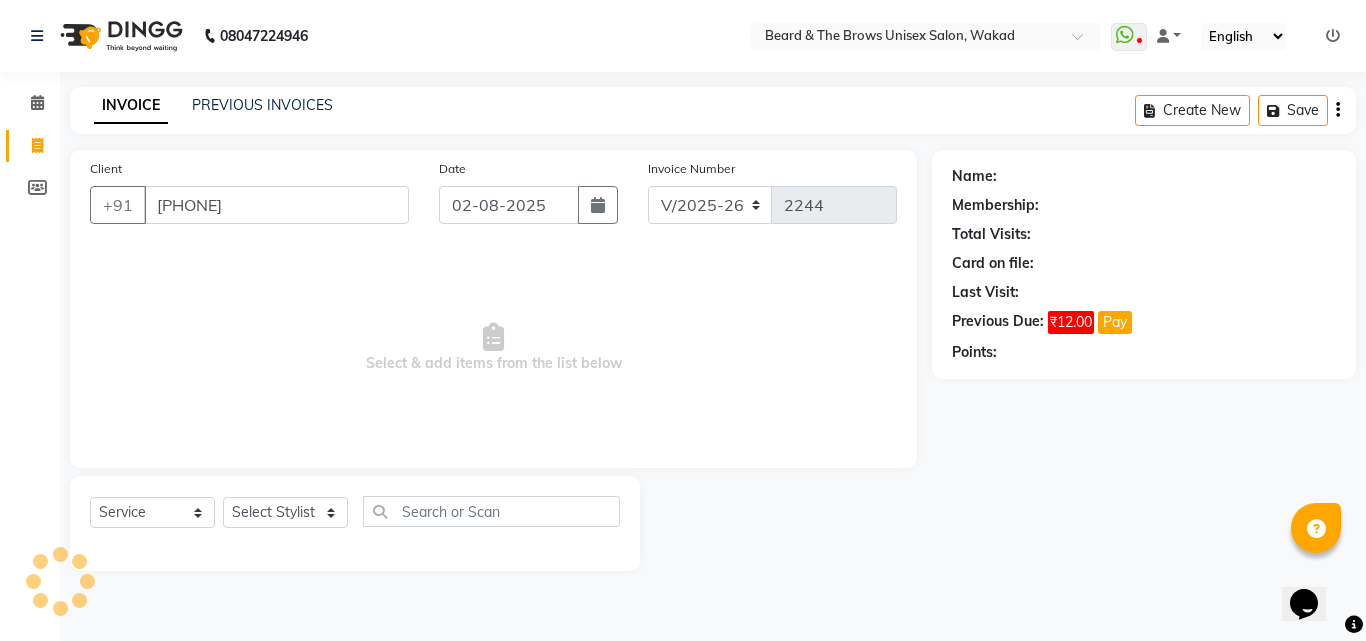 select on "1: Object" 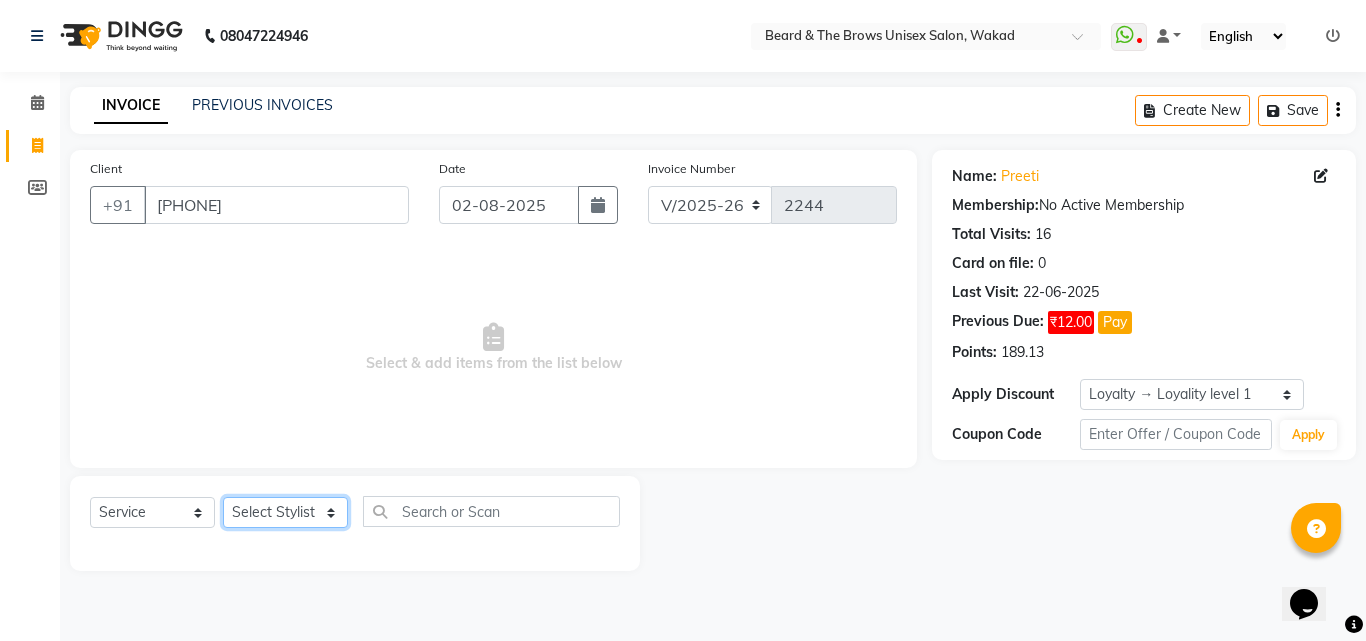click on "Select Stylist [FIRST] [TITLE] [FIRST] [TITLE] [FIRST] [TITLE] [FIRST] [TITLE] [FIRST] [TITLE]" 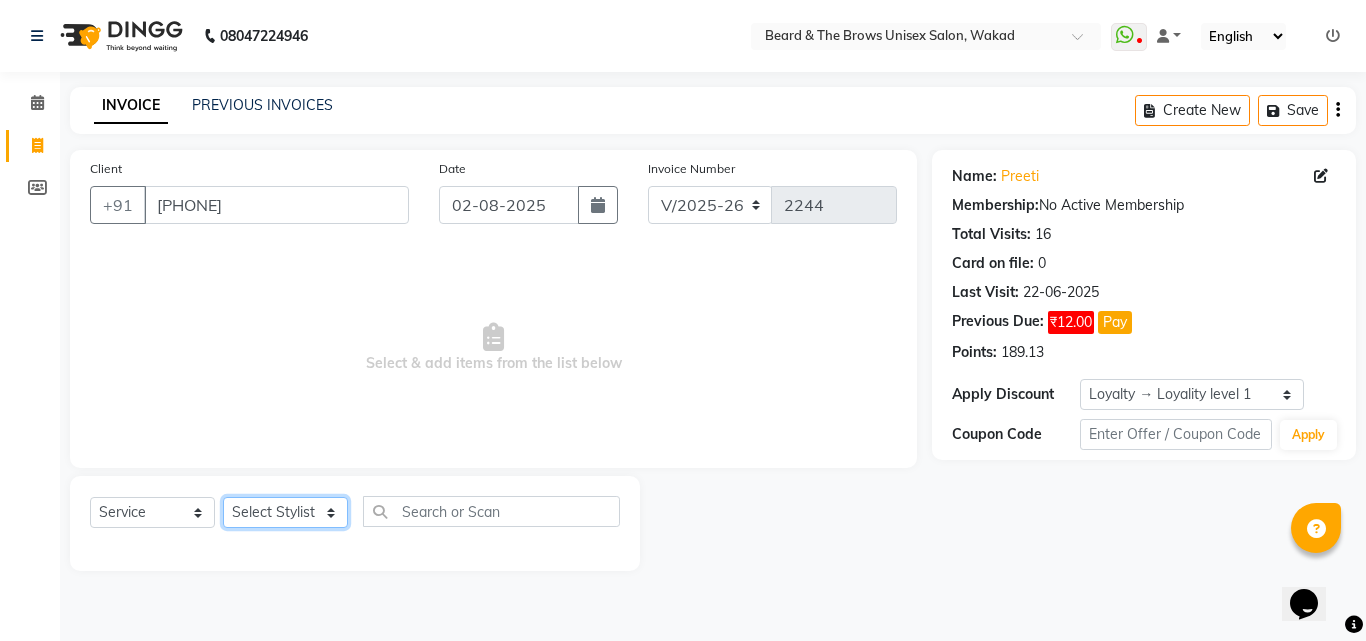 select on "35213" 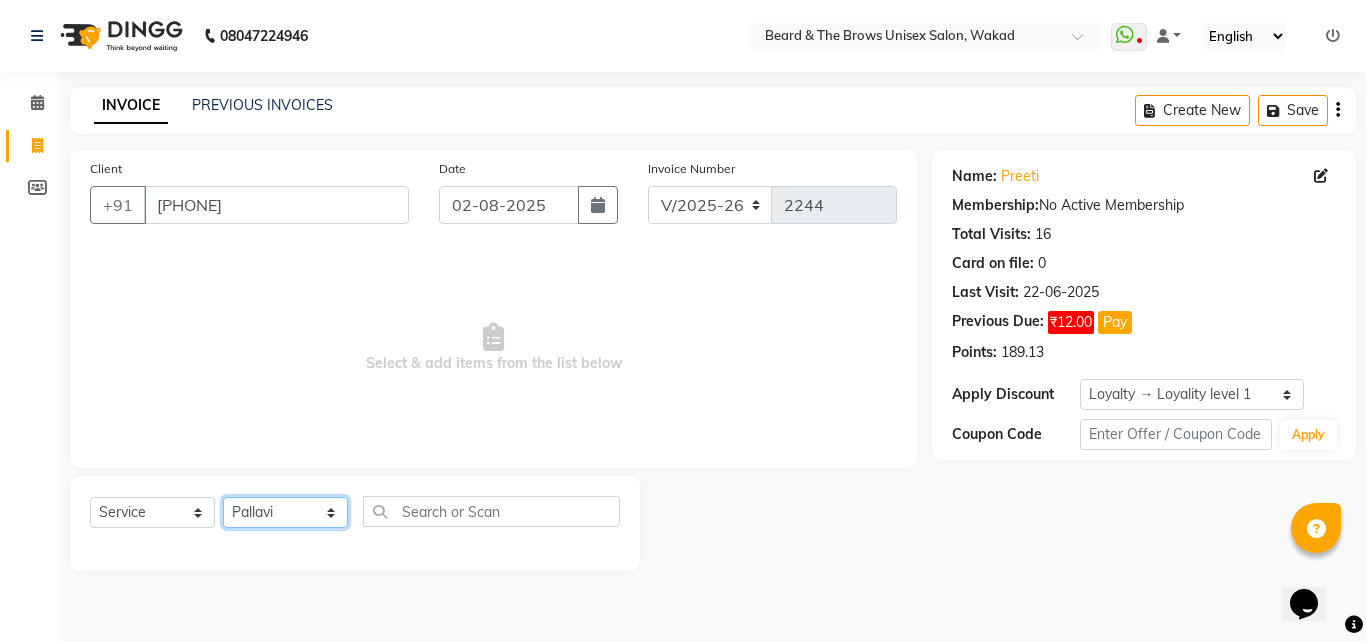 click on "Select Stylist [FIRST] [TITLE] [FIRST] [TITLE] [FIRST] [TITLE] [FIRST] [TITLE] [FIRST] [TITLE]" 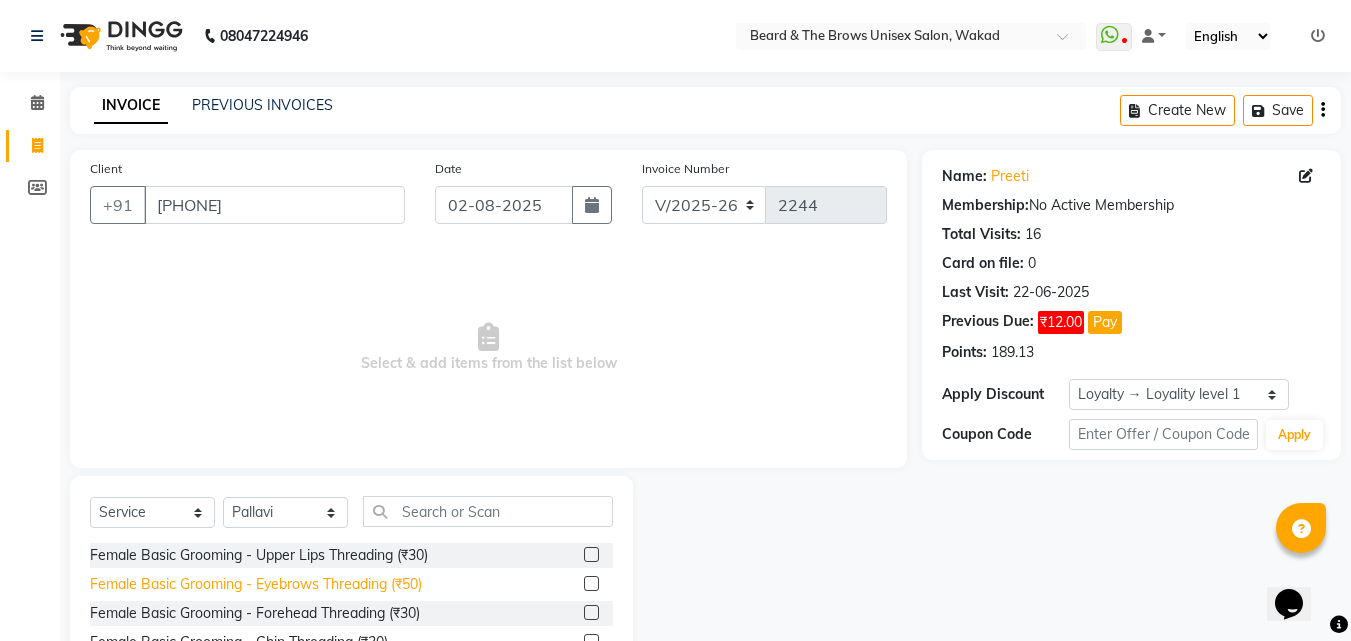click on "Female Basic Grooming - Eyebrows Threading (₹50)" 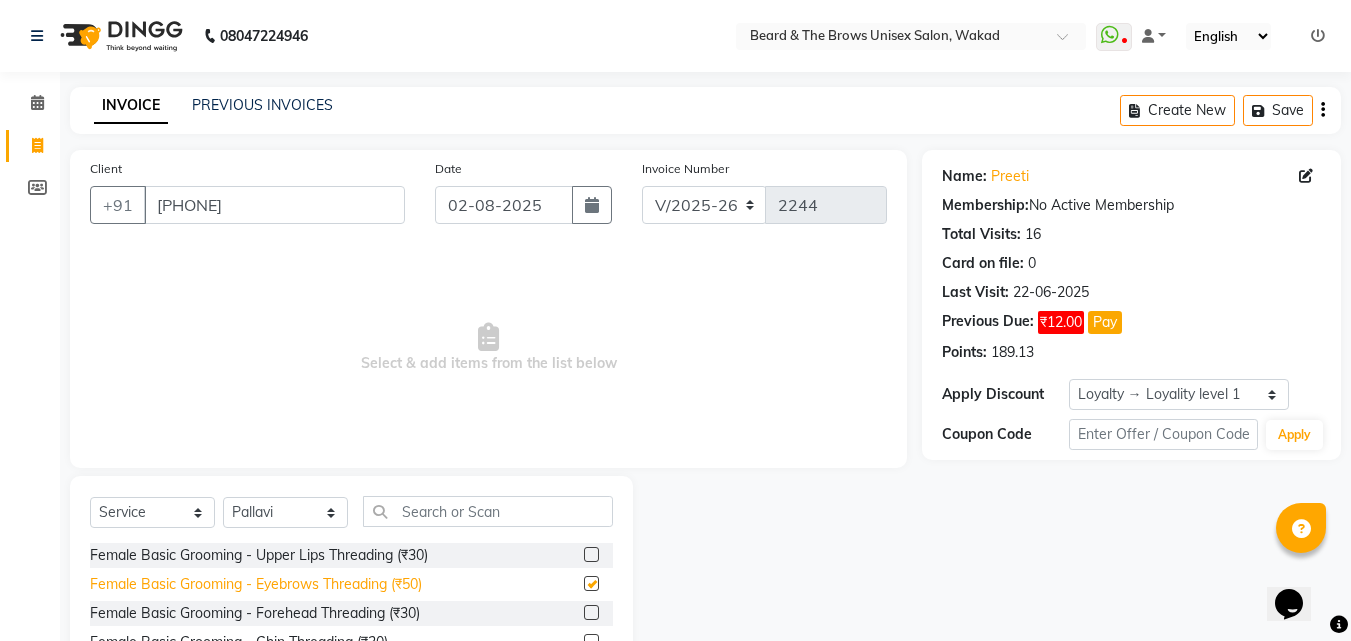 checkbox on "false" 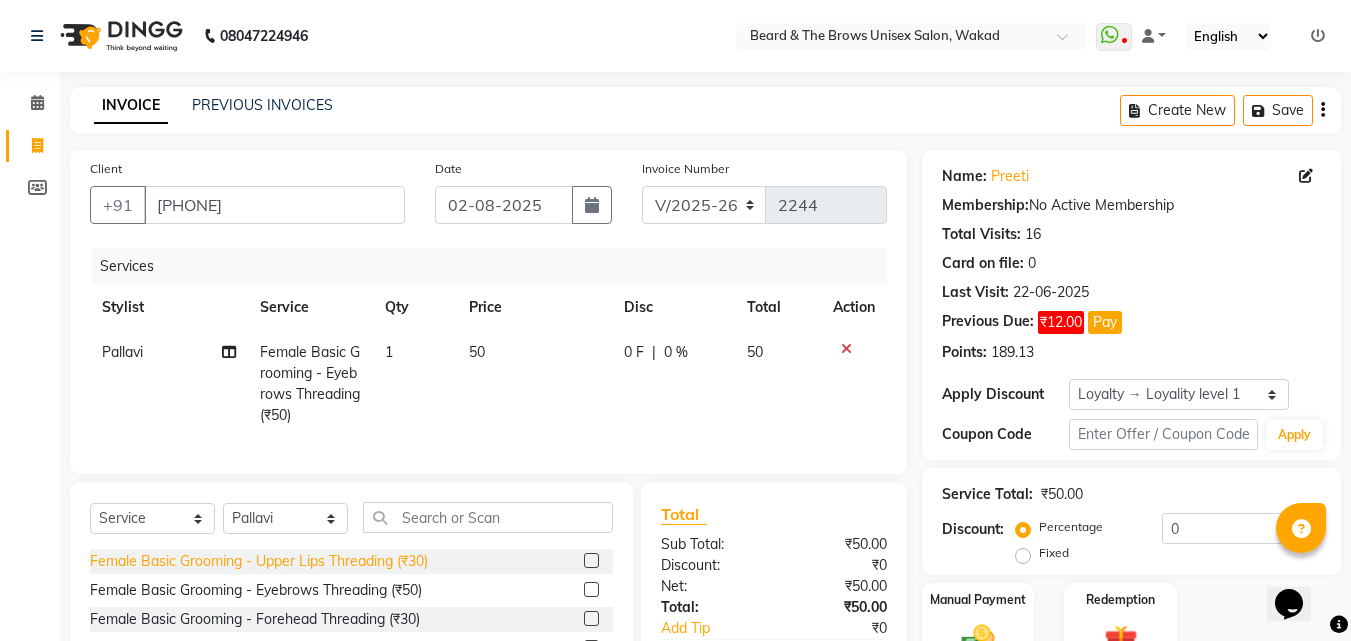 click on "Female Basic Grooming - Upper Lips Threading (₹30)" 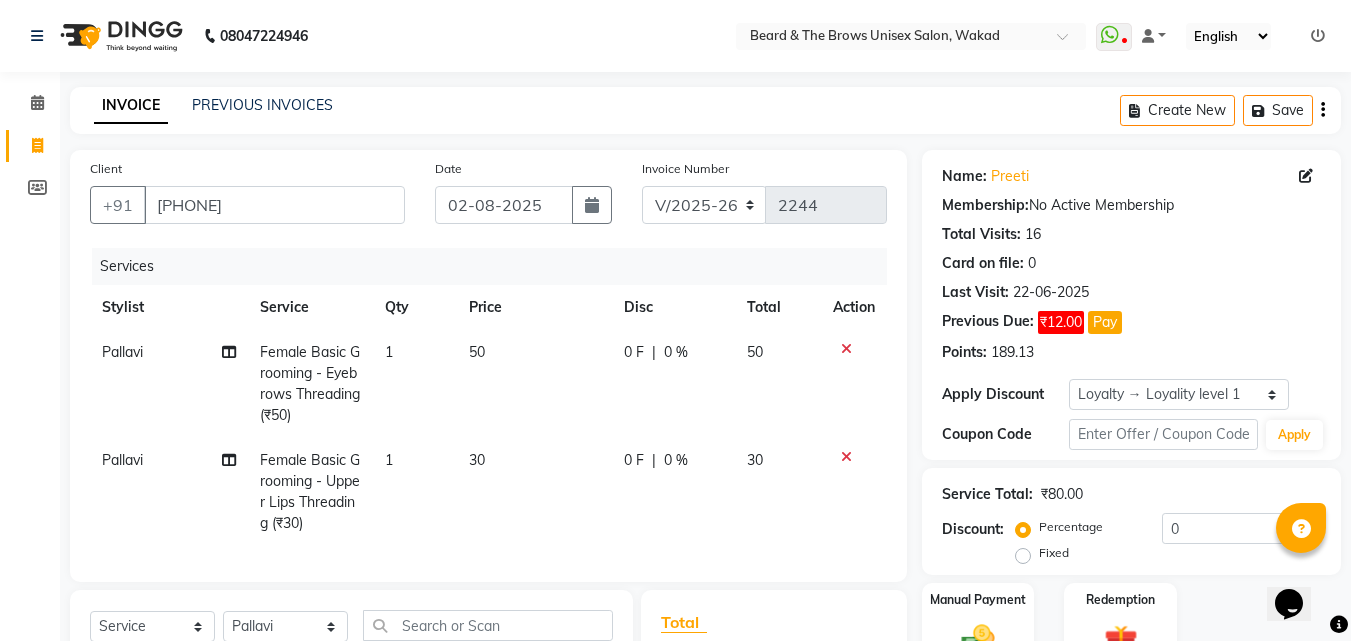 checkbox on "false" 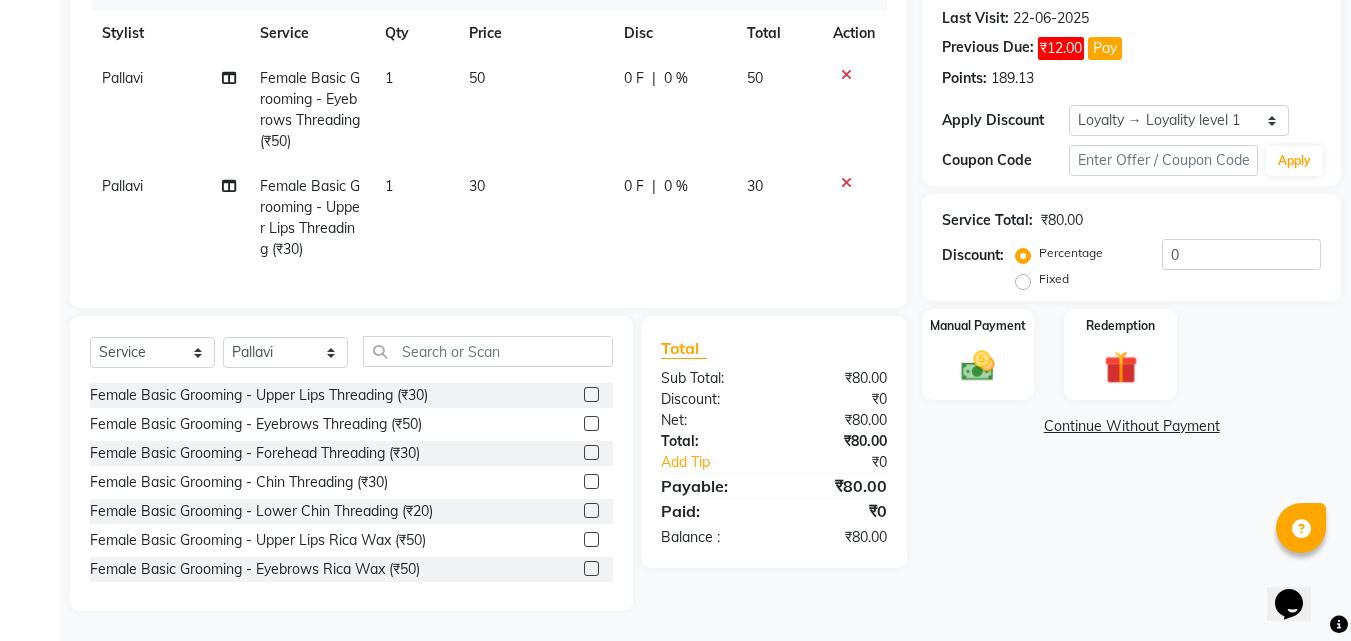 scroll, scrollTop: 289, scrollLeft: 0, axis: vertical 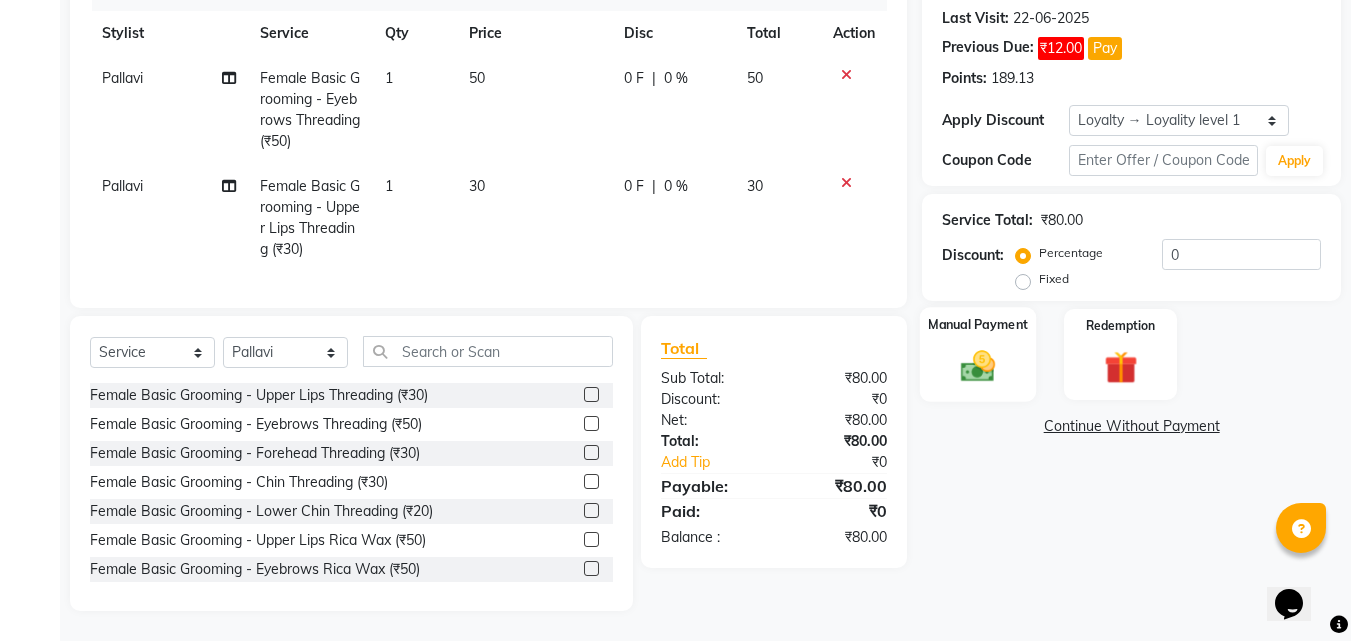 click 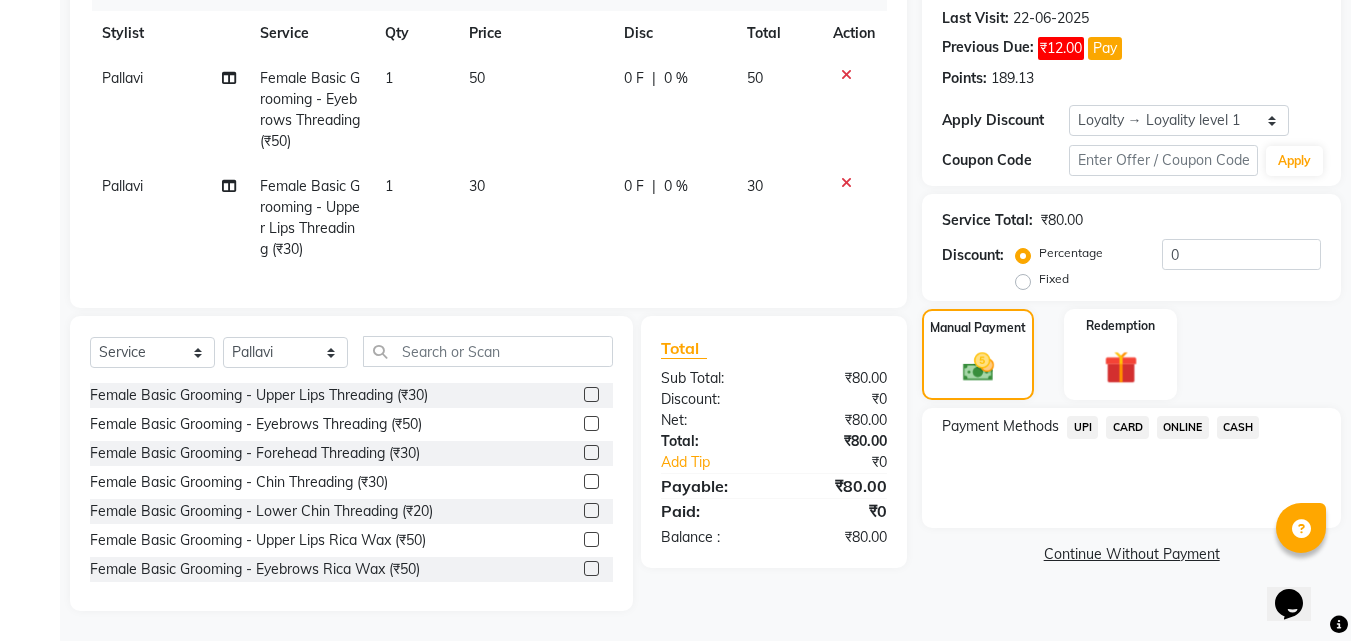 click on "UPI" 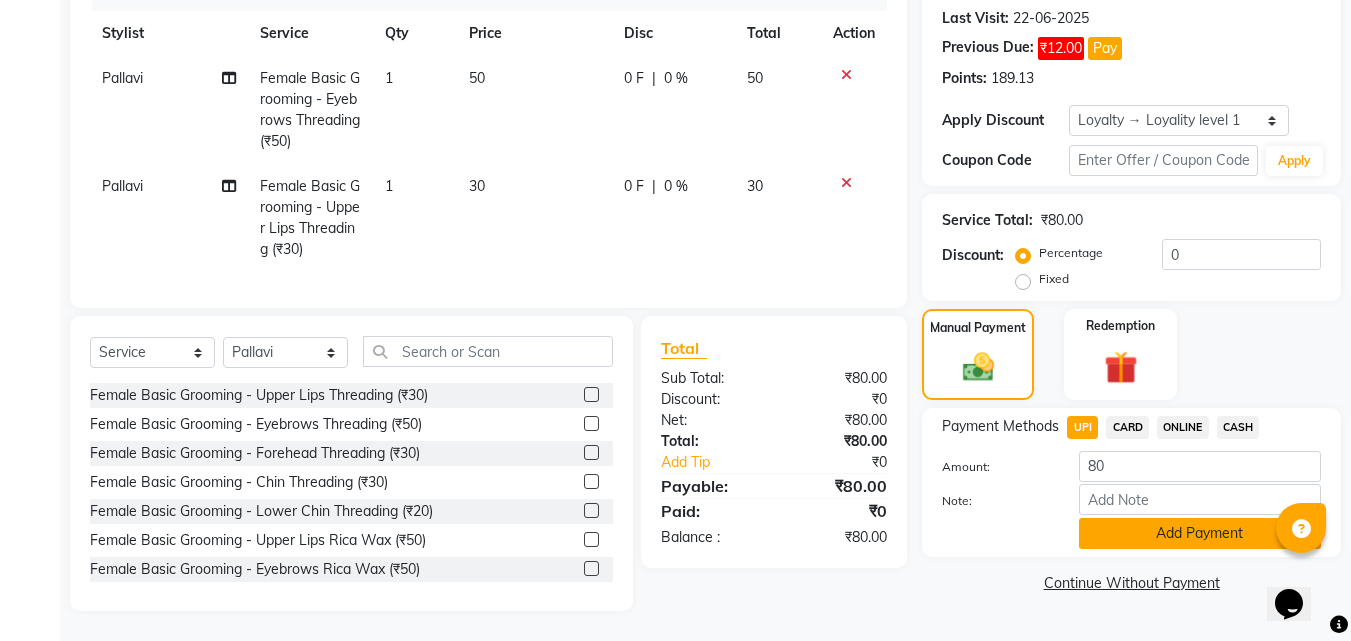 click on "Add Payment" 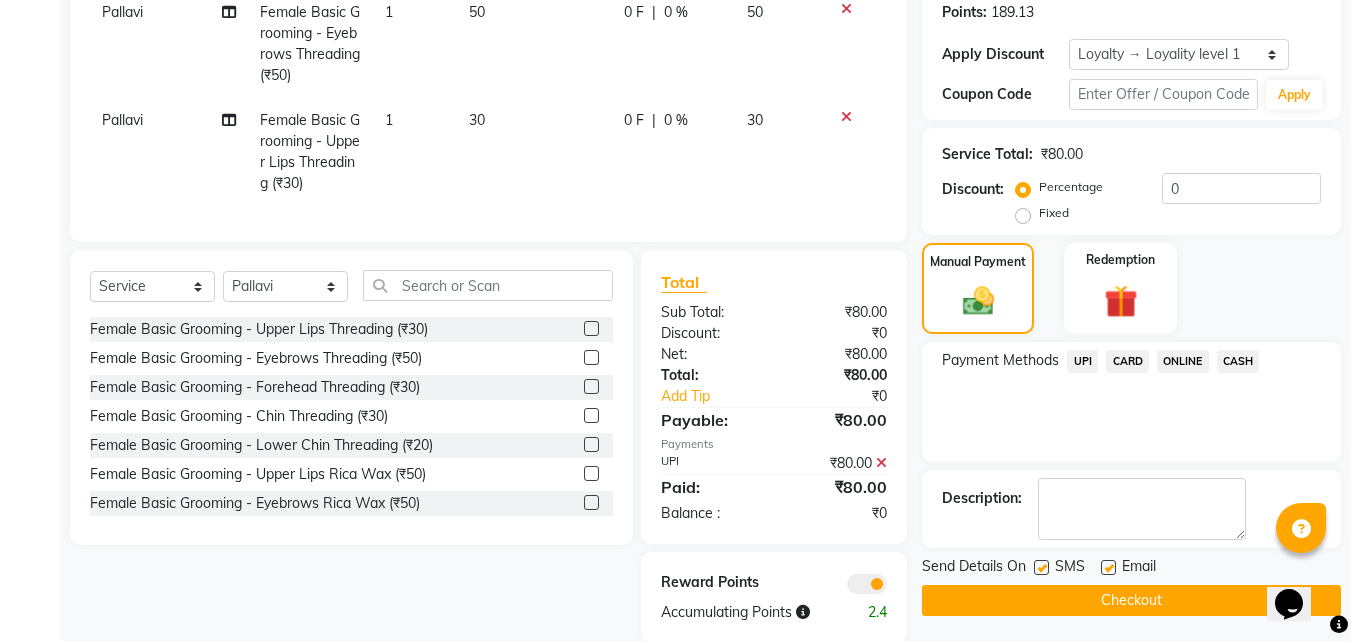 scroll, scrollTop: 387, scrollLeft: 0, axis: vertical 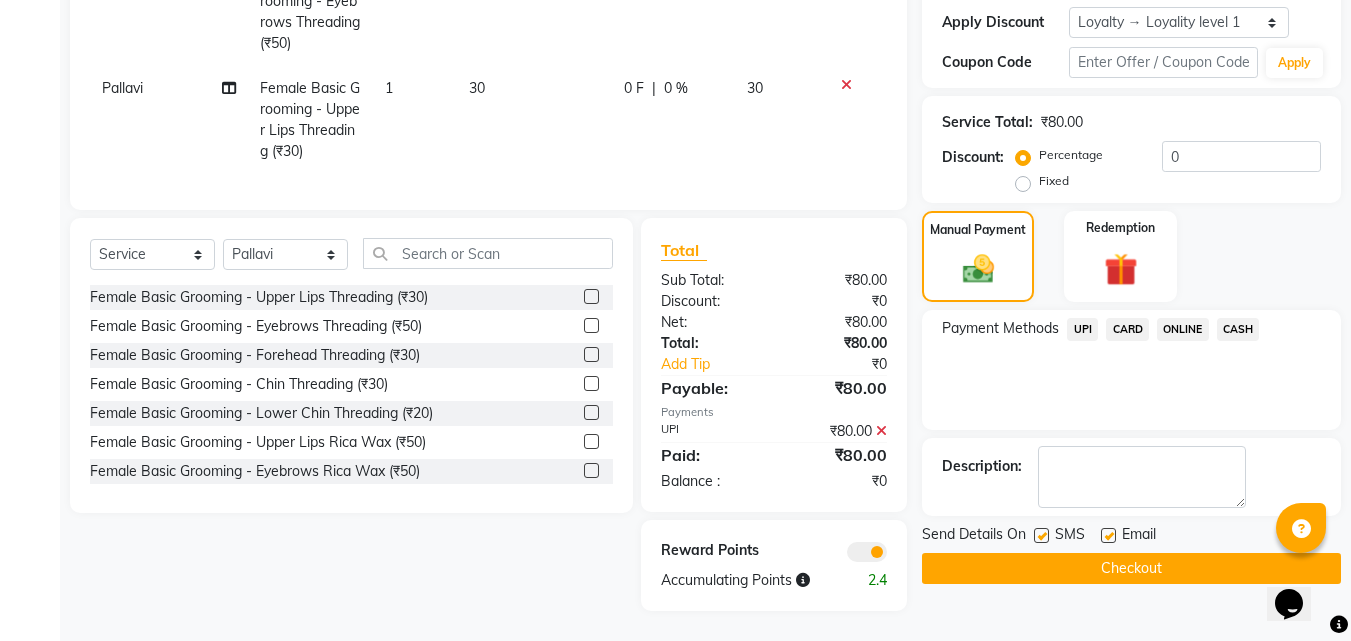 click 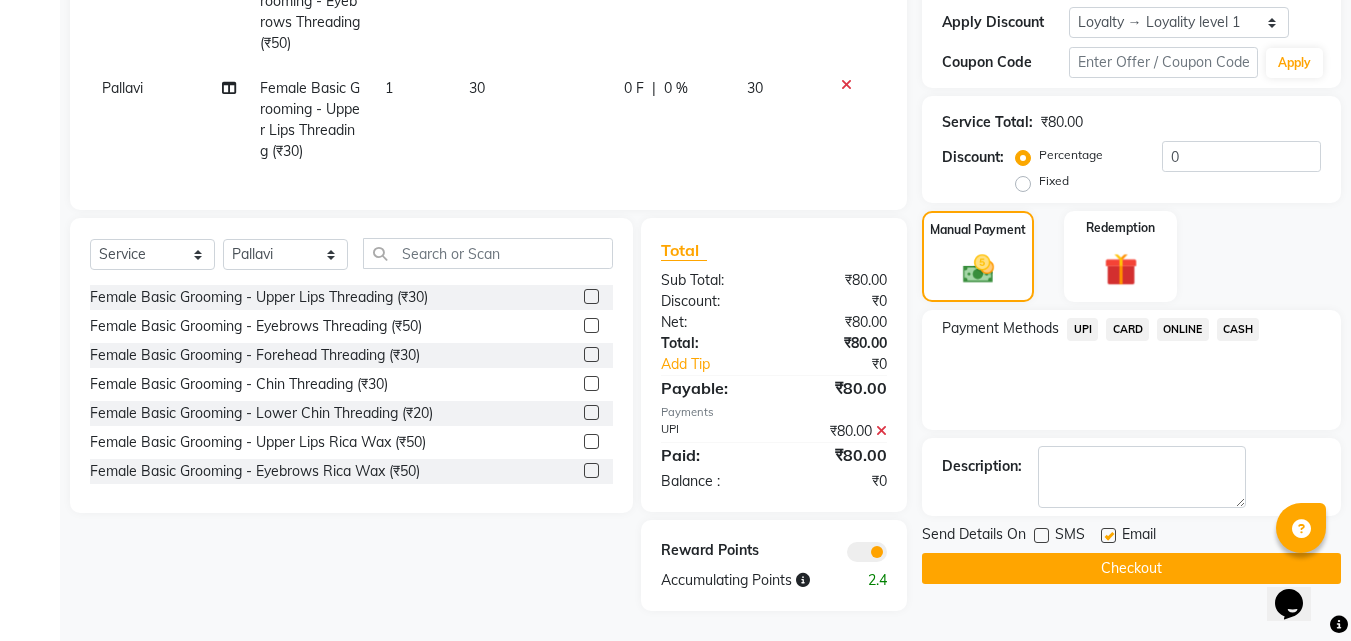 click on "Checkout" 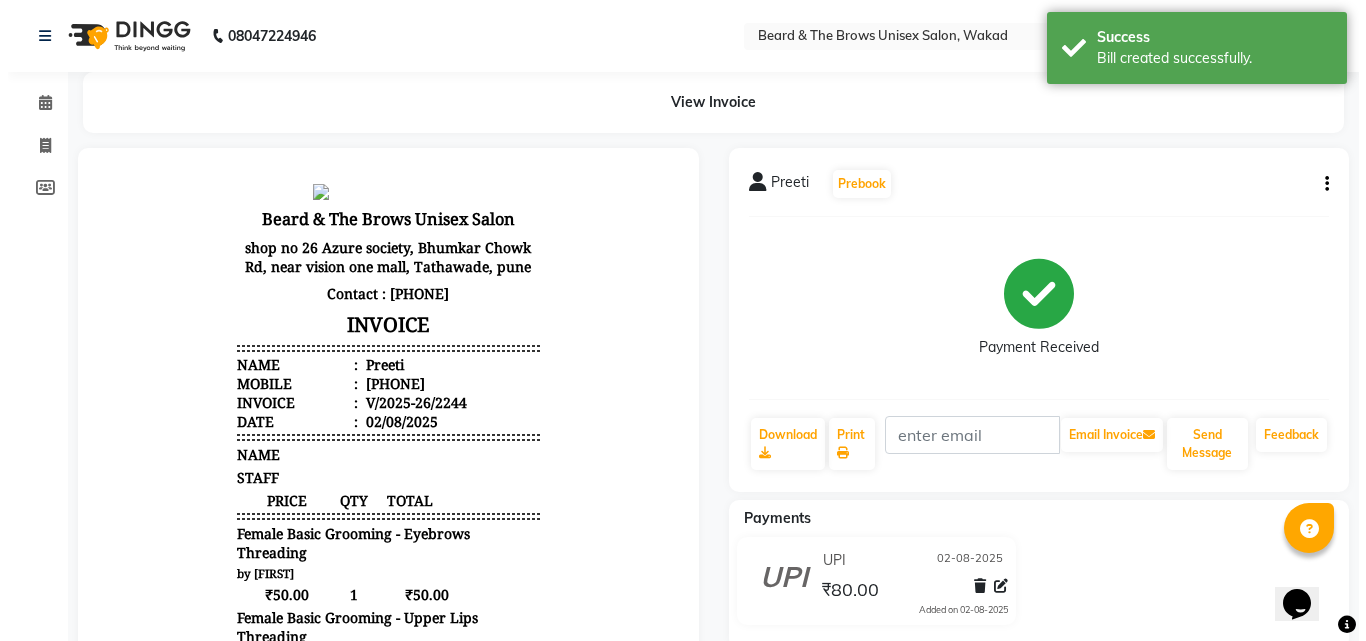 scroll, scrollTop: 0, scrollLeft: 0, axis: both 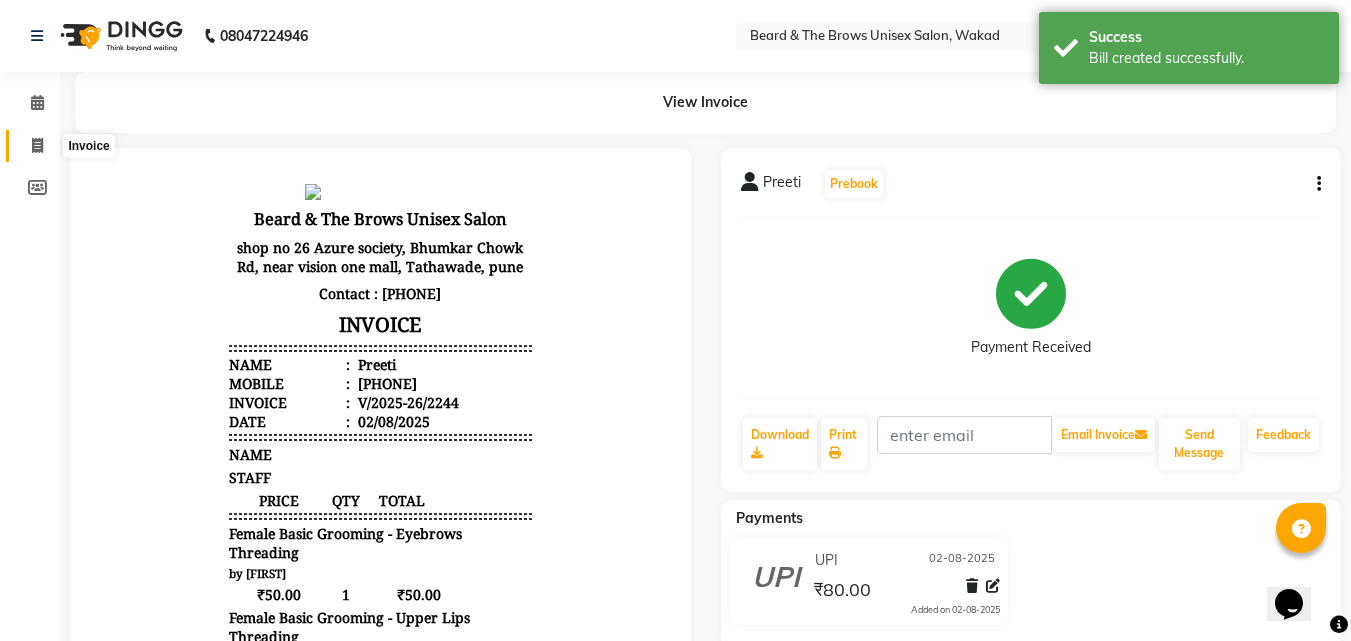 click 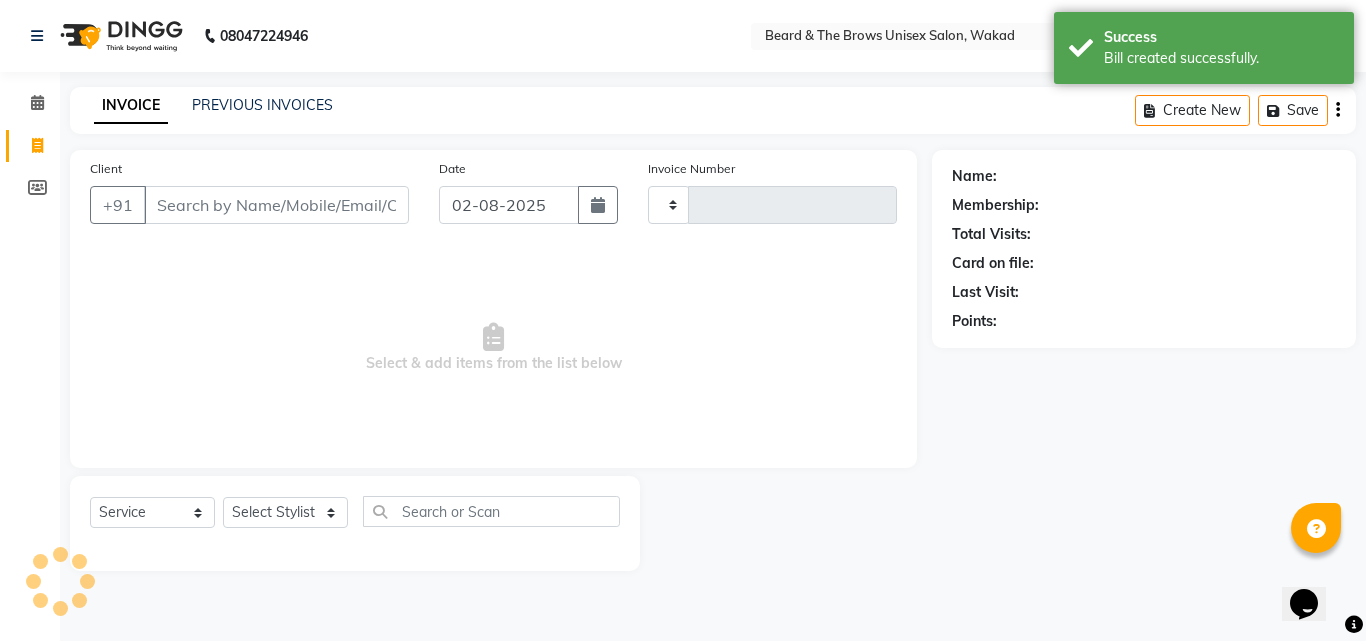 type on "2245" 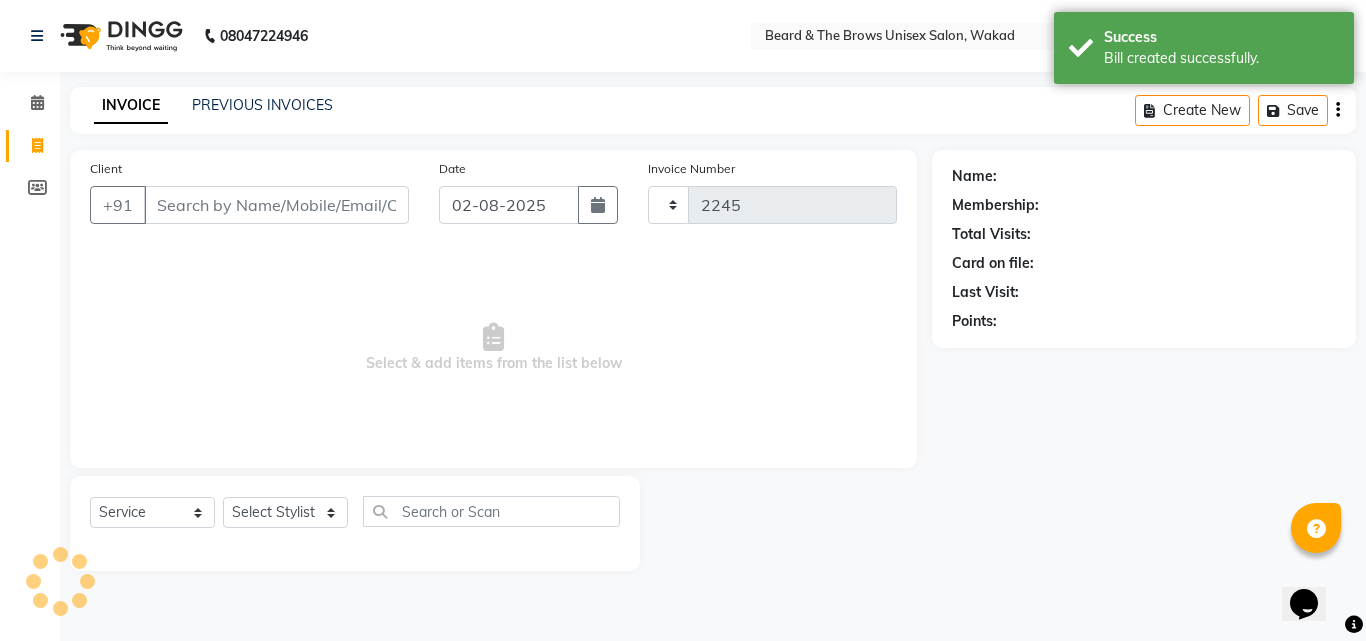 select on "872" 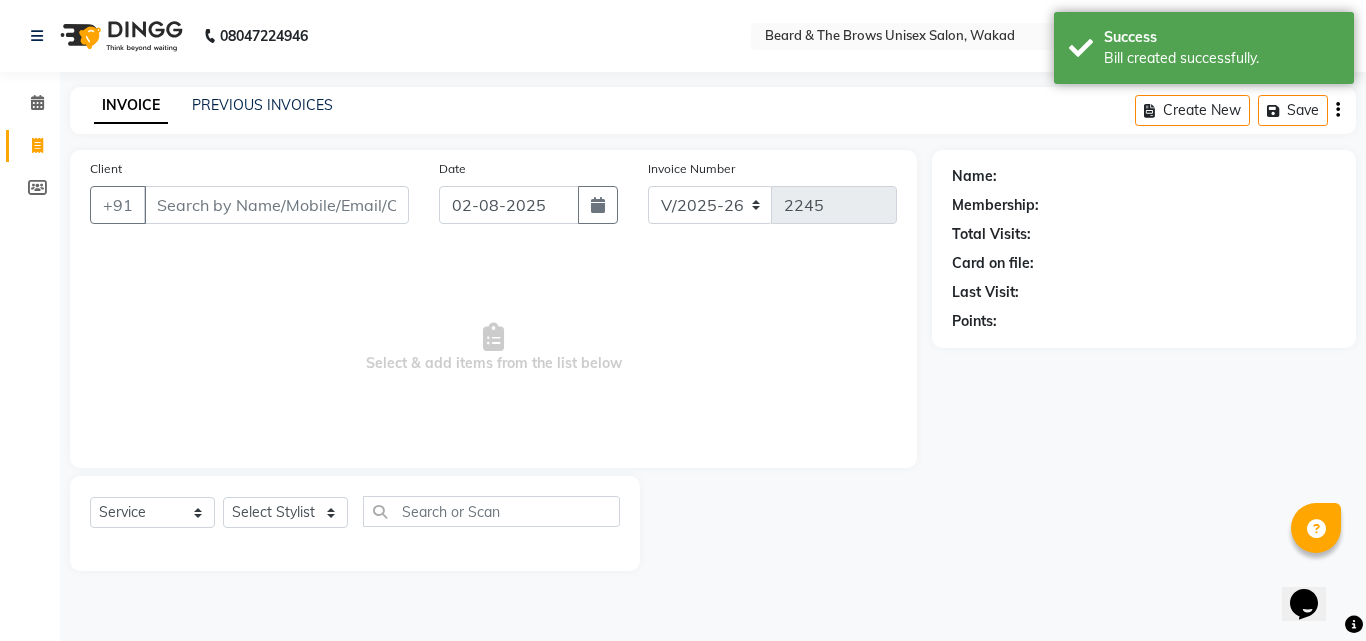 click on "Client" at bounding box center (276, 205) 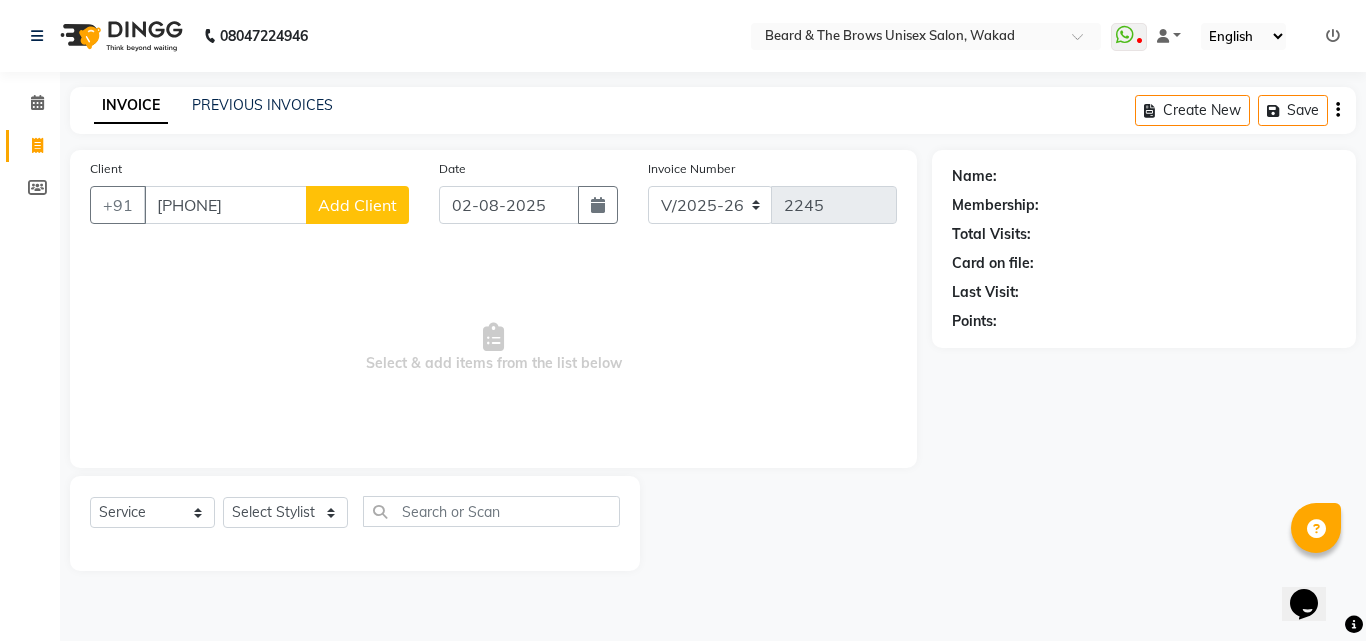 type on "[PHONE]" 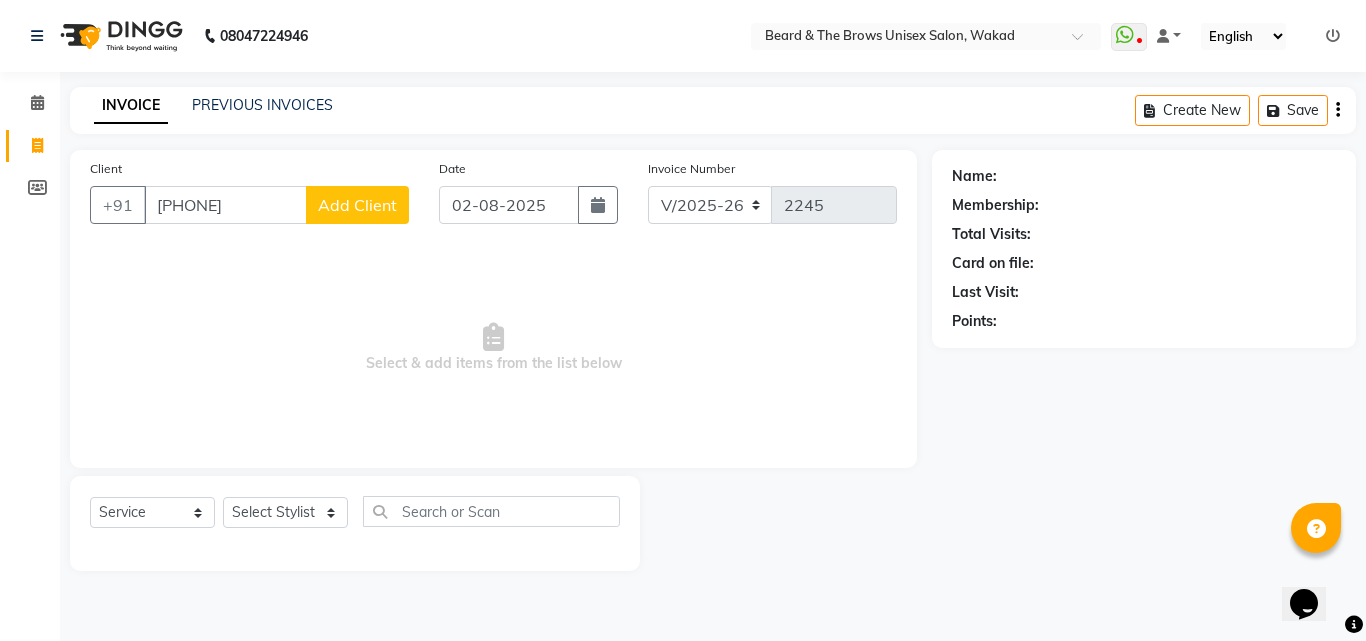 select on "22" 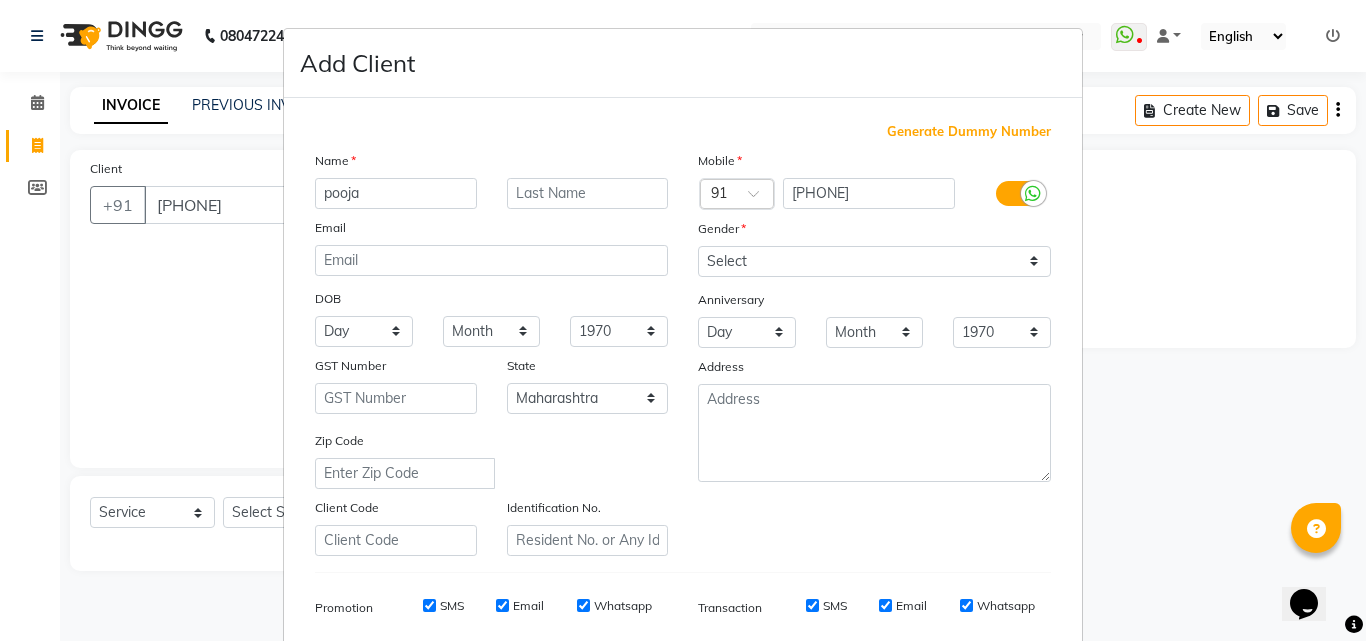 type on "pooja" 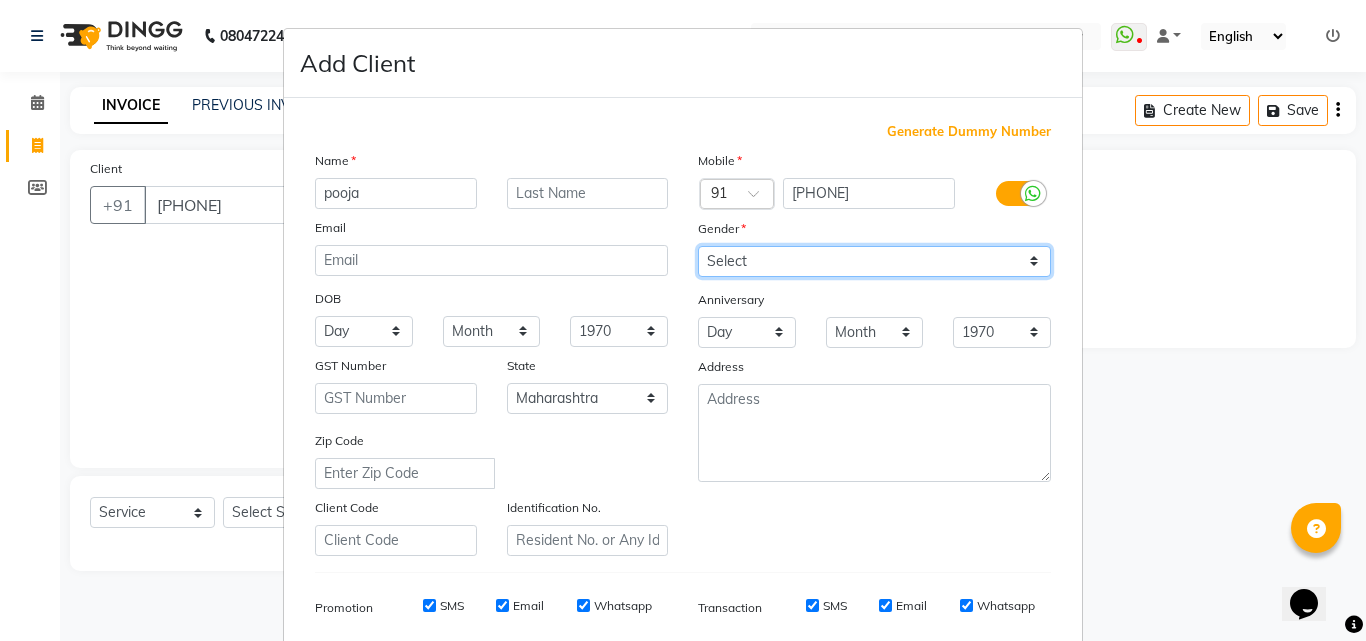 click on "Select Male Female Other Prefer Not To Say" at bounding box center (874, 261) 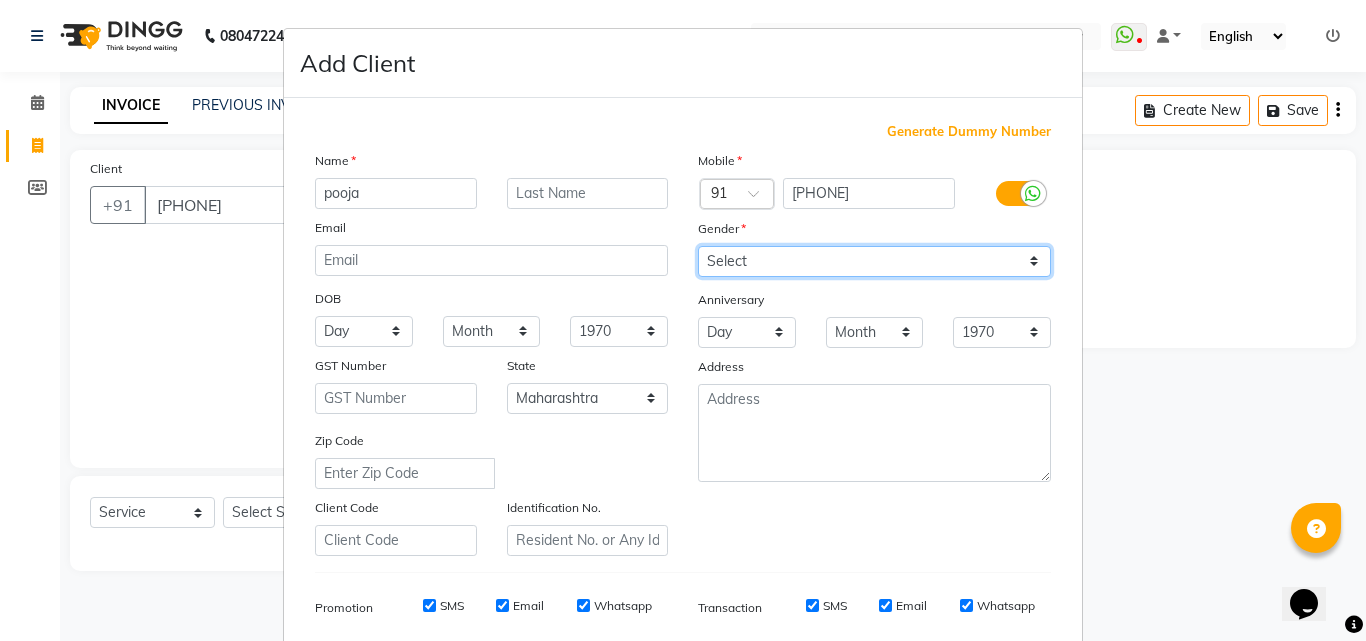 select on "female" 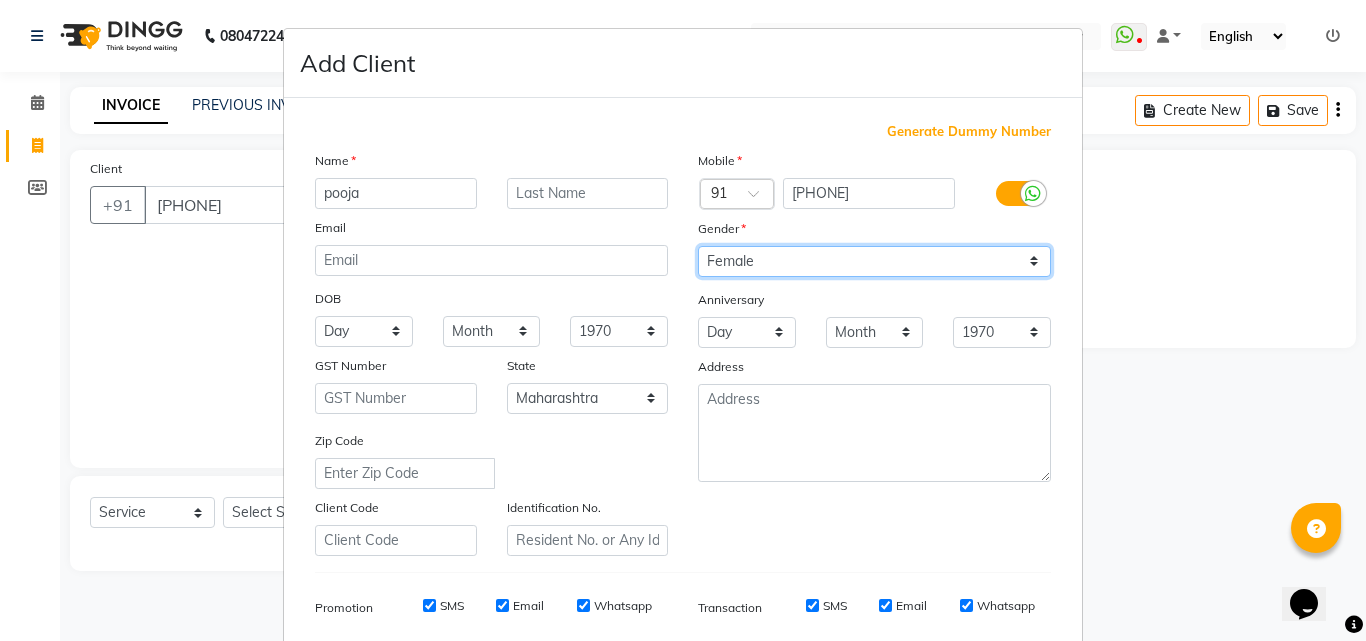 click on "Select Male Female Other Prefer Not To Say" at bounding box center [874, 261] 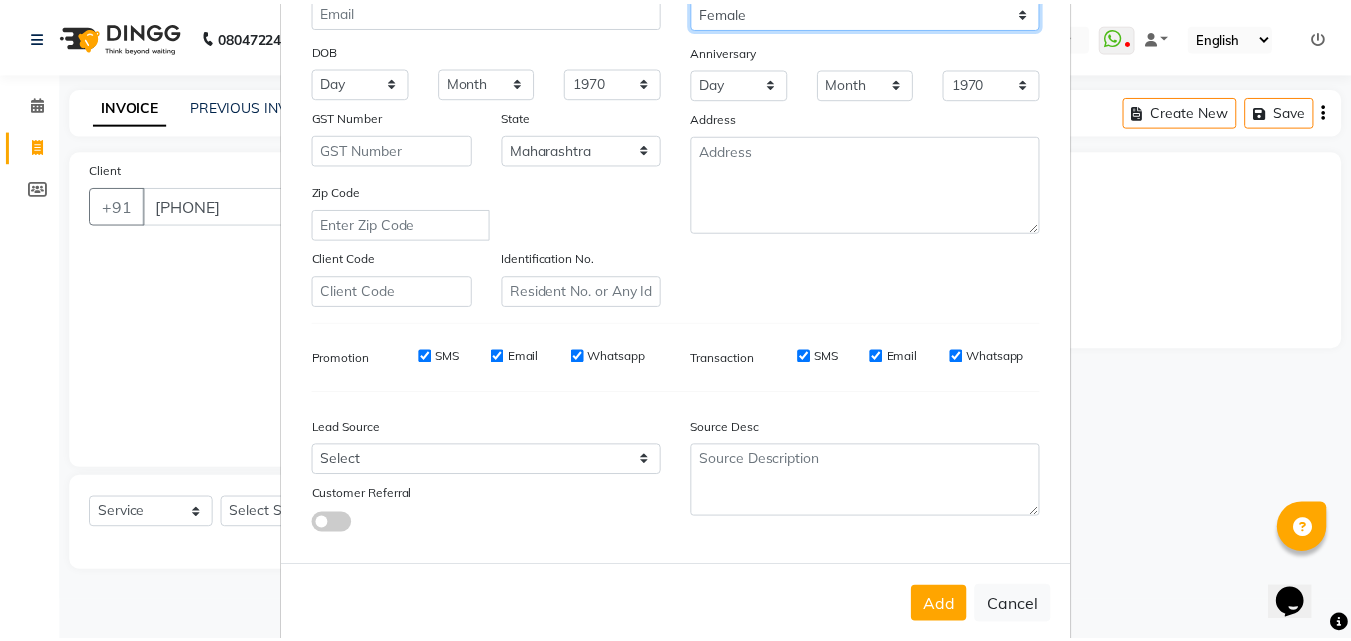 scroll, scrollTop: 282, scrollLeft: 0, axis: vertical 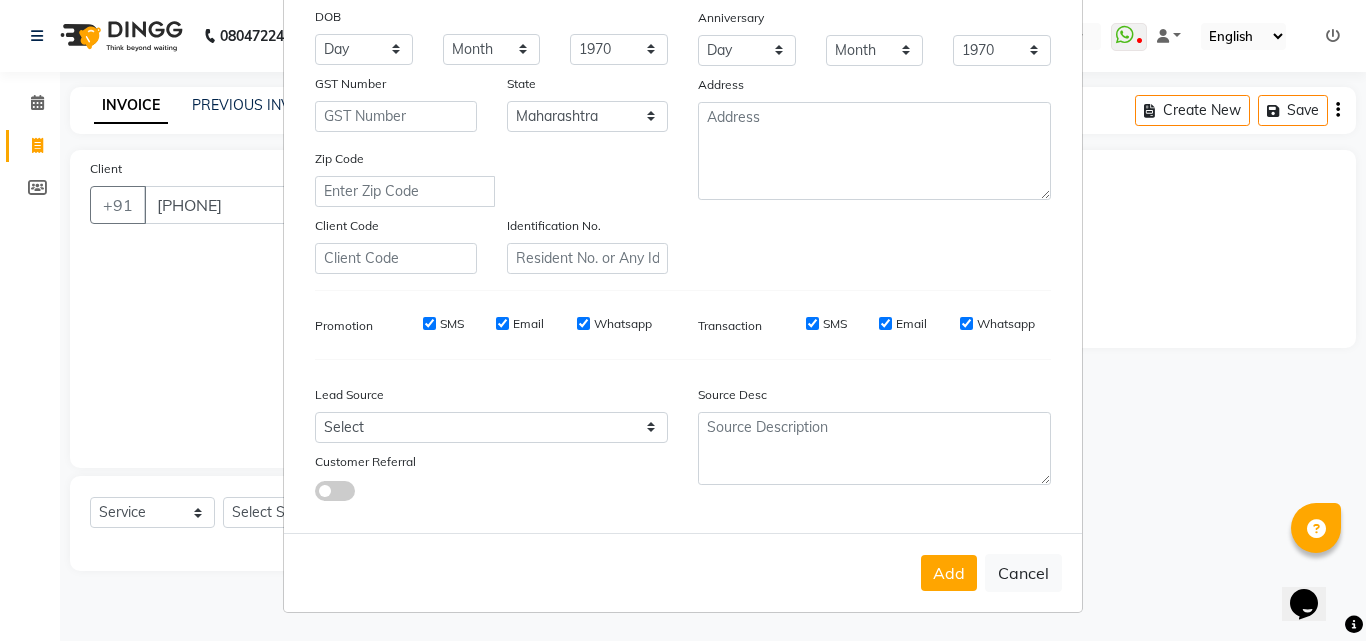 drag, startPoint x: 934, startPoint y: 569, endPoint x: 937, endPoint y: 580, distance: 11.401754 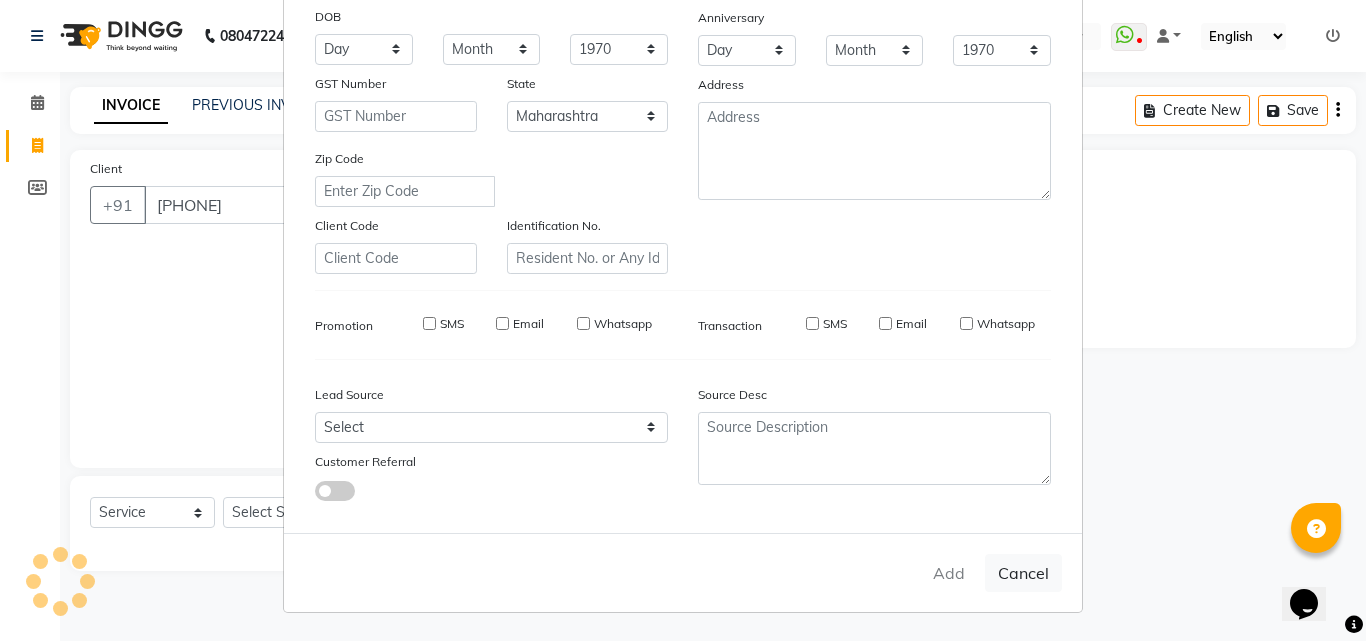 type 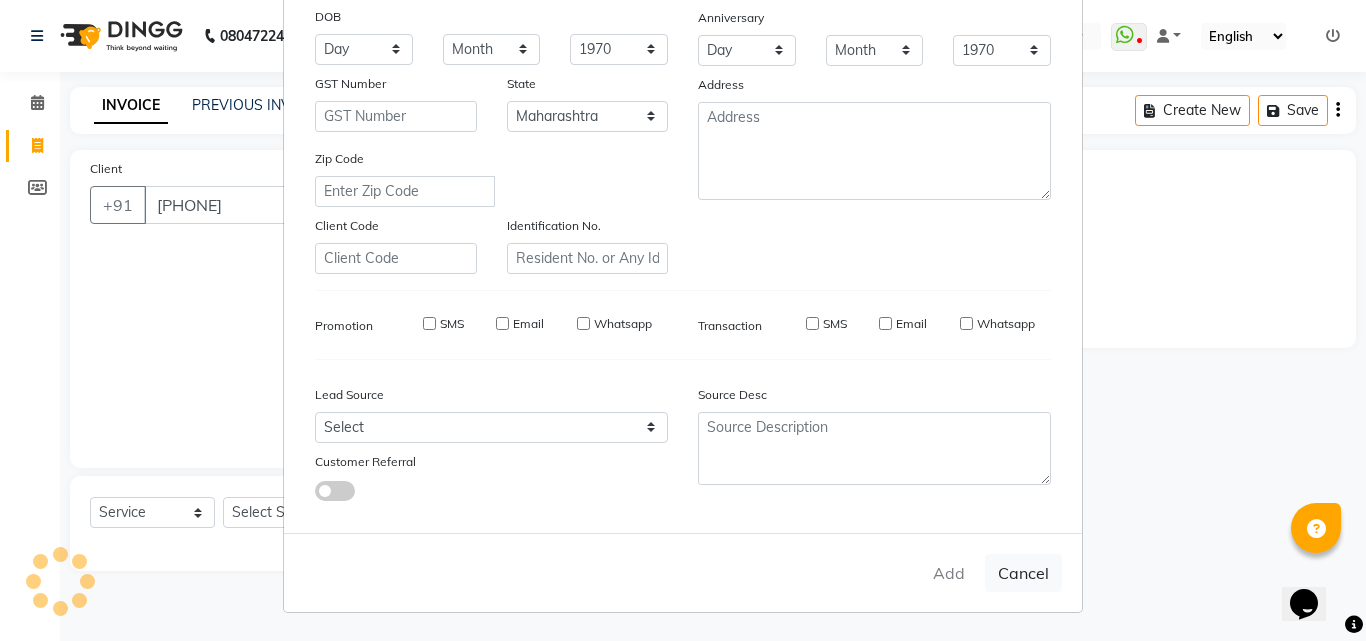 select 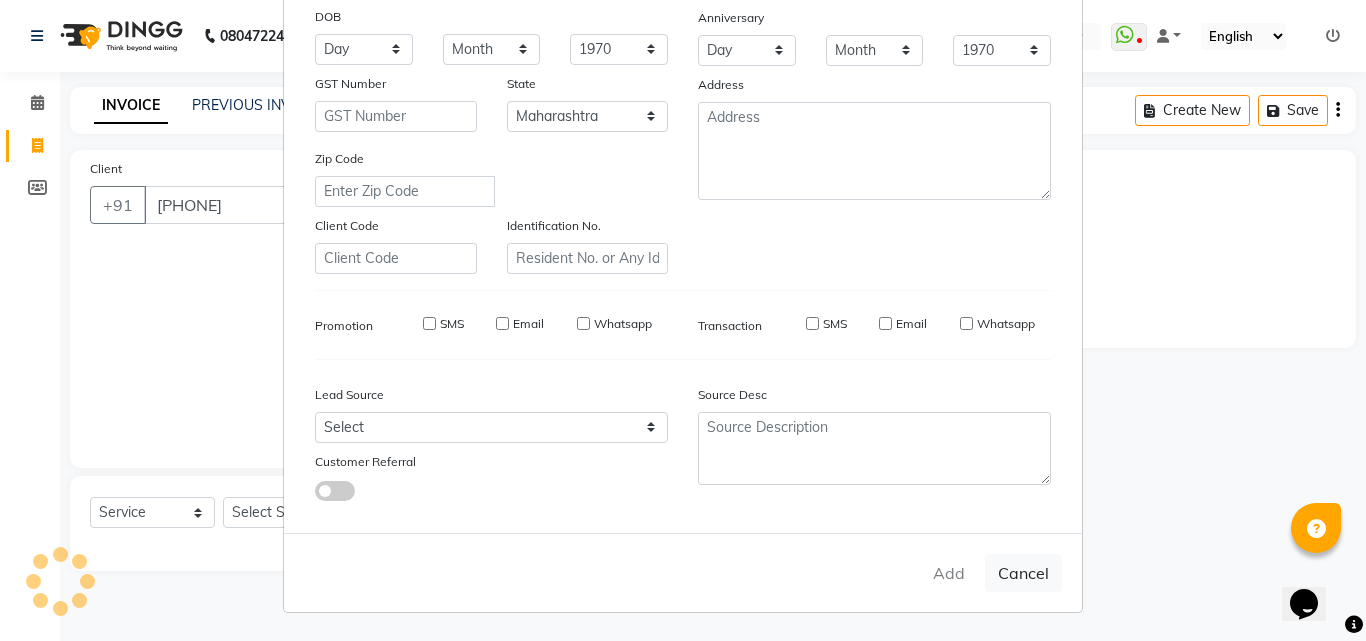 select 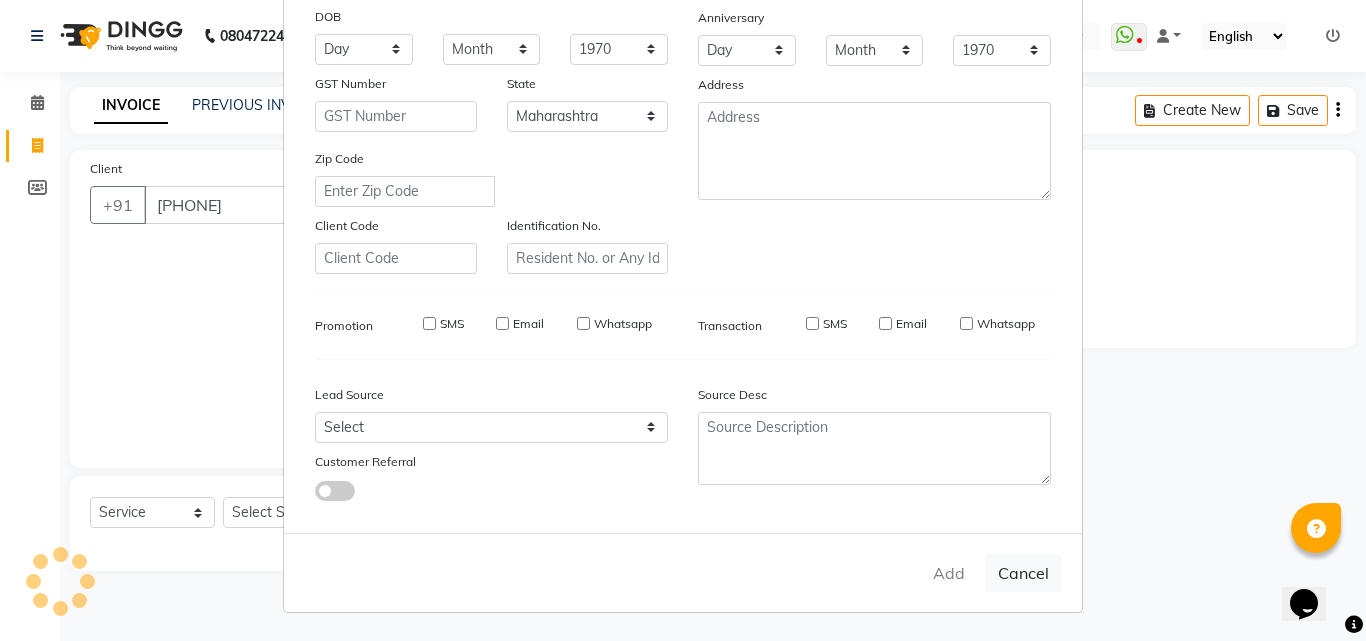 select 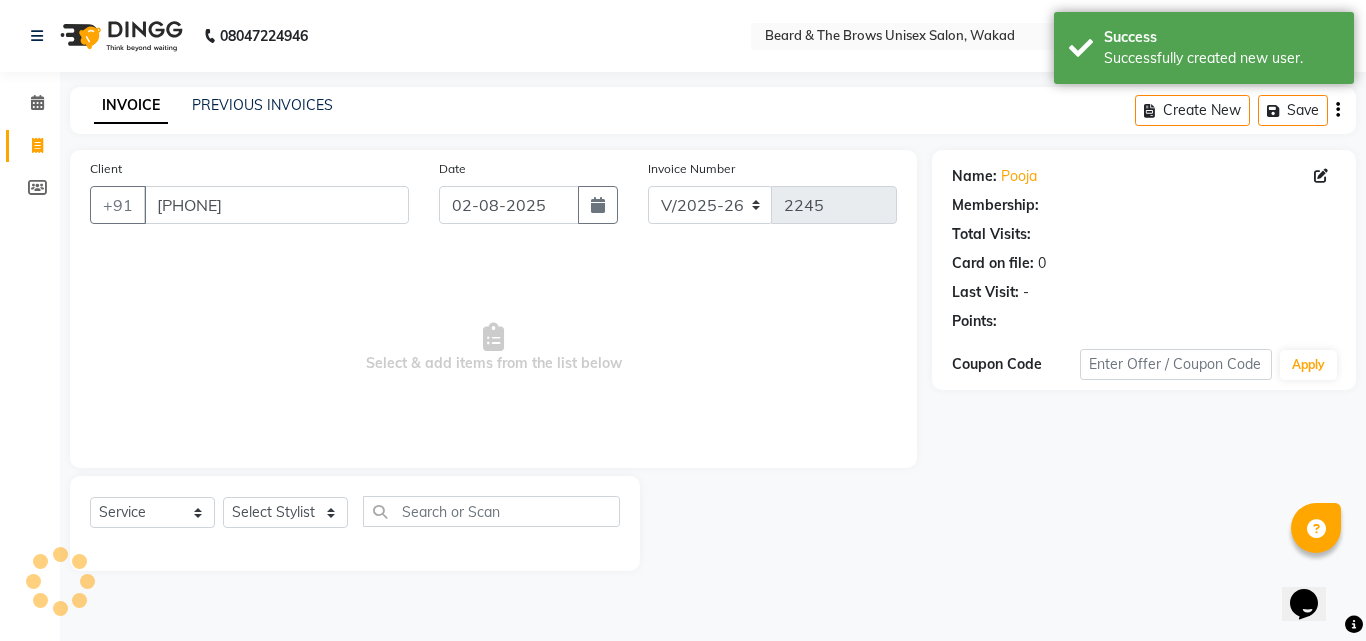 select on "1: Object" 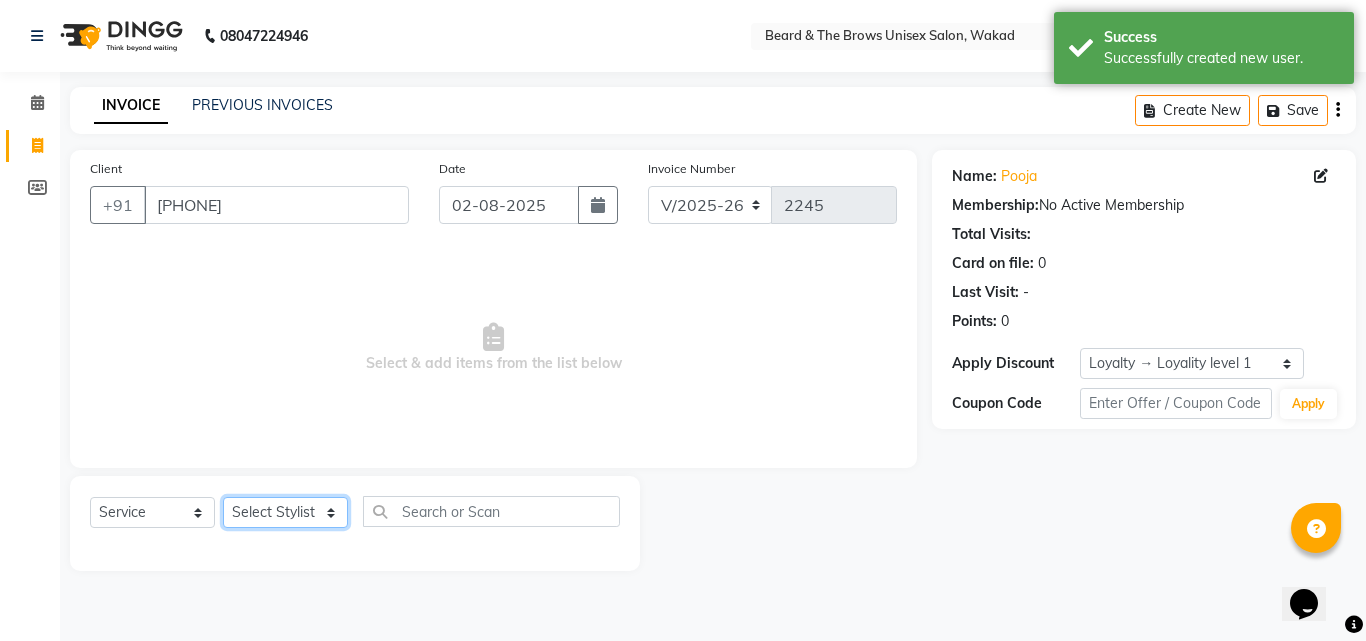click on "Select Stylist [FIRST] [TITLE] [FIRST] [TITLE] [FIRST] [TITLE] [FIRST] [TITLE] [FIRST] [TITLE]" 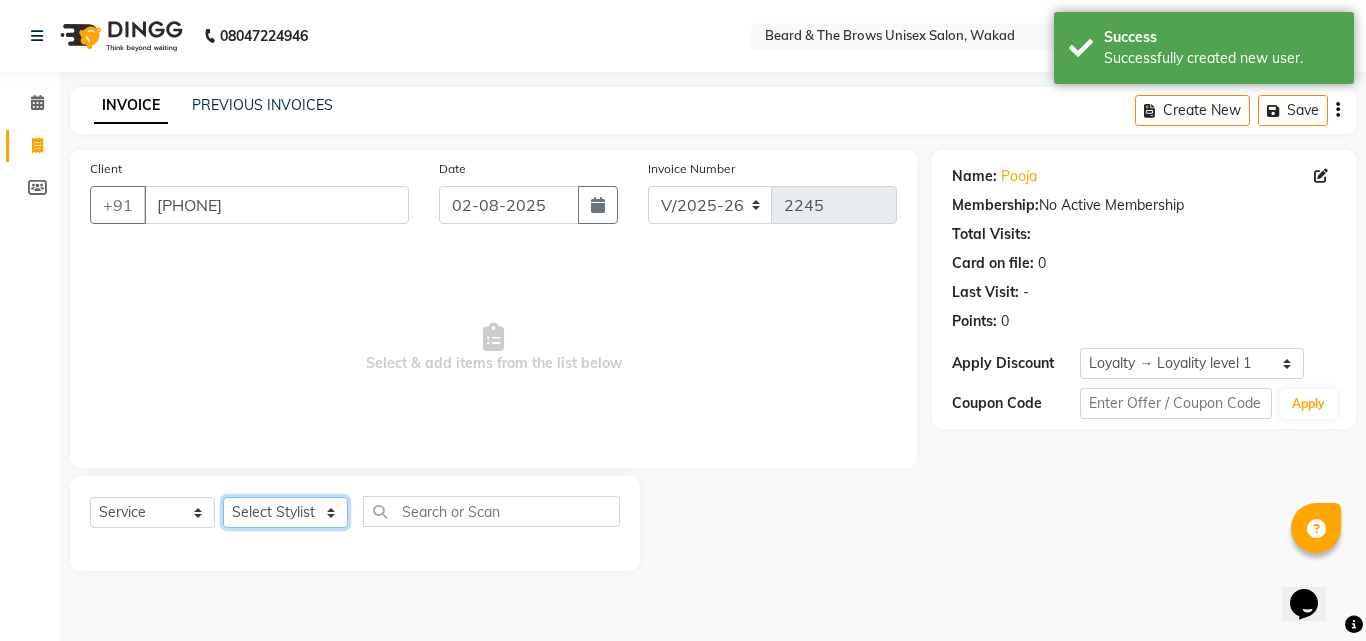 select on "72450" 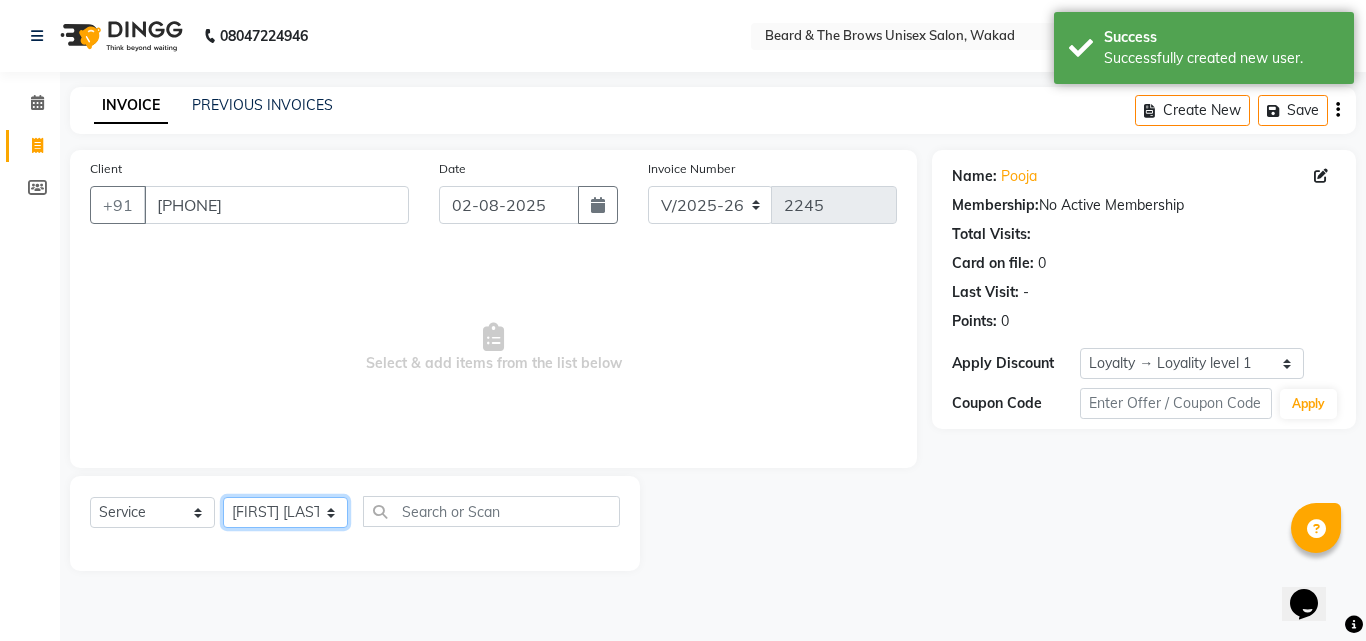 click on "Select Stylist [FIRST] [TITLE] [FIRST] [TITLE] [FIRST] [TITLE] [FIRST] [TITLE] [FIRST] [TITLE]" 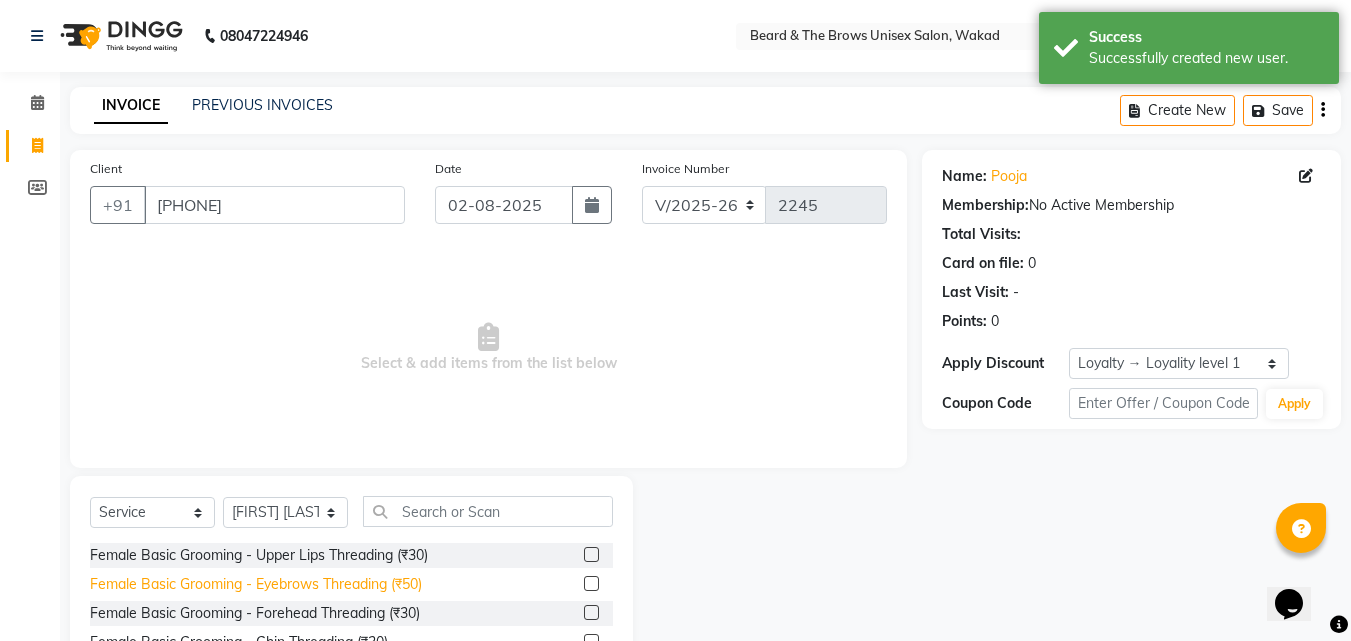 click on "Female Basic Grooming - Eyebrows Threading (₹50)" 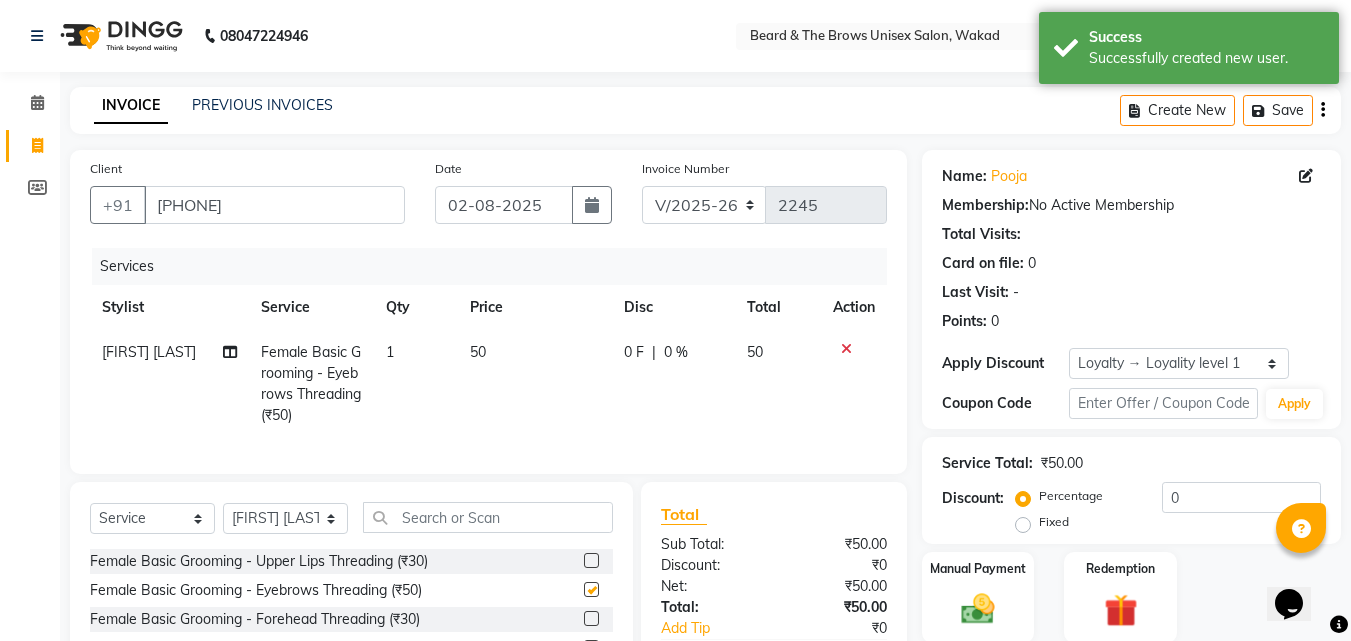 checkbox on "false" 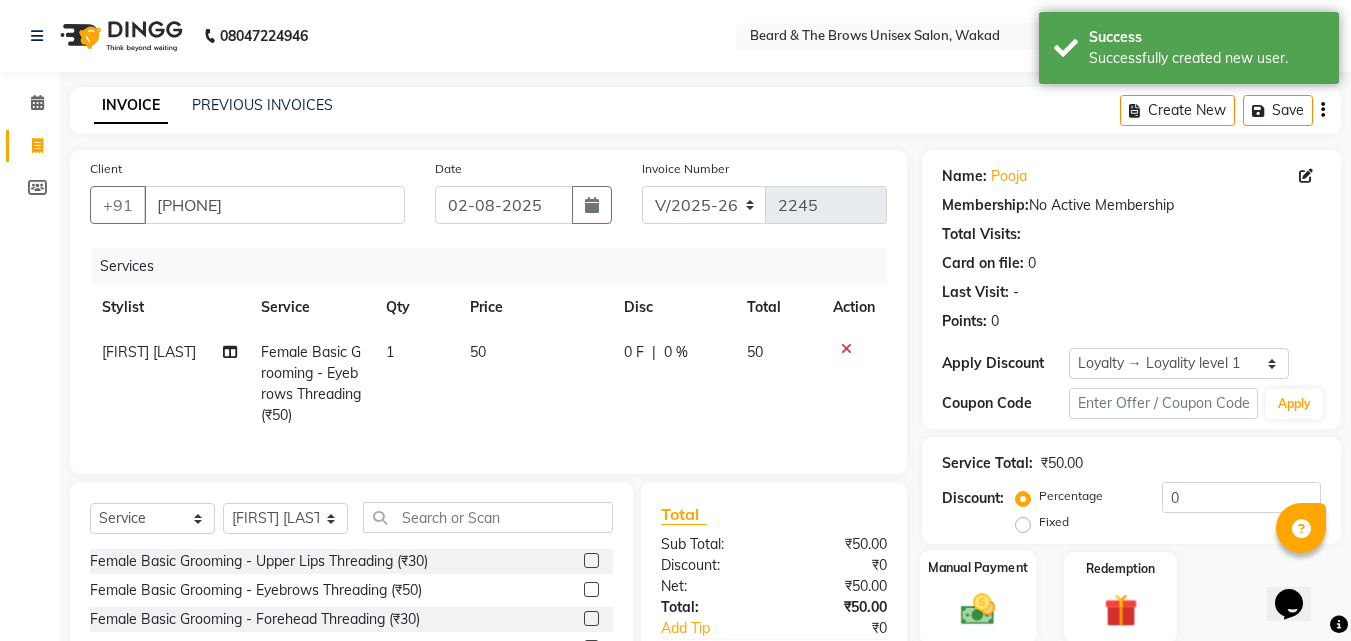 click on "Manual Payment" 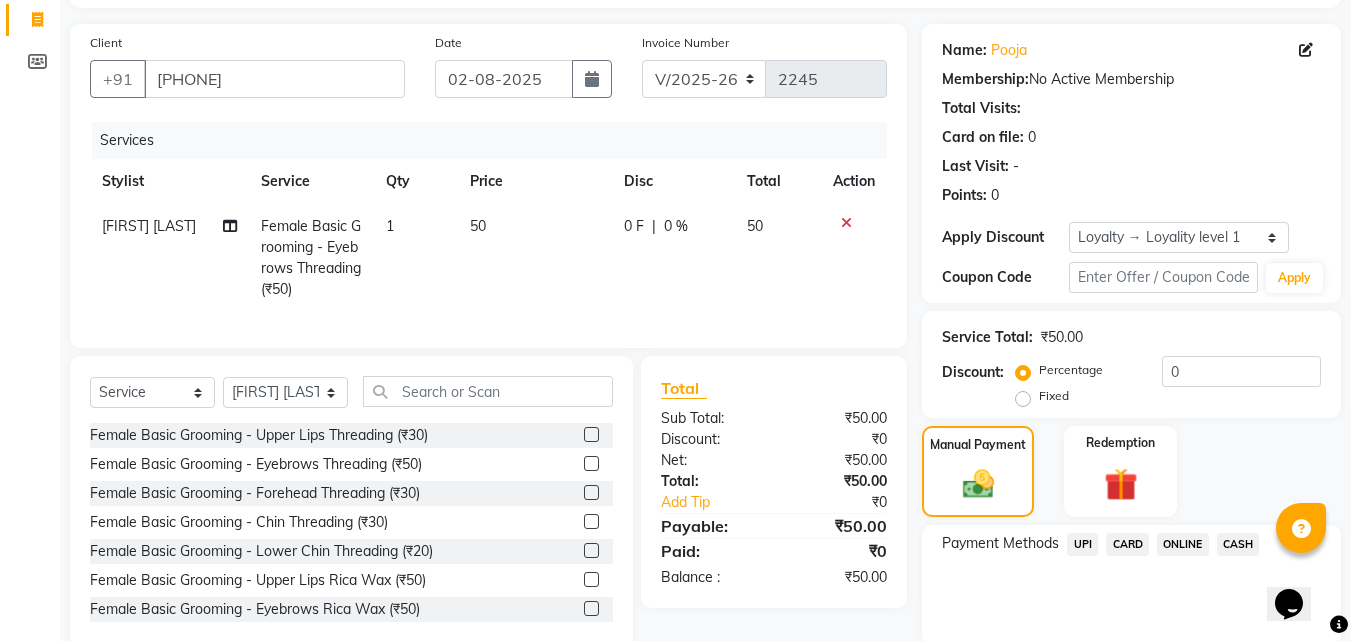 scroll, scrollTop: 201, scrollLeft: 0, axis: vertical 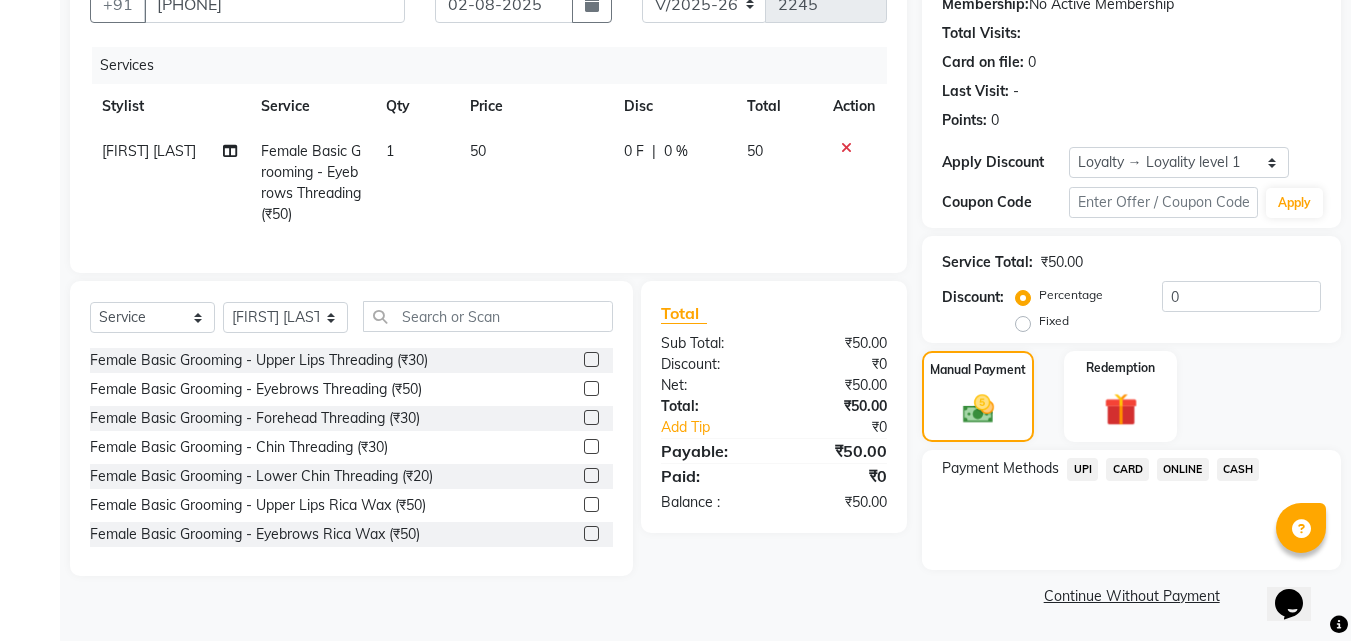 click on "UPI" 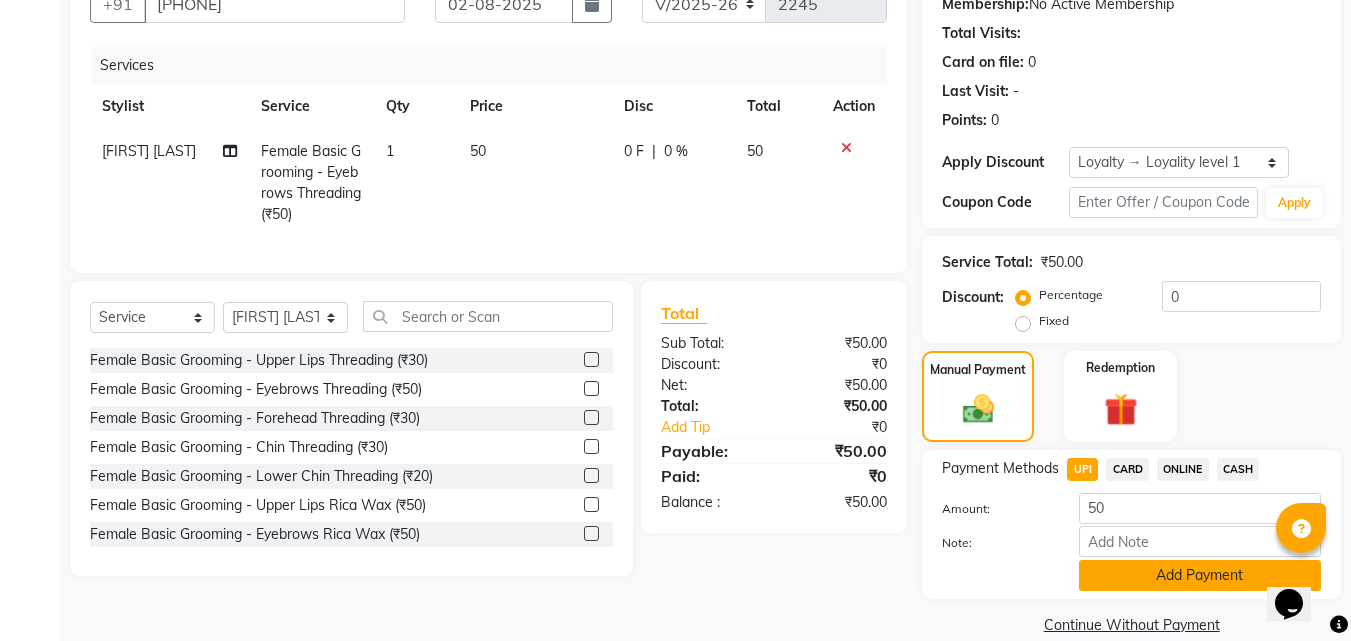 click on "Add Payment" 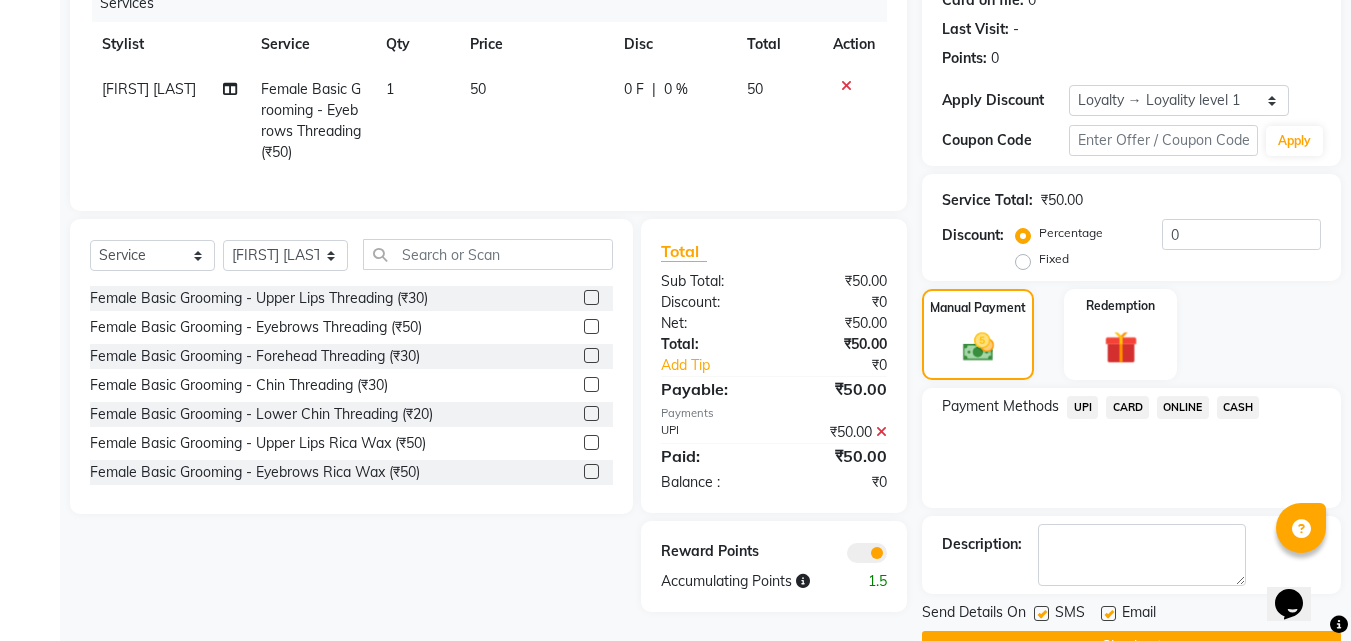 scroll, scrollTop: 314, scrollLeft: 0, axis: vertical 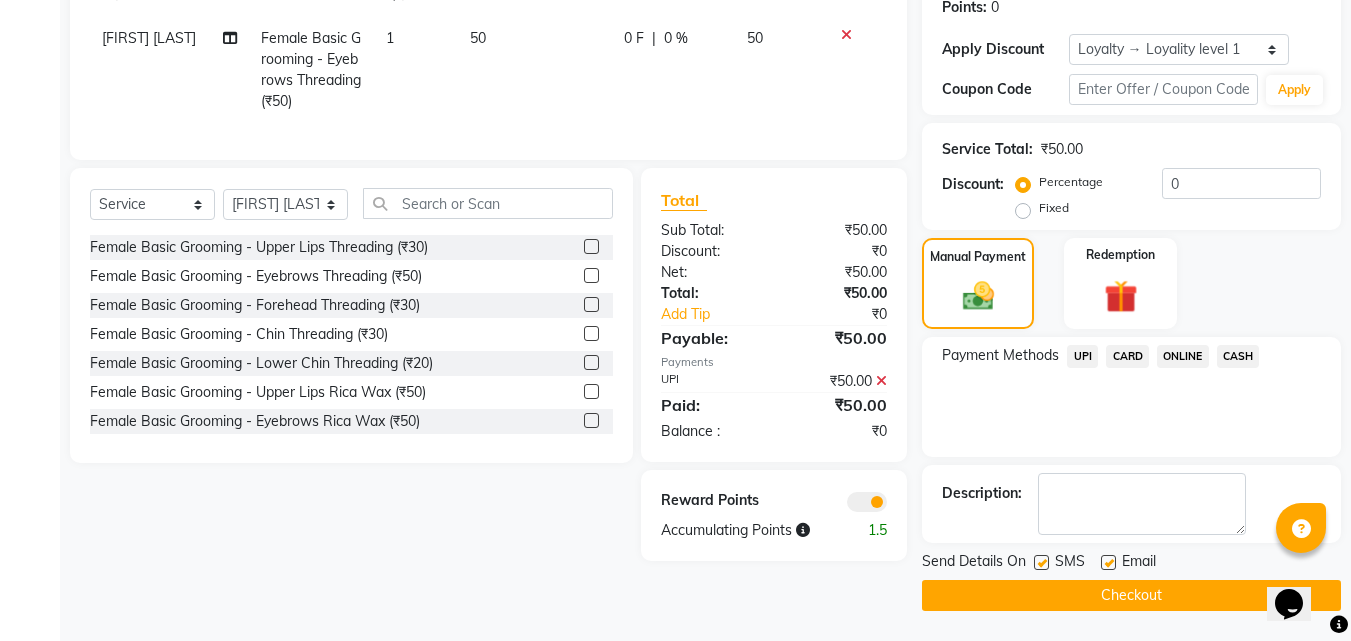 click 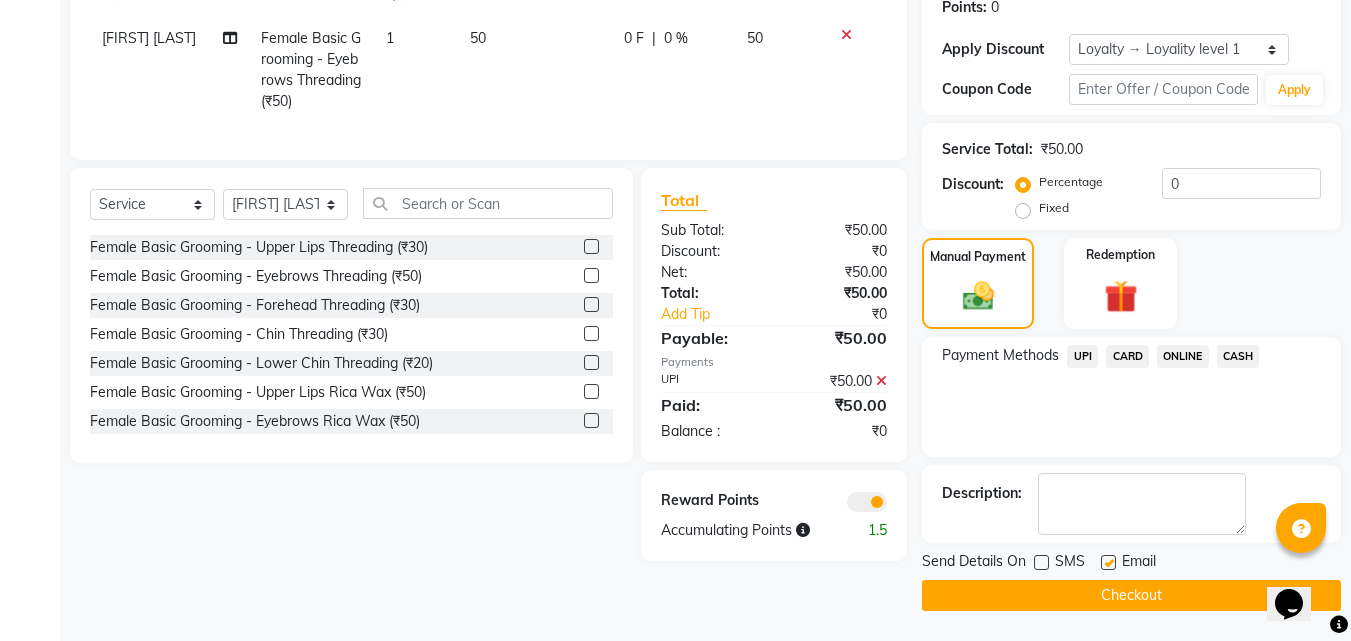 click on "Checkout" 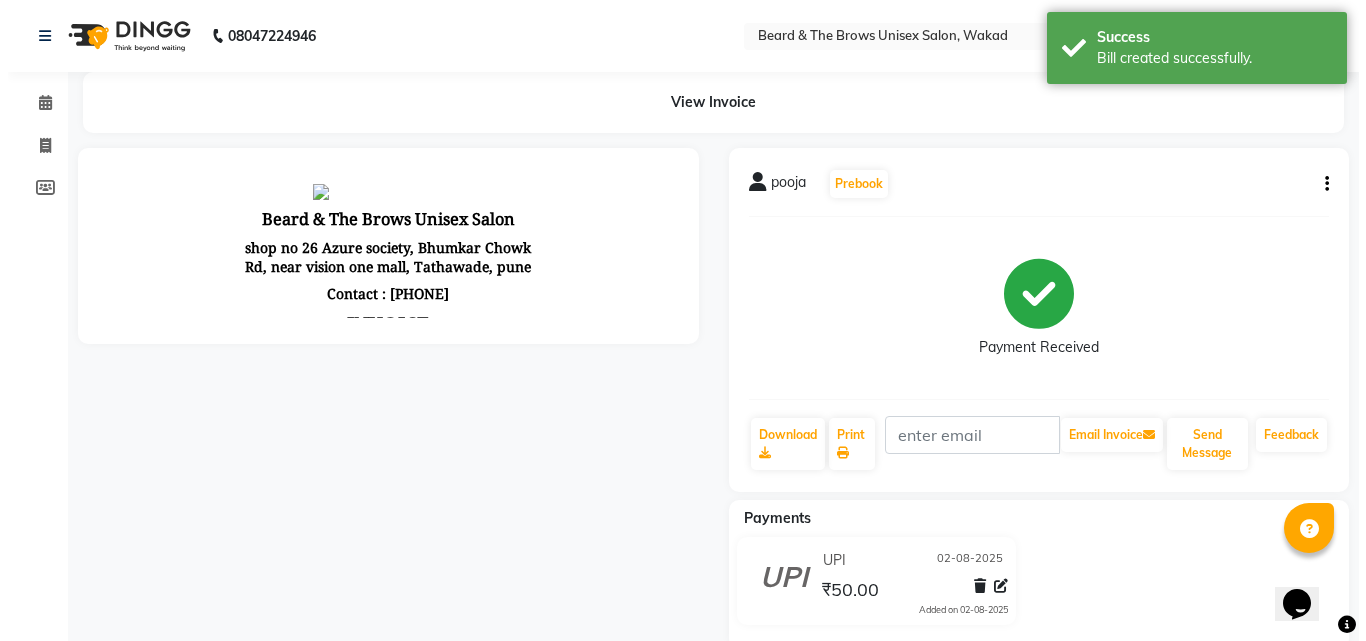 scroll, scrollTop: 0, scrollLeft: 0, axis: both 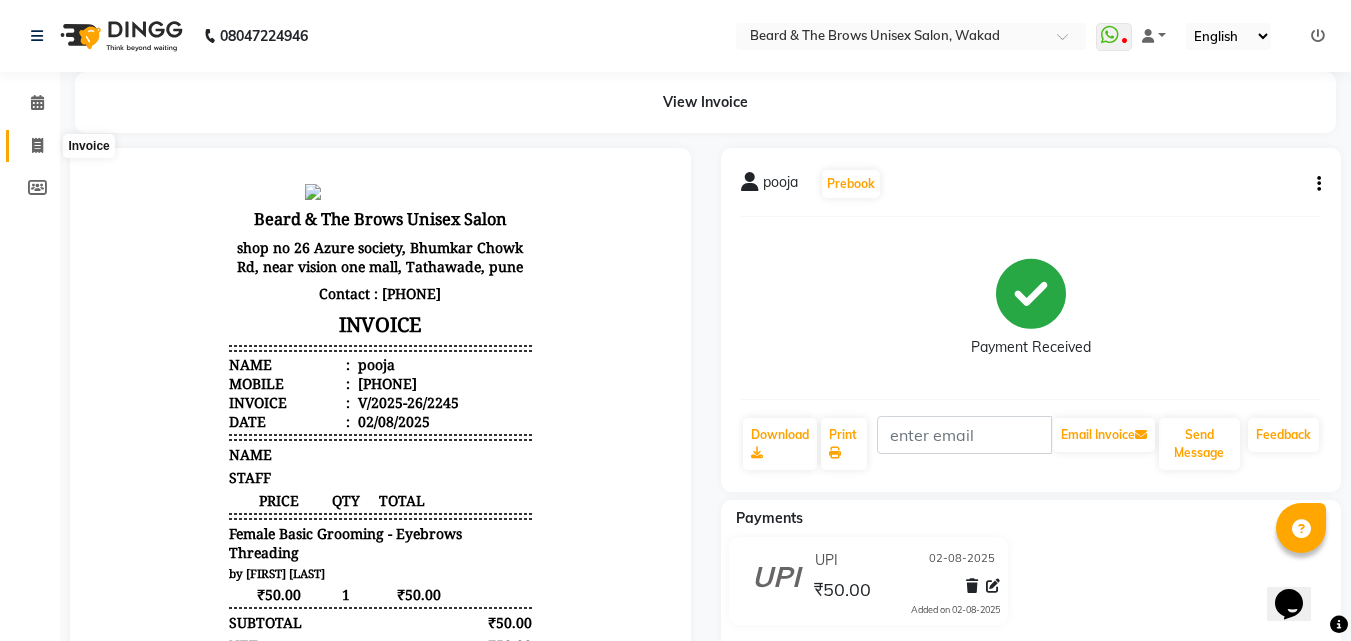 click 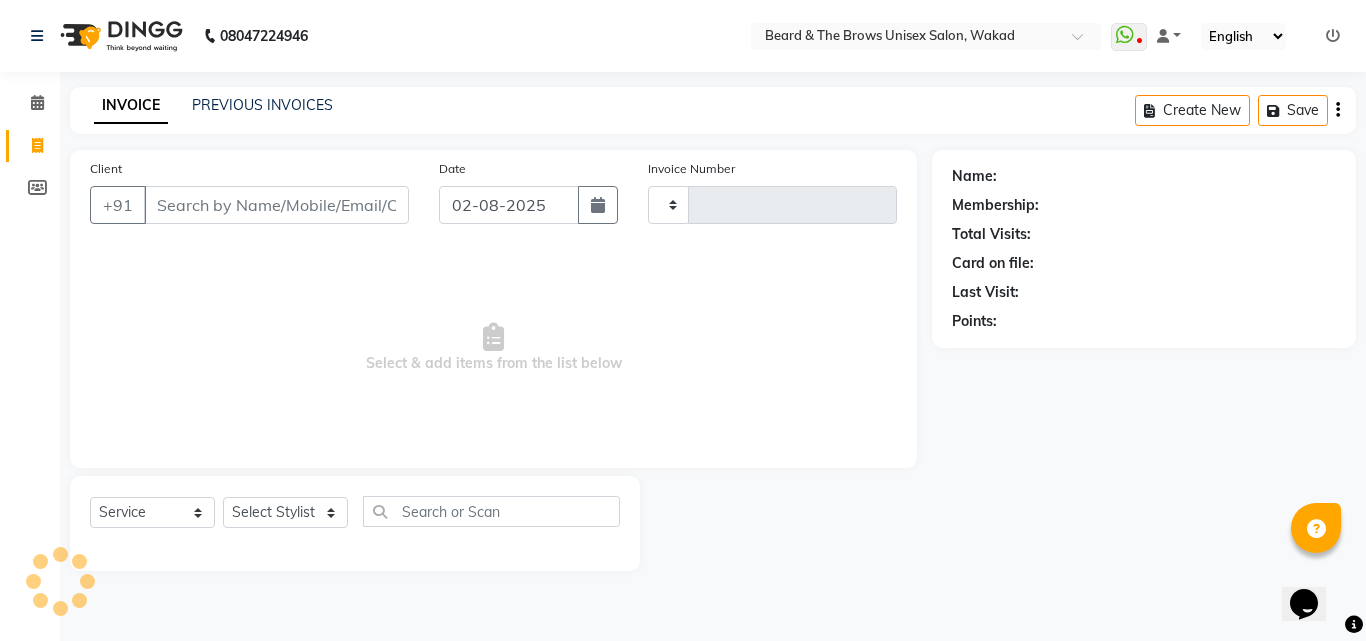 click on "Client" at bounding box center (276, 205) 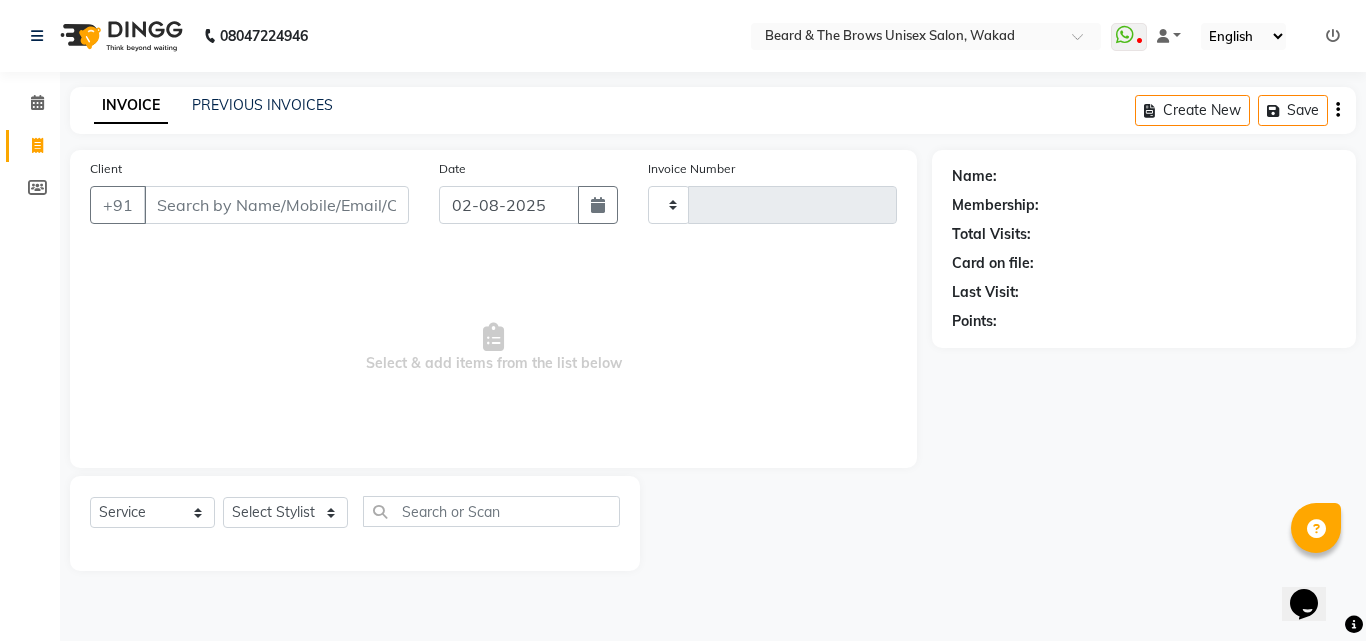 drag, startPoint x: 224, startPoint y: 134, endPoint x: 220, endPoint y: 174, distance: 40.1995 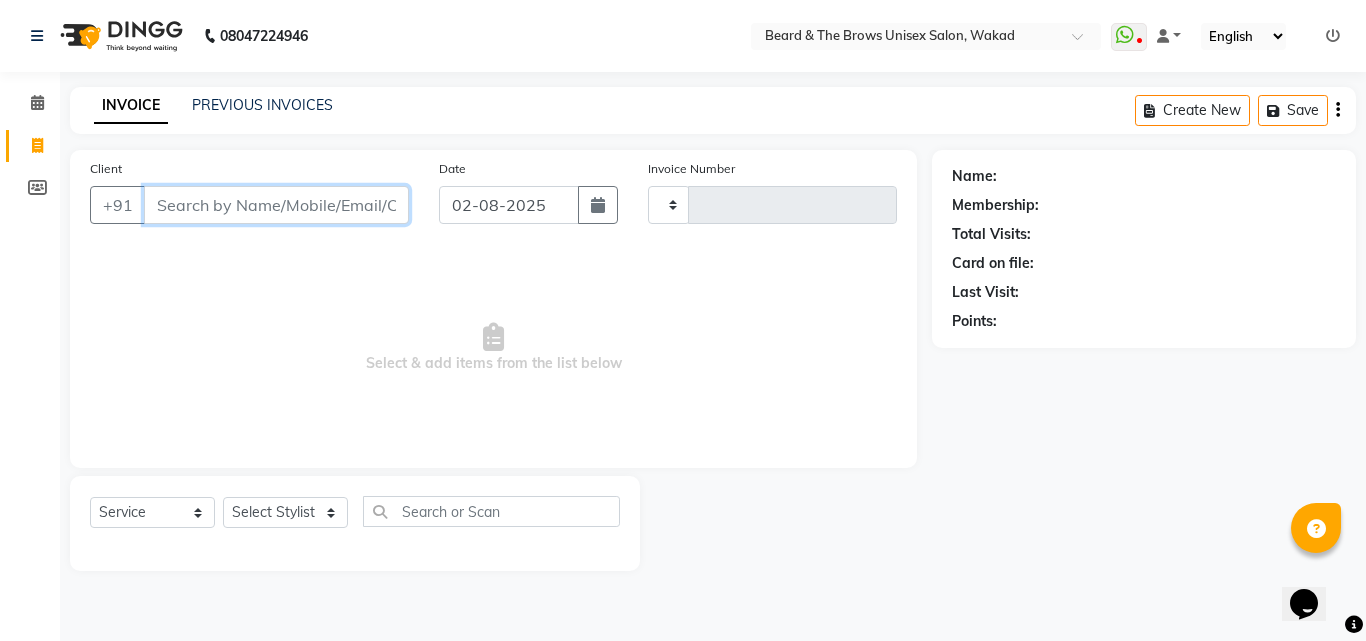 click on "Client" at bounding box center [276, 205] 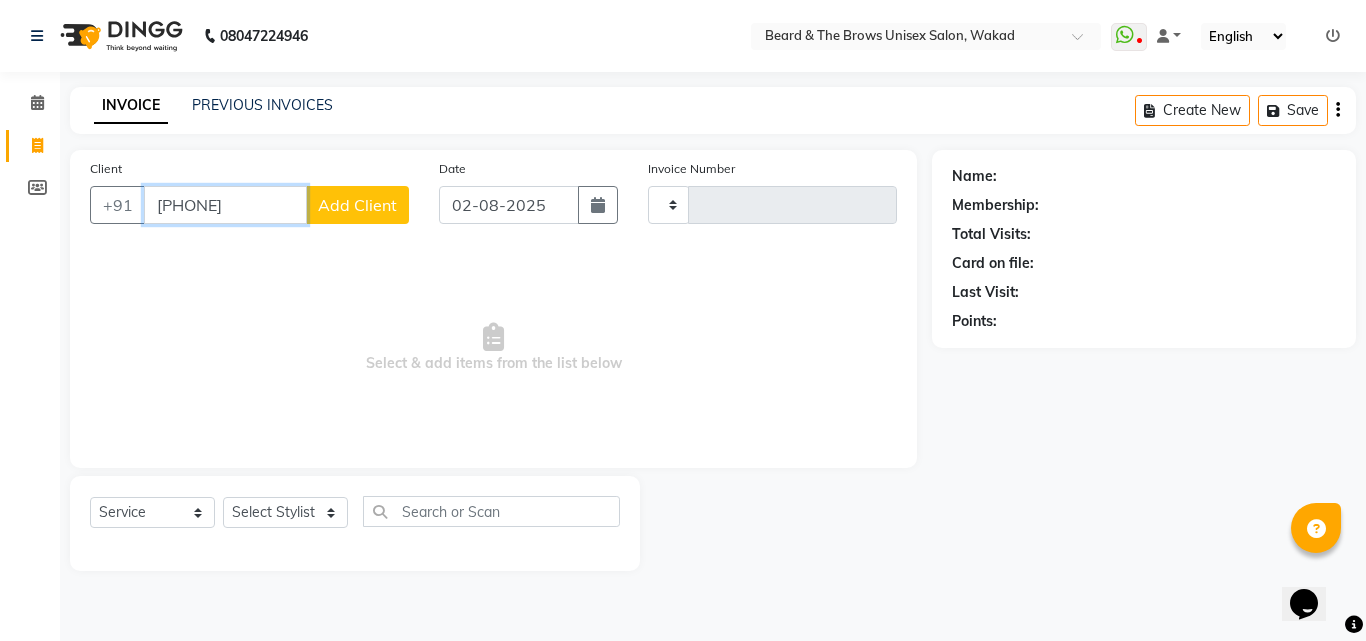 type on "[PHONE]" 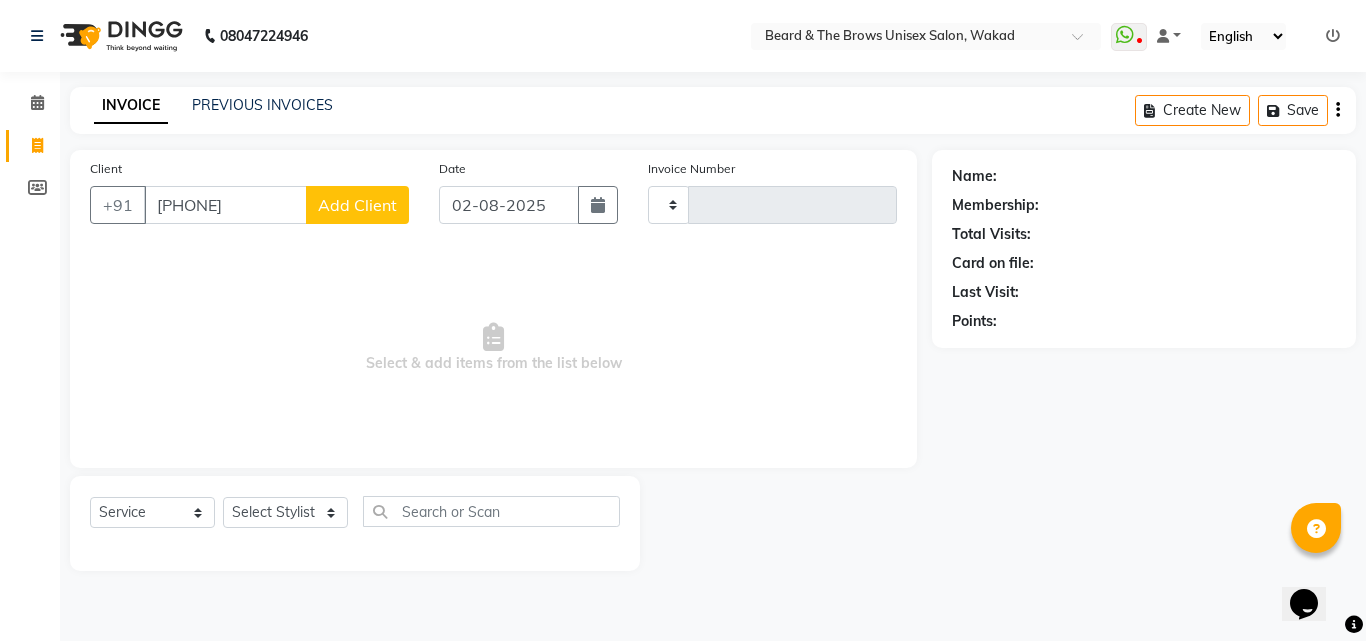 click on "Add Client" 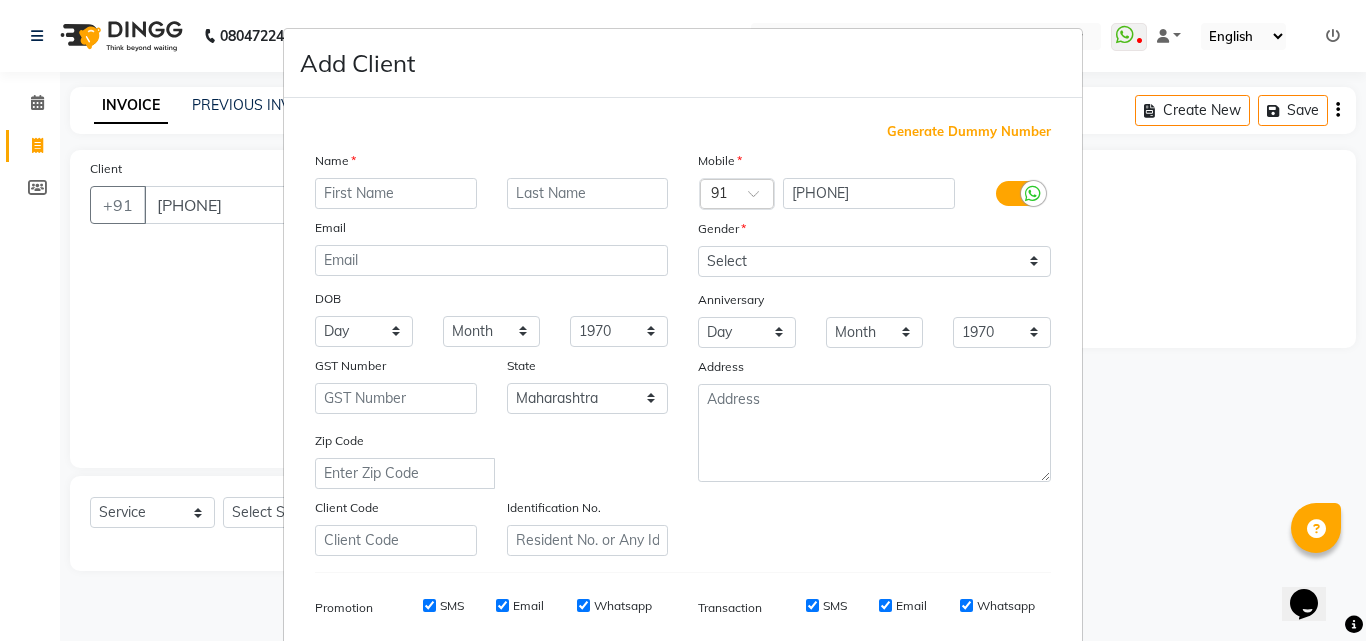 click at bounding box center [396, 193] 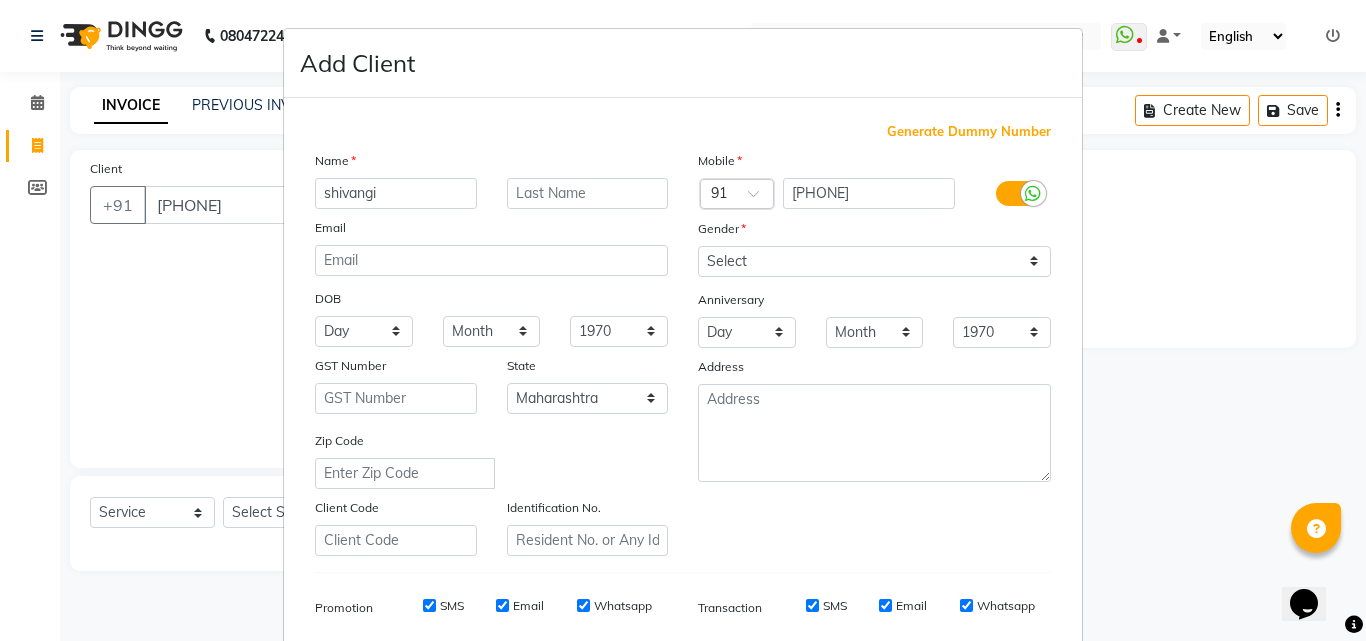 type on "shivangi" 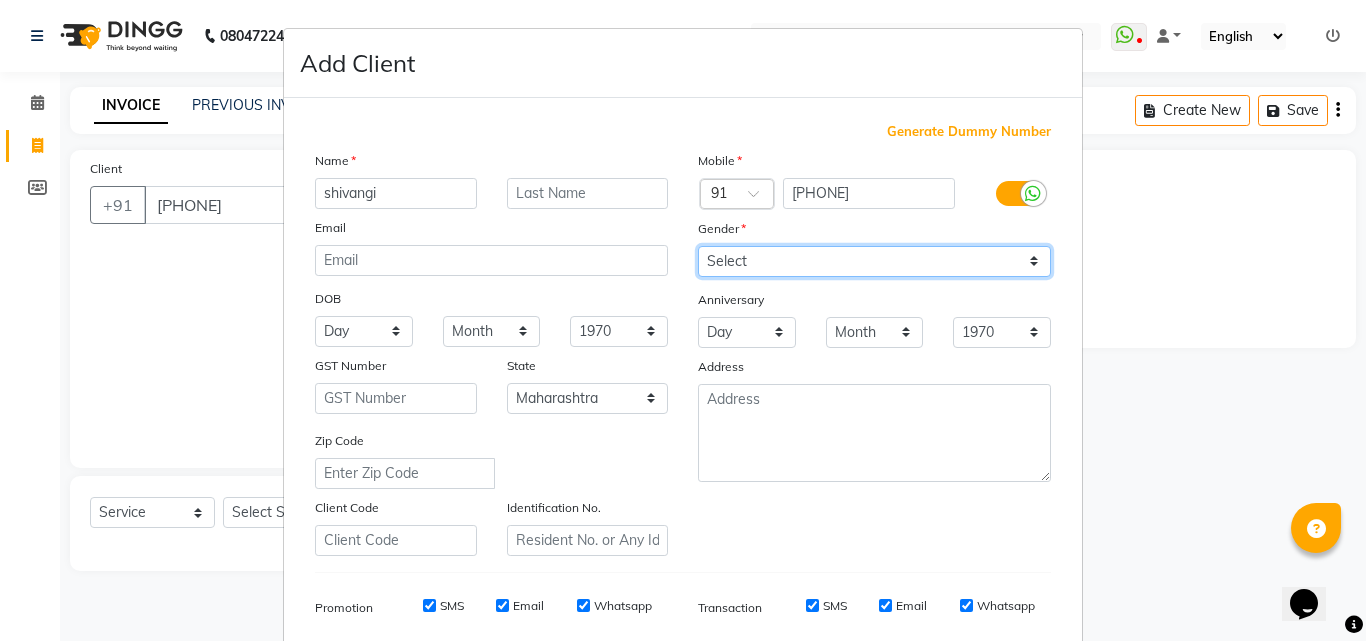 click on "Select Male Female Other Prefer Not To Say" at bounding box center (874, 261) 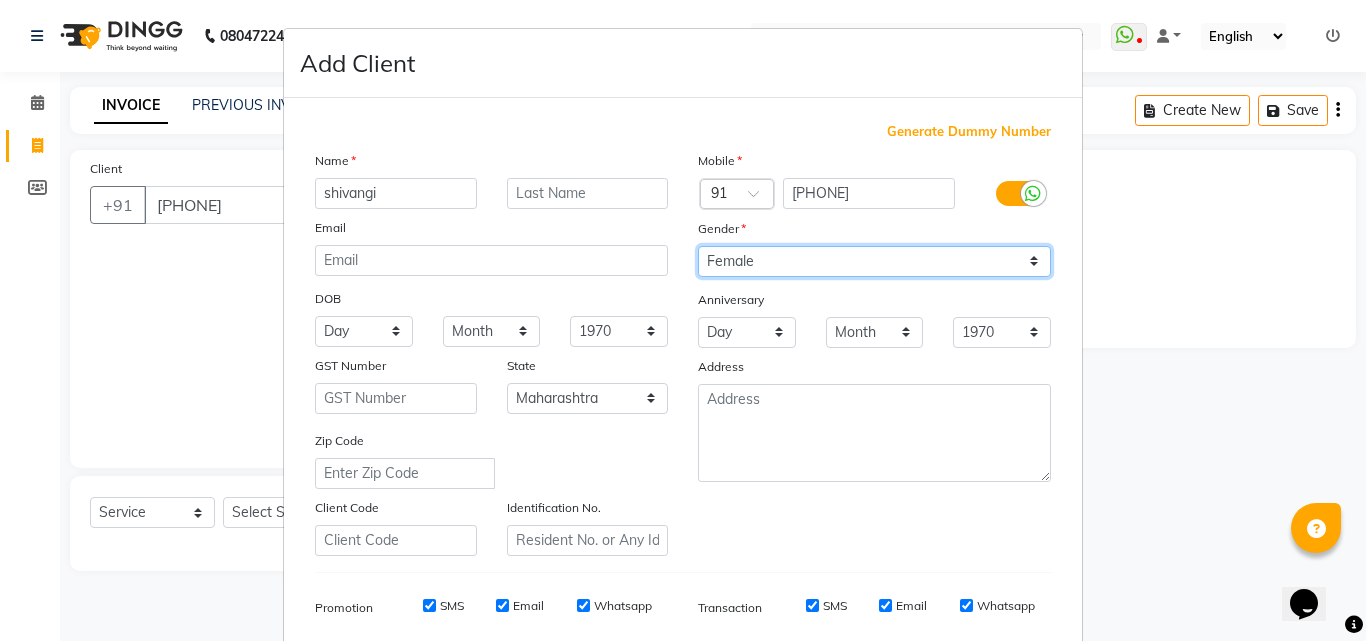 click on "Select Male Female Other Prefer Not To Say" at bounding box center [874, 261] 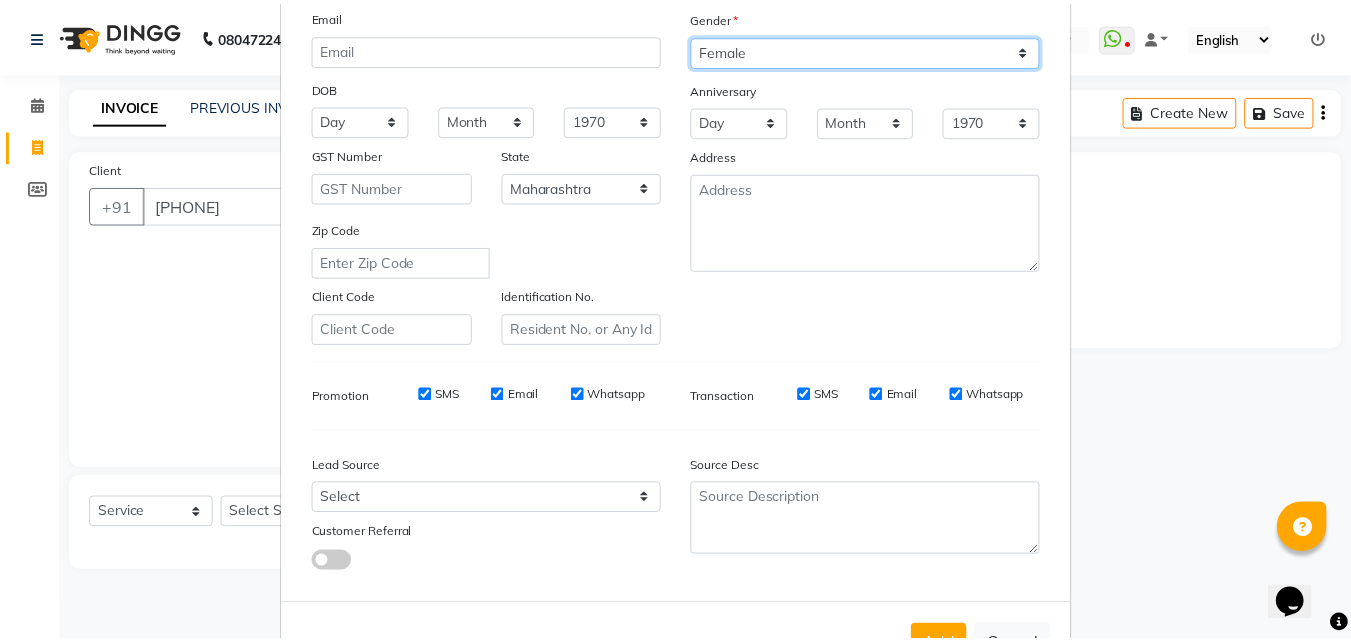 scroll, scrollTop: 282, scrollLeft: 0, axis: vertical 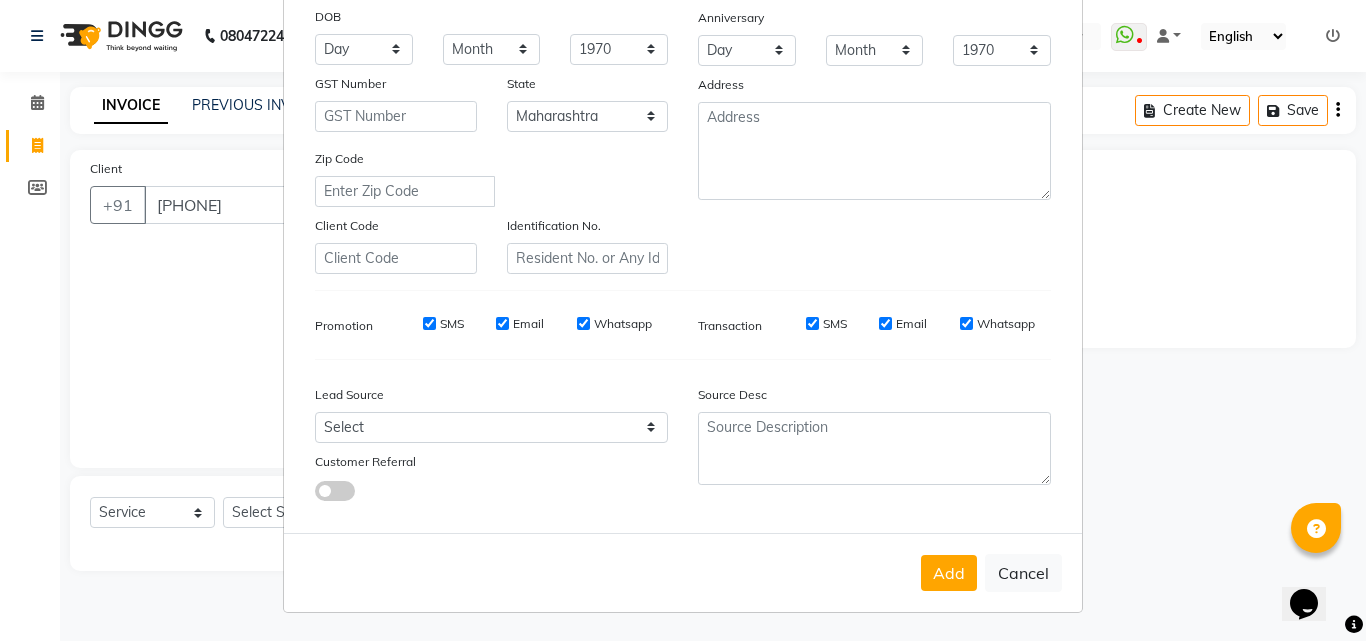 click on "Add" at bounding box center (949, 573) 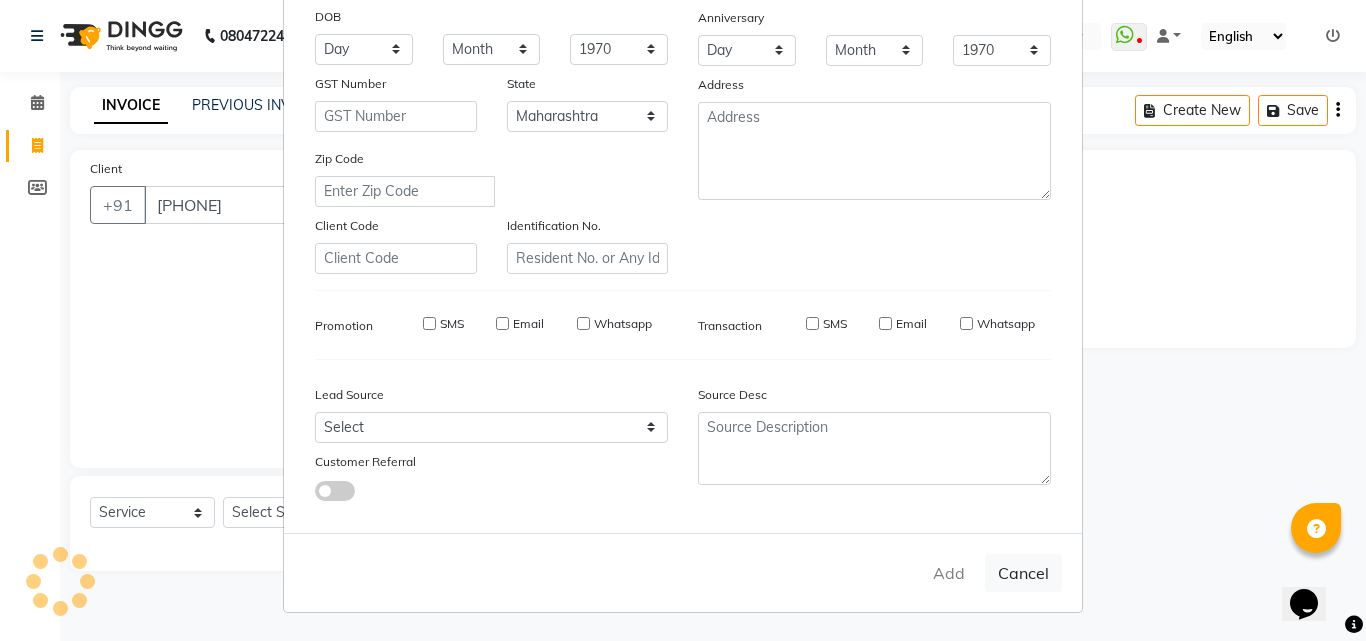 type 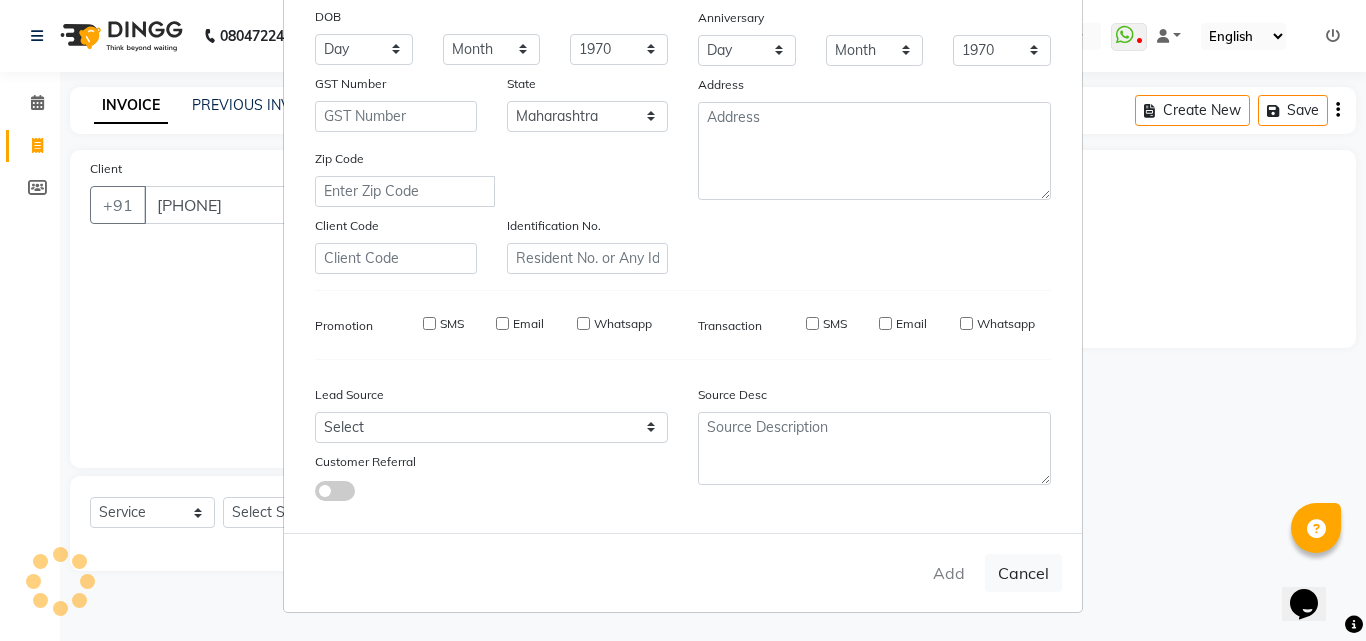 select 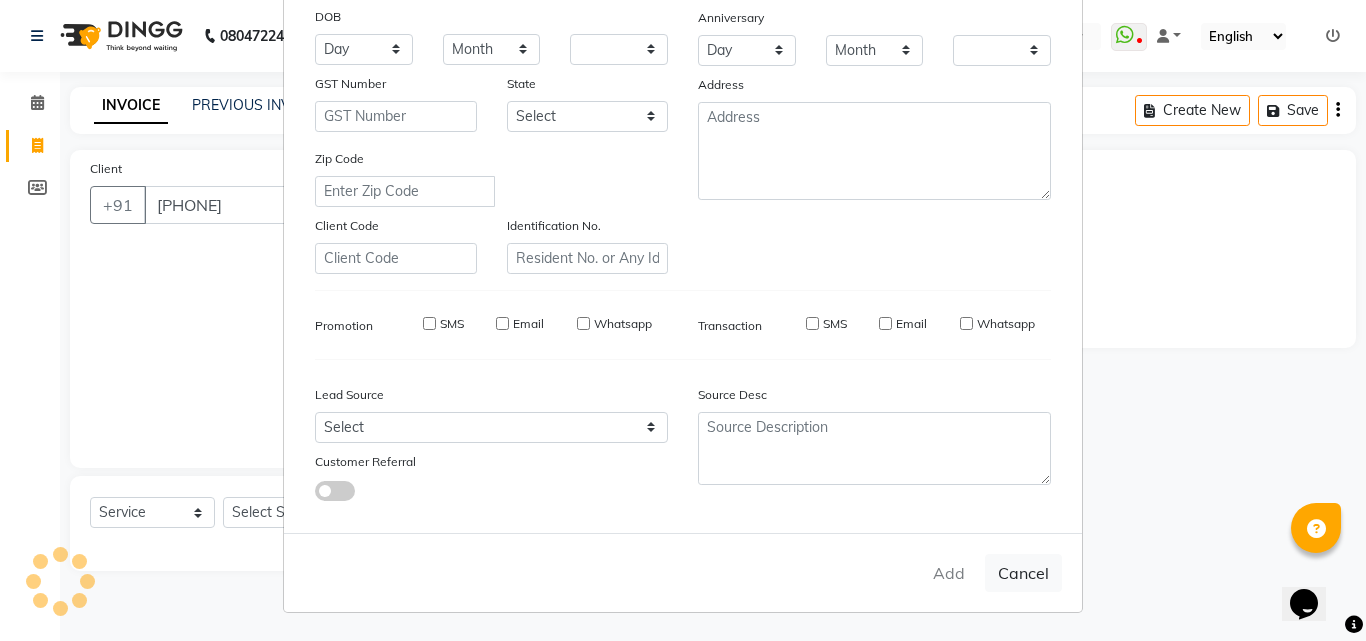 select on "1: Object" 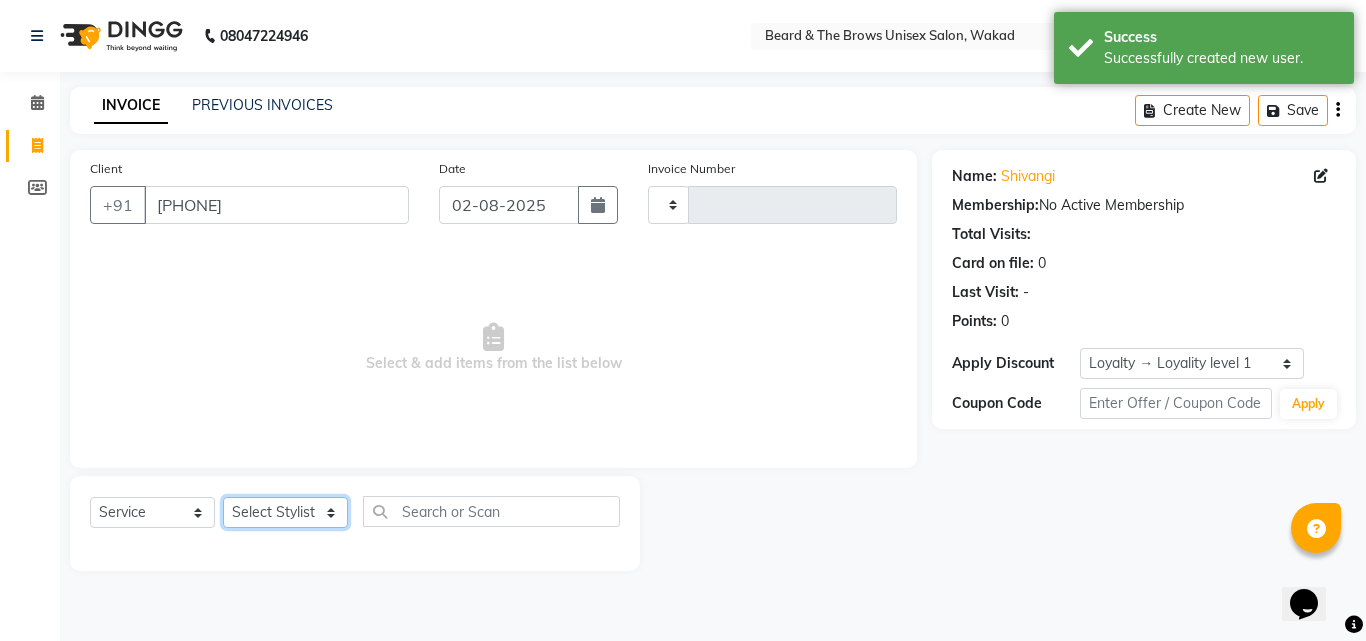 click on "Select Stylist [FIRST] [TITLE] [FIRST] [TITLE] [FIRST] [TITLE] [FIRST] [TITLE] [FIRST] [TITLE]" 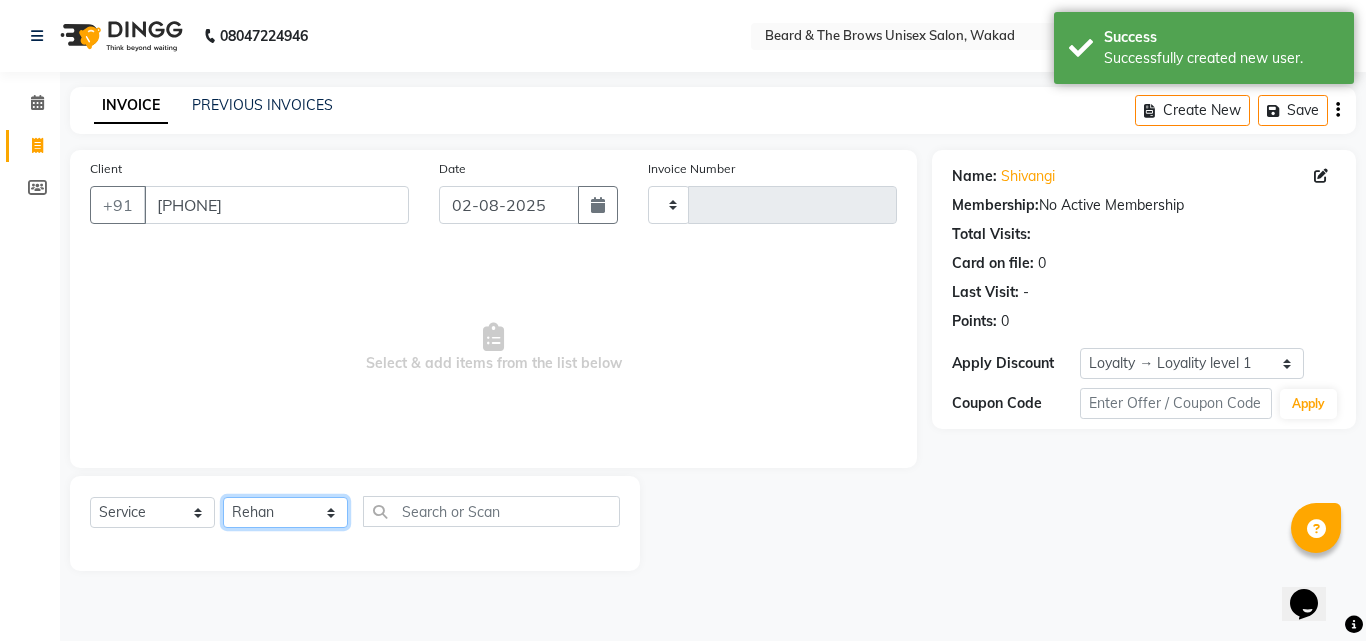 click on "Select Stylist [FIRST] [TITLE] [FIRST] [TITLE] [FIRST] [TITLE] [FIRST] [TITLE] [FIRST] [TITLE]" 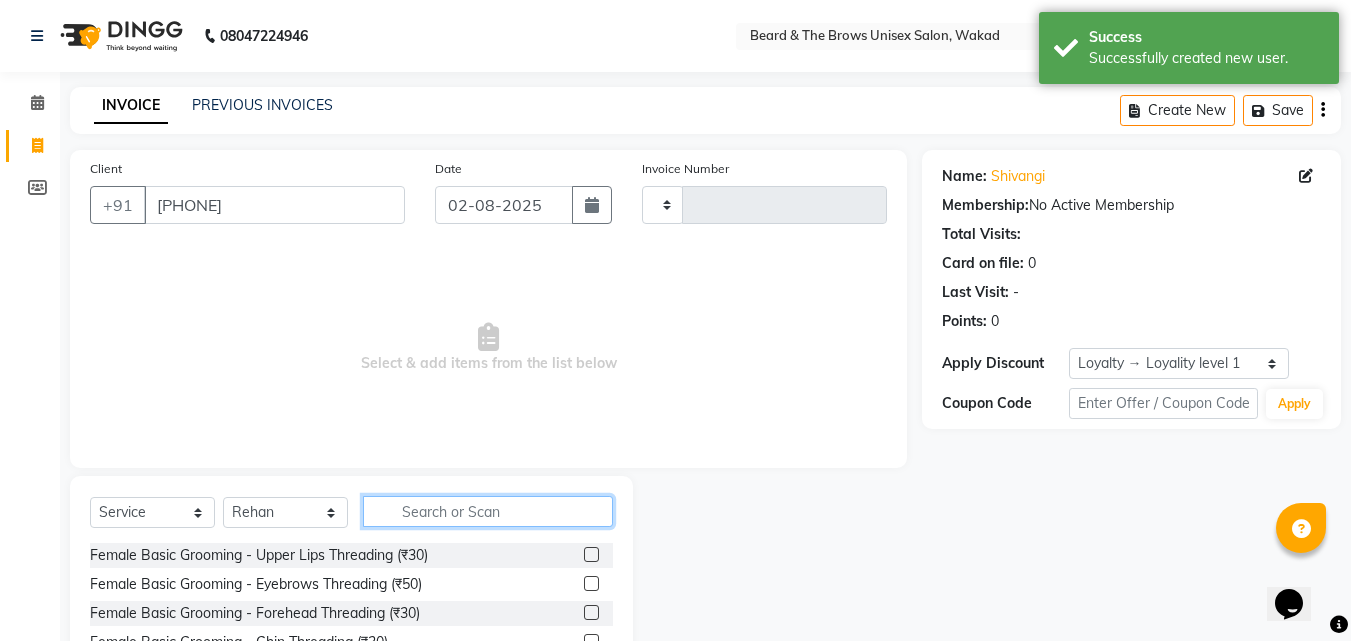 click 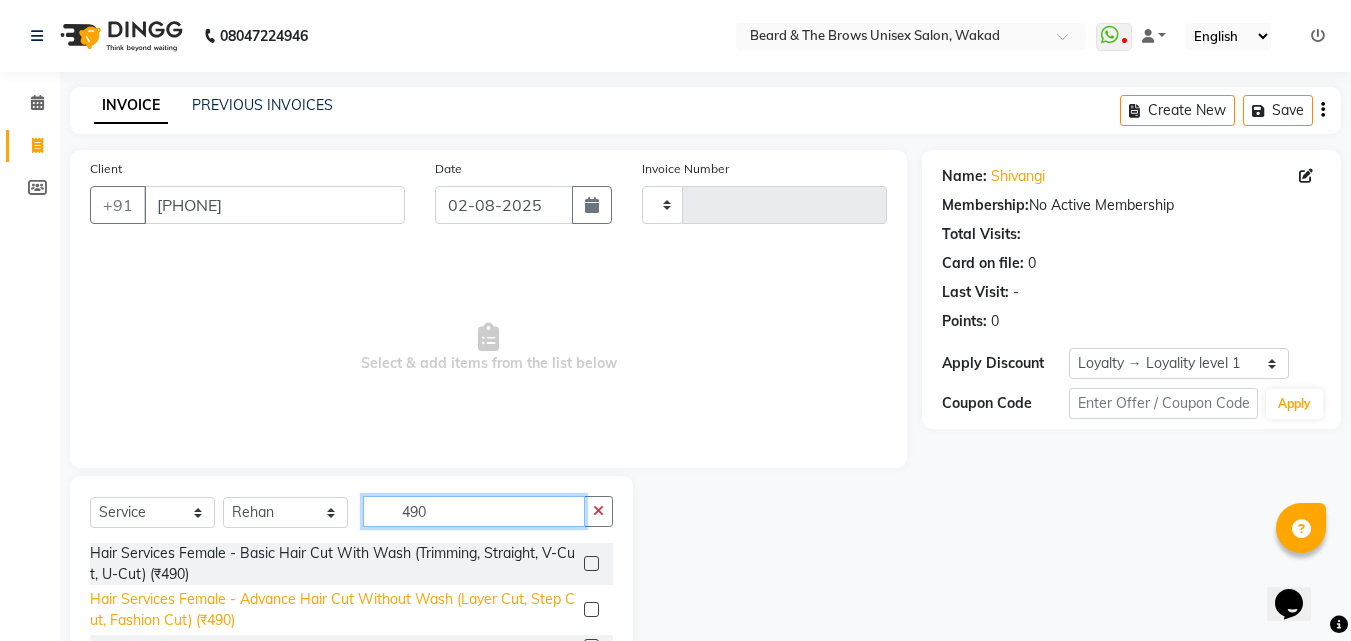 type on "490" 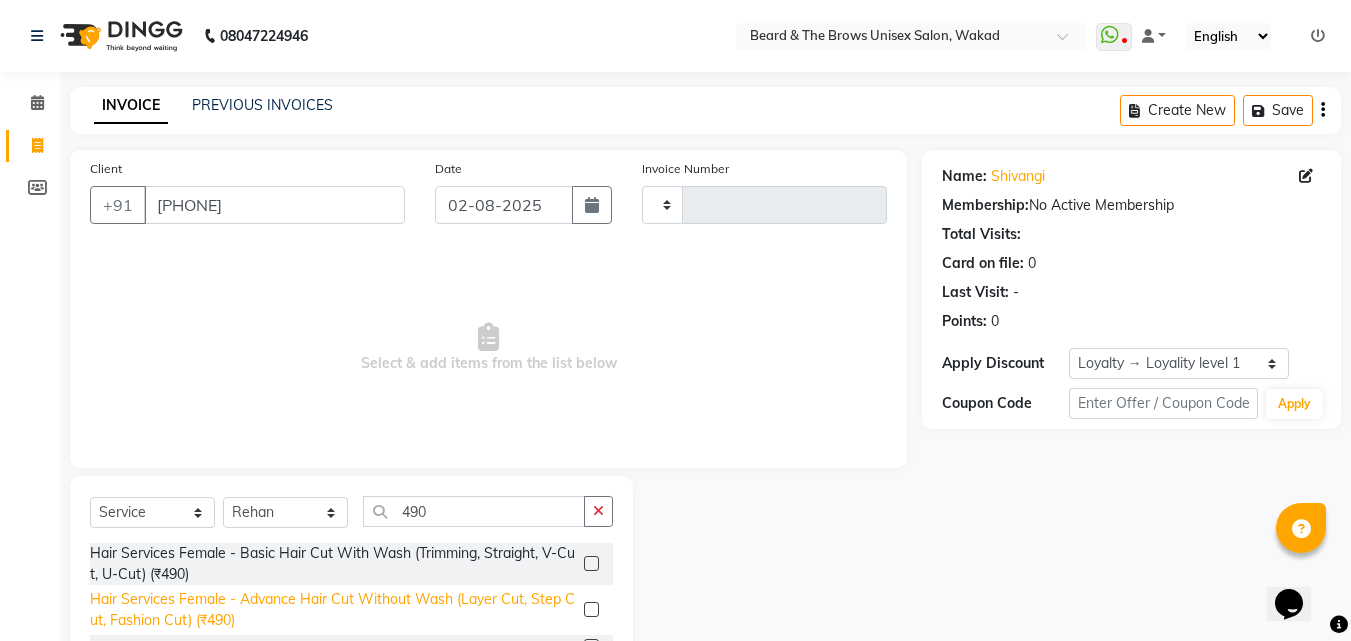 click on "Hair Services Female - Advance Hair Cut Without Wash (Layer Cut, Step Cut, Fashion Cut) (₹490)" 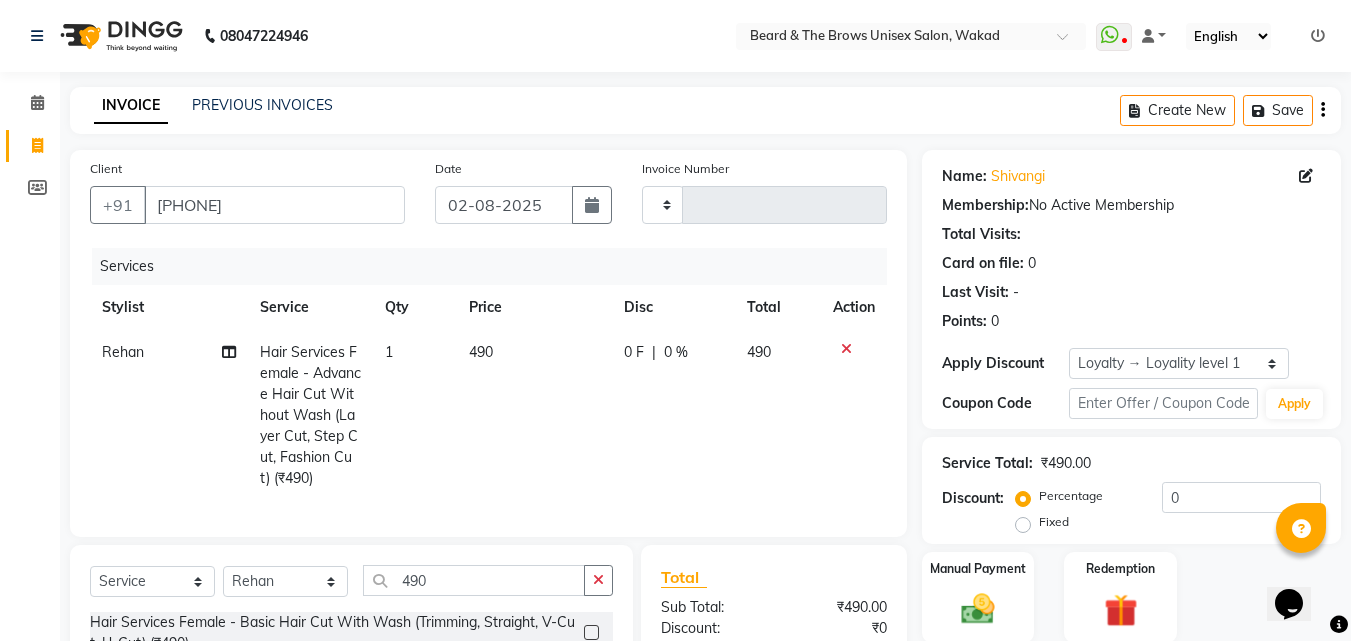 checkbox on "false" 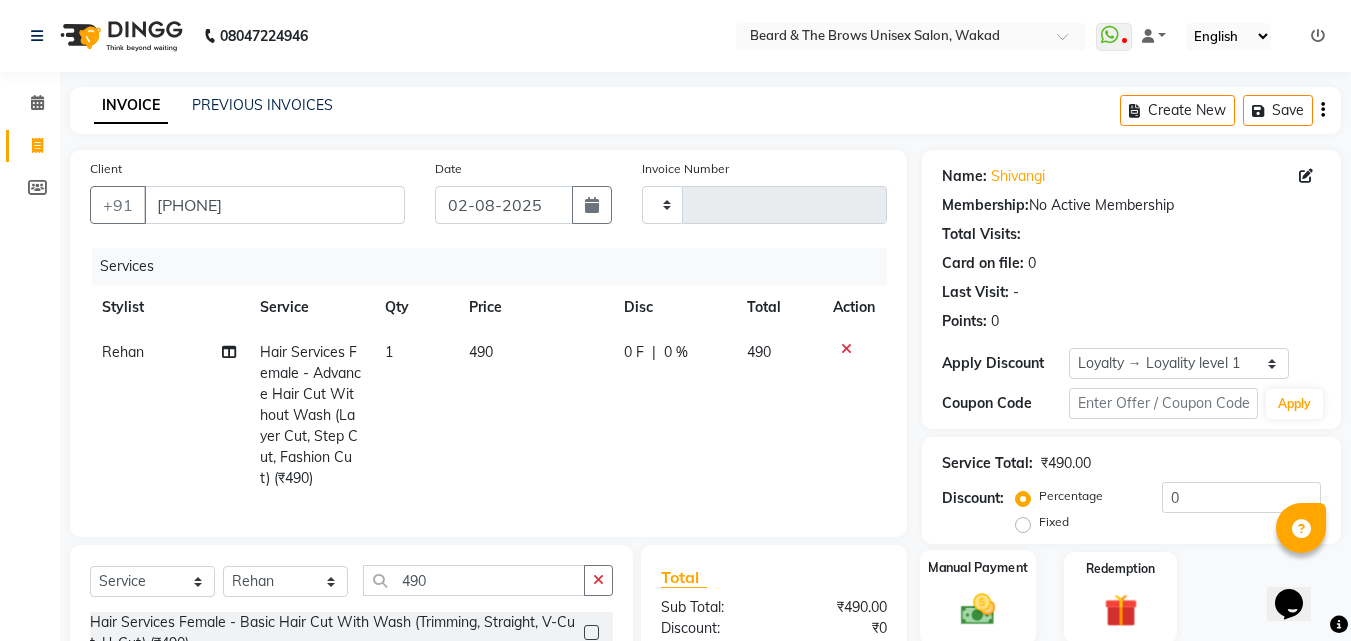 click 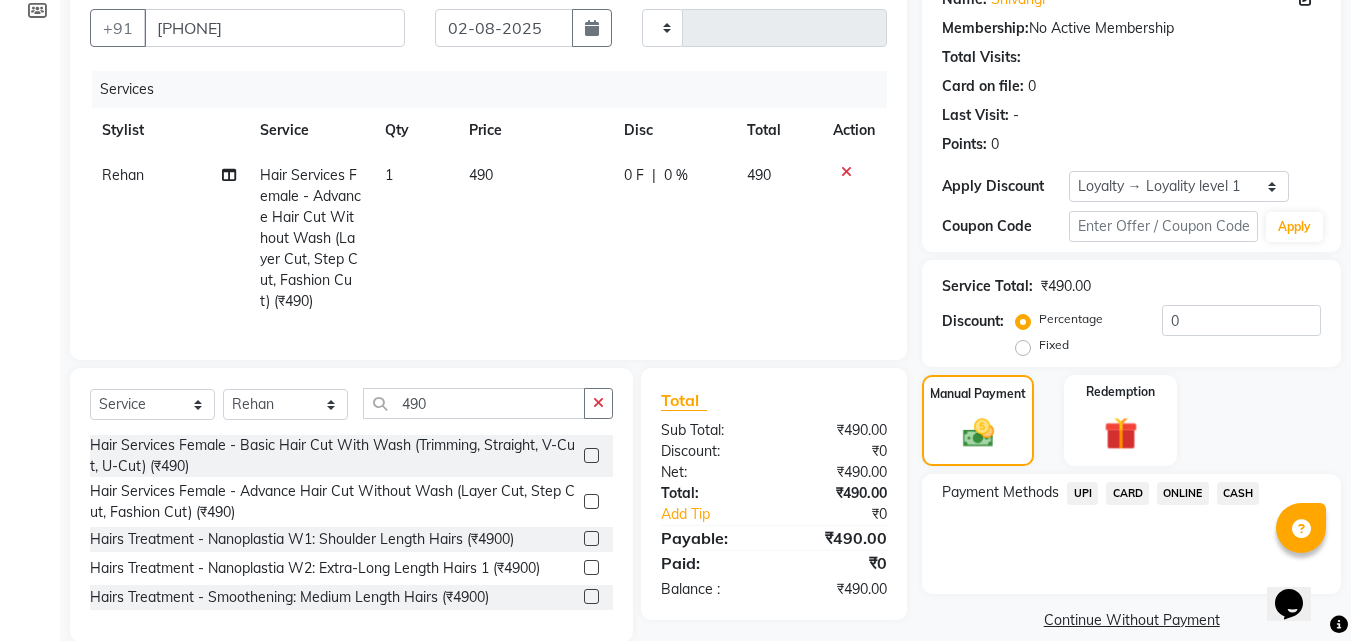 scroll, scrollTop: 223, scrollLeft: 0, axis: vertical 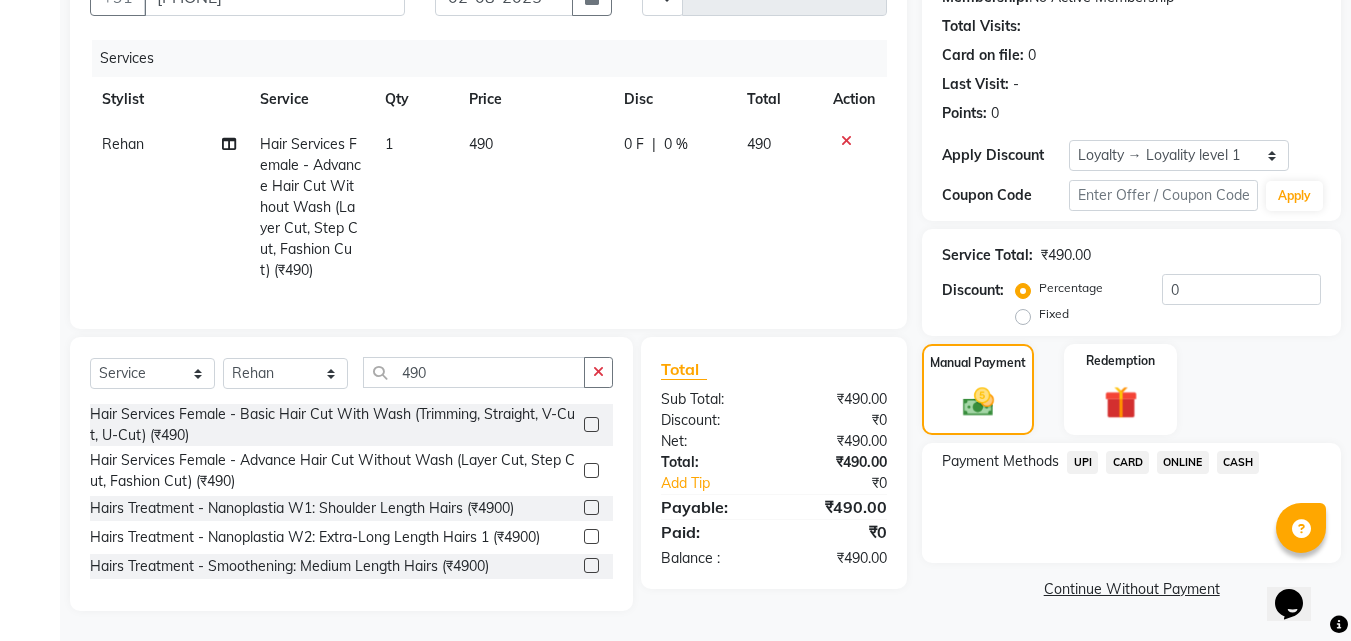 click on "UPI" 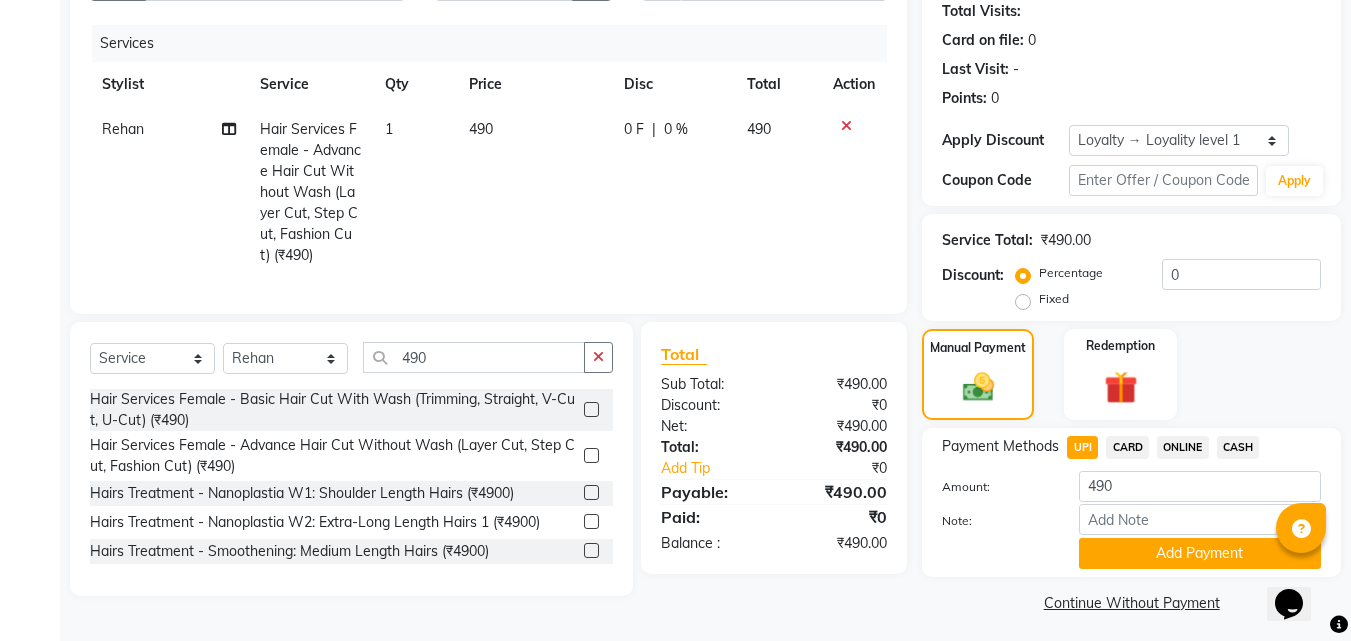 click on "CASH" 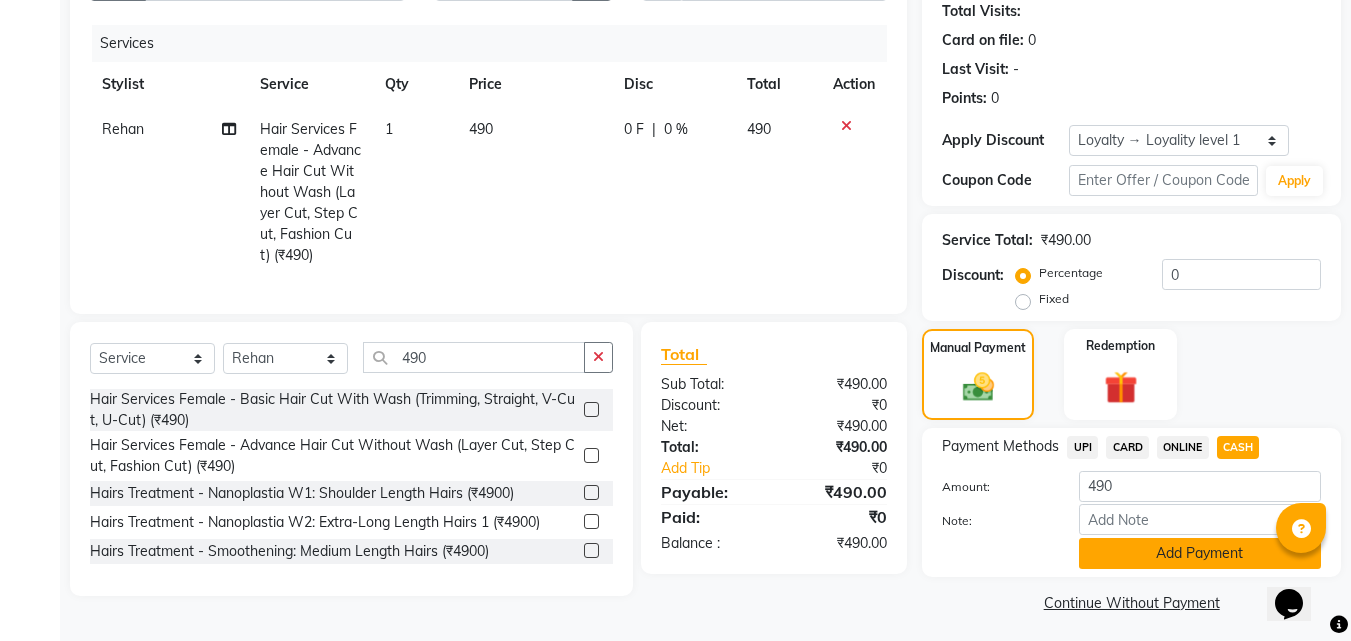 click on "Add Payment" 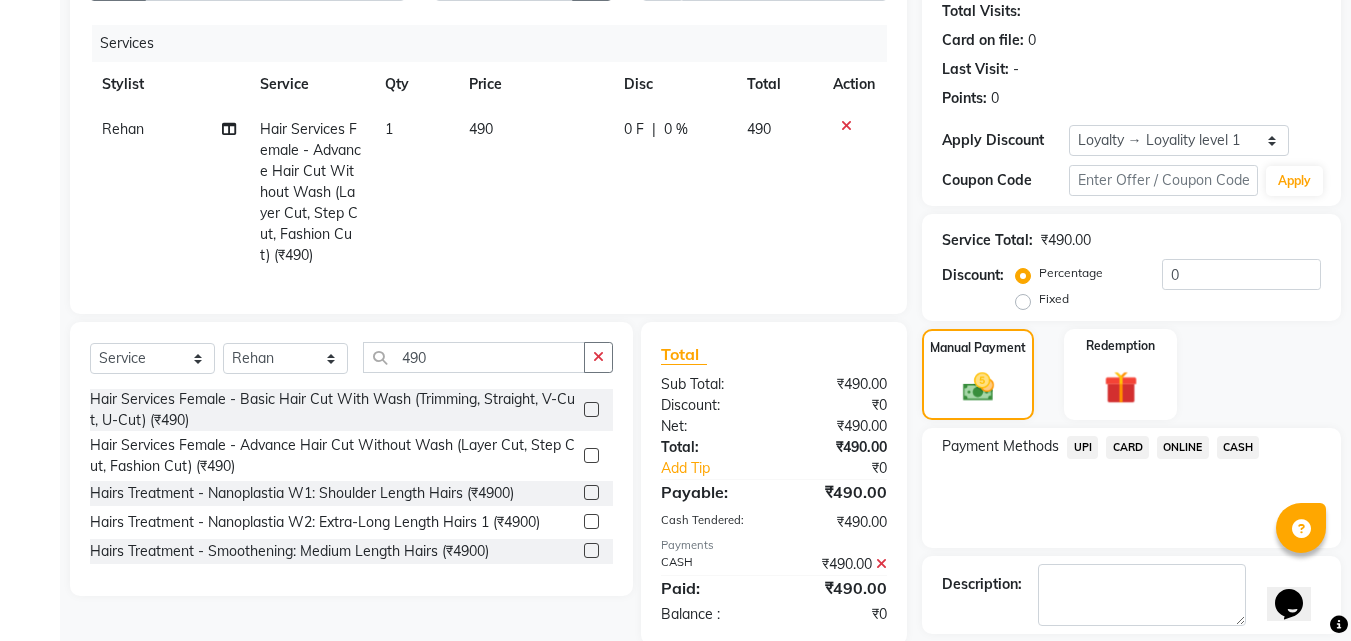 scroll, scrollTop: 371, scrollLeft: 0, axis: vertical 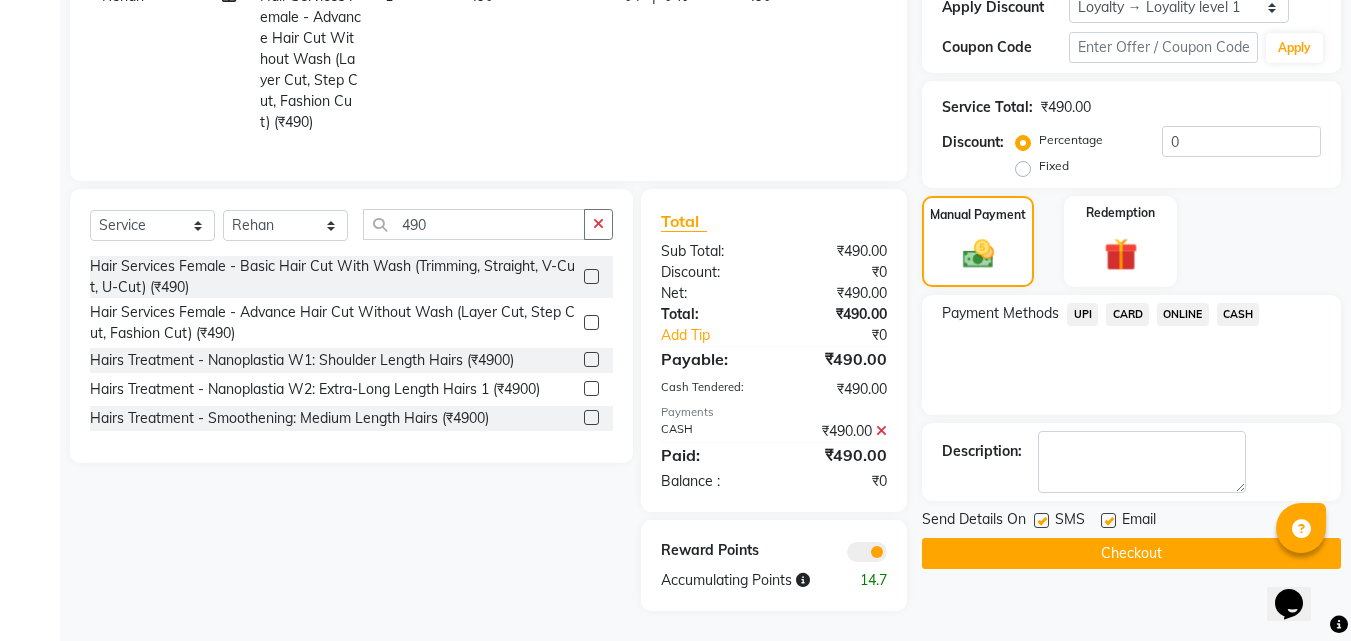 click on "Checkout" 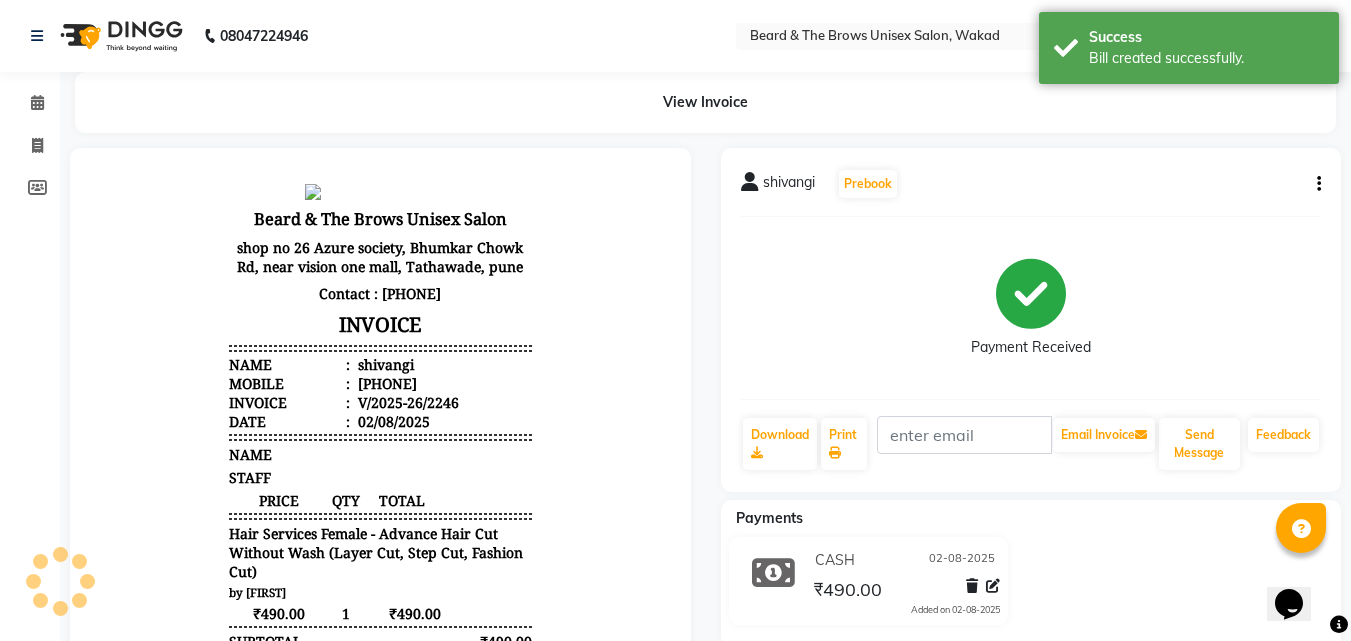 scroll, scrollTop: 0, scrollLeft: 0, axis: both 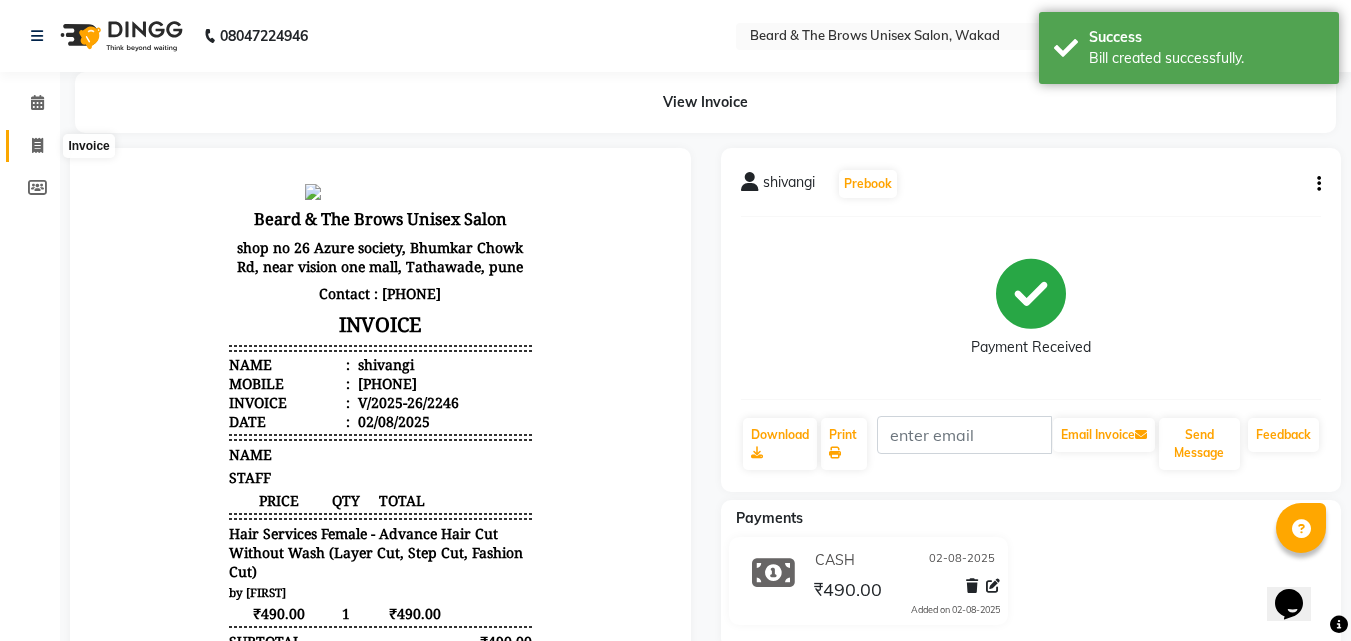 click 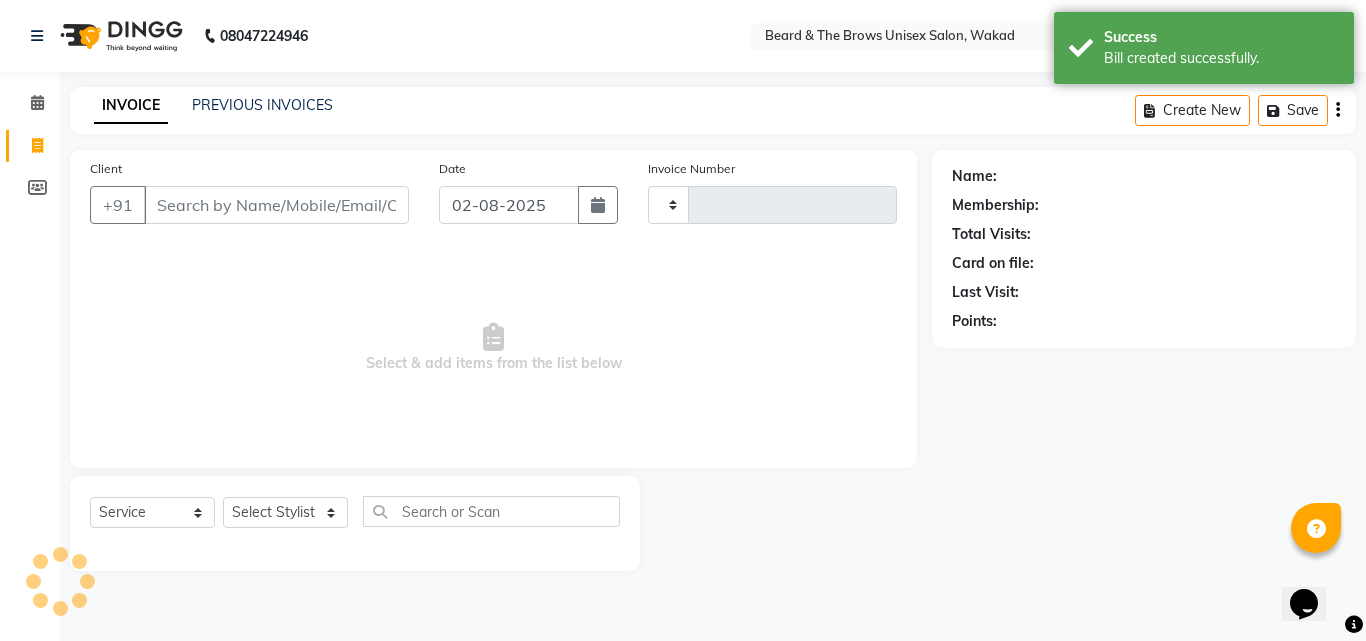 type on "2247" 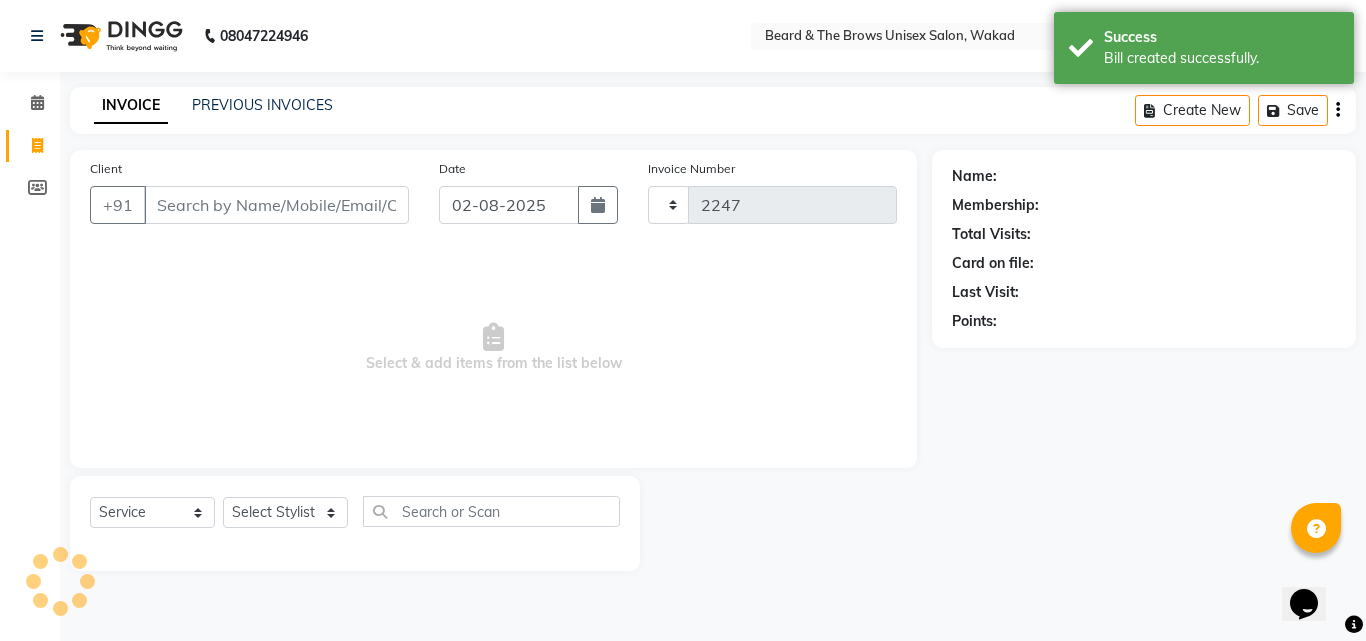 select on "872" 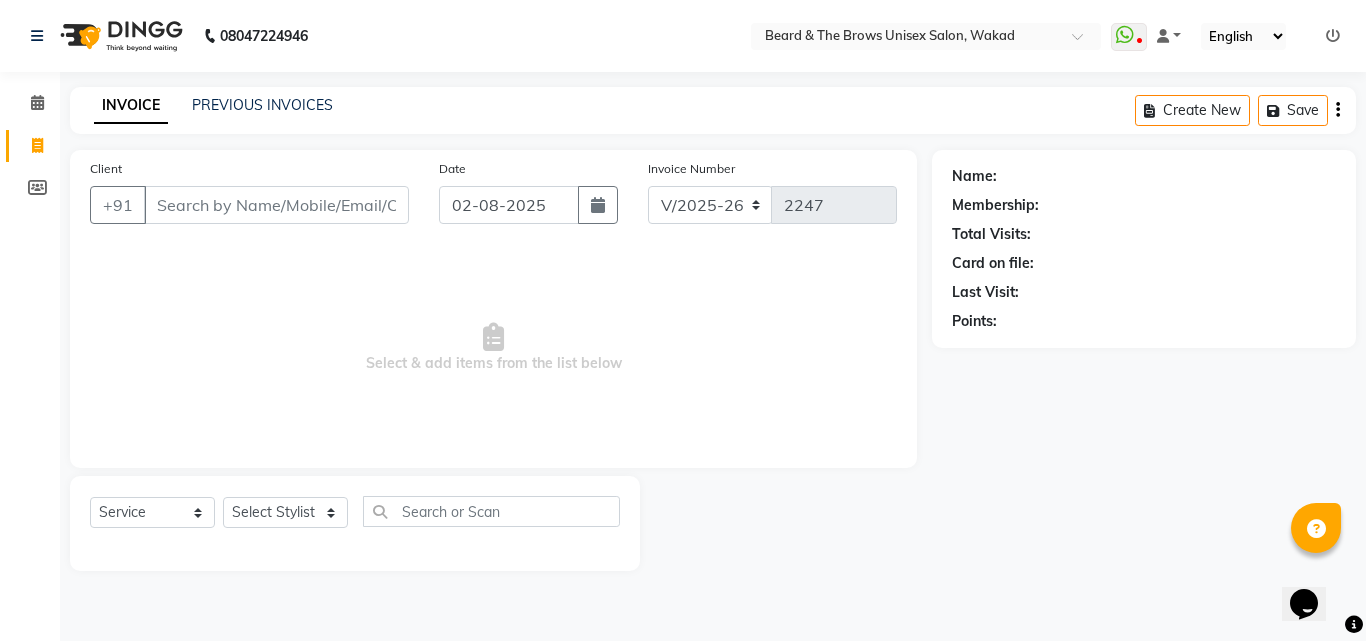 click on "Client" at bounding box center [276, 205] 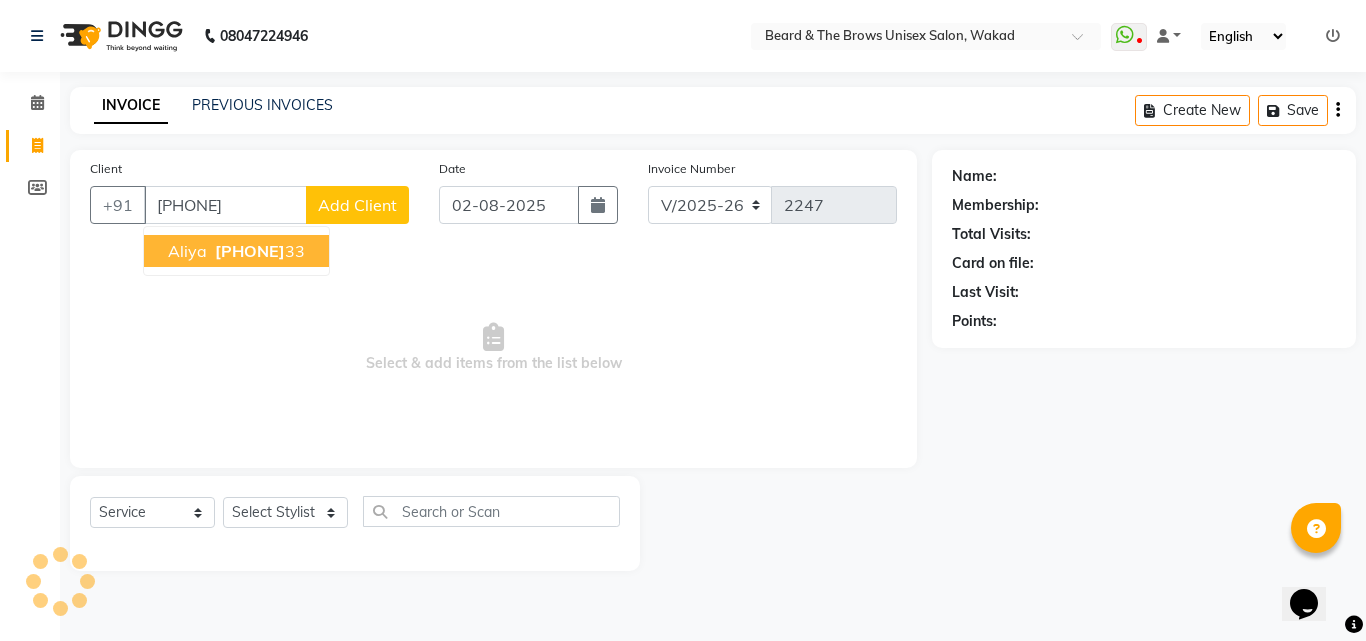 type on "[PHONE]" 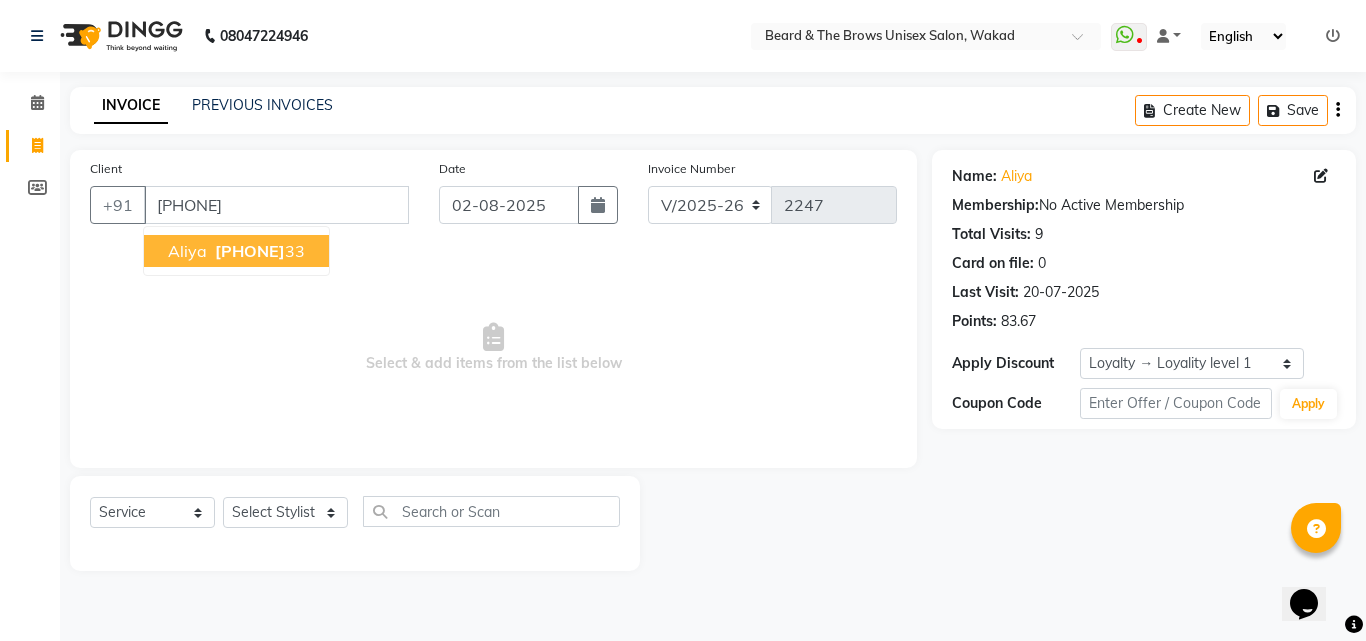click on "[PHONE]" at bounding box center (250, 251) 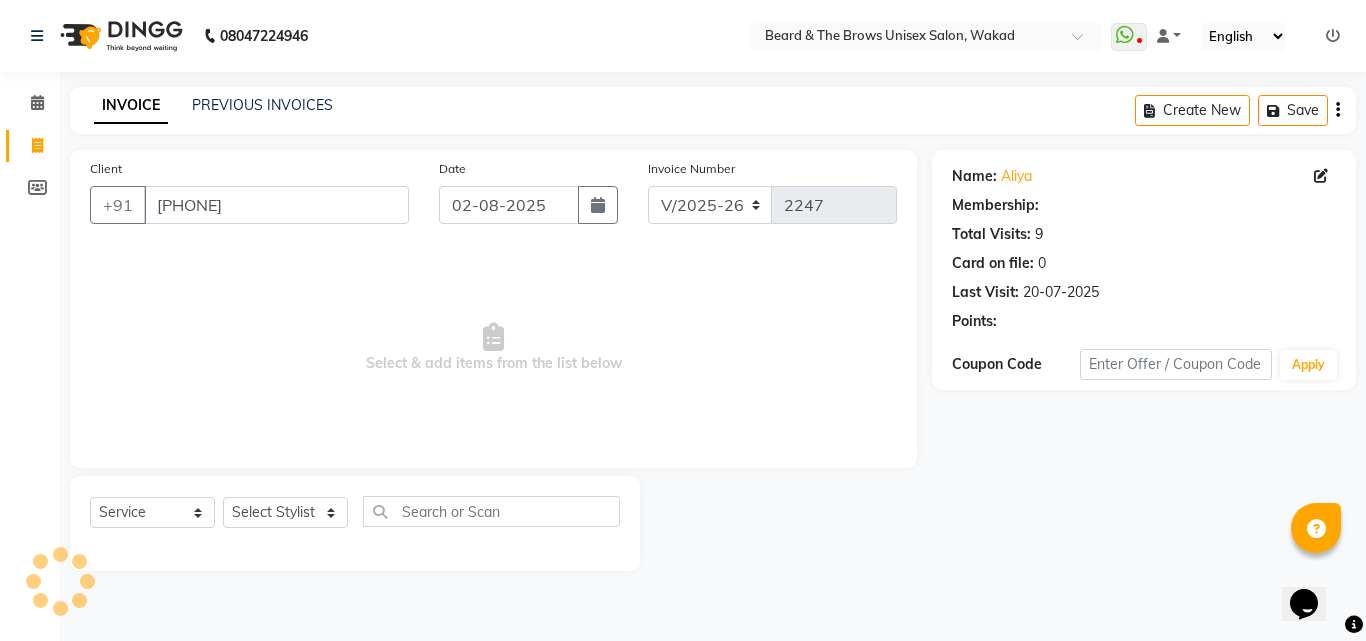 select on "1: Object" 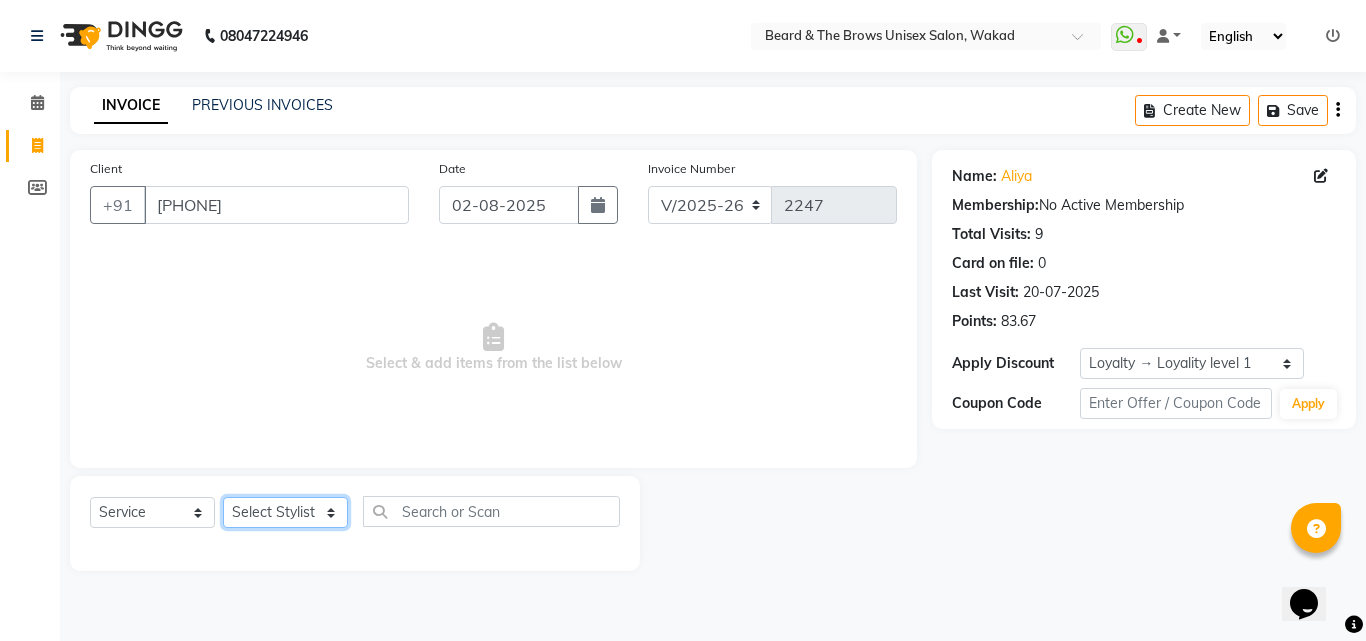 click on "Select Stylist [FIRST] [TITLE] [FIRST] [TITLE] [FIRST] [TITLE] [FIRST] [TITLE] [FIRST] [TITLE]" 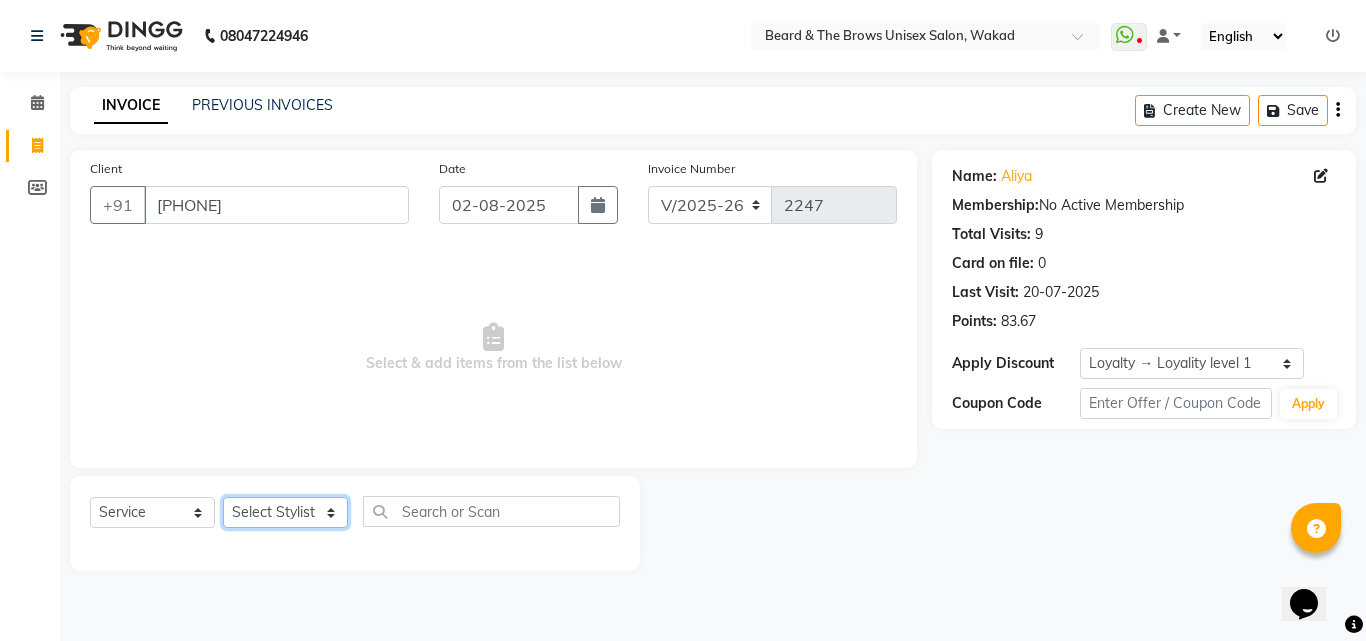 select on "35213" 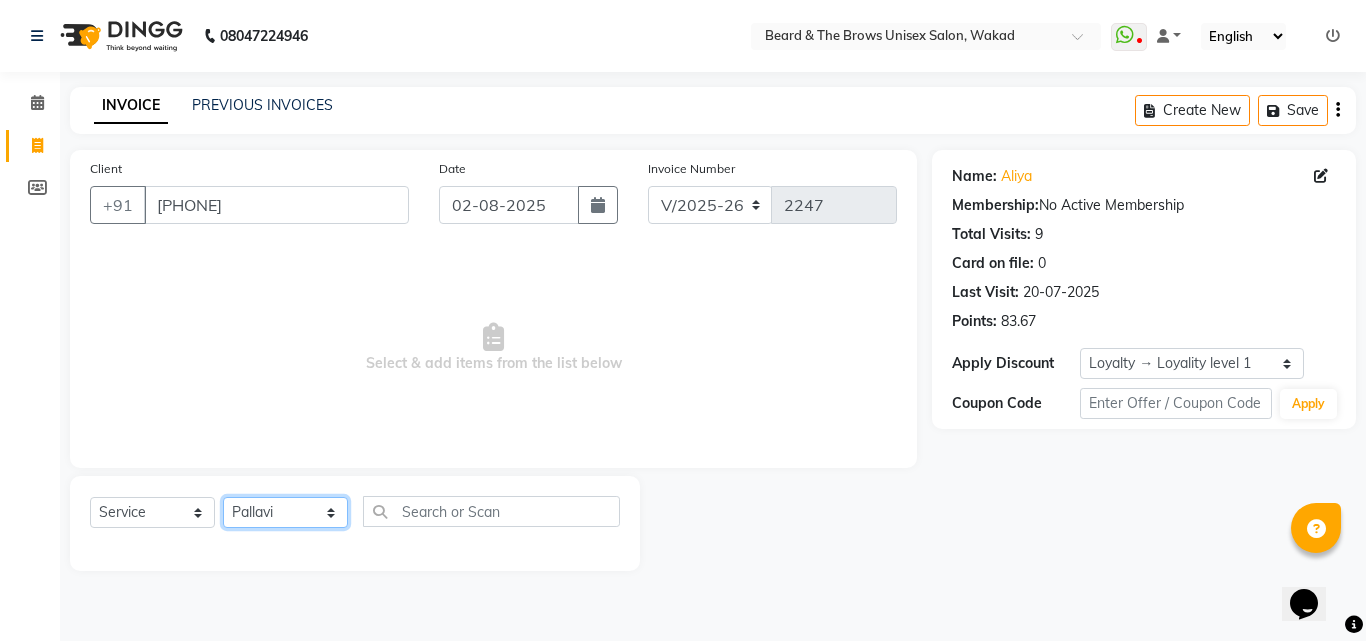 click on "Select Stylist [FIRST] [TITLE] [FIRST] [TITLE] [FIRST] [TITLE] [FIRST] [TITLE] [FIRST] [TITLE]" 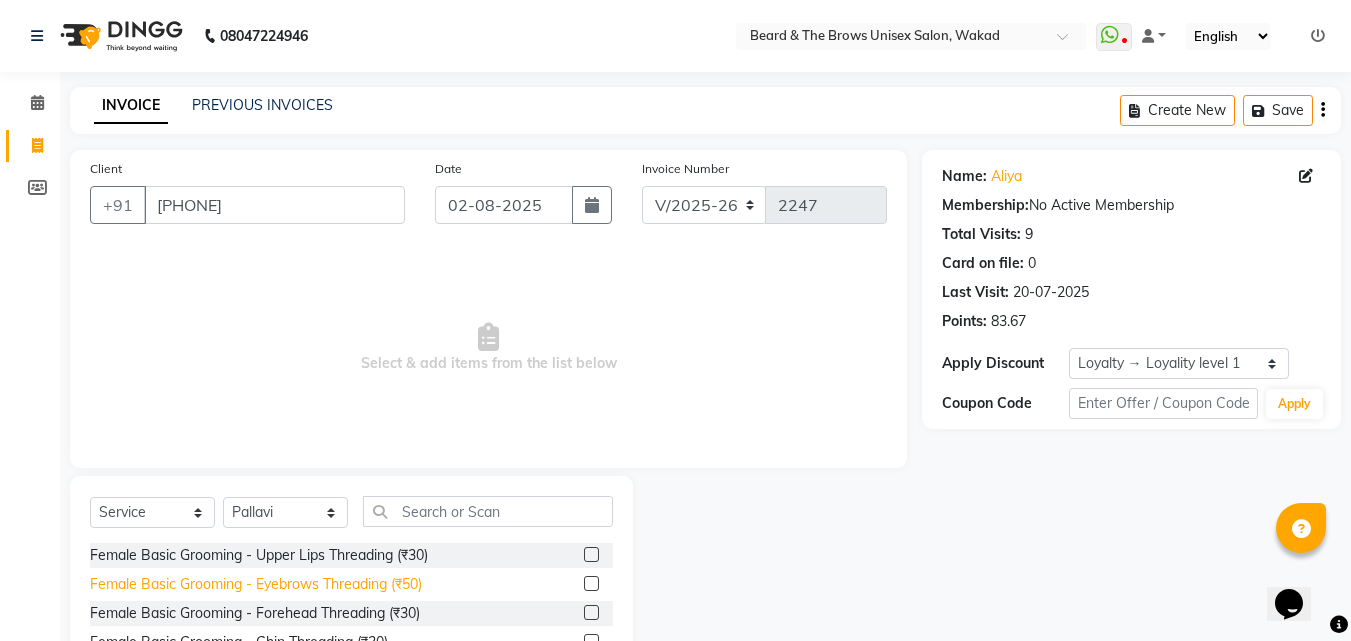 click on "Female Basic Grooming - Eyebrows Threading (₹50)" 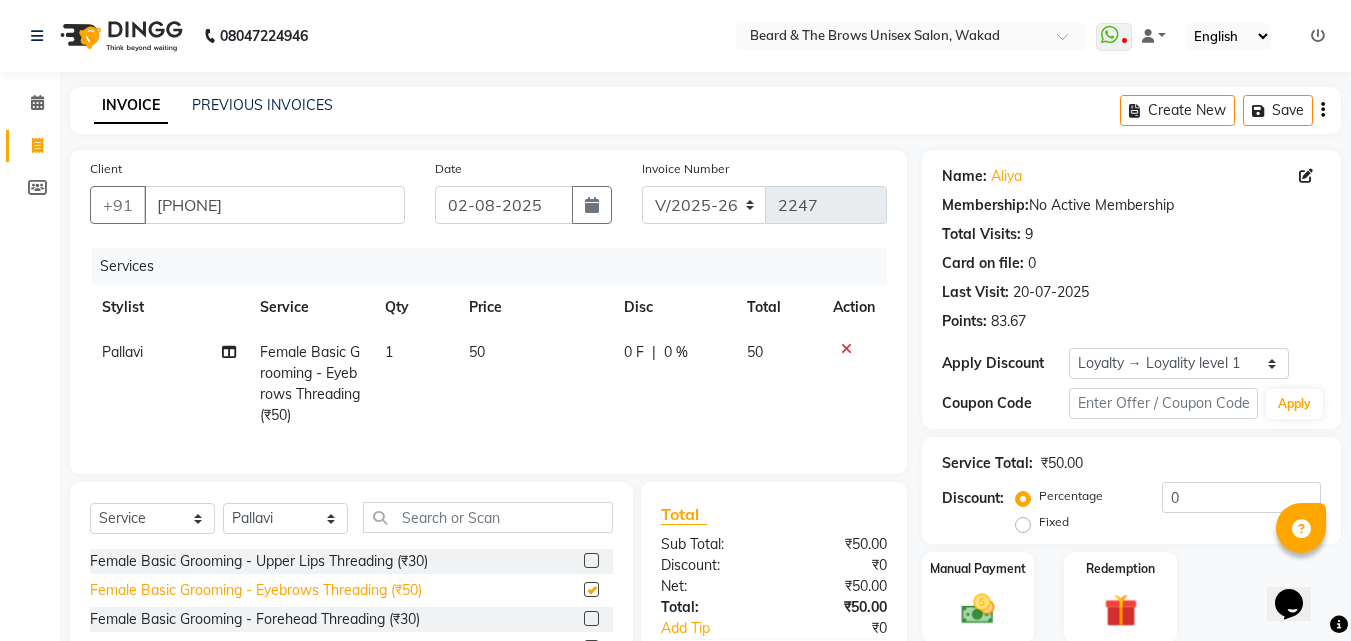 checkbox on "false" 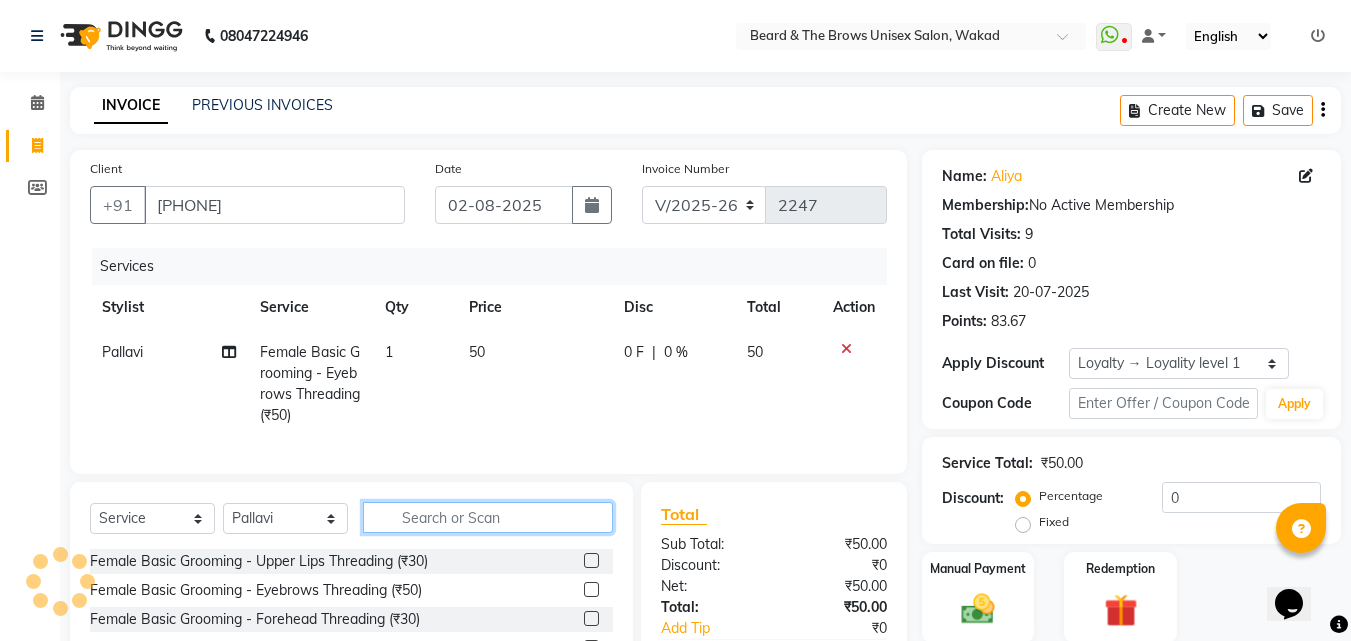 click 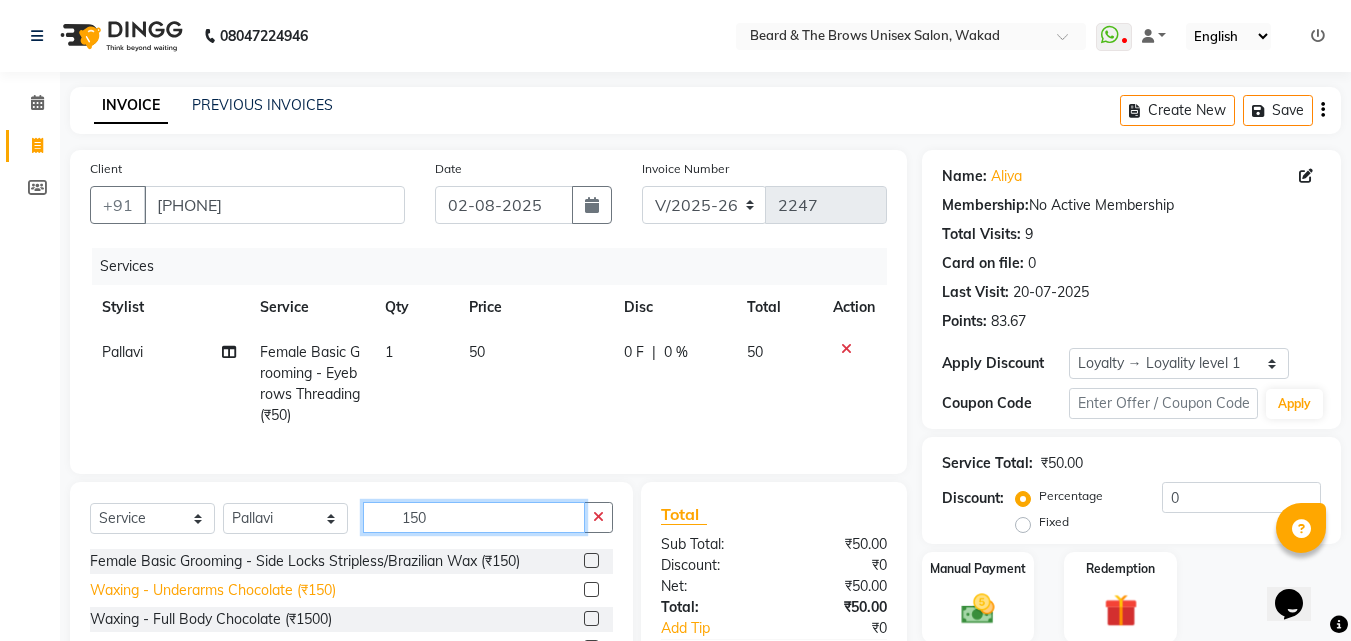 type on "150" 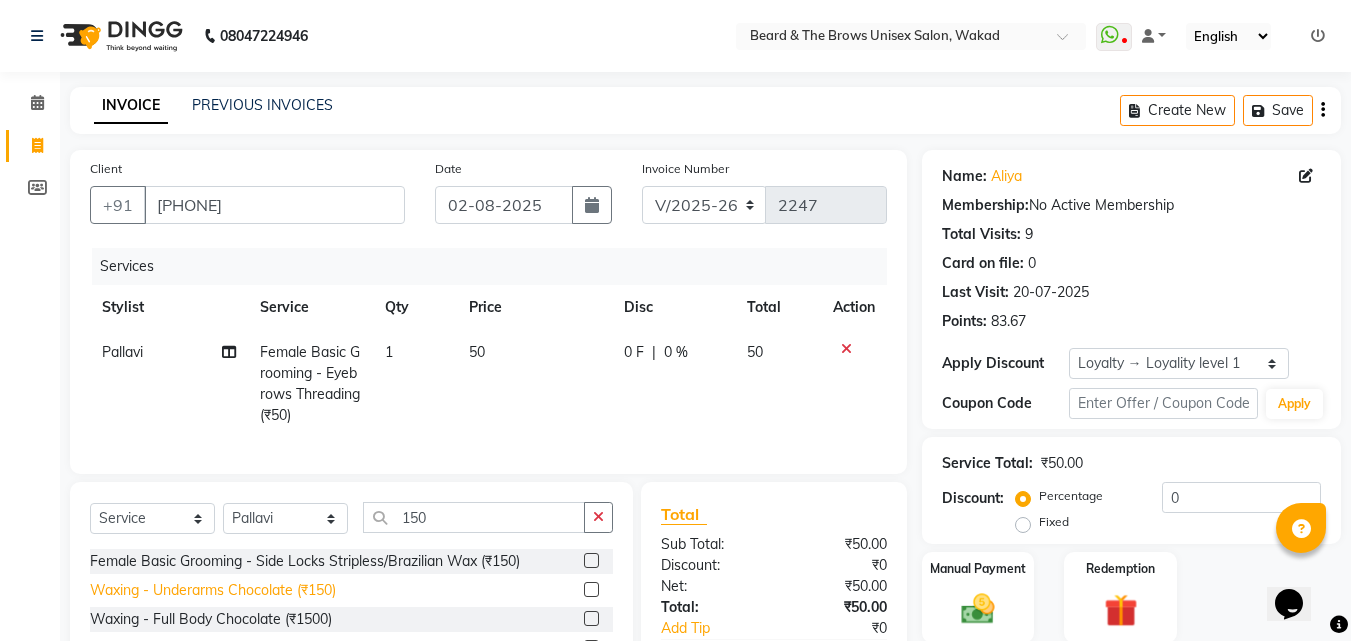 click on "Waxing - Underarms Chocolate (₹150)" 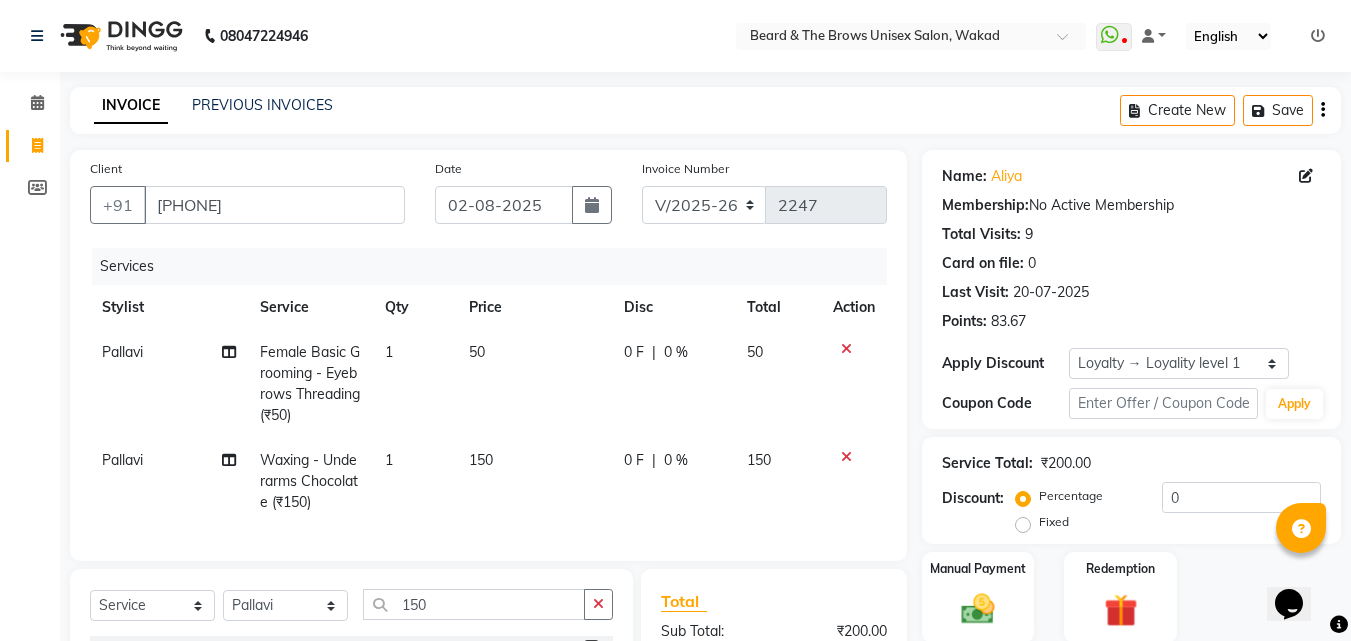 checkbox on "false" 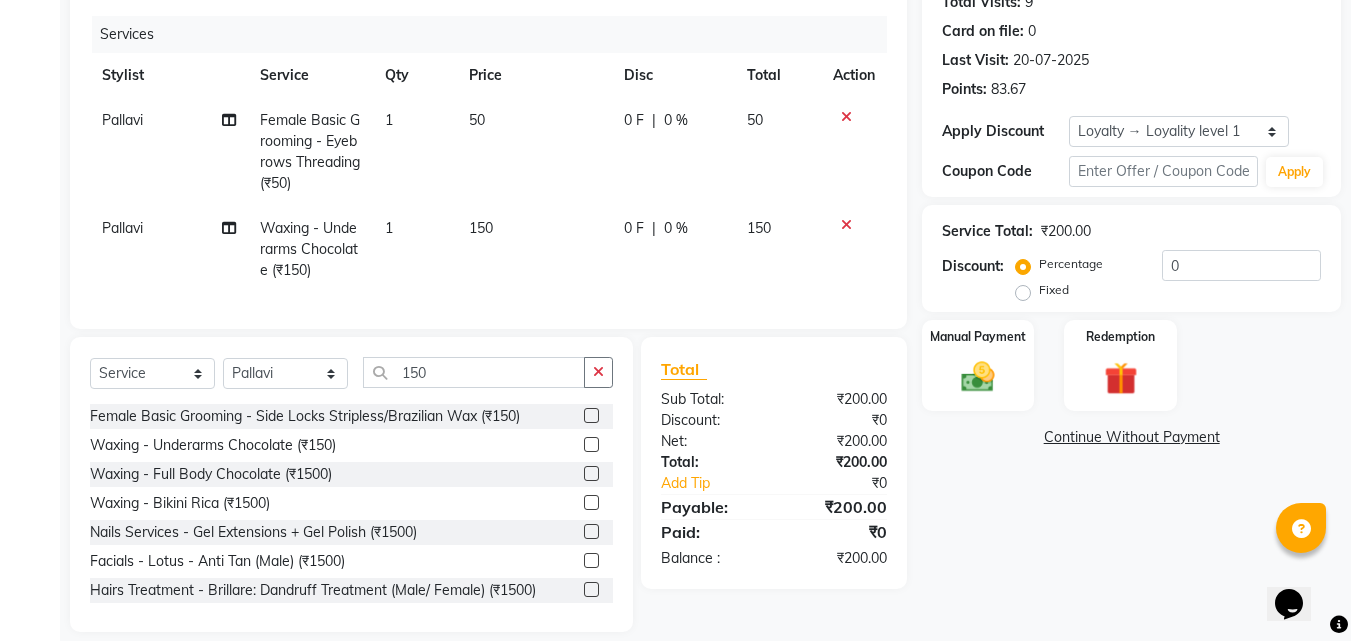 scroll, scrollTop: 268, scrollLeft: 0, axis: vertical 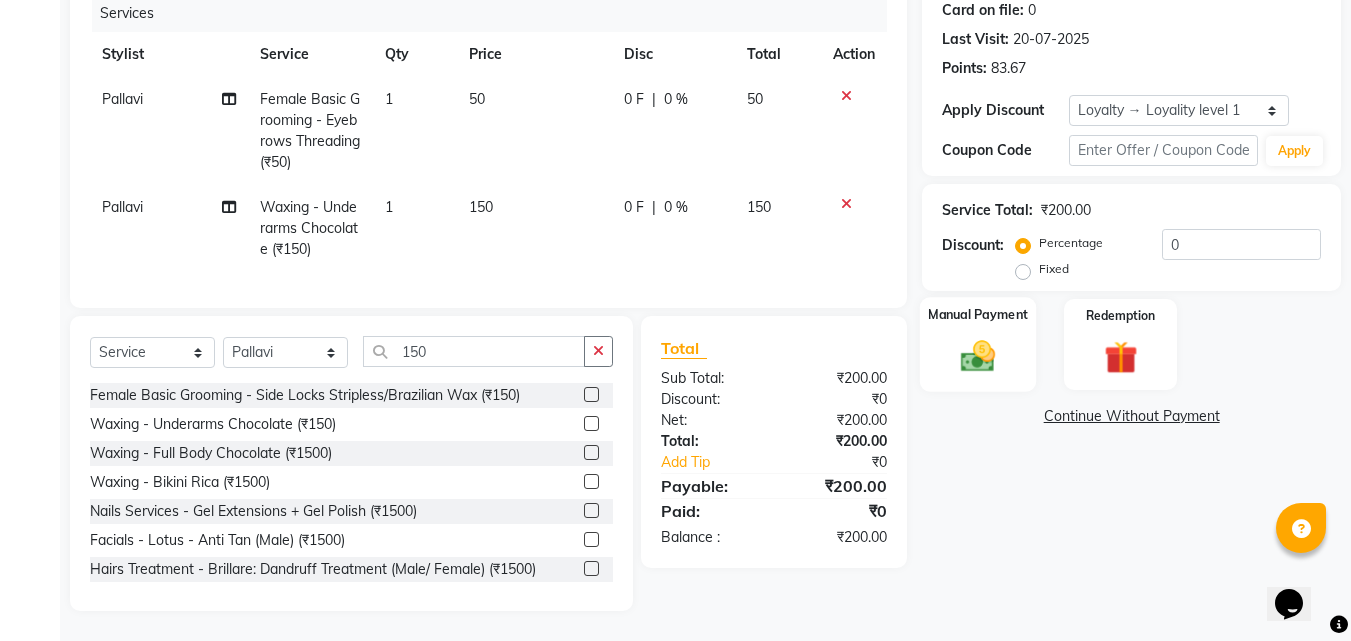 click 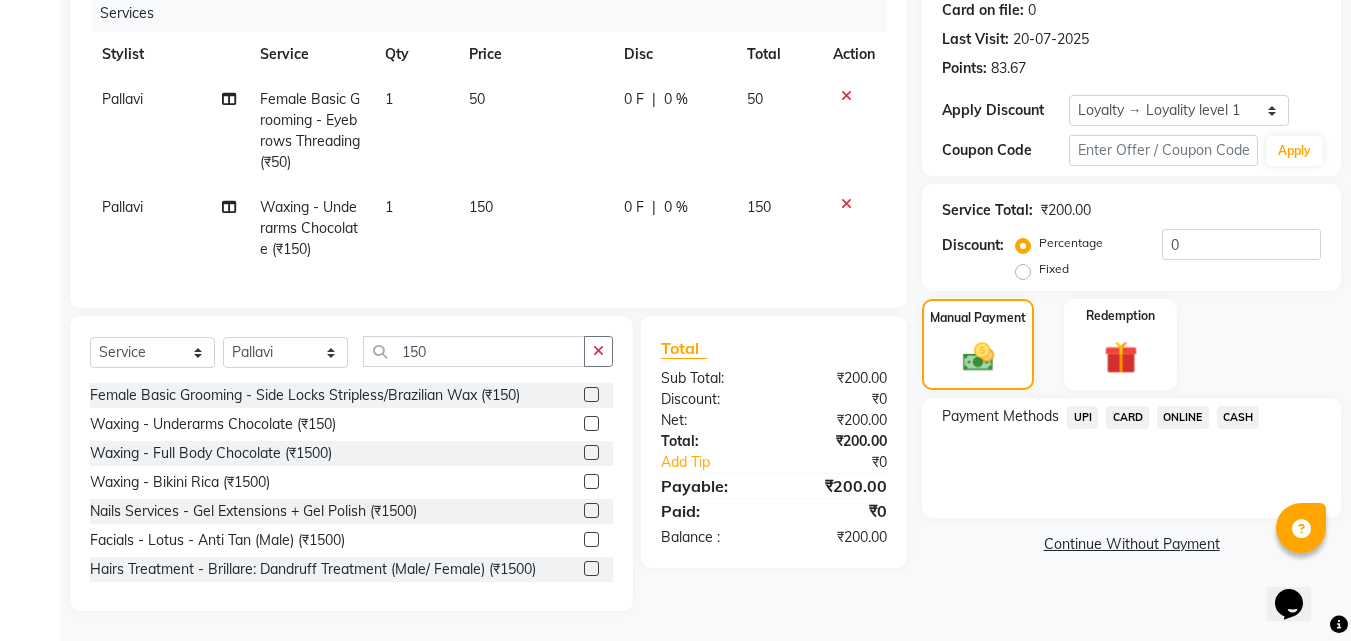 click on "UPI" 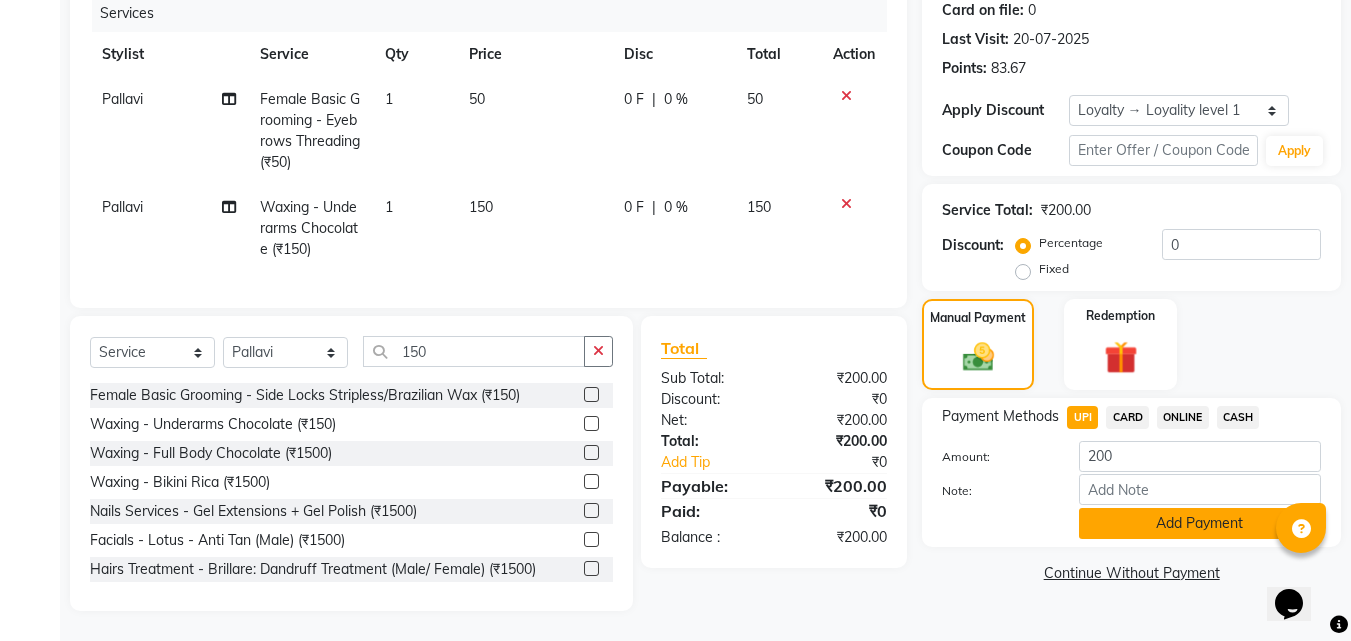 click on "Add Payment" 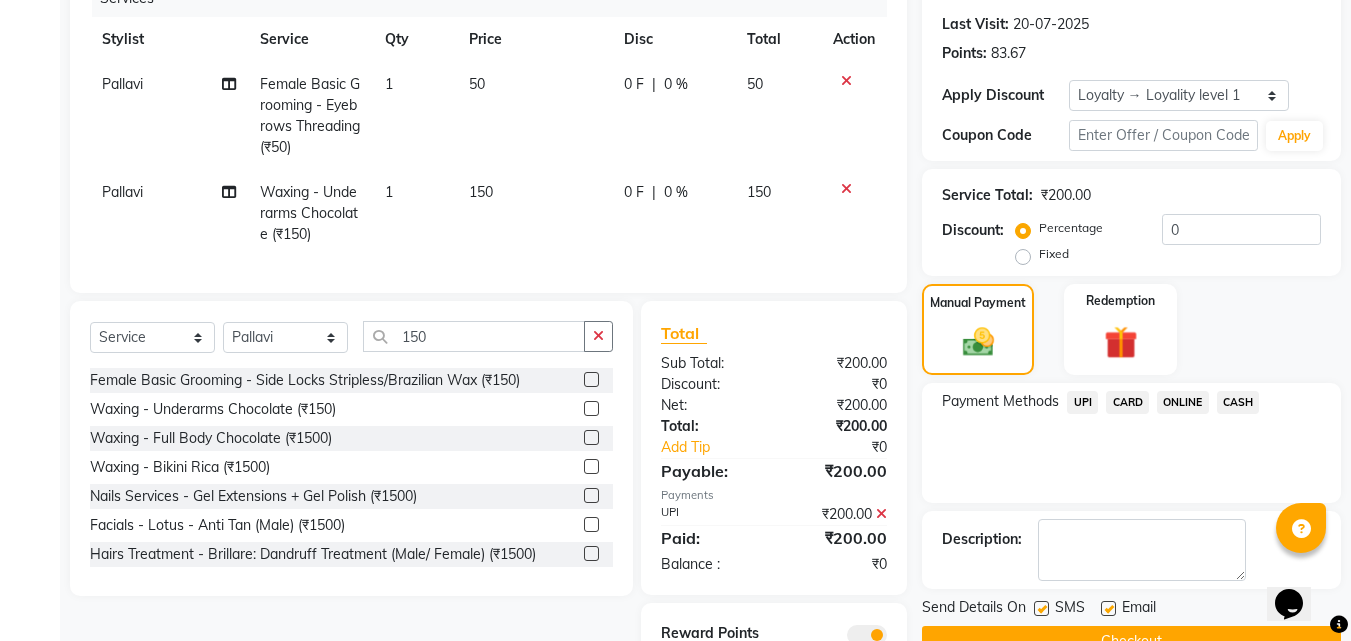 click 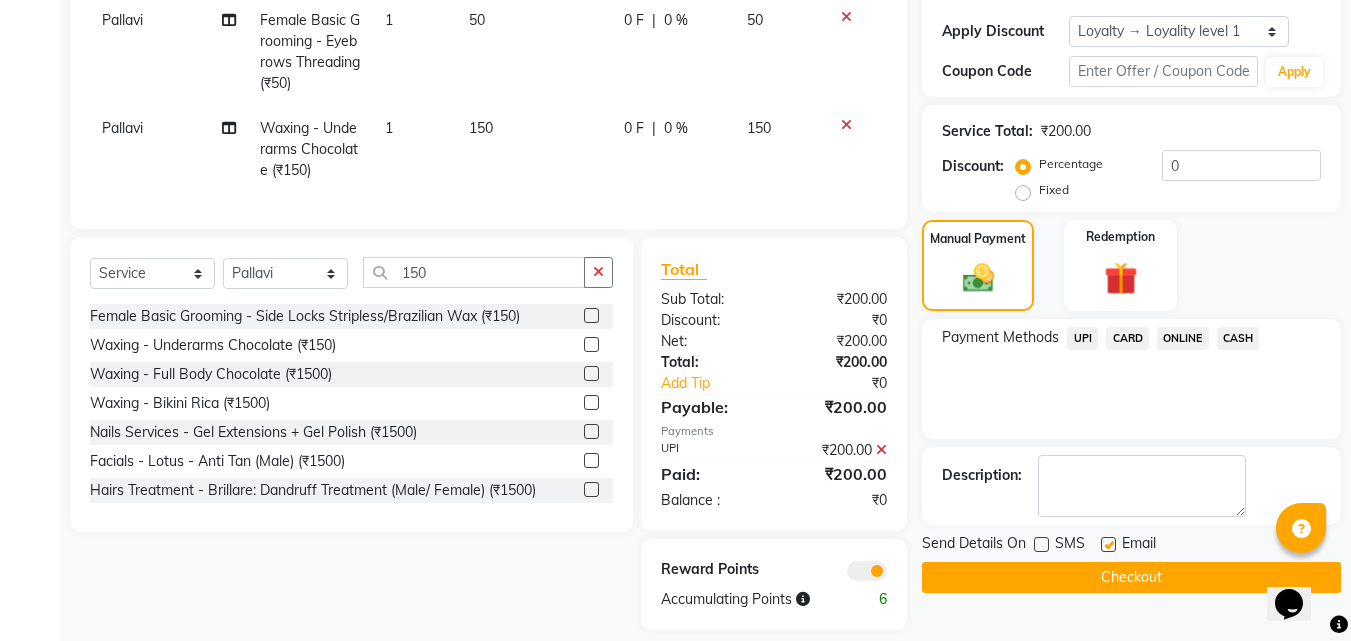 scroll, scrollTop: 366, scrollLeft: 0, axis: vertical 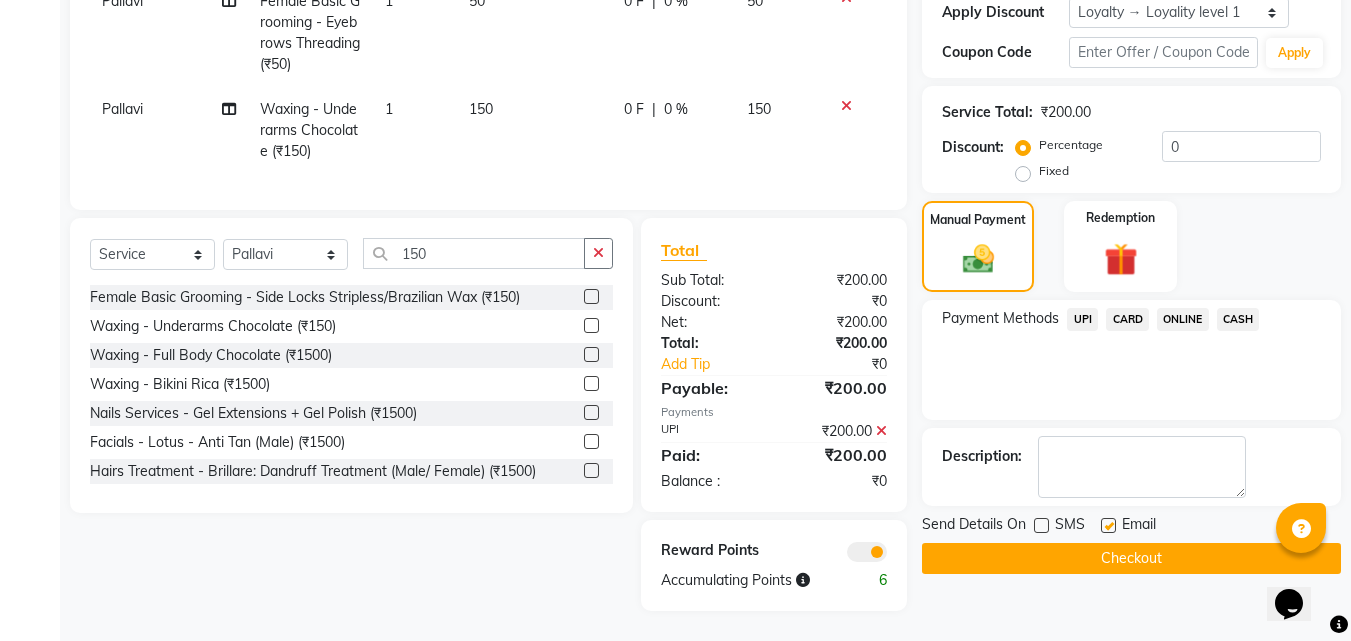 click on "Checkout" 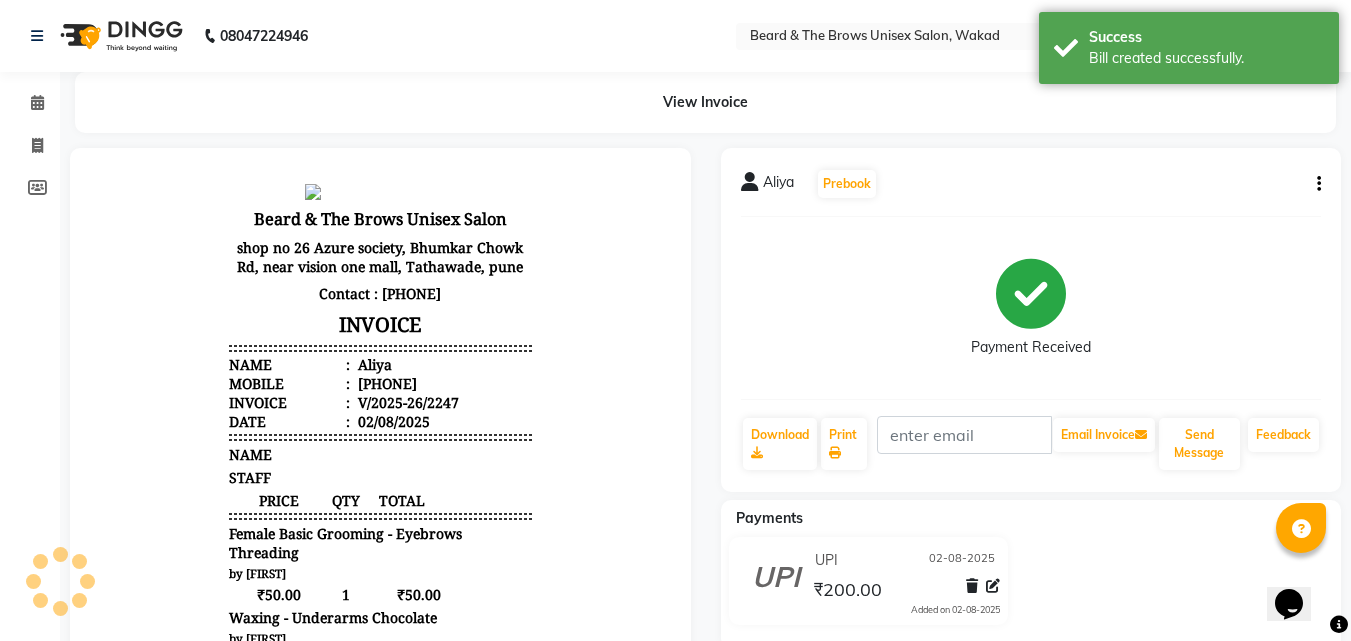 scroll, scrollTop: 0, scrollLeft: 0, axis: both 